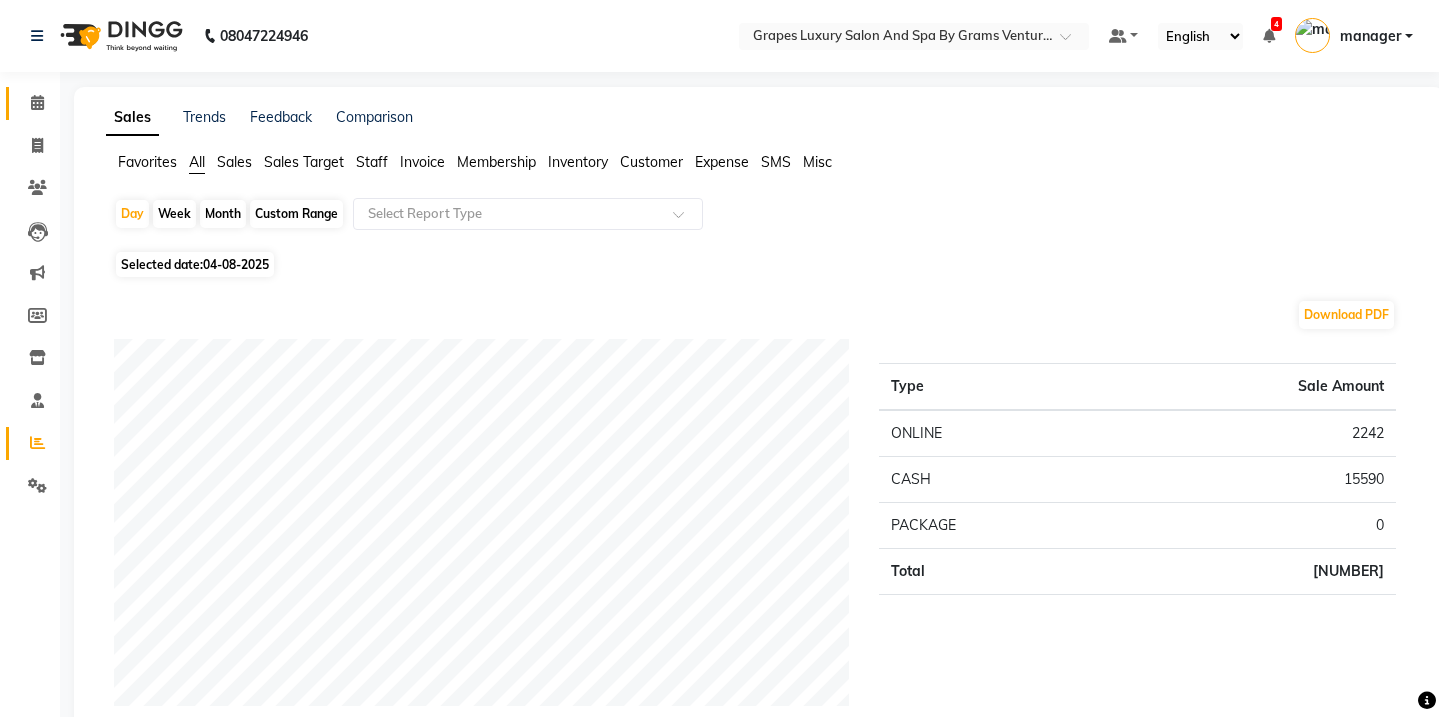 scroll, scrollTop: 0, scrollLeft: 0, axis: both 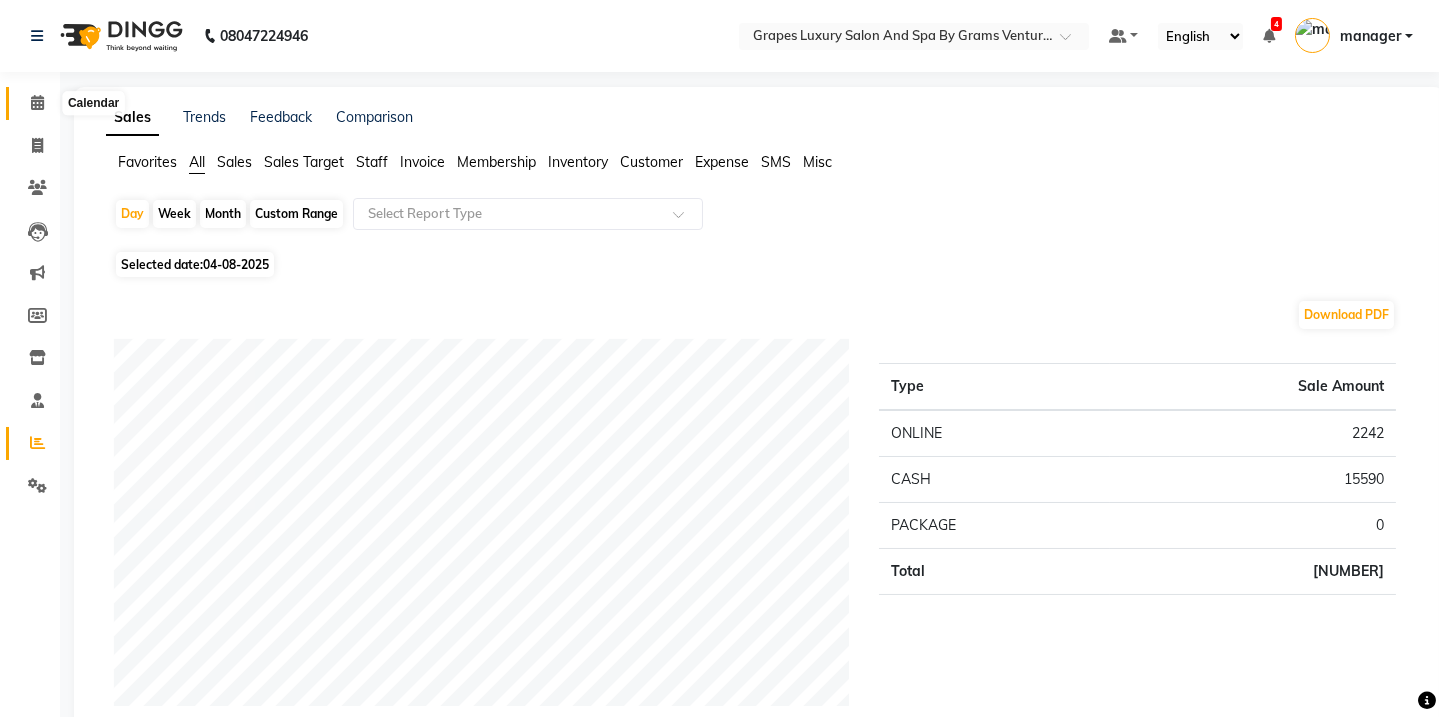 click 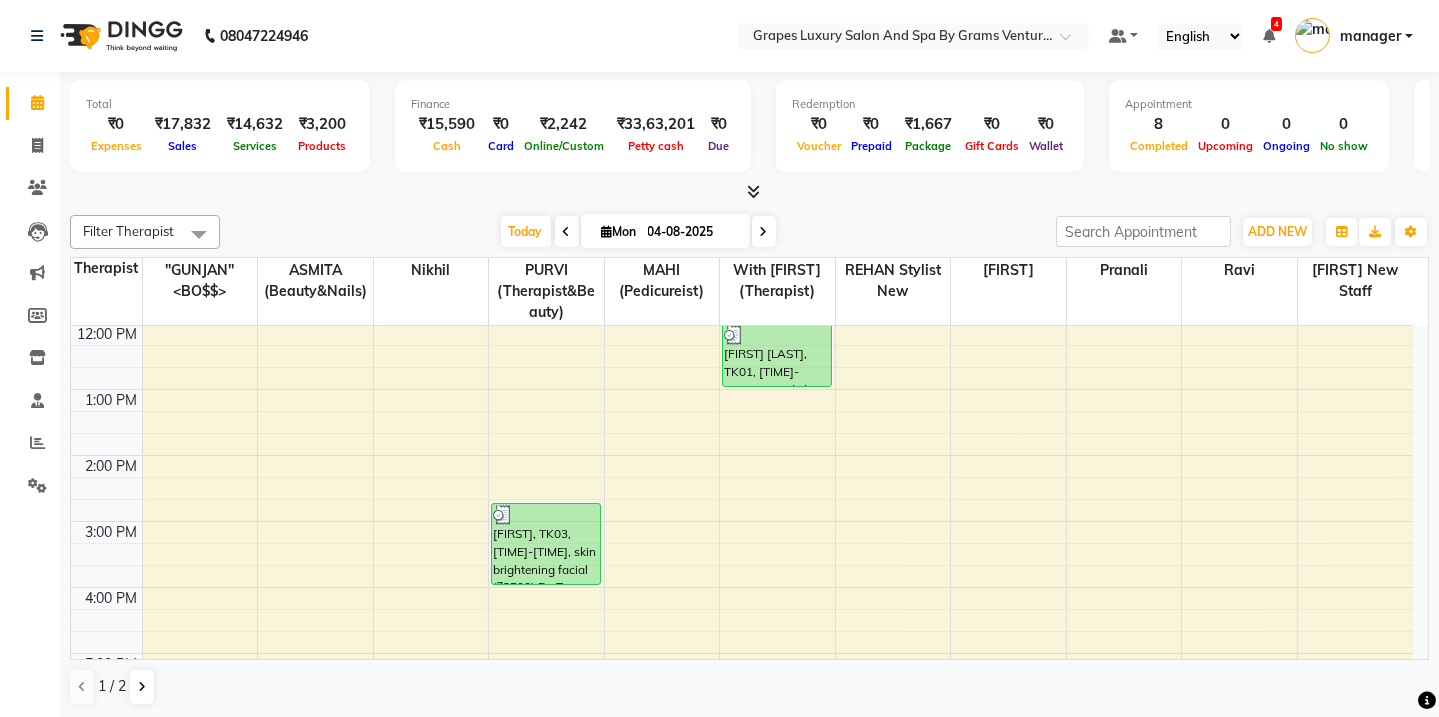 scroll, scrollTop: 272, scrollLeft: 0, axis: vertical 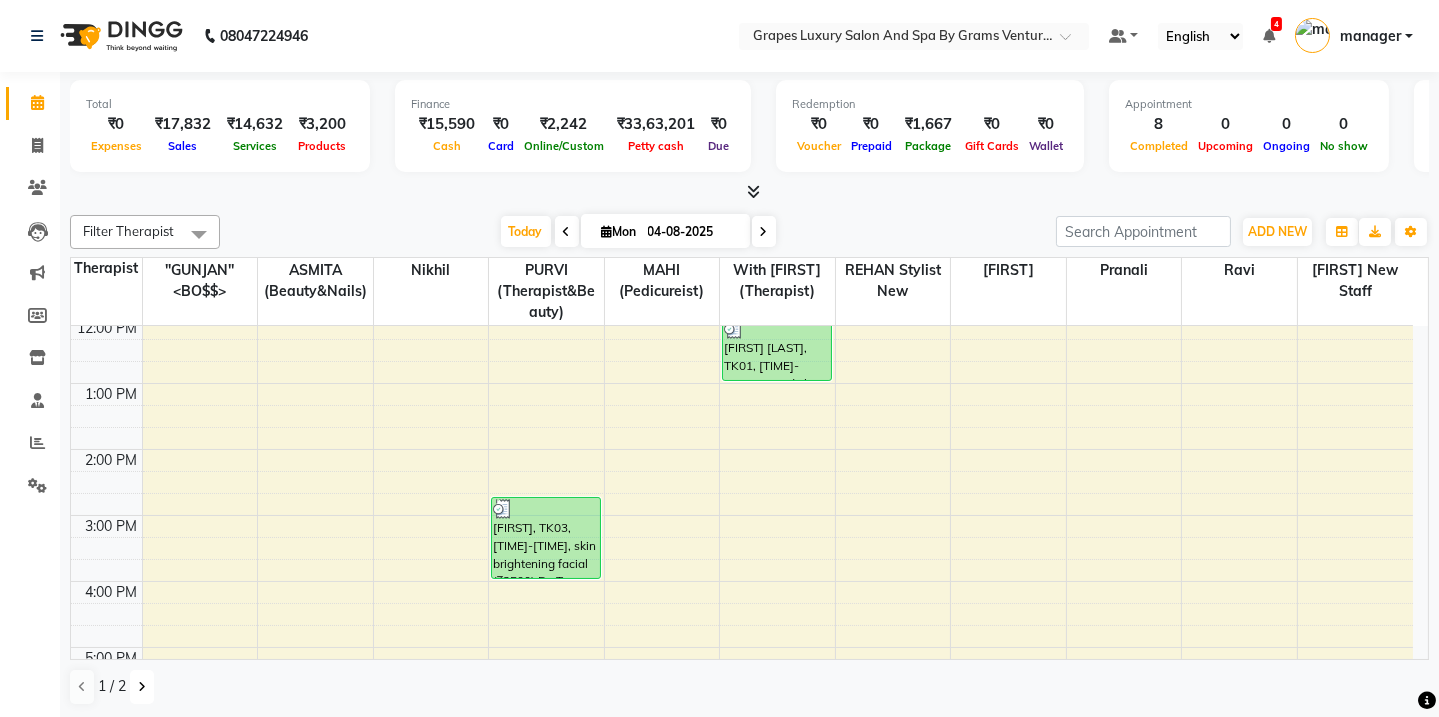 click at bounding box center [142, 687] 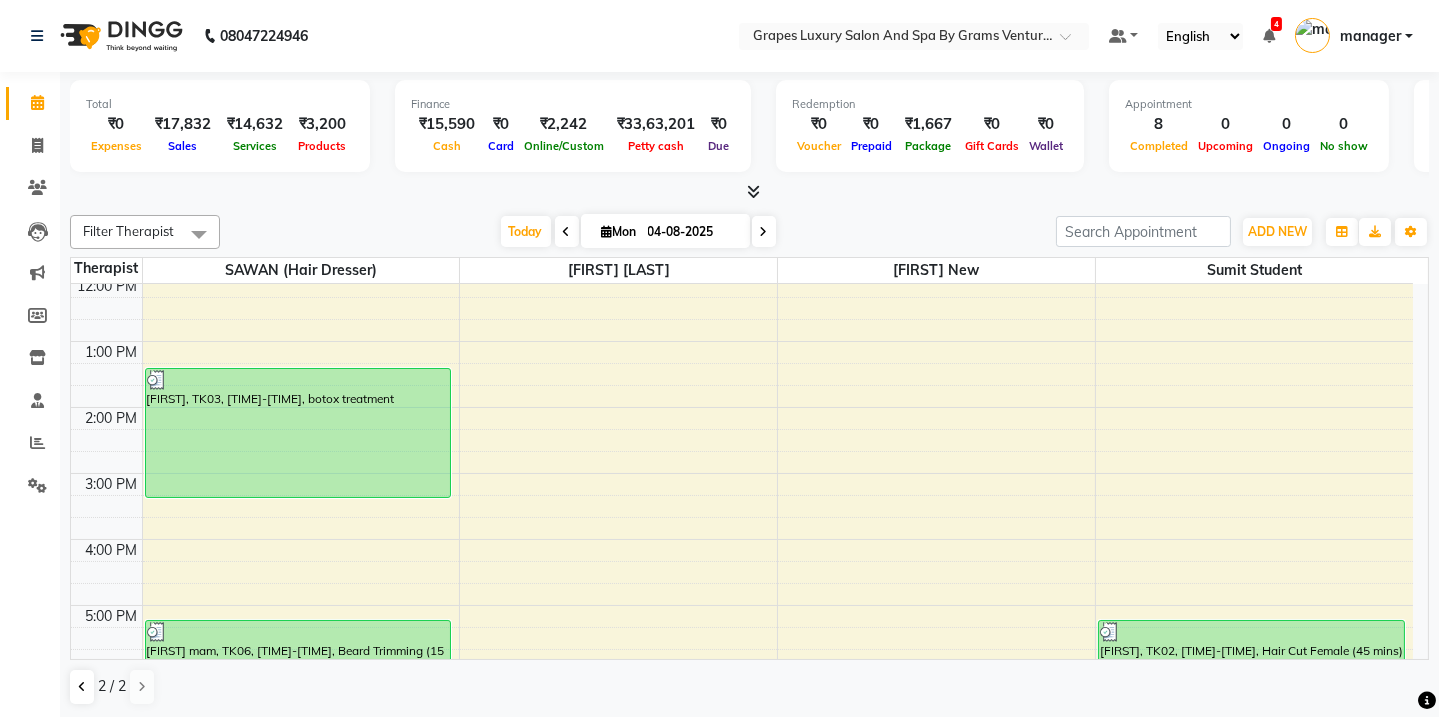 scroll, scrollTop: 478, scrollLeft: 0, axis: vertical 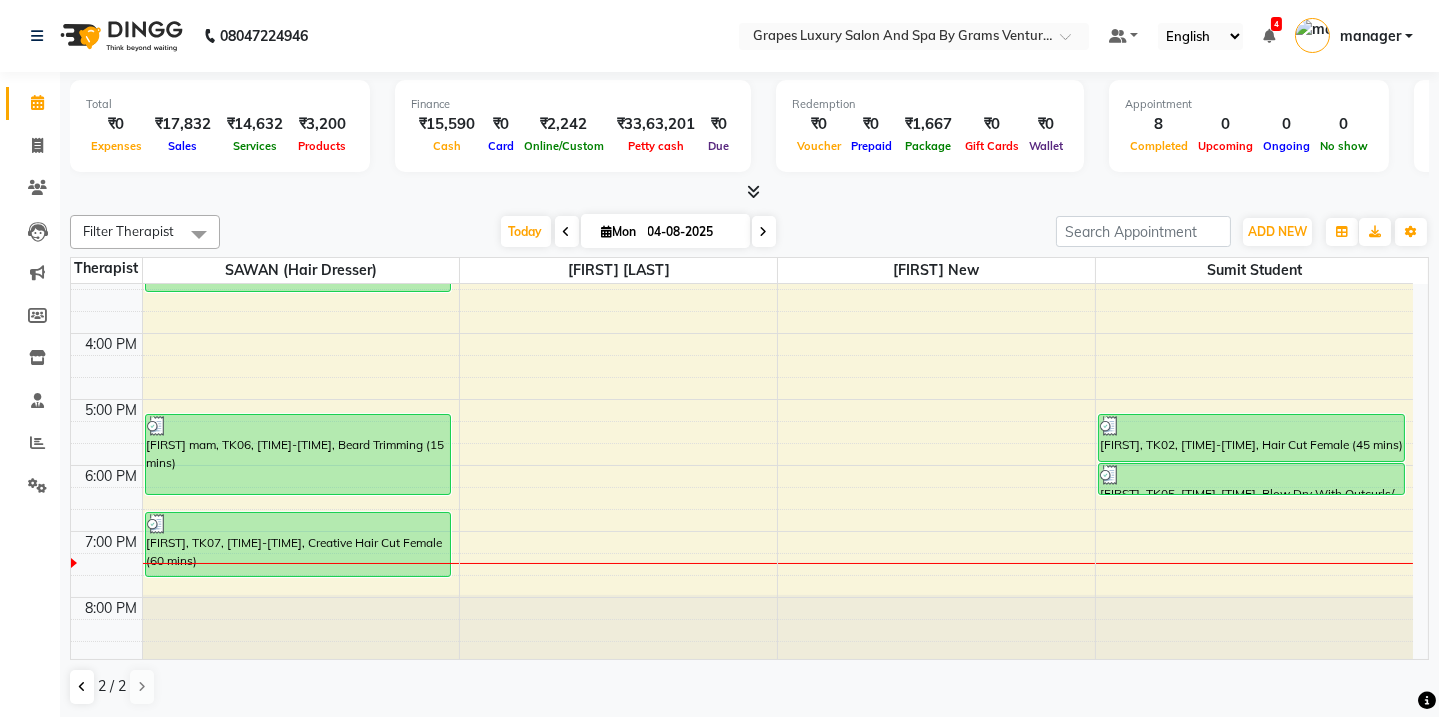 click on "[FIRST], TK03, [TIME]-[TIME], botox treatment     [FIRST] mam, TK06, [TIME]-[TIME], Beard Trimming (15 mins)     [FIRST], TK07, [TIME]-[TIME], Creative Hair Cut Female (60 mins)     [FIRST], TK02, [TIME]-[TIME], Hair Cut Female (45 mins)     [FIRST], TK05, [TIME]-[TIME], Blow Dry With Outcurls/ Straight (30 mins)" at bounding box center (742, 234) 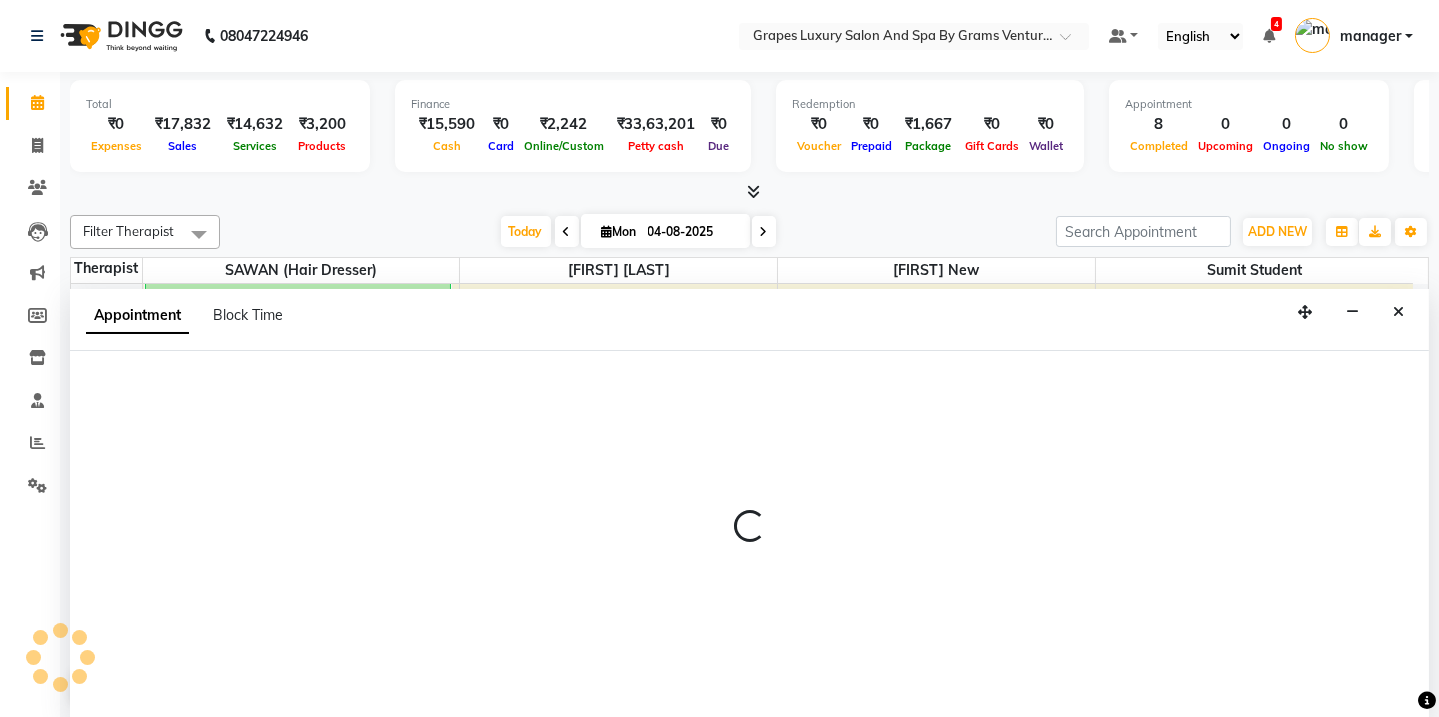 scroll, scrollTop: 0, scrollLeft: 0, axis: both 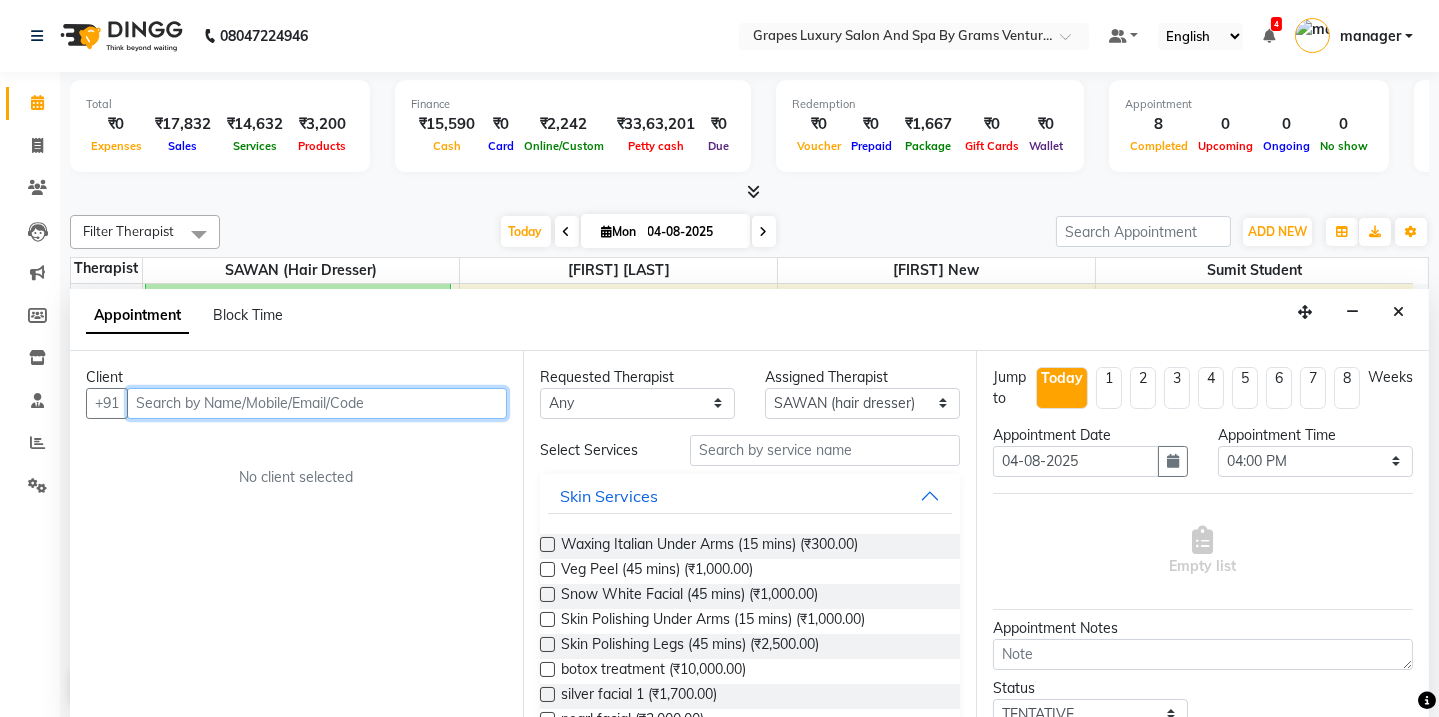 click at bounding box center [317, 403] 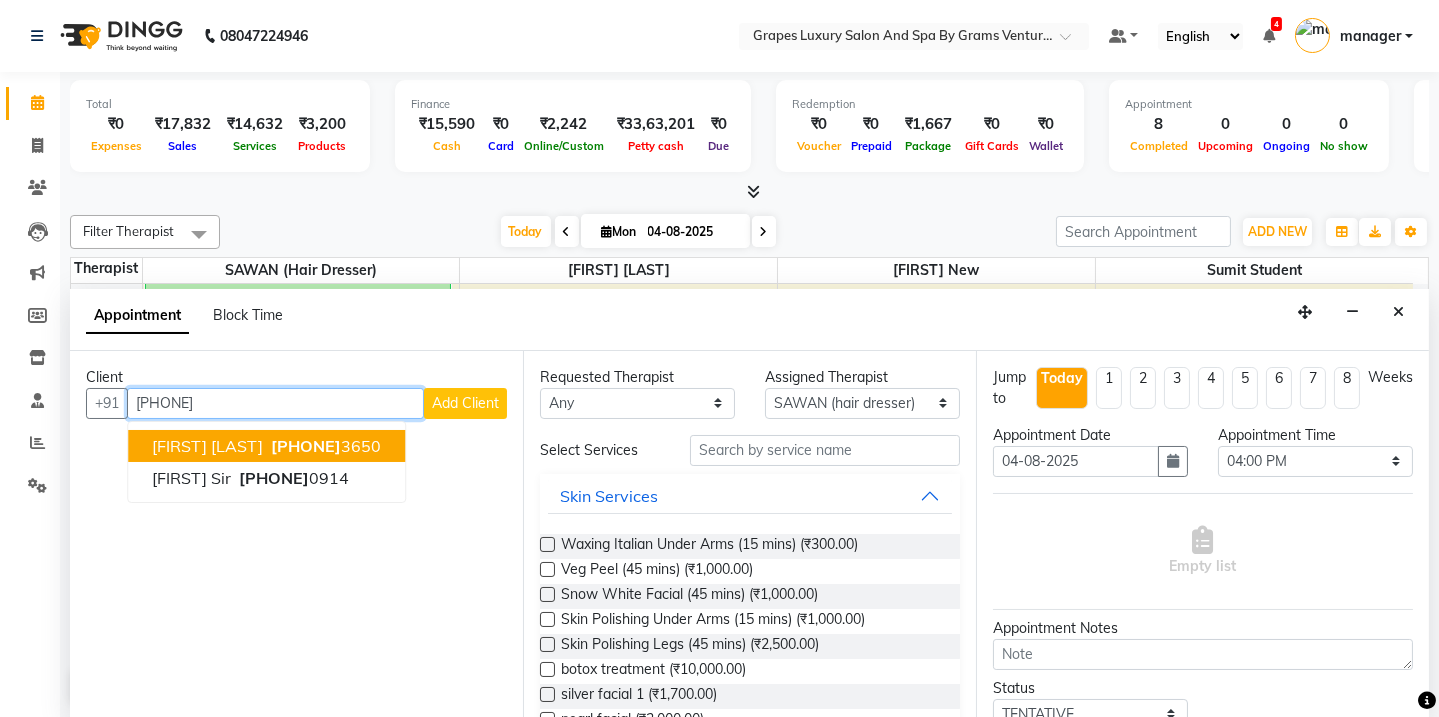 click on "[PHONE]" at bounding box center (306, 446) 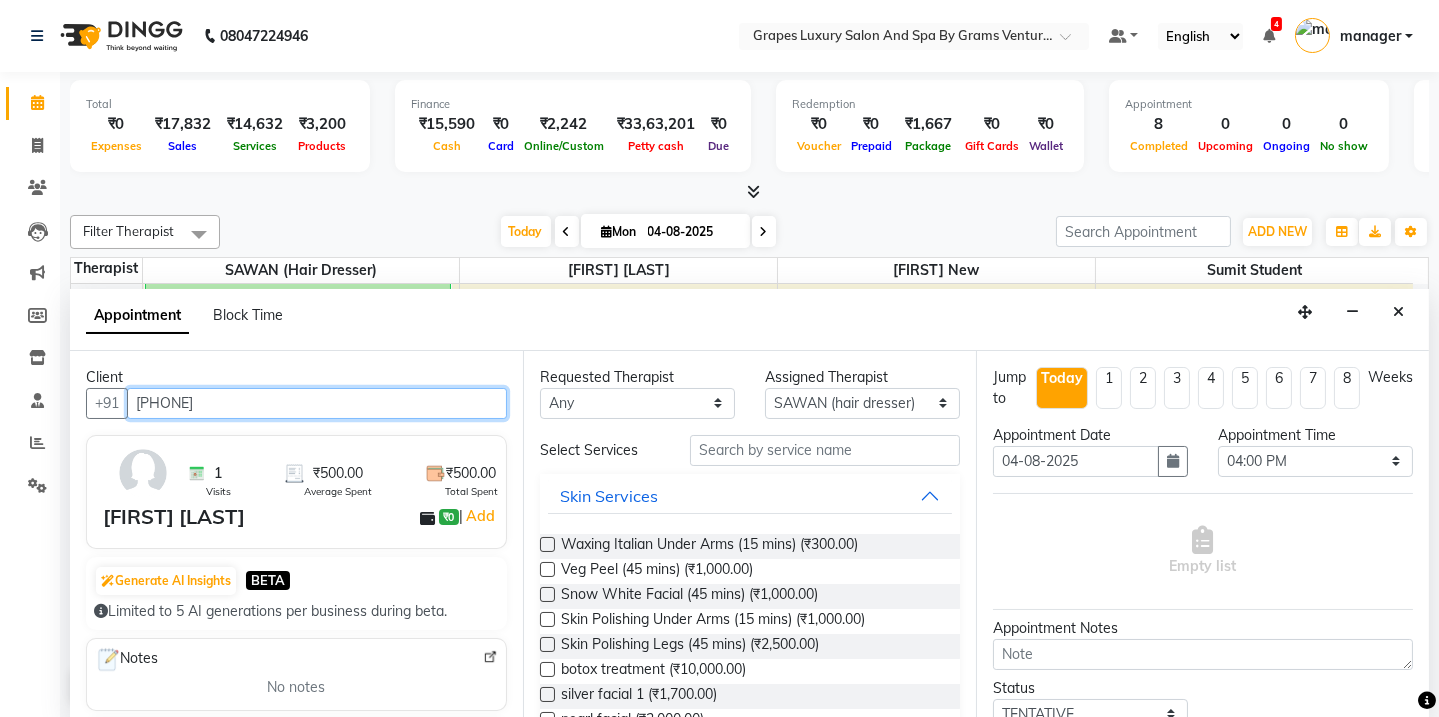 type on "[PHONE]" 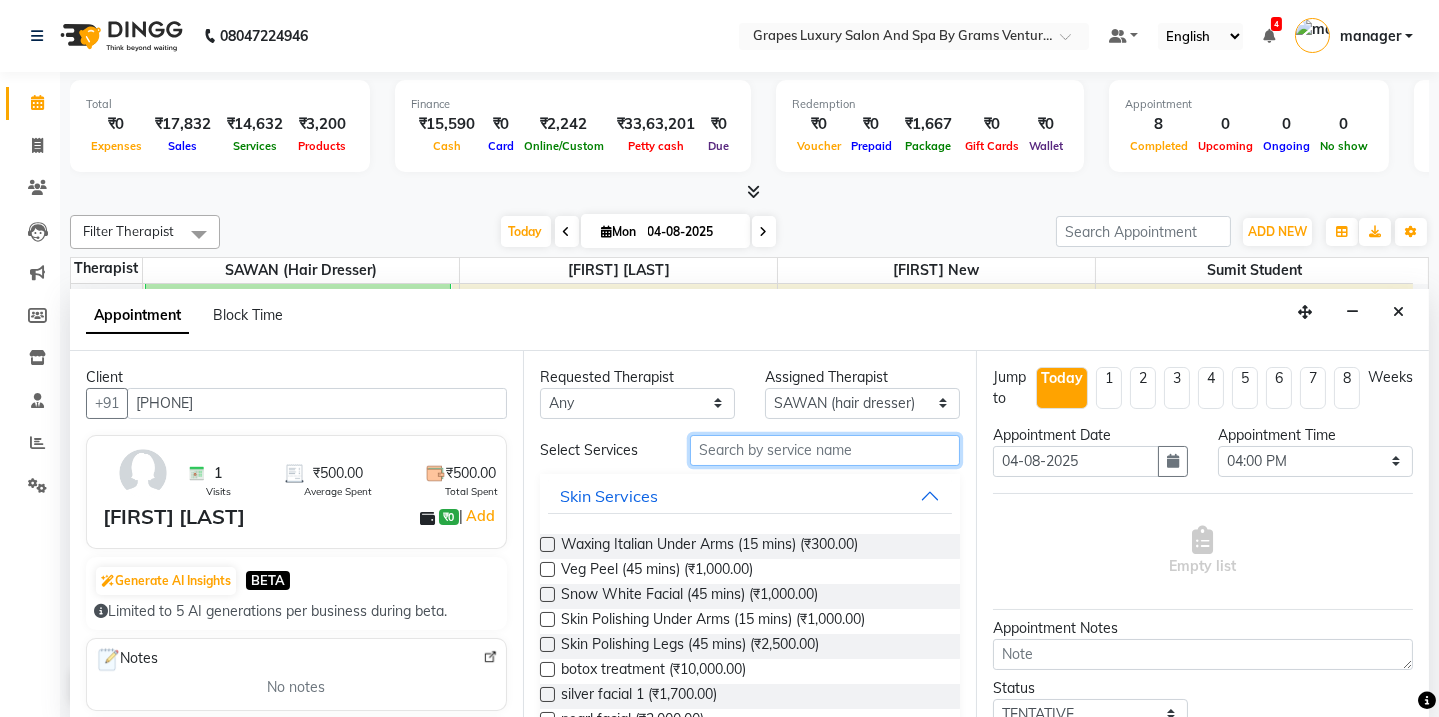 click at bounding box center (825, 450) 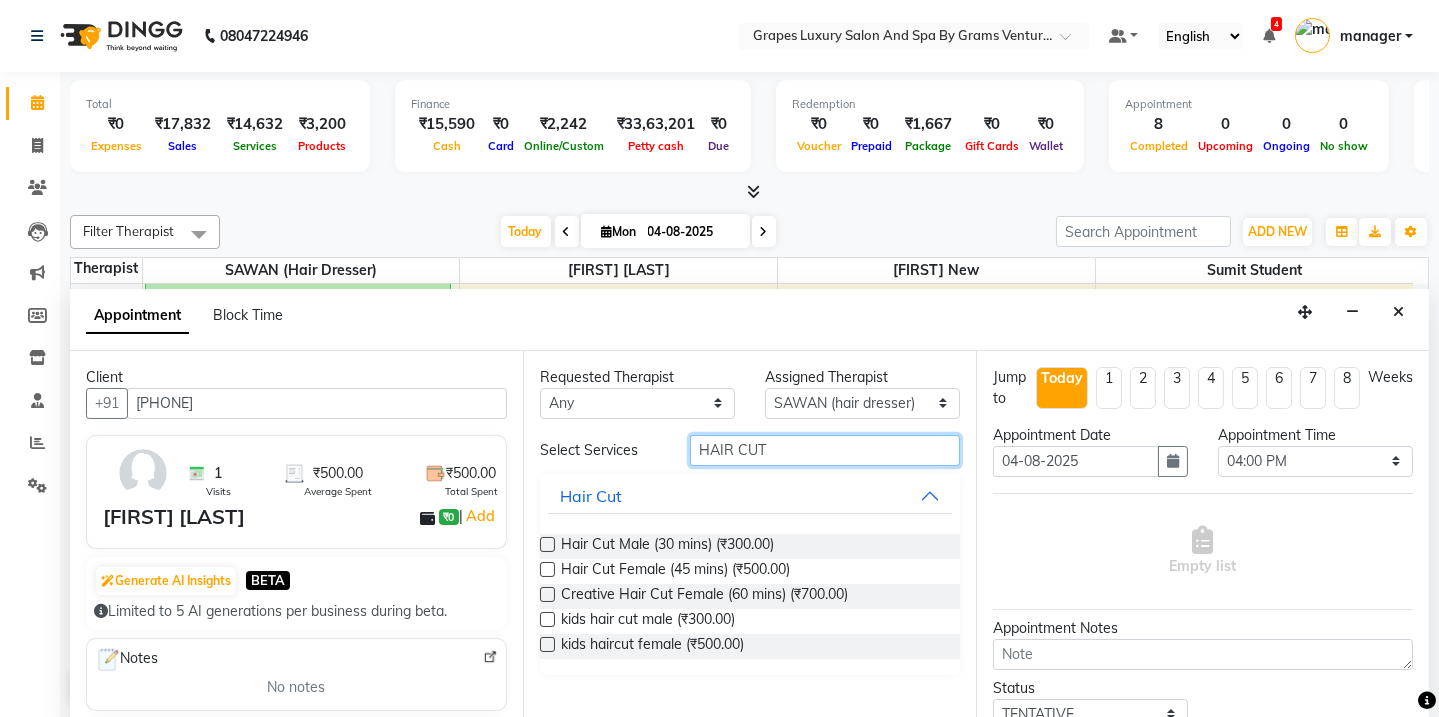 type on "HAIR CUT" 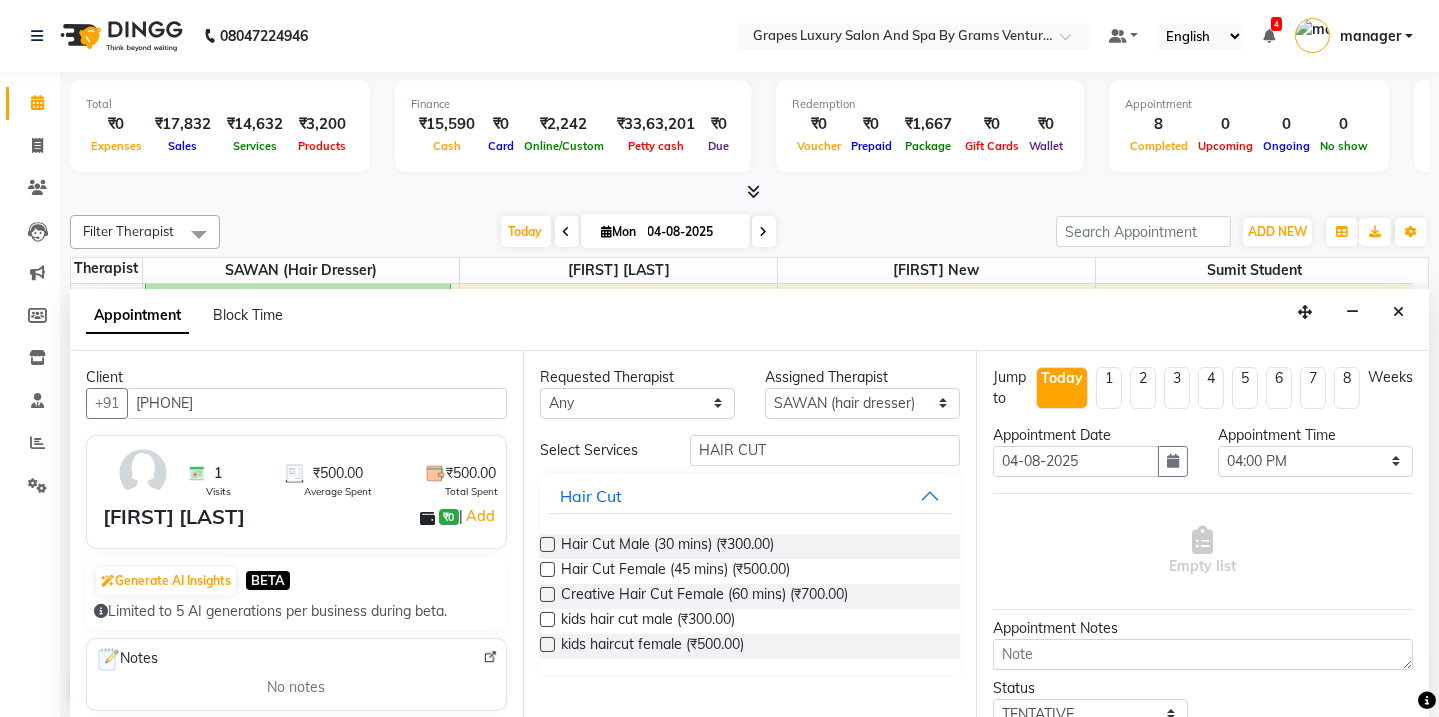 click at bounding box center (547, 544) 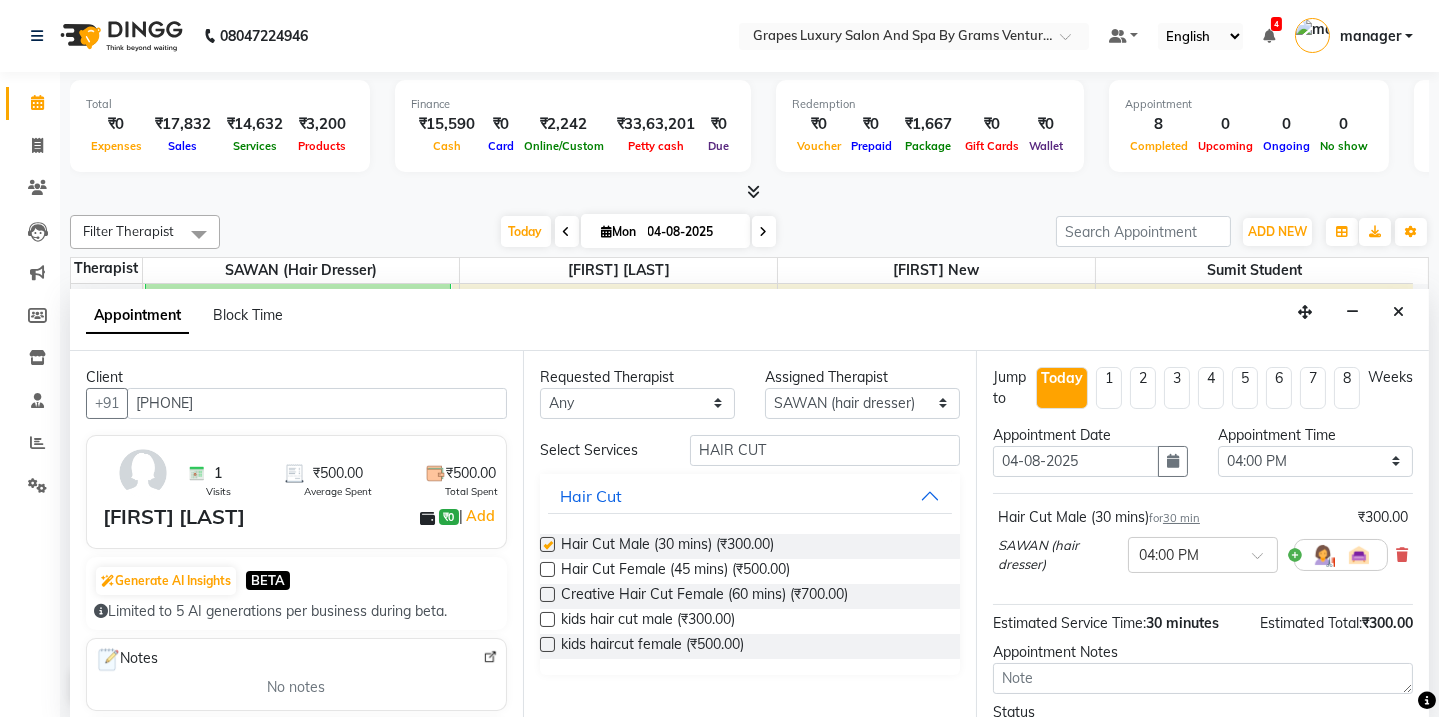 checkbox on "false" 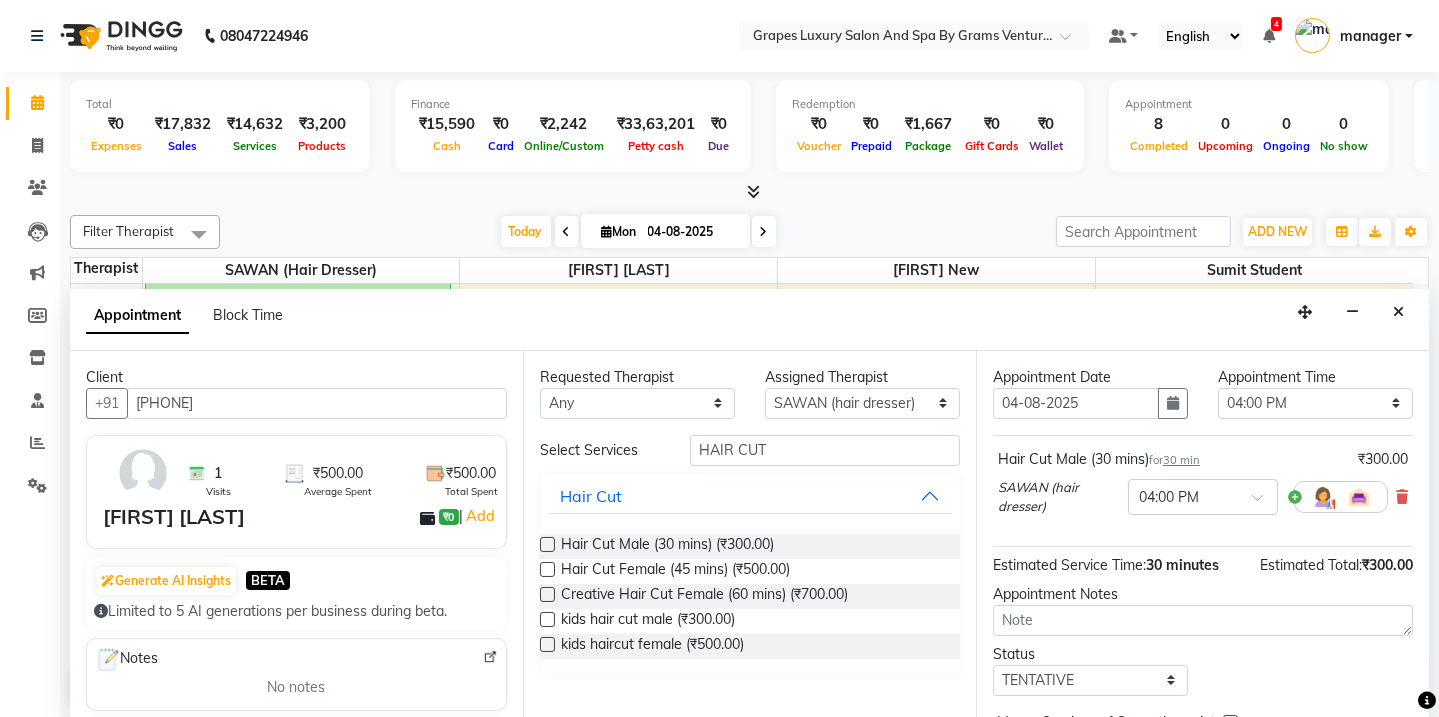 scroll, scrollTop: 160, scrollLeft: 0, axis: vertical 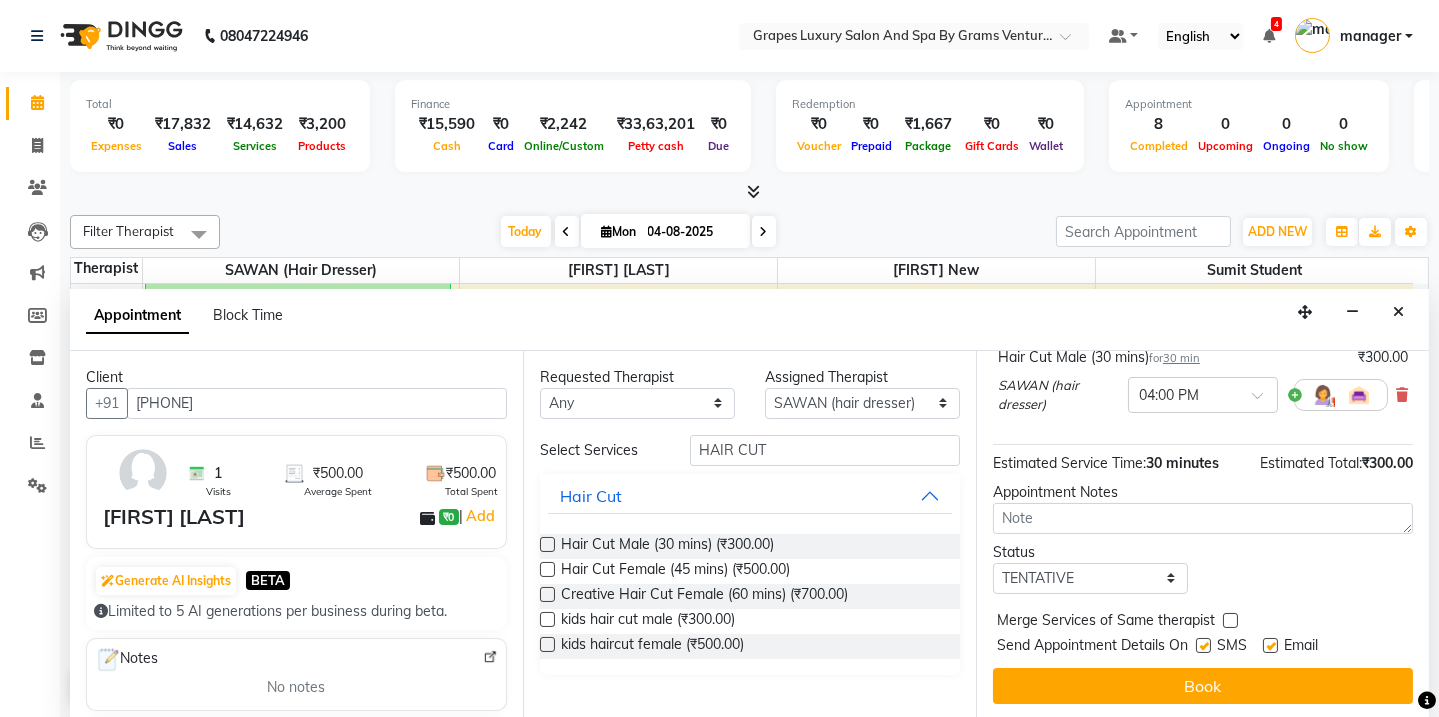 click at bounding box center [1270, 645] 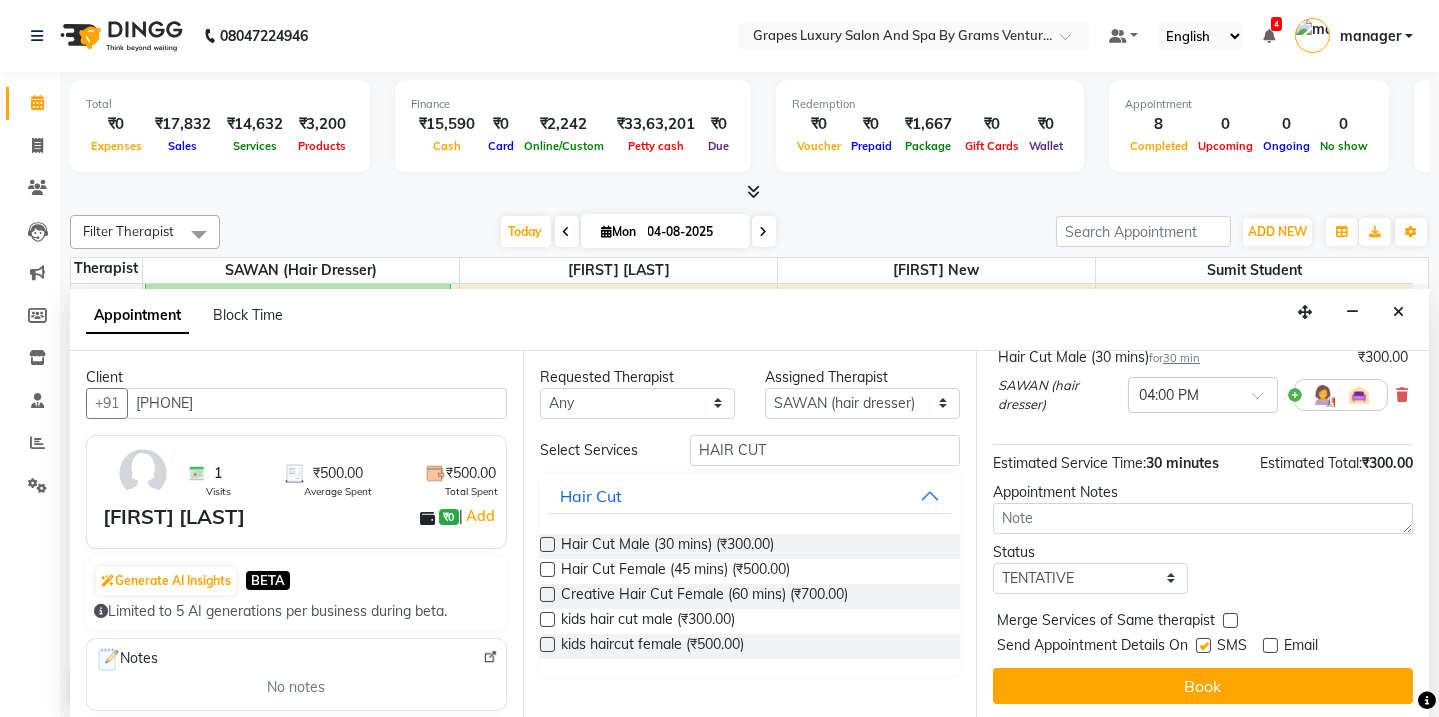 click at bounding box center [1203, 645] 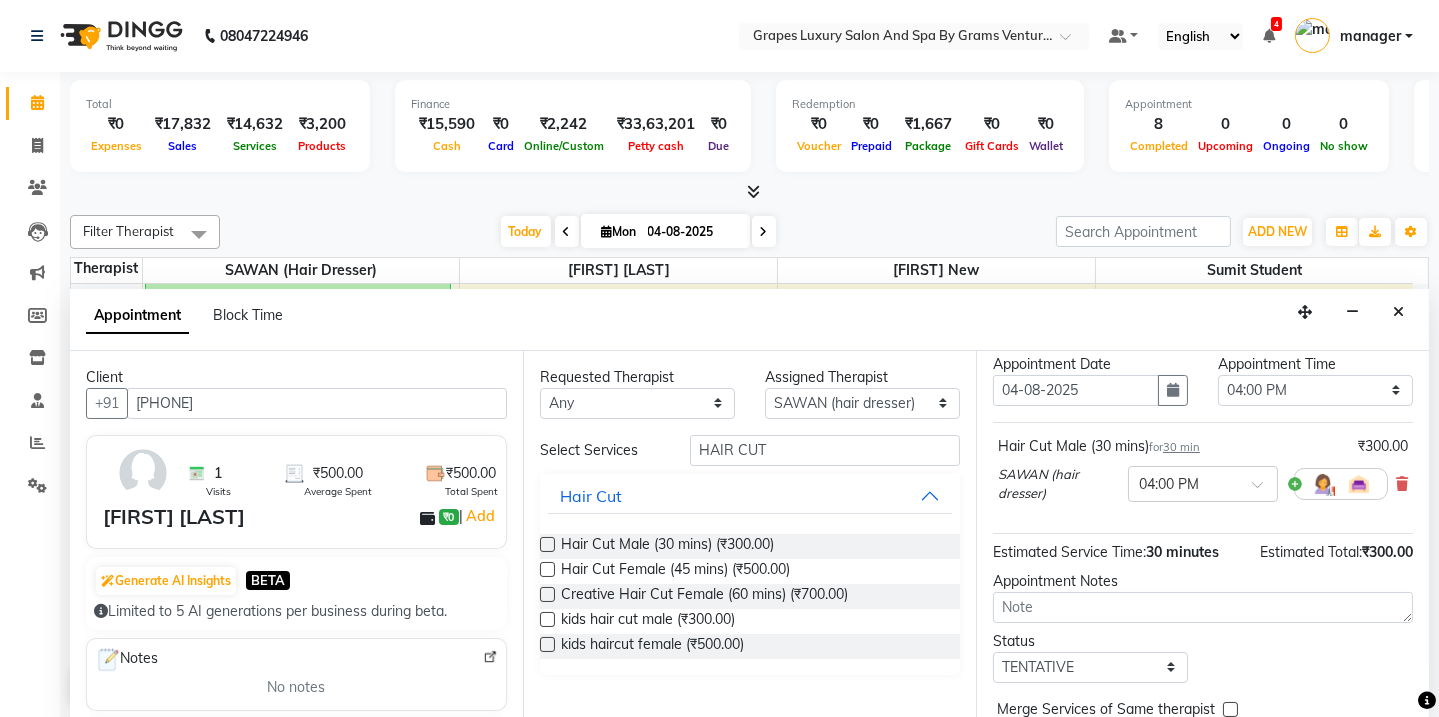 scroll, scrollTop: 160, scrollLeft: 0, axis: vertical 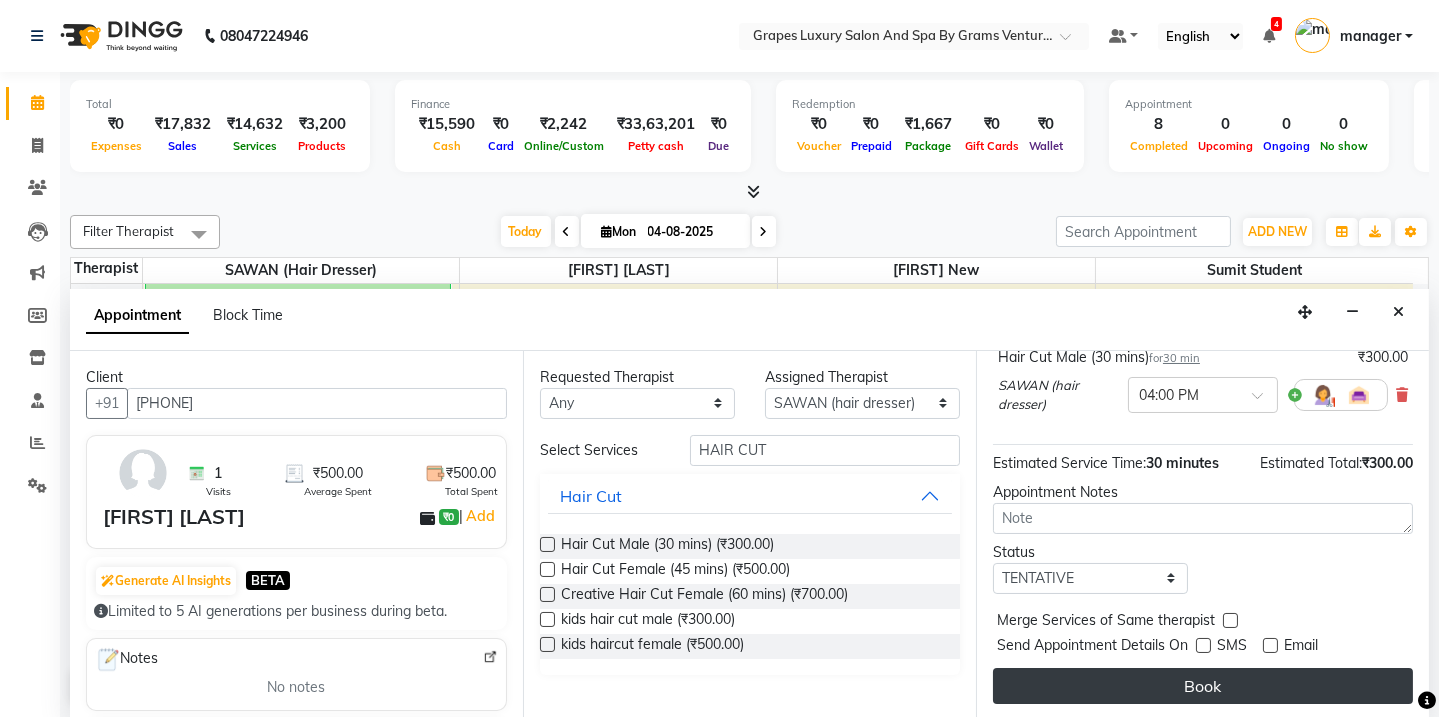 click on "Book" at bounding box center (1203, 686) 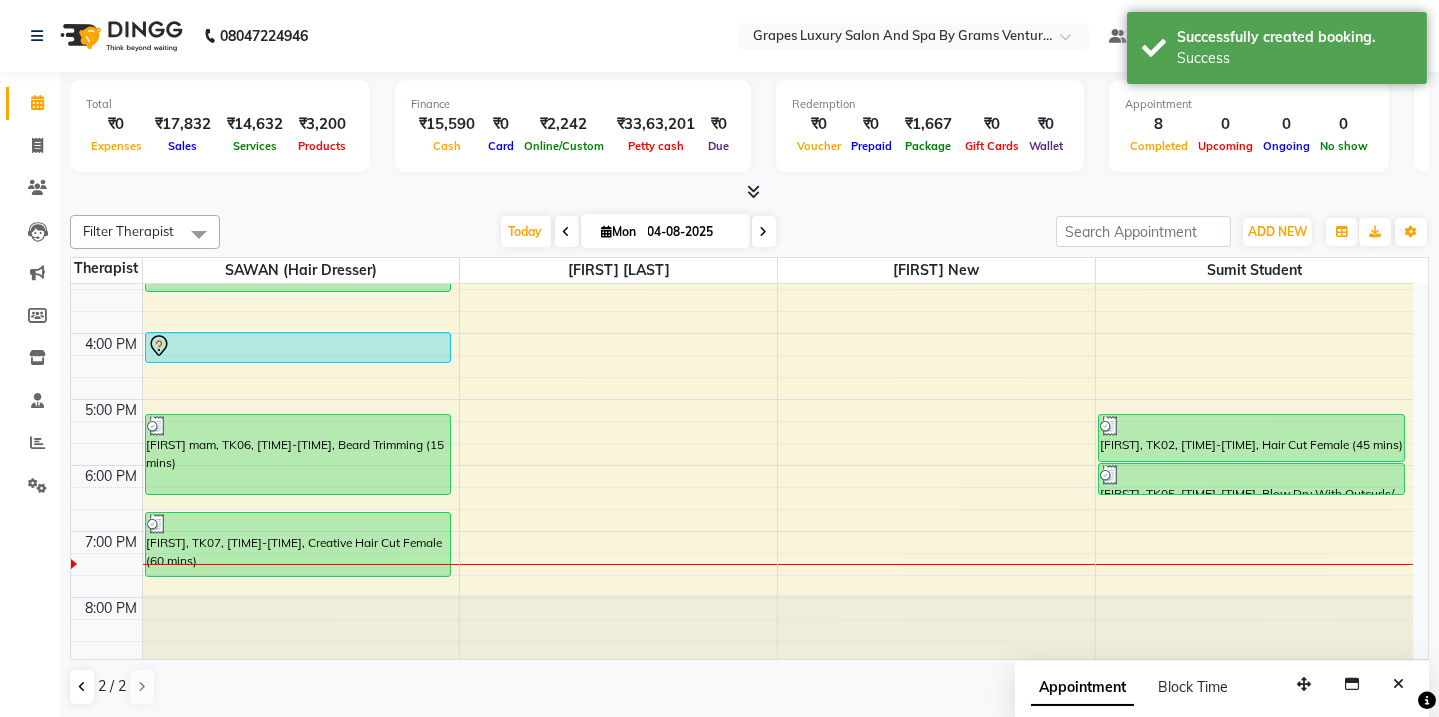 scroll, scrollTop: 0, scrollLeft: 0, axis: both 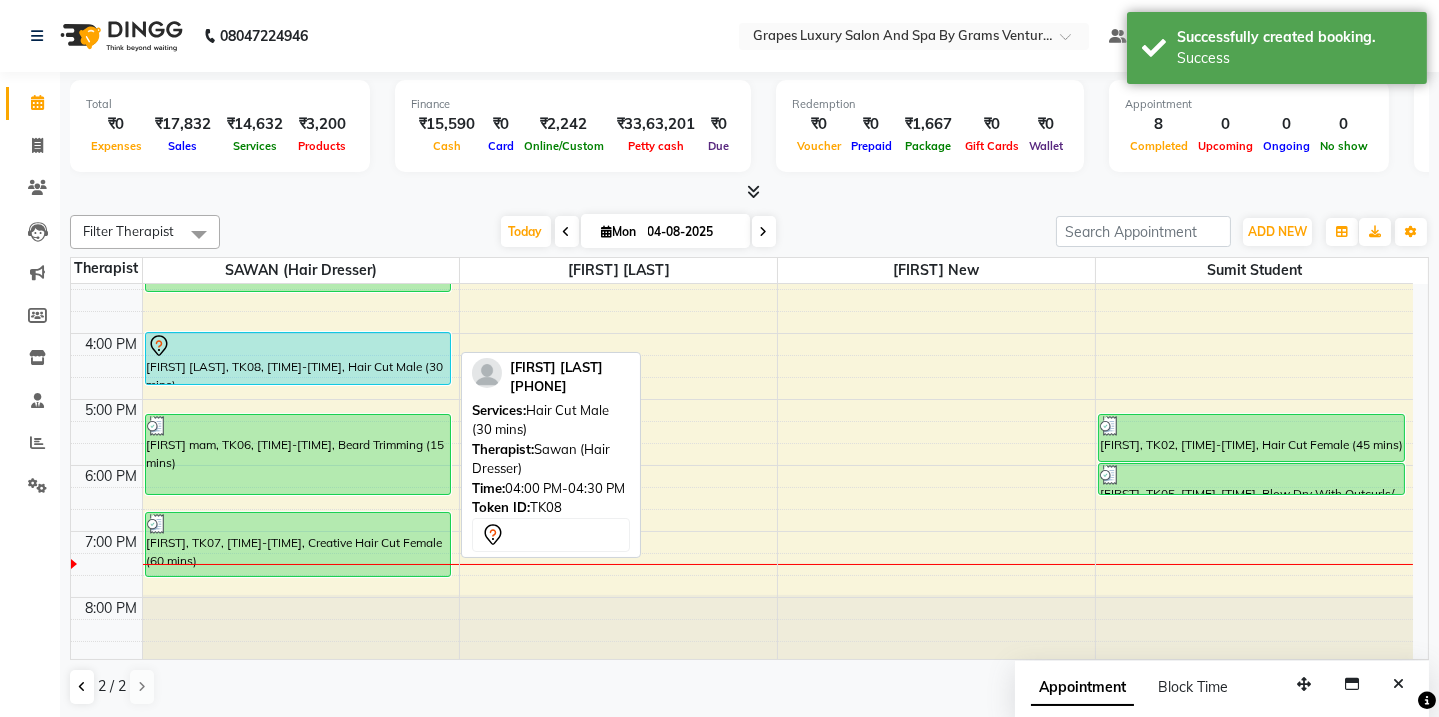 drag, startPoint x: 385, startPoint y: 358, endPoint x: 385, endPoint y: 376, distance: 18 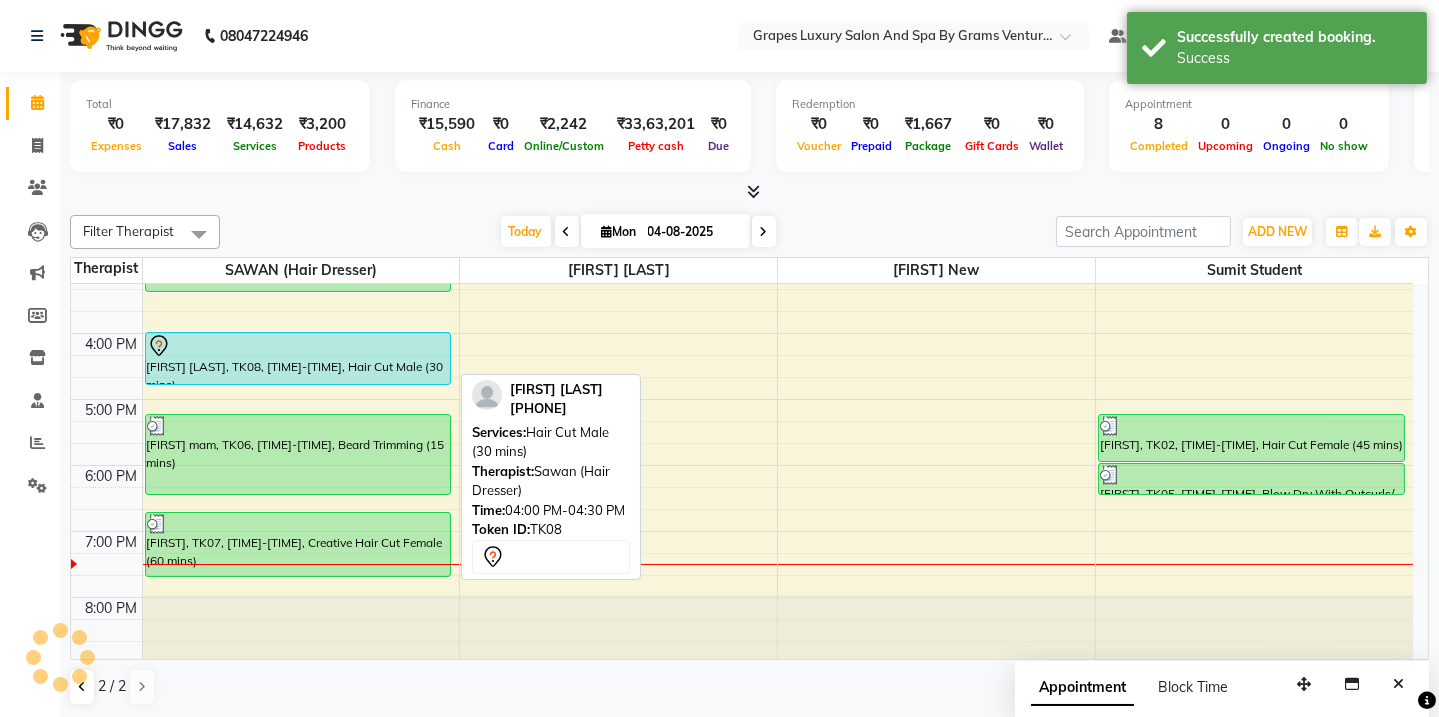 click at bounding box center [298, 346] 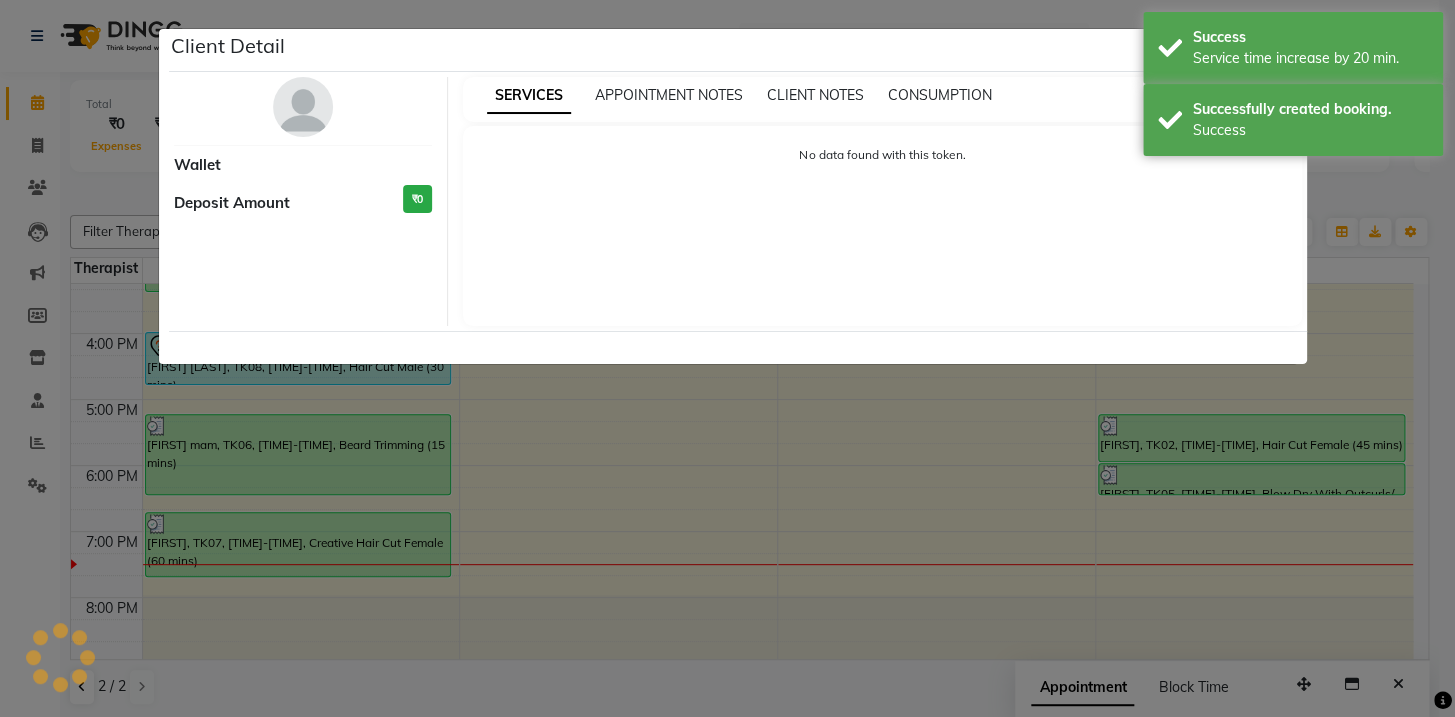 select on "7" 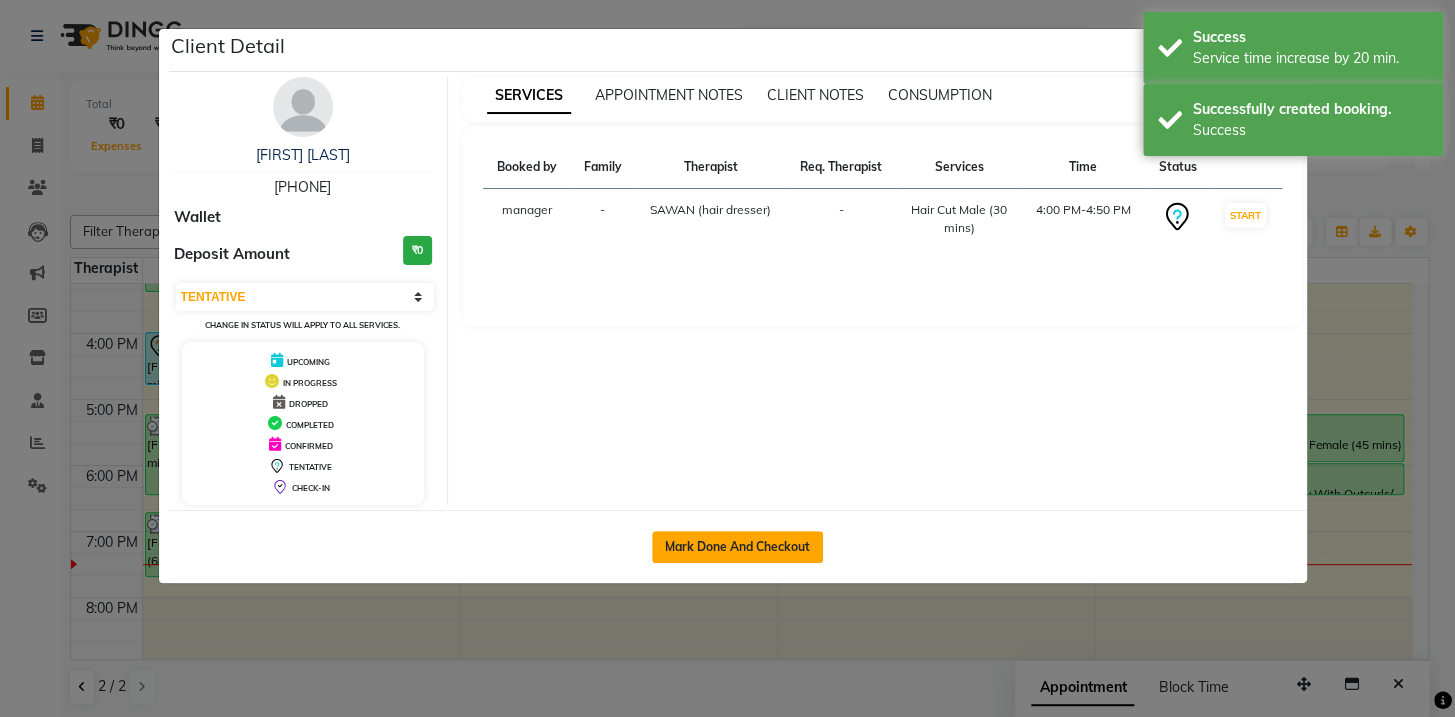 click on "Mark Done And Checkout" 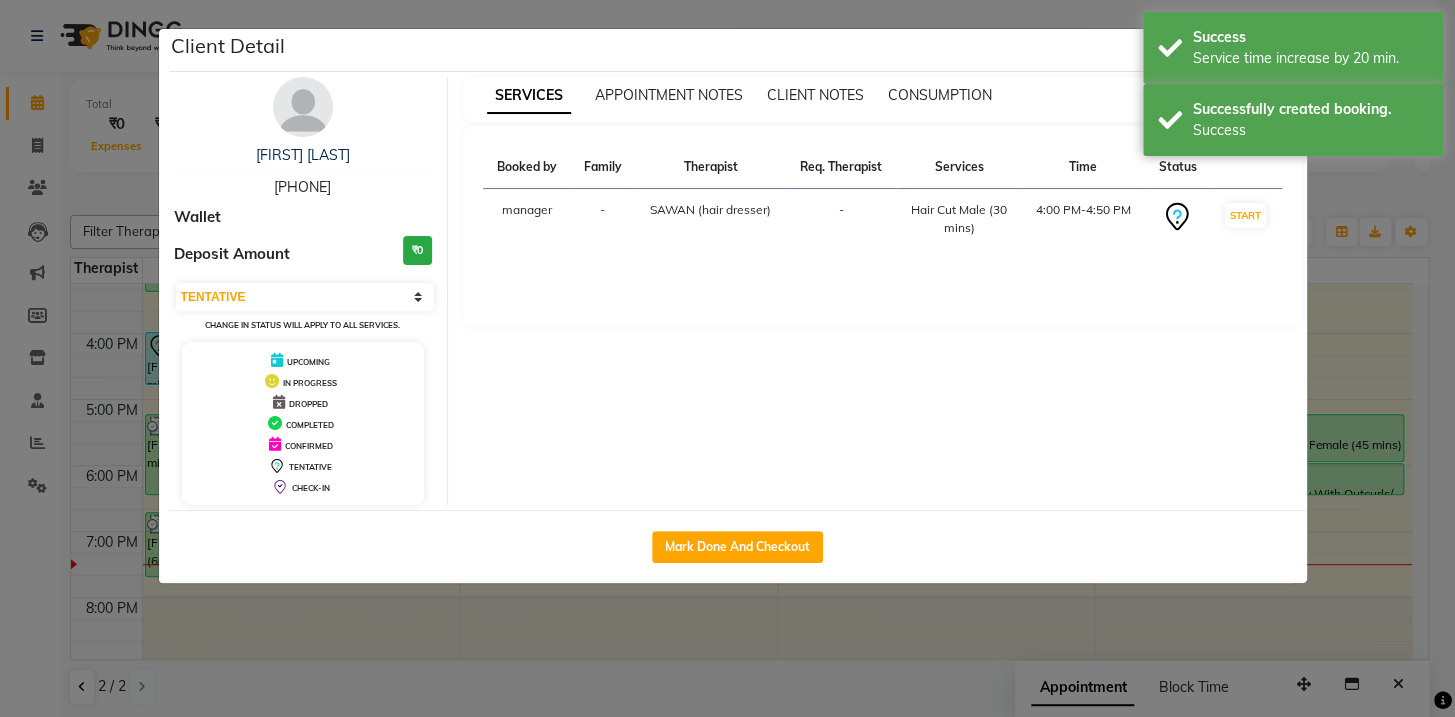 select on "service" 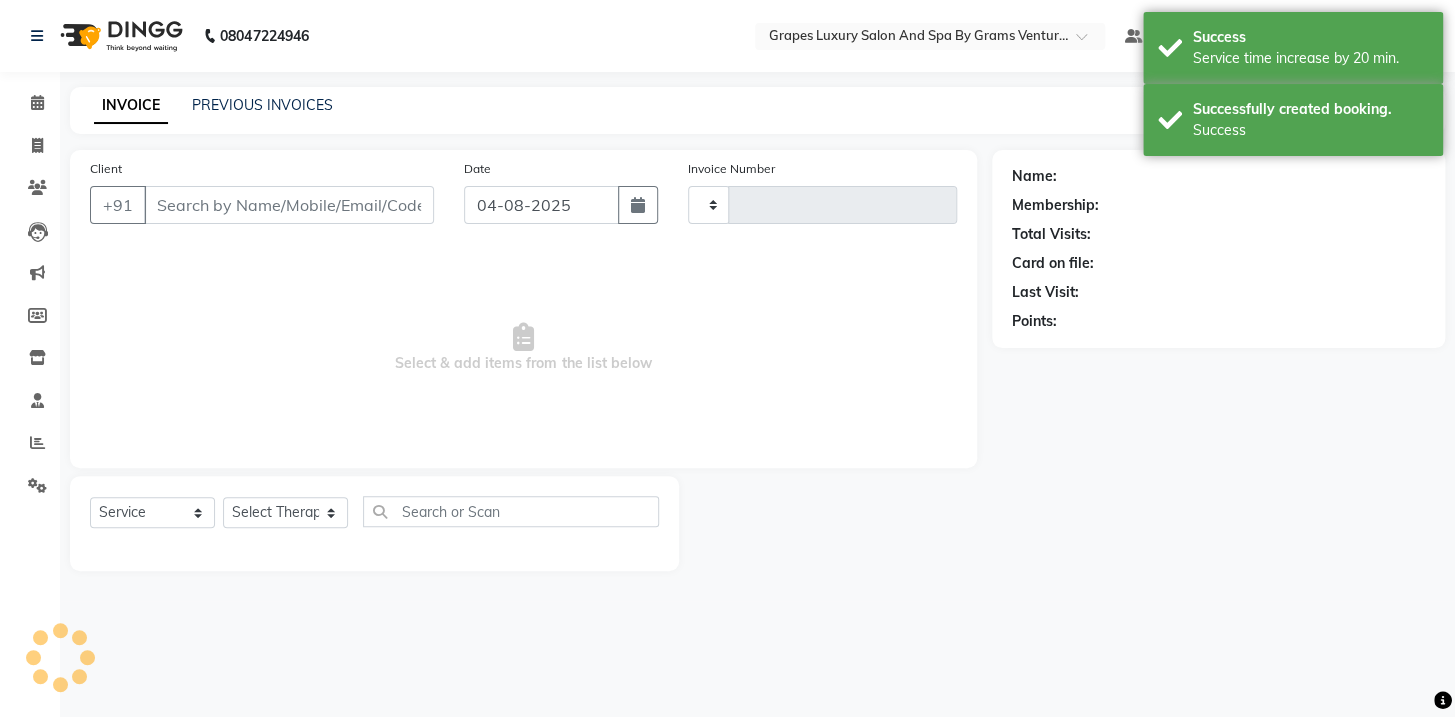 type on "1985" 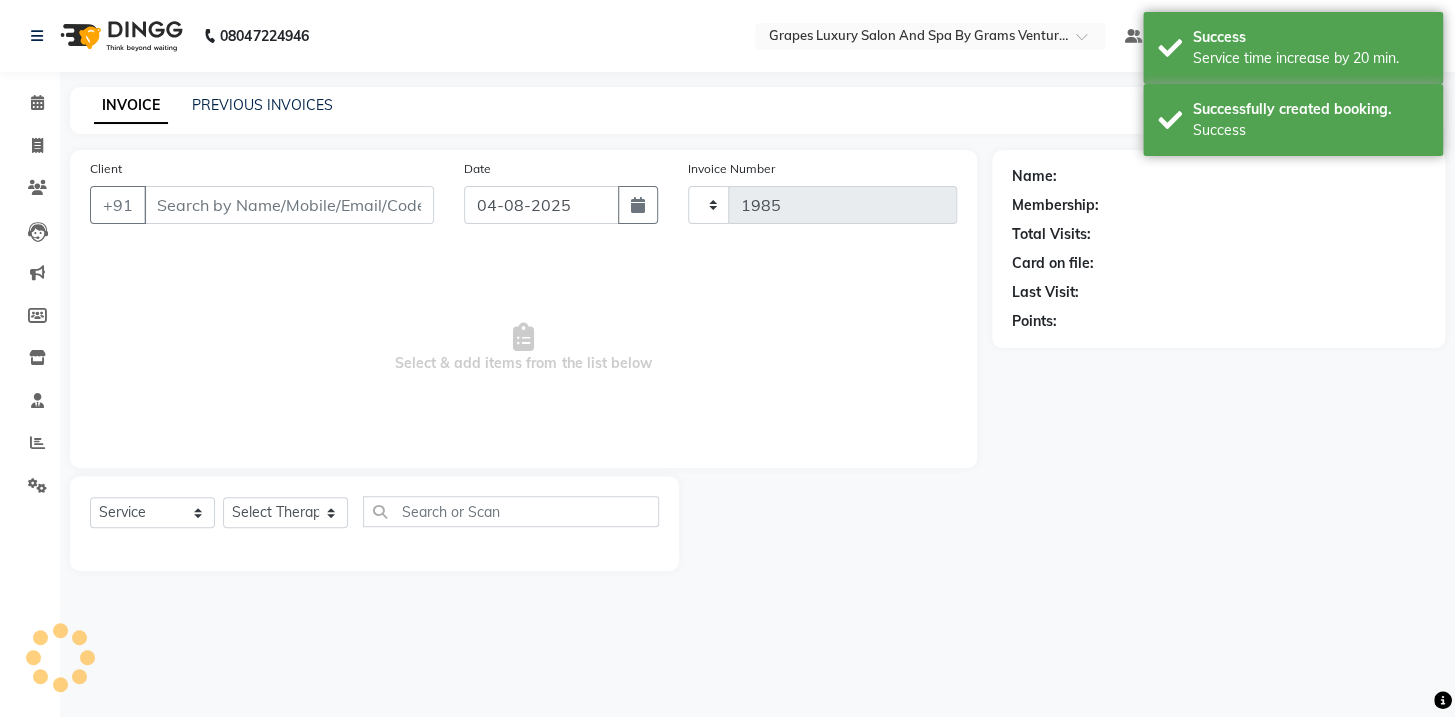 select on "3585" 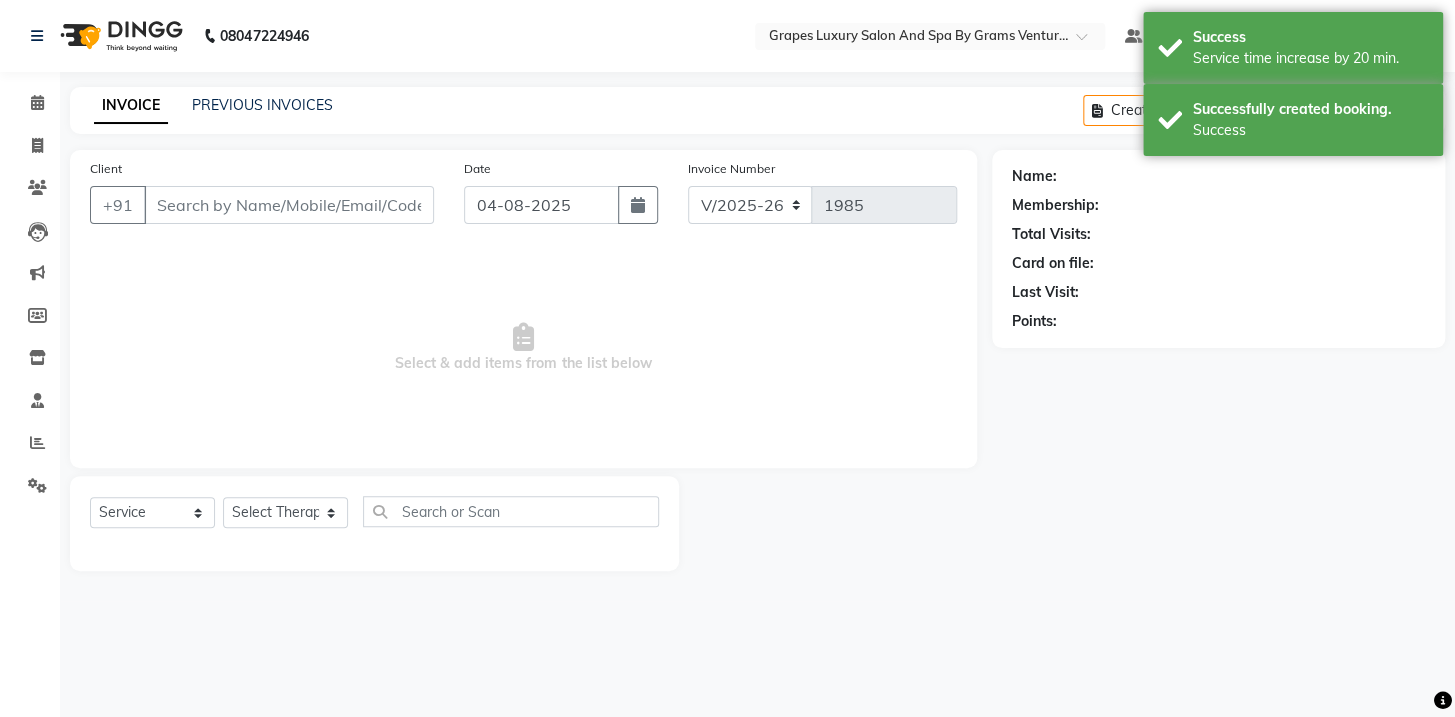 type on "[PHONE]" 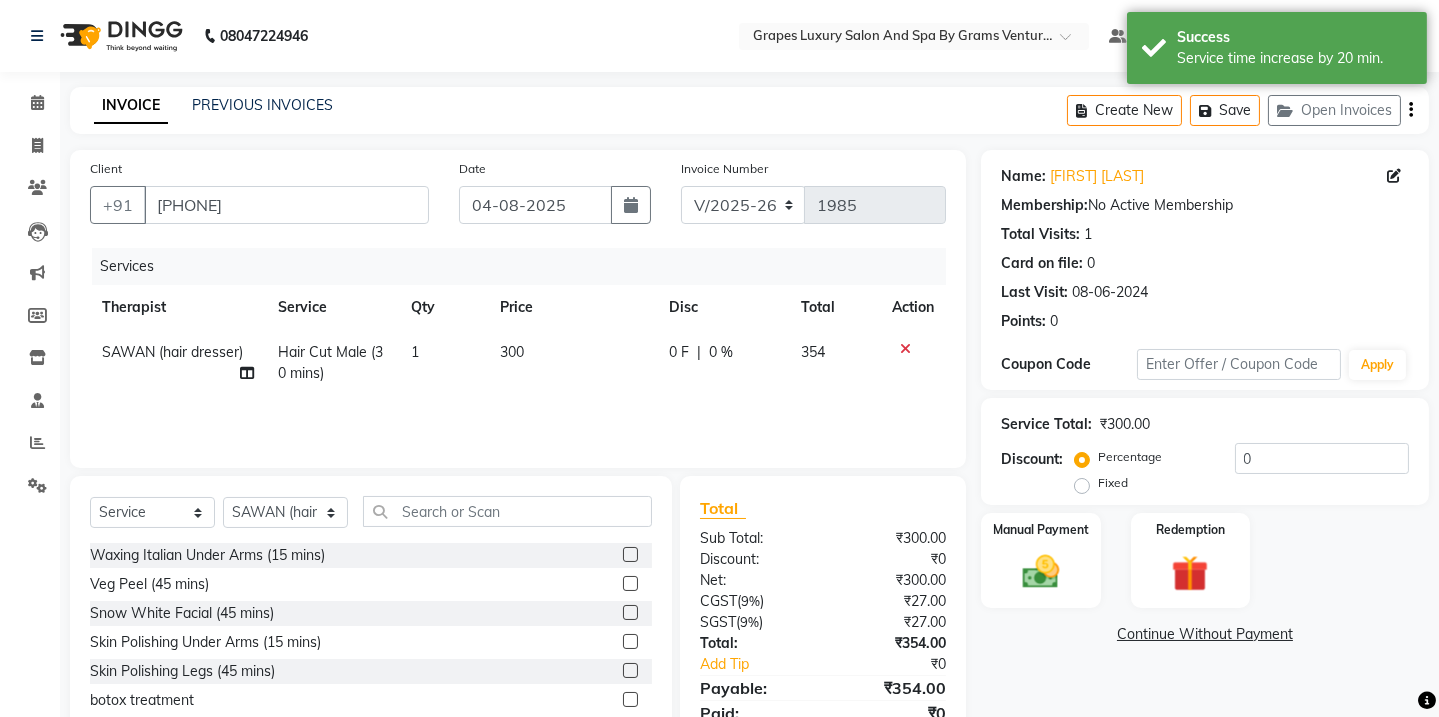 click on "Discount:  Percentage   Fixed  0" 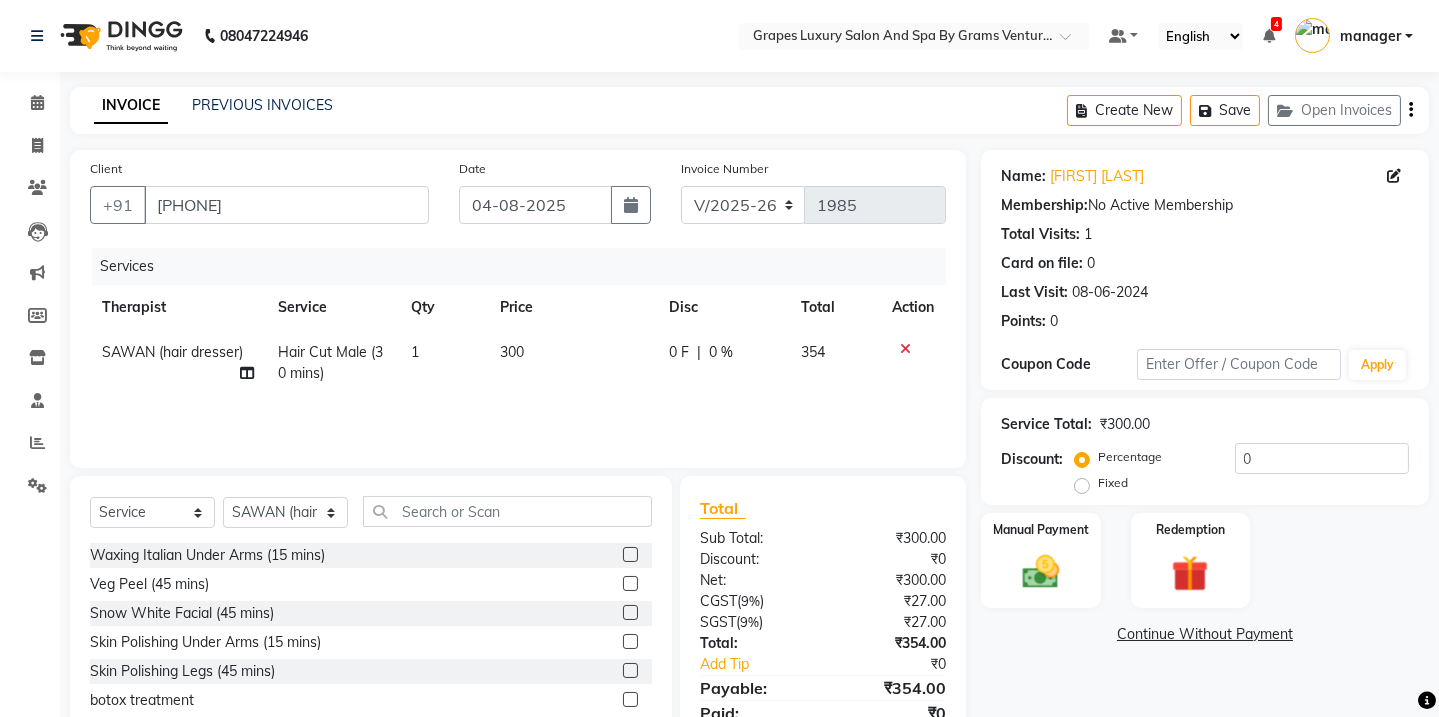 scroll, scrollTop: 84, scrollLeft: 0, axis: vertical 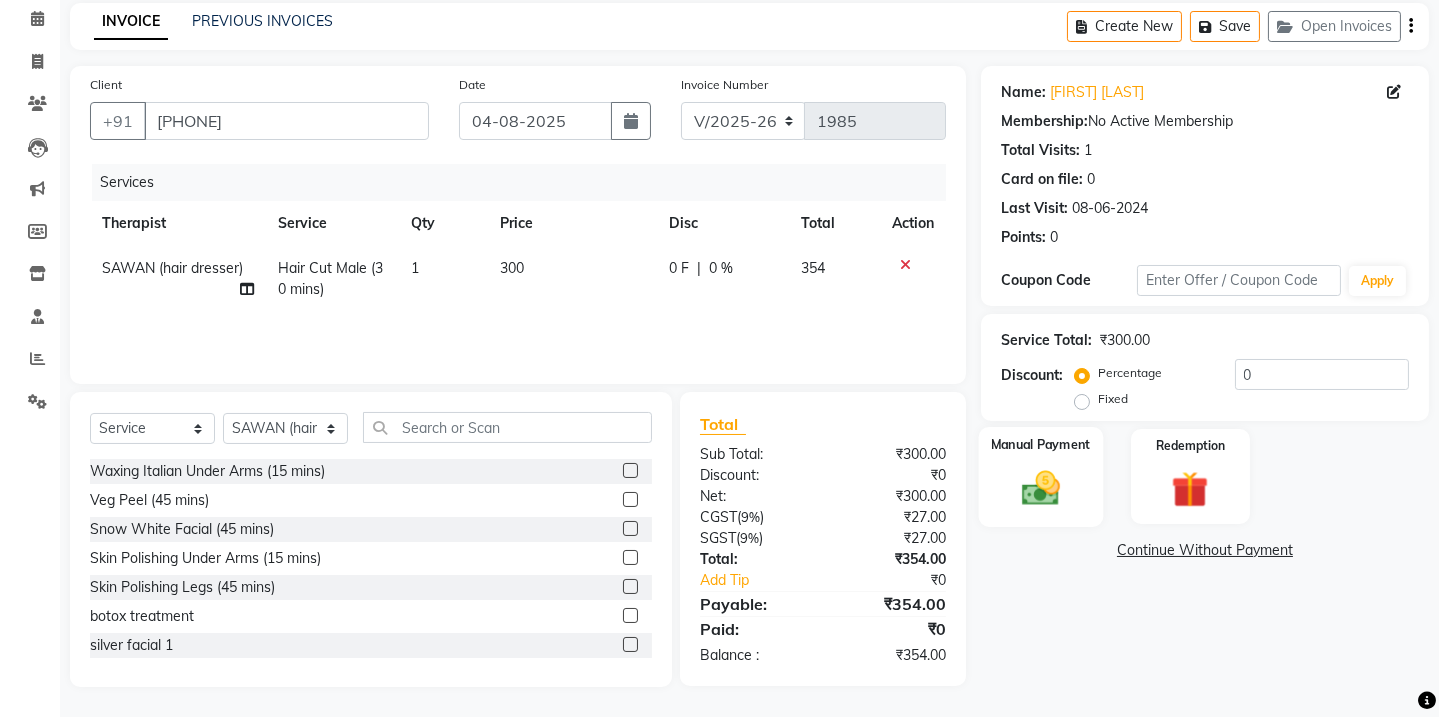 click on "Manual Payment" 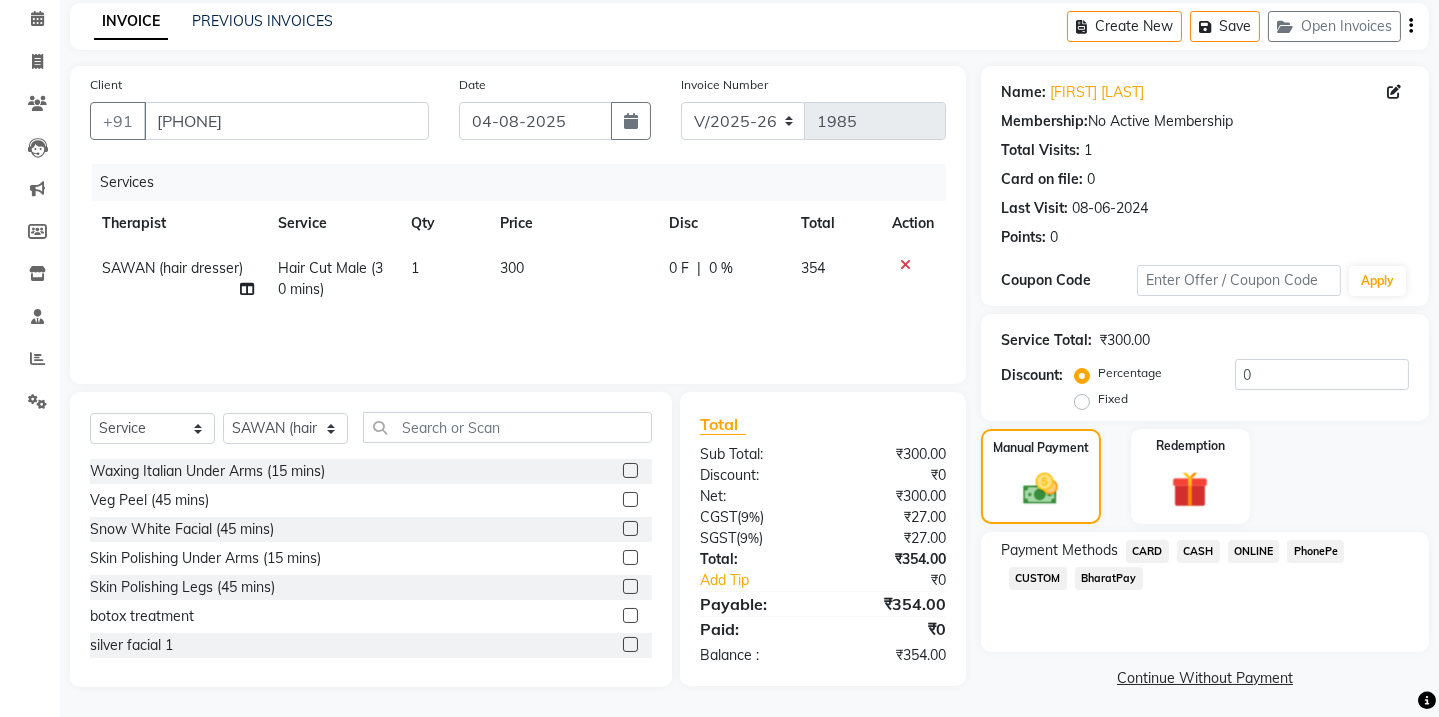 click on "ONLINE" 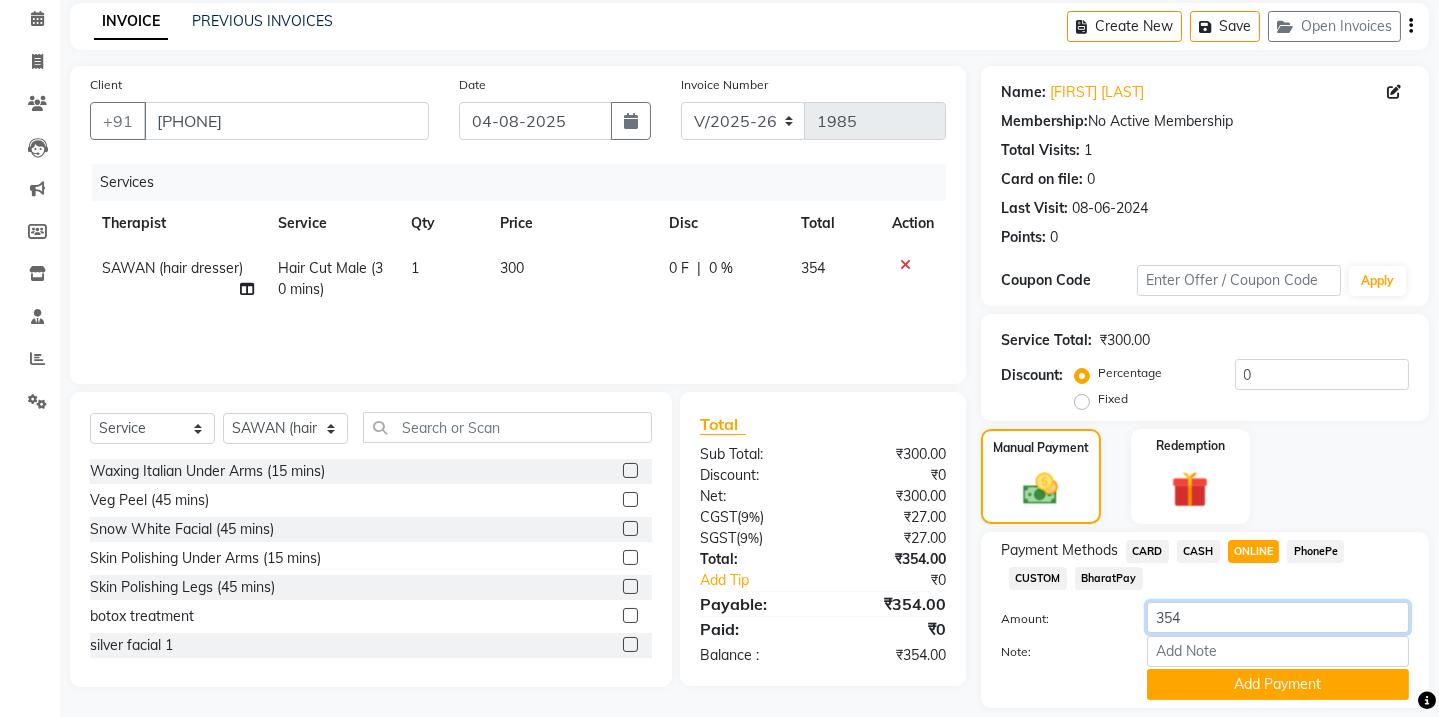 click on "354" 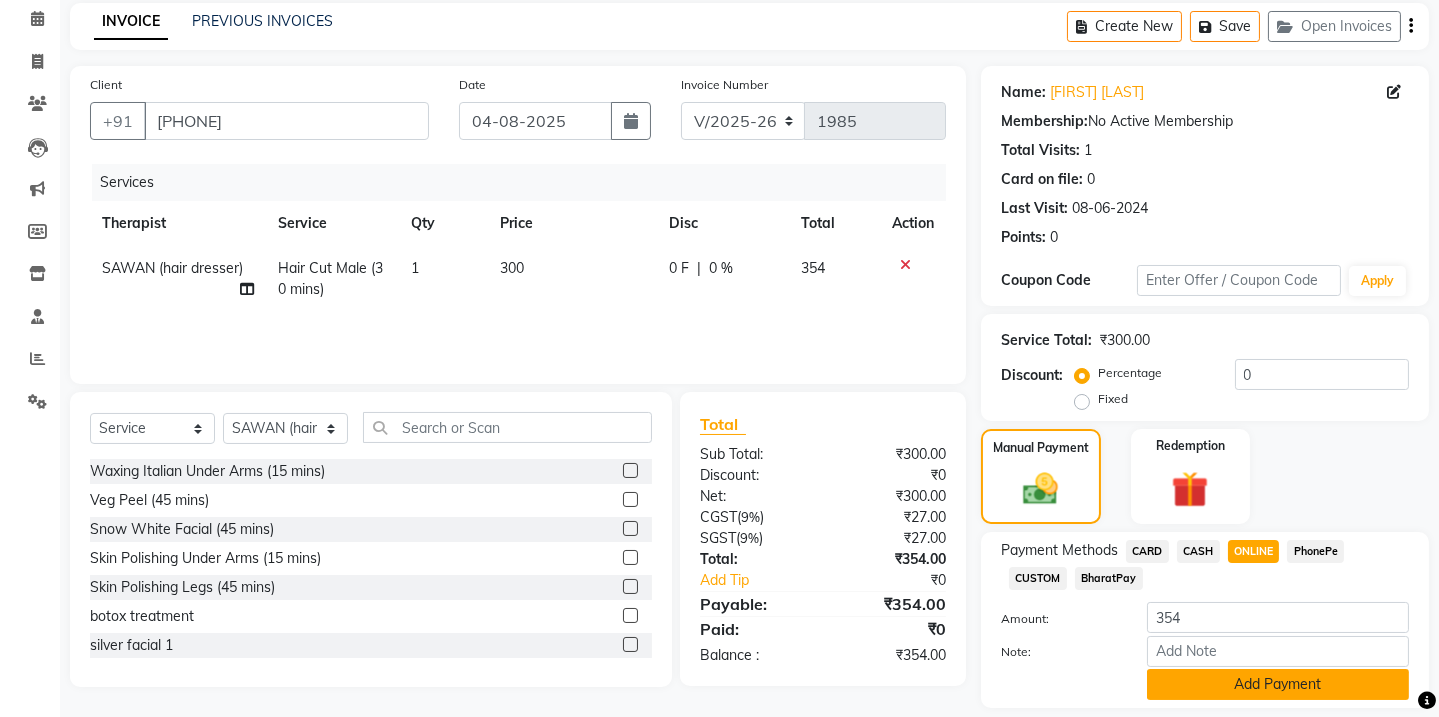 click on "Add Payment" 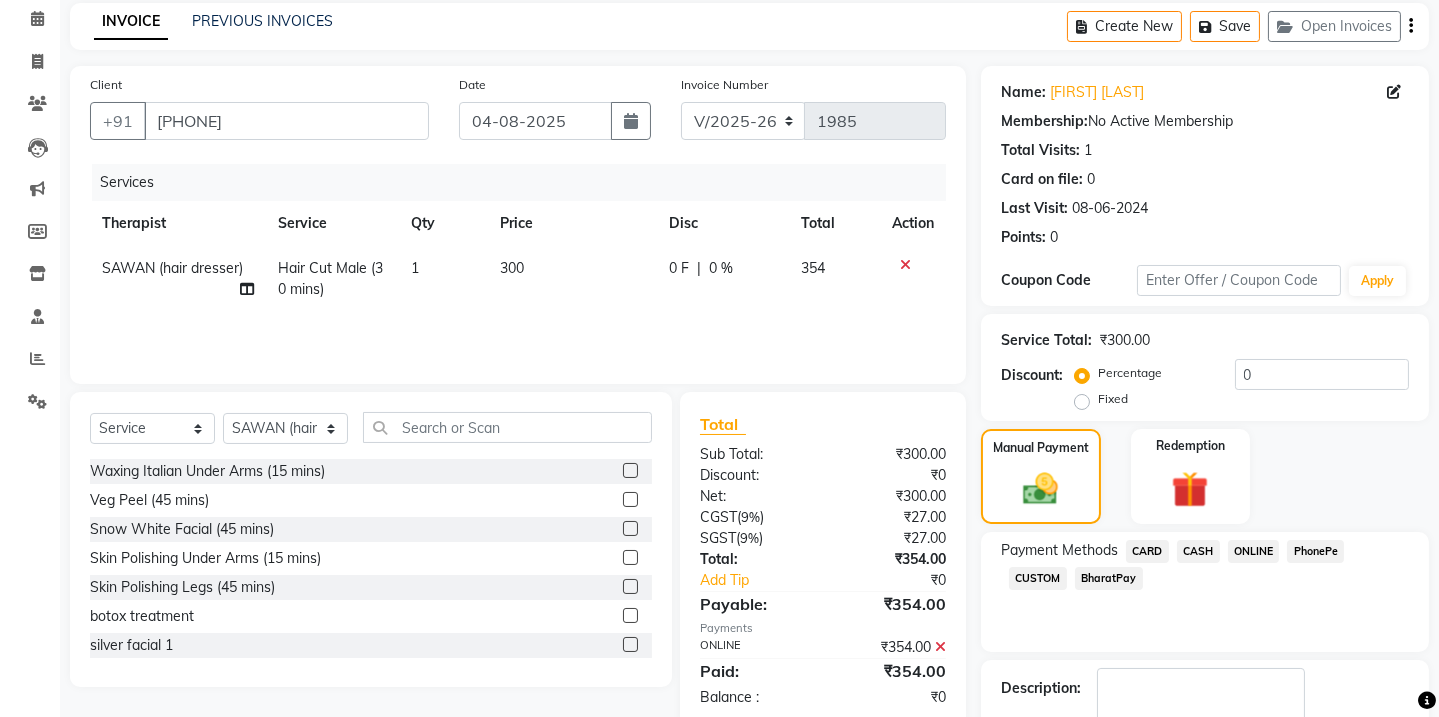 click 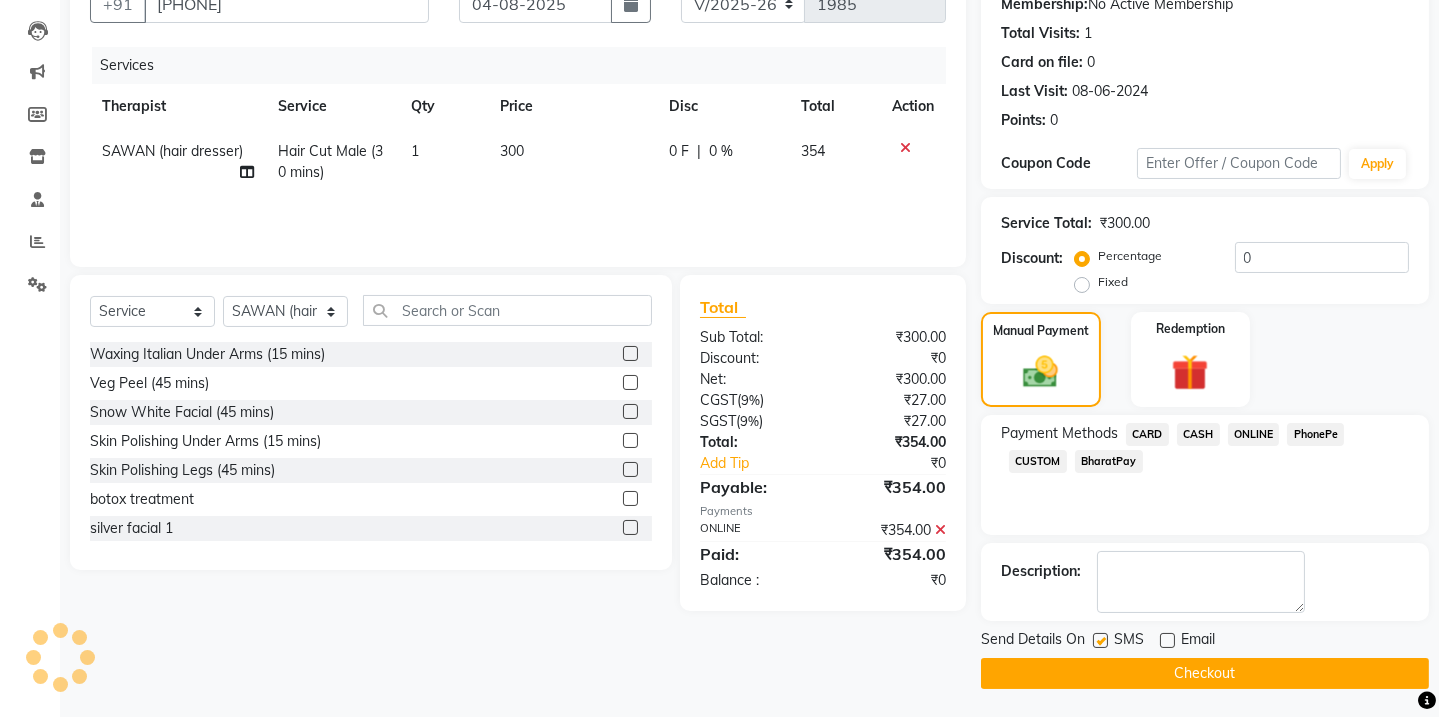 click 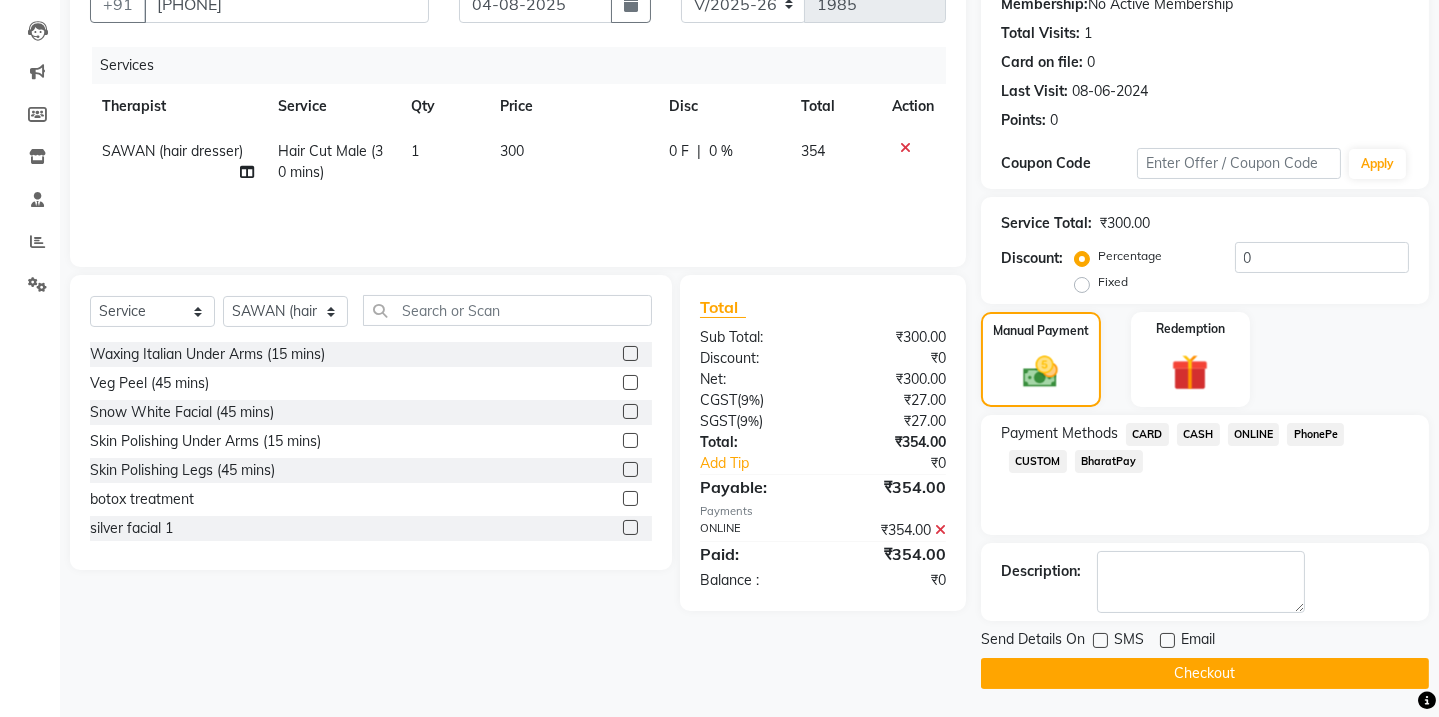 click on "Checkout" 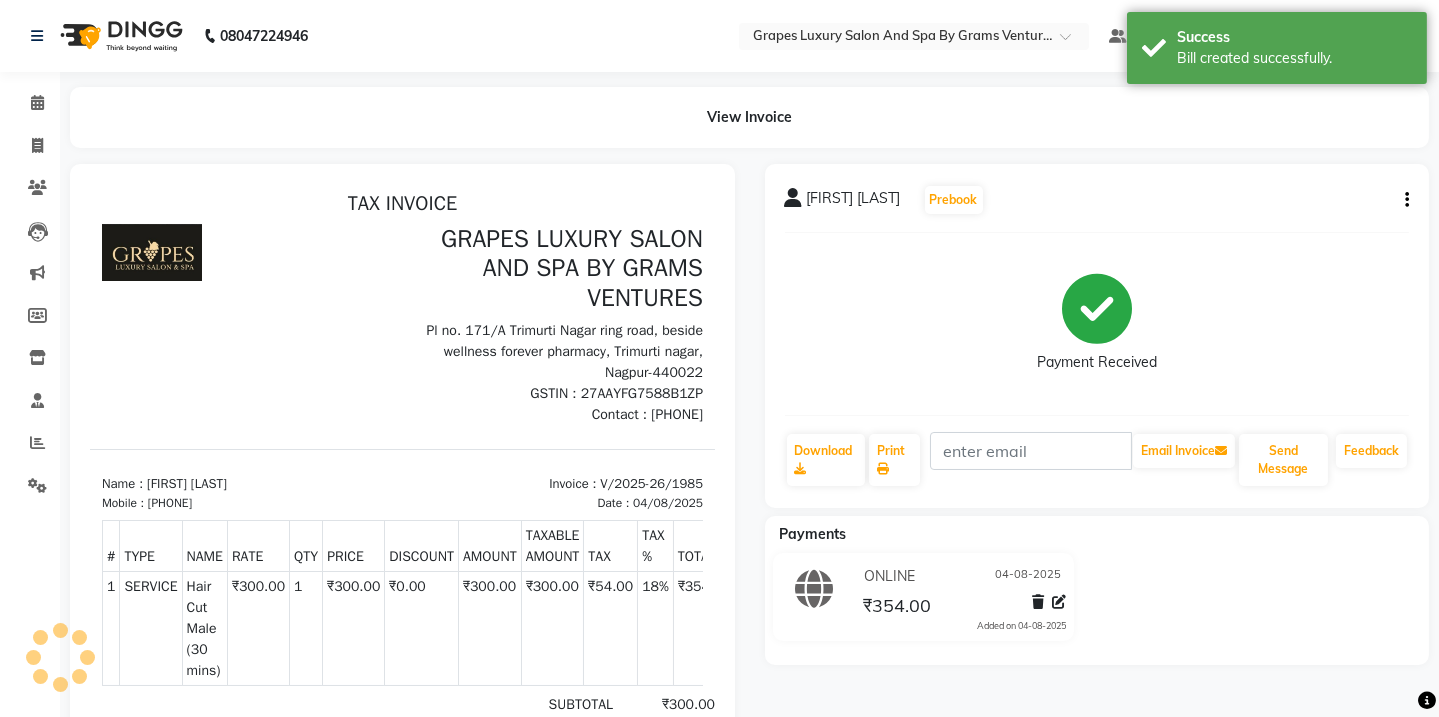 scroll, scrollTop: 0, scrollLeft: 0, axis: both 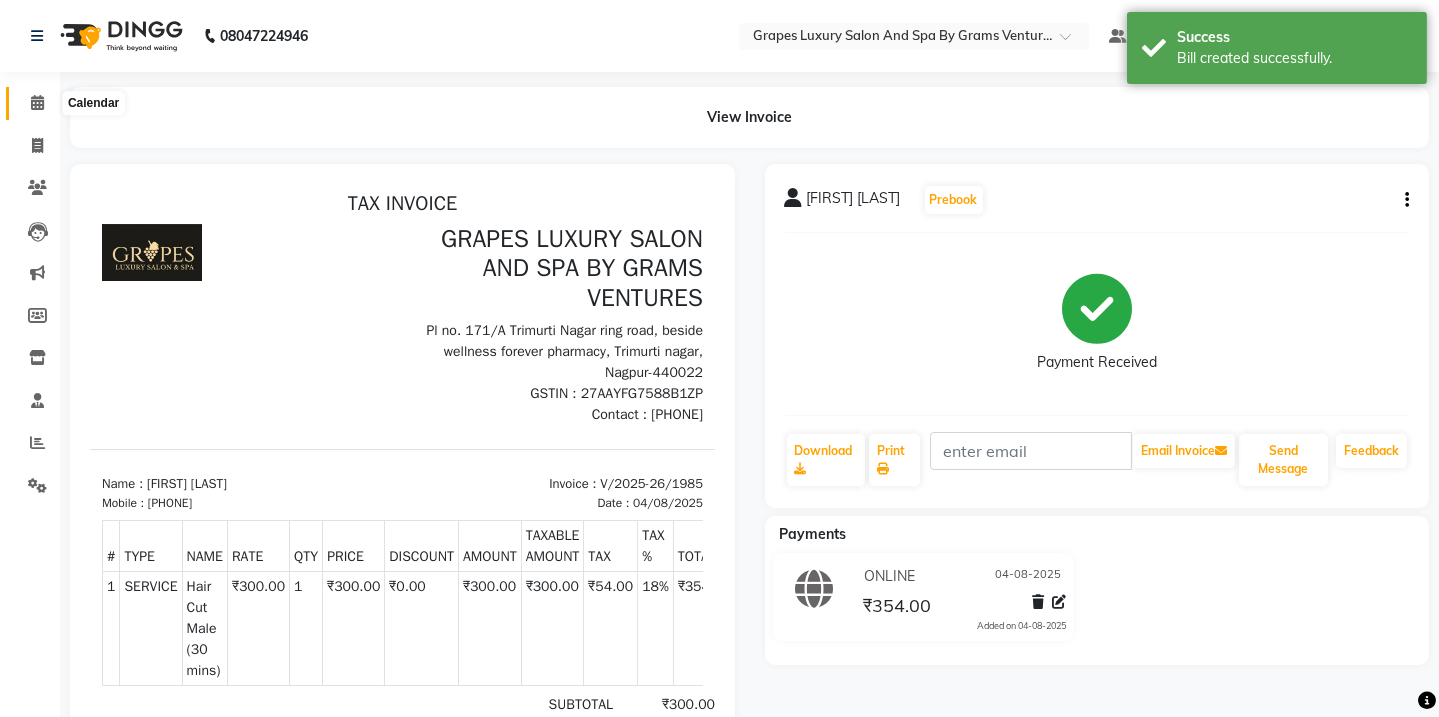 click 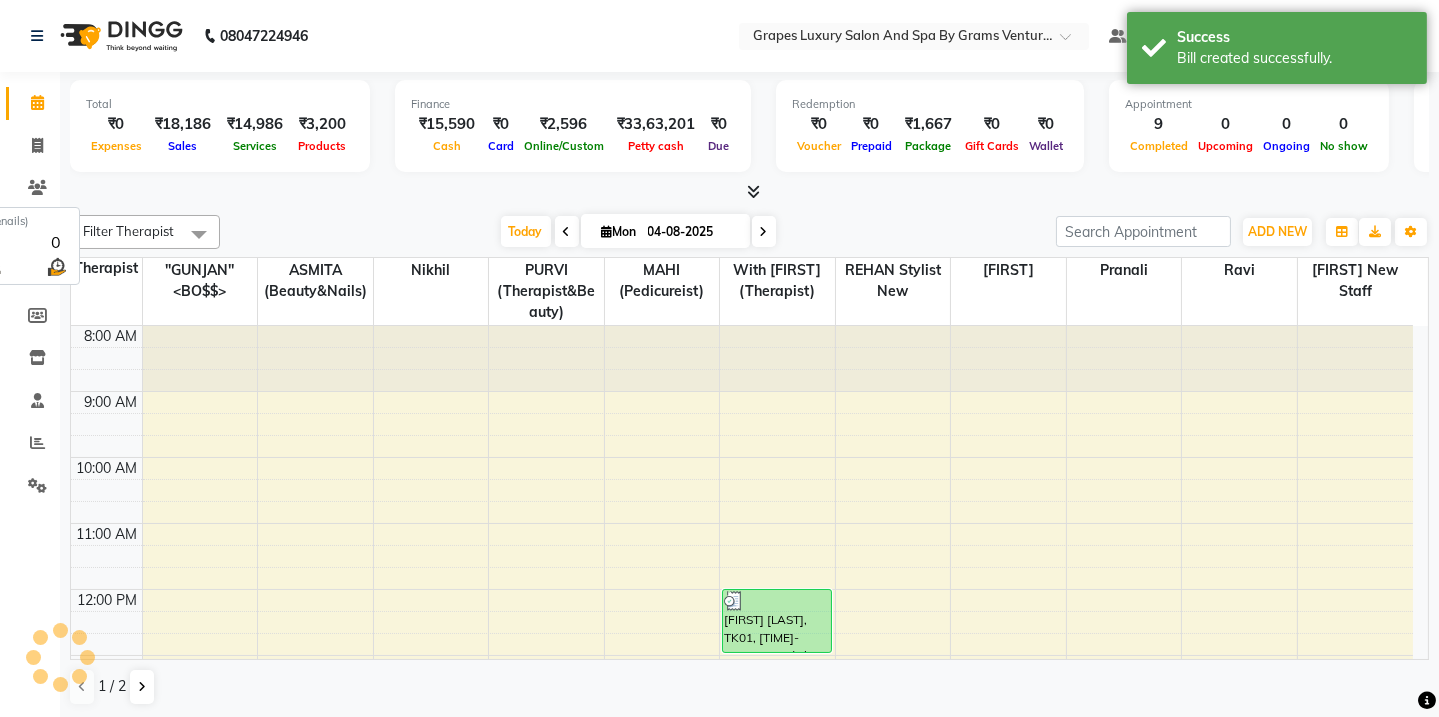 scroll, scrollTop: 0, scrollLeft: 0, axis: both 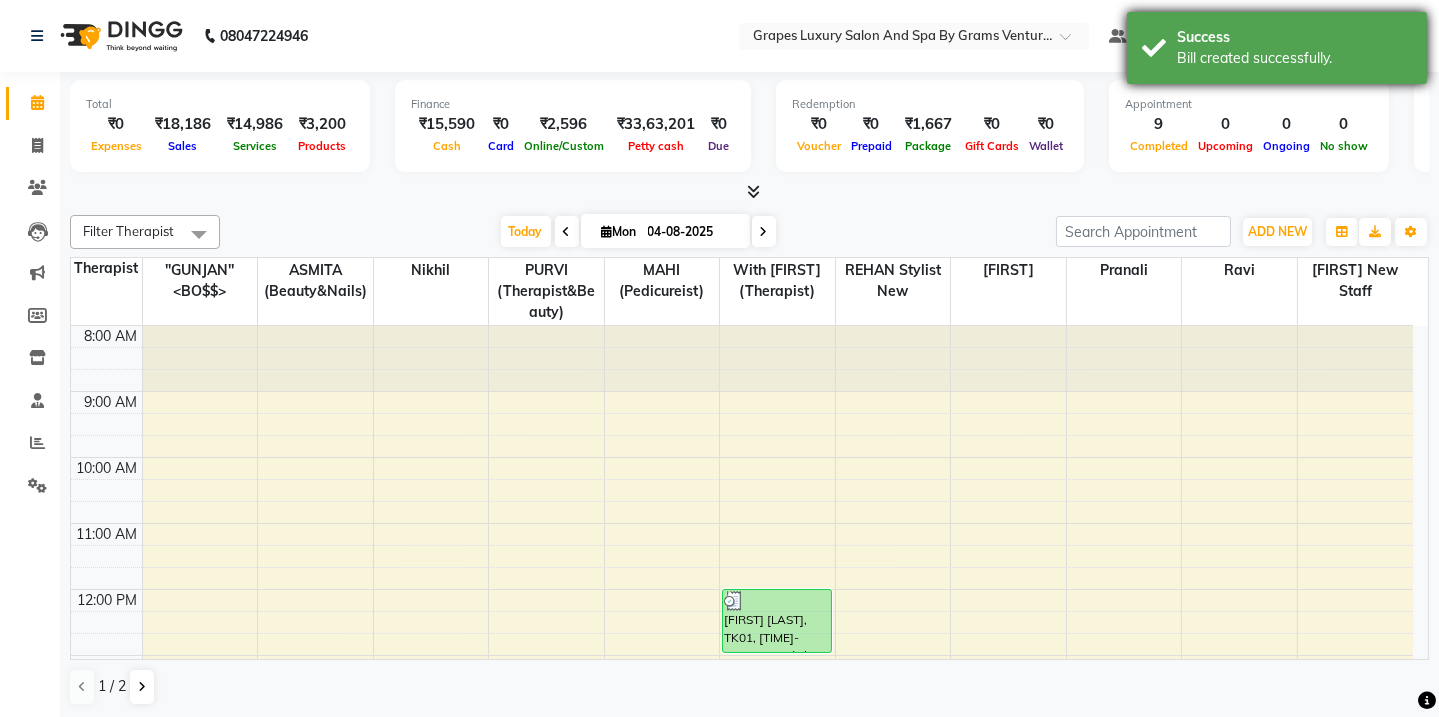 click on "Success   Bill created successfully." at bounding box center [1277, 48] 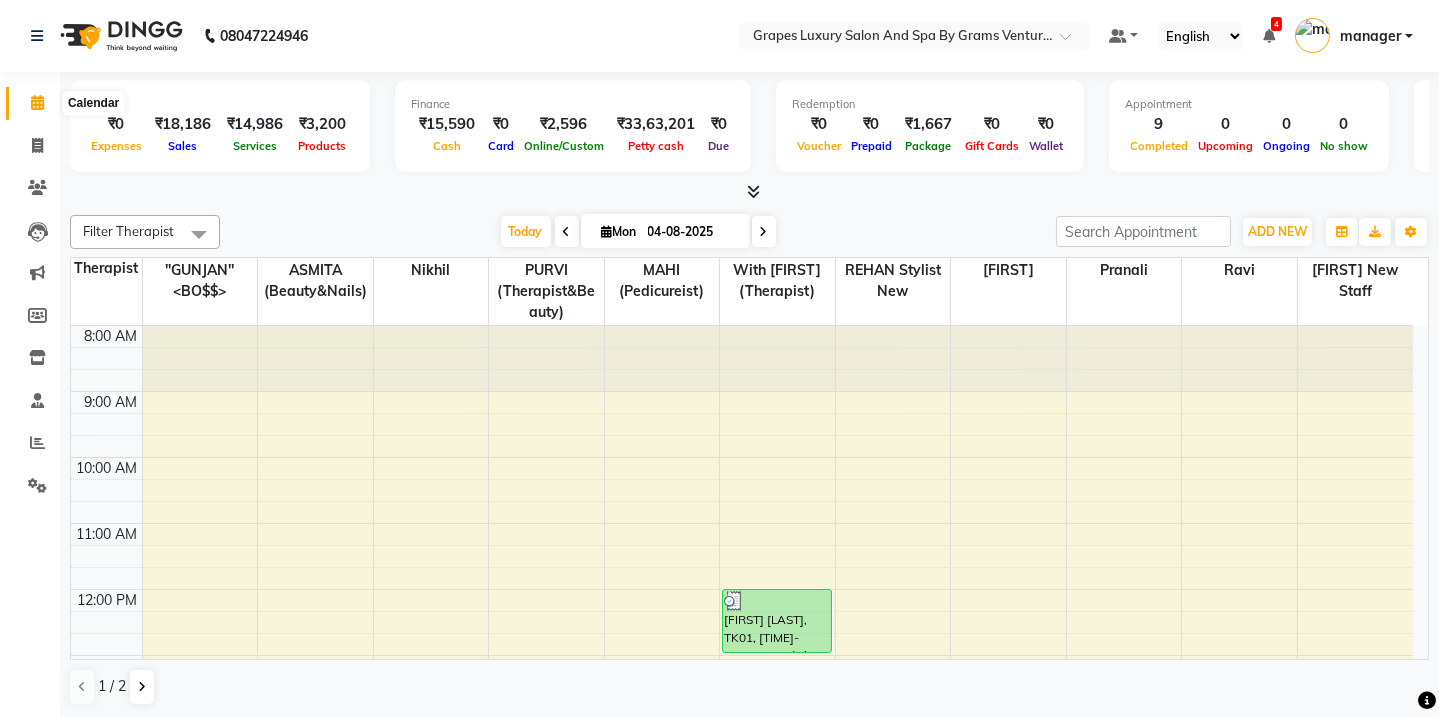 click 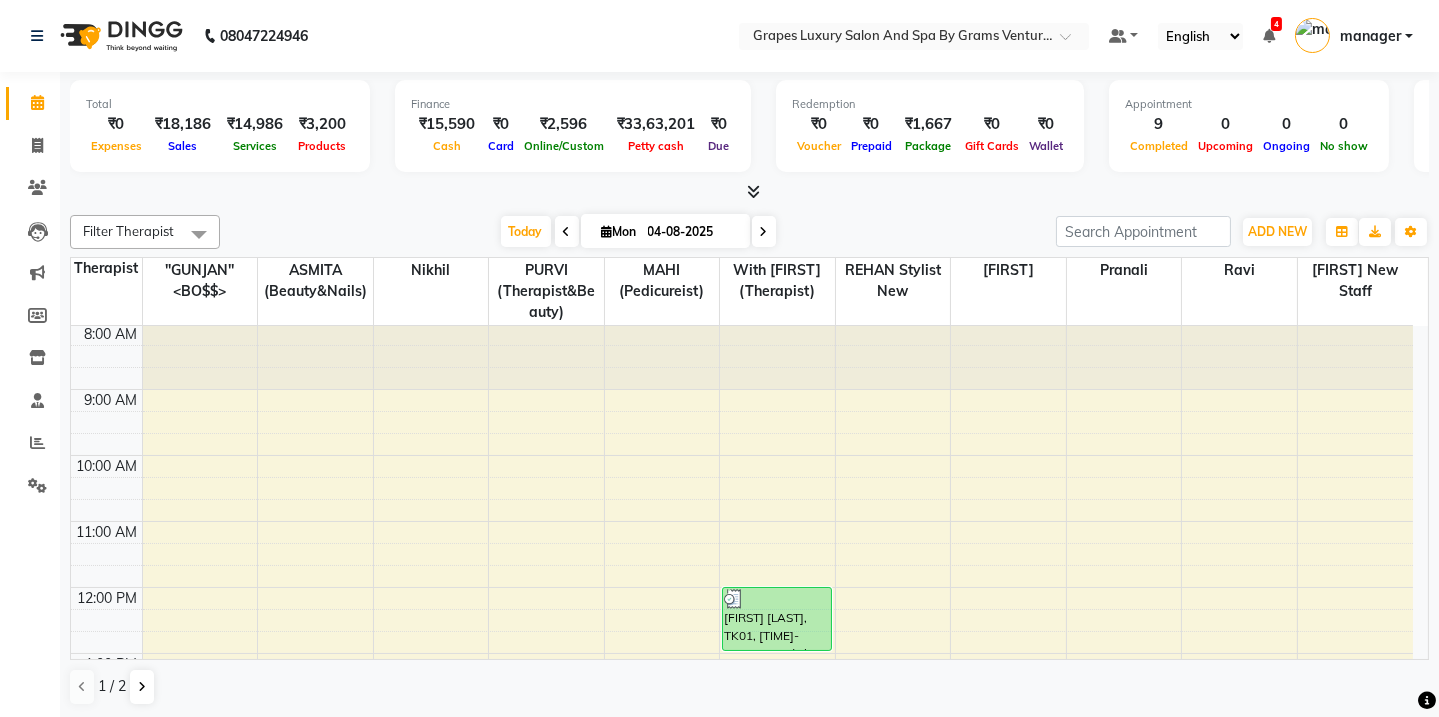 scroll, scrollTop: 0, scrollLeft: 0, axis: both 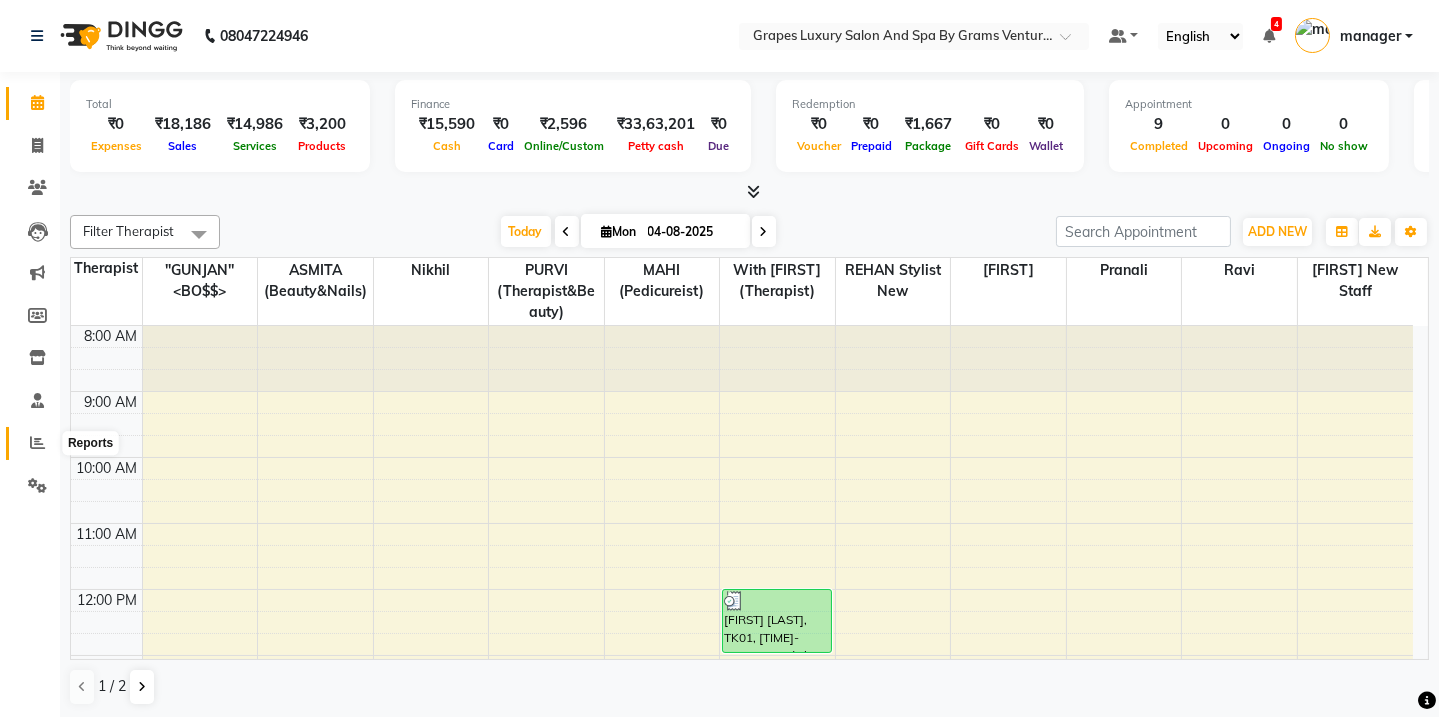 click 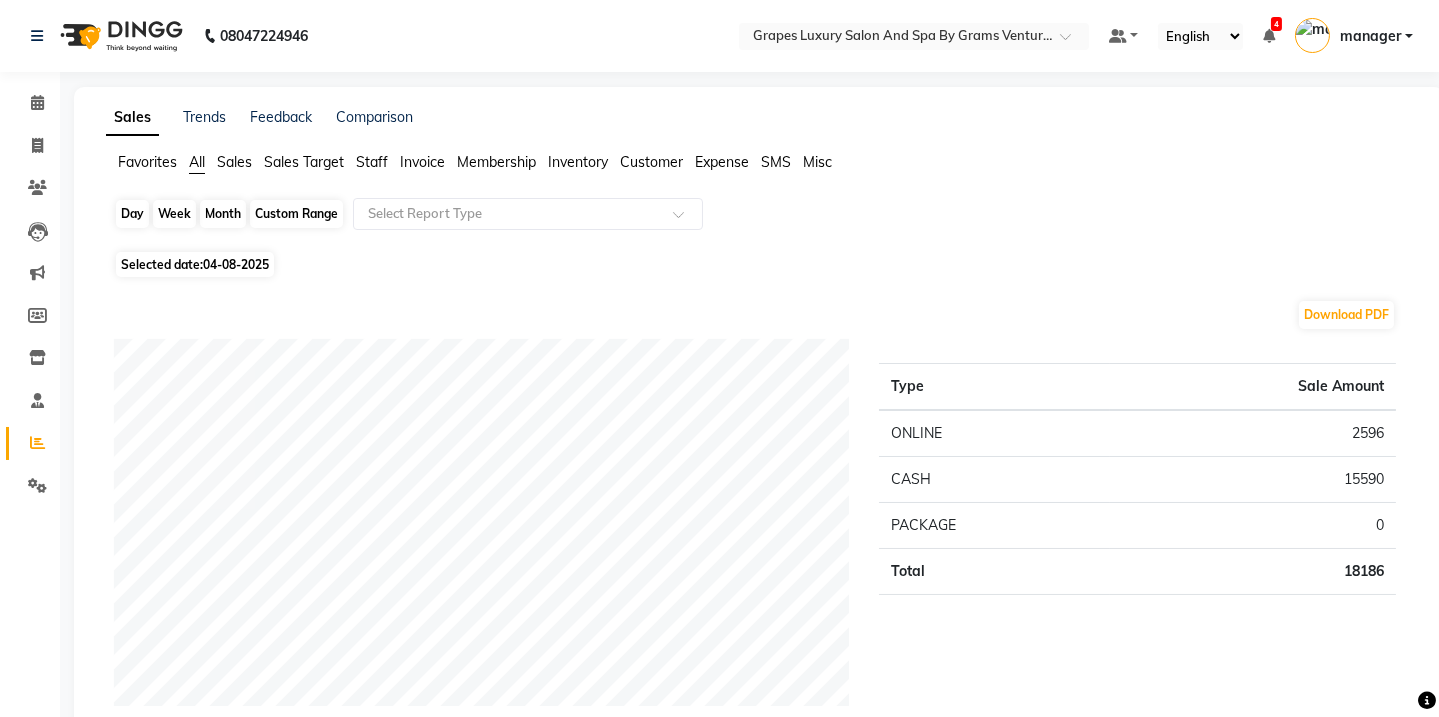 click on "Day" 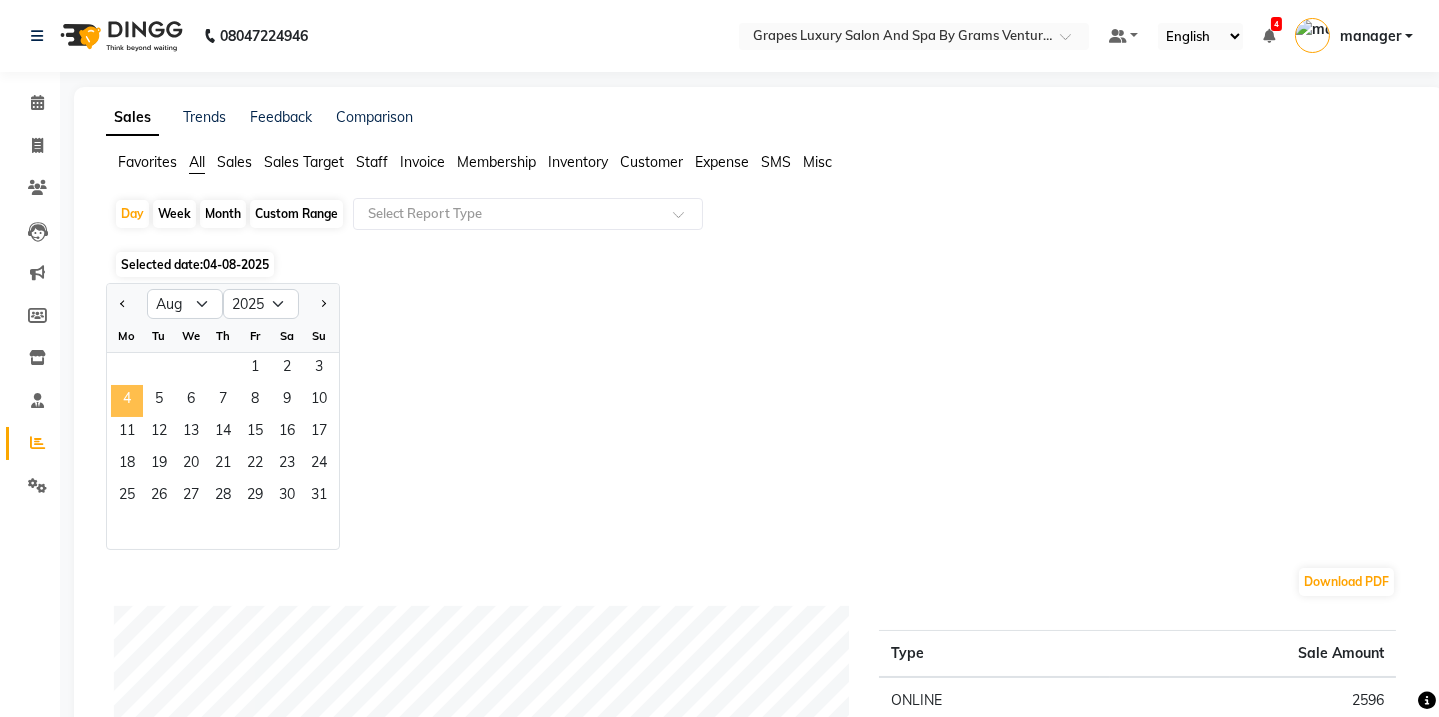 click on "4" 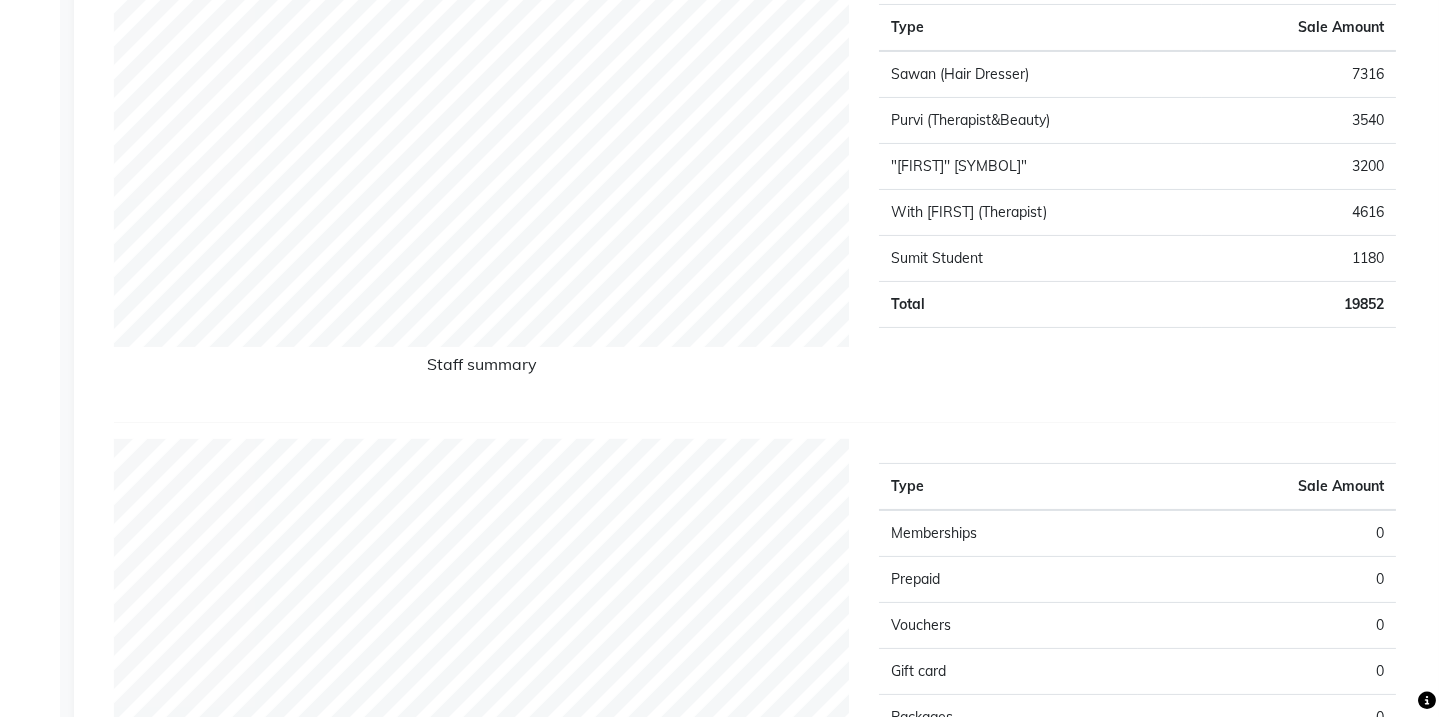 scroll, scrollTop: 727, scrollLeft: 0, axis: vertical 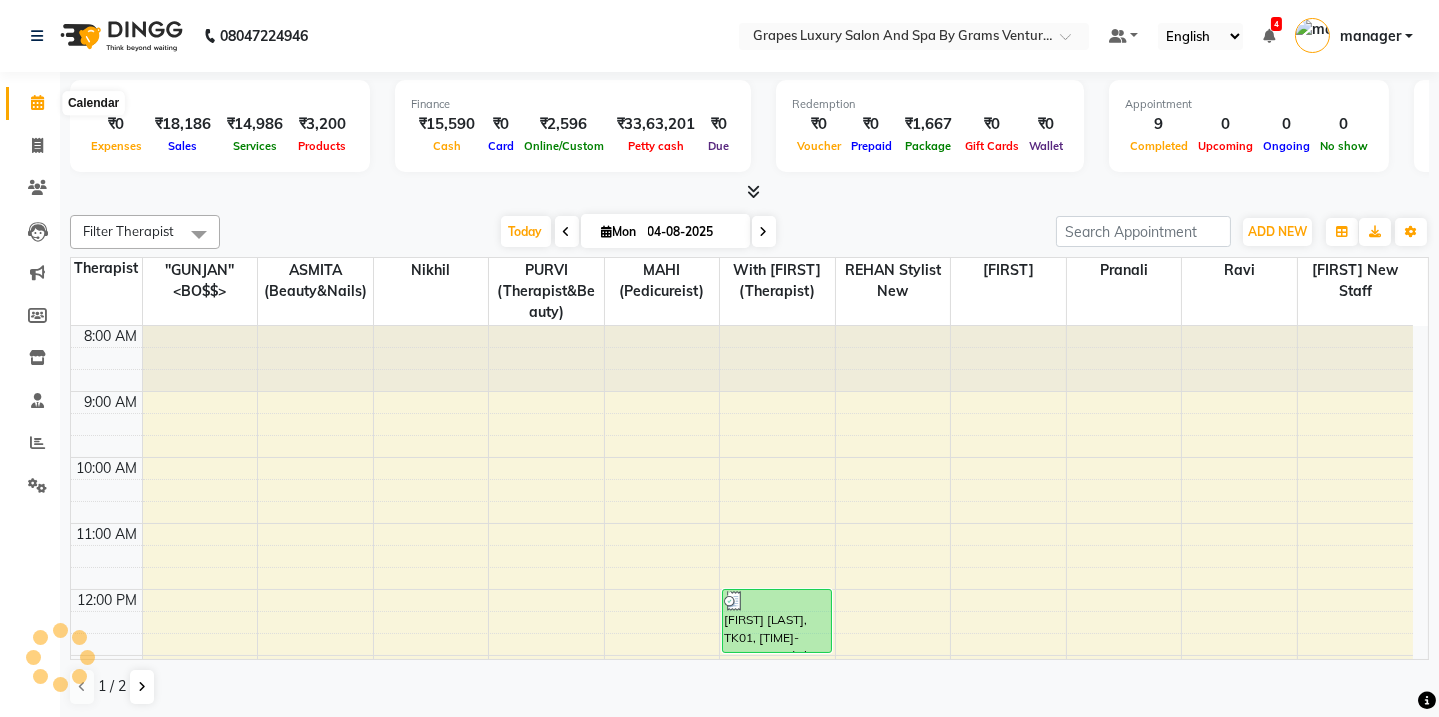 click 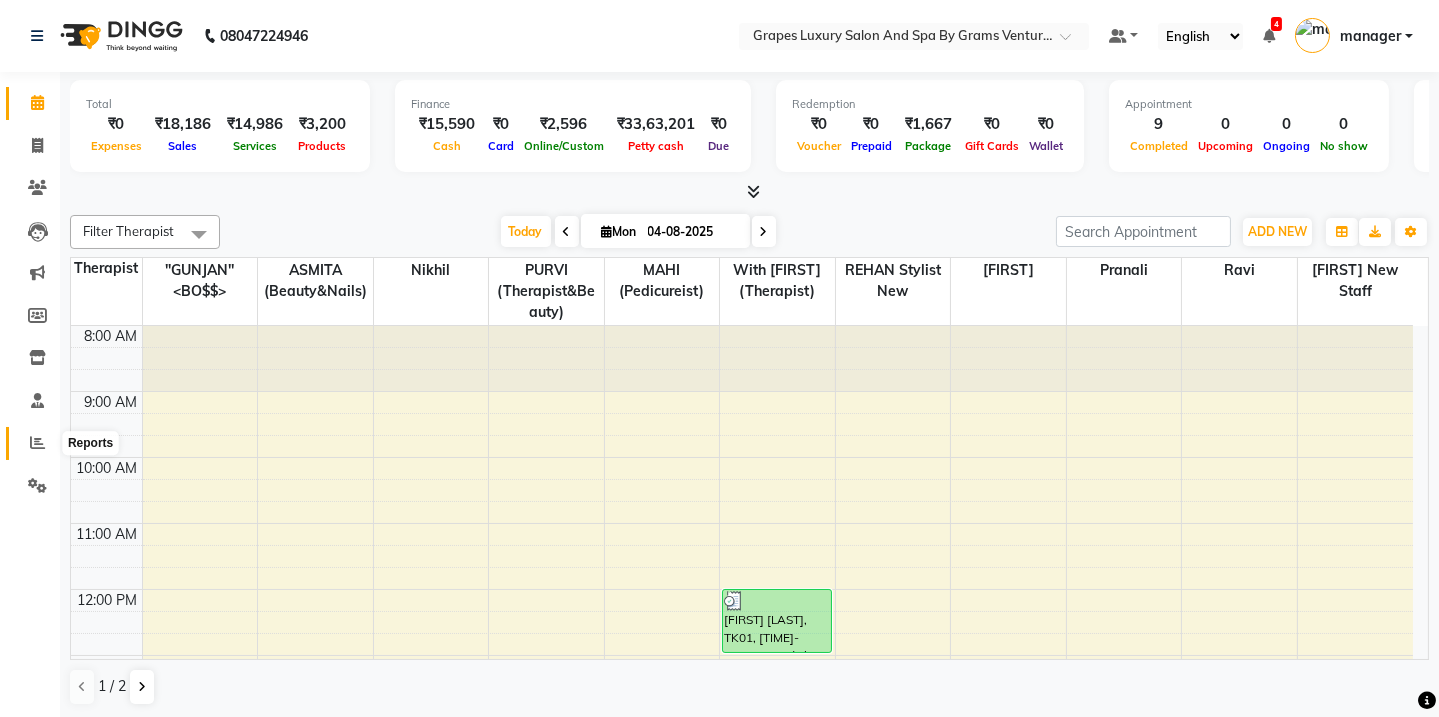 click 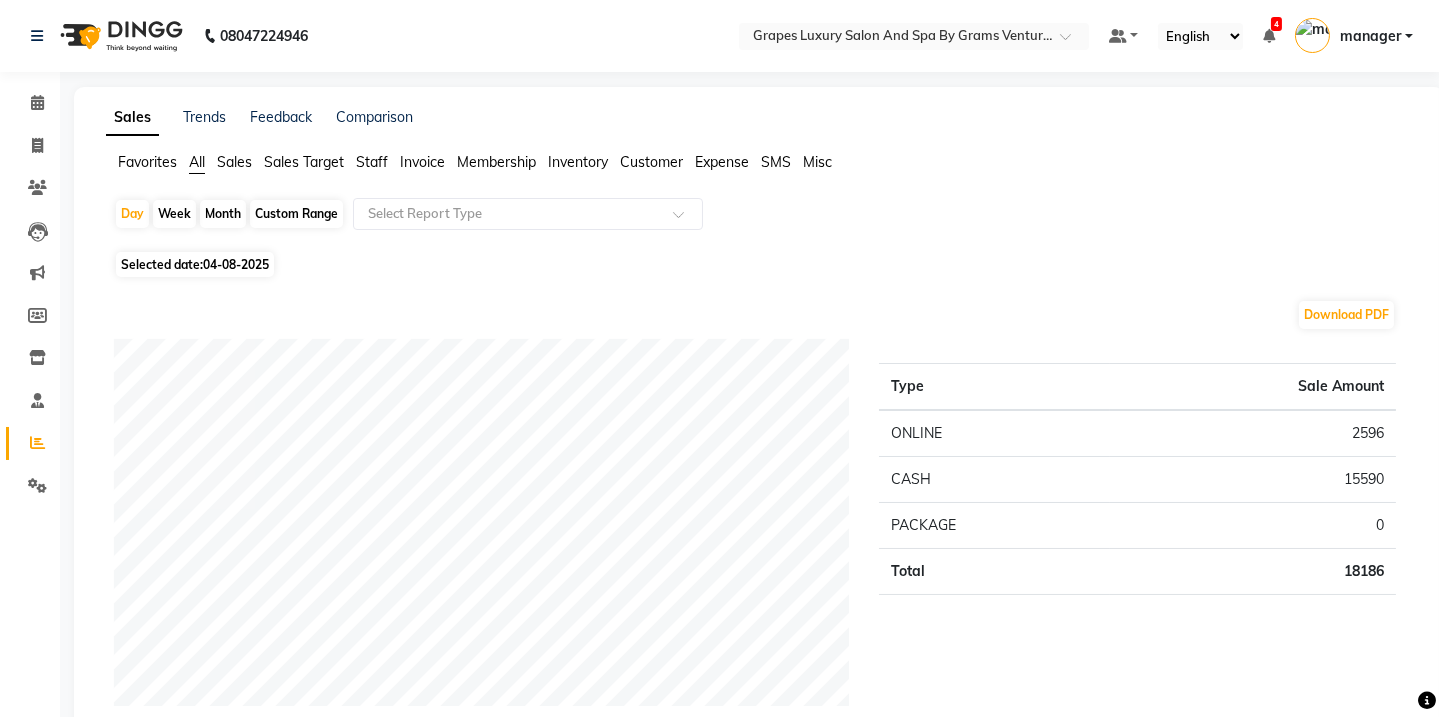 scroll, scrollTop: 742, scrollLeft: 0, axis: vertical 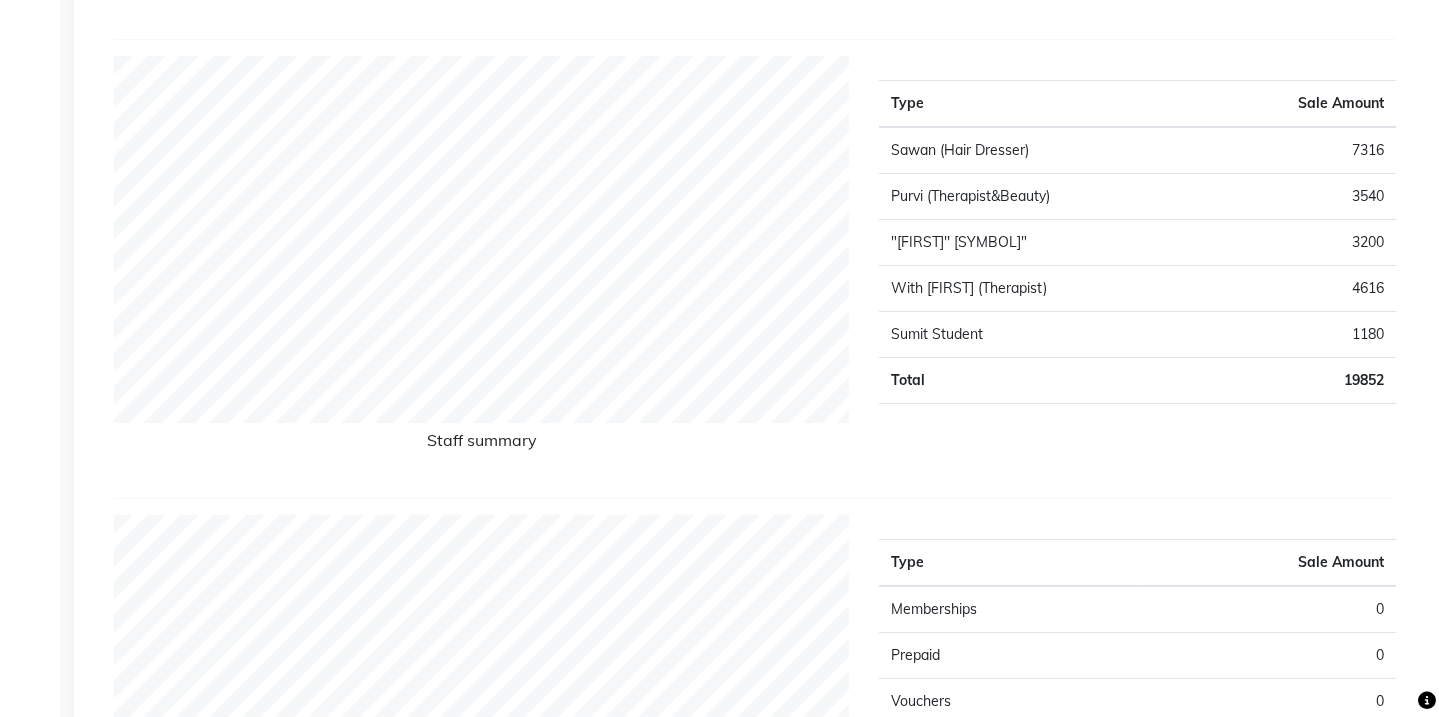 click 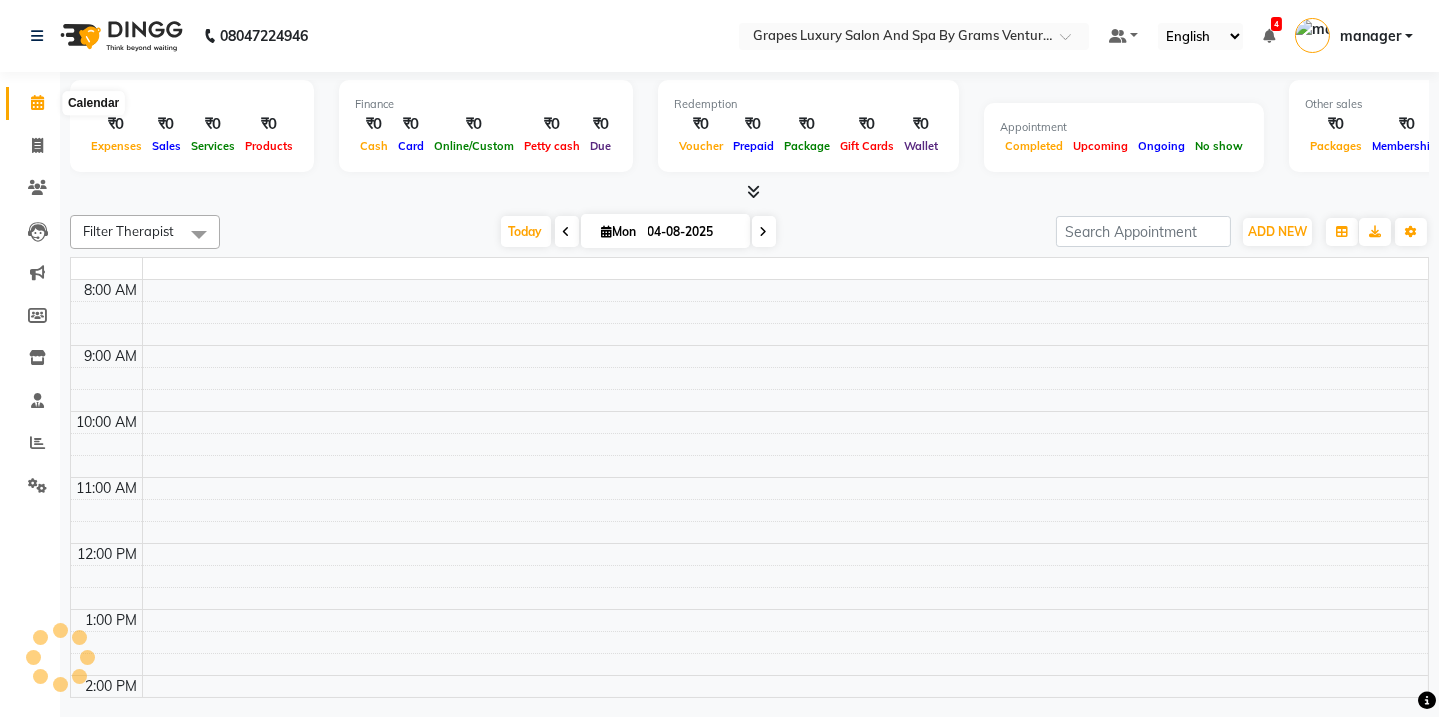 scroll, scrollTop: 0, scrollLeft: 0, axis: both 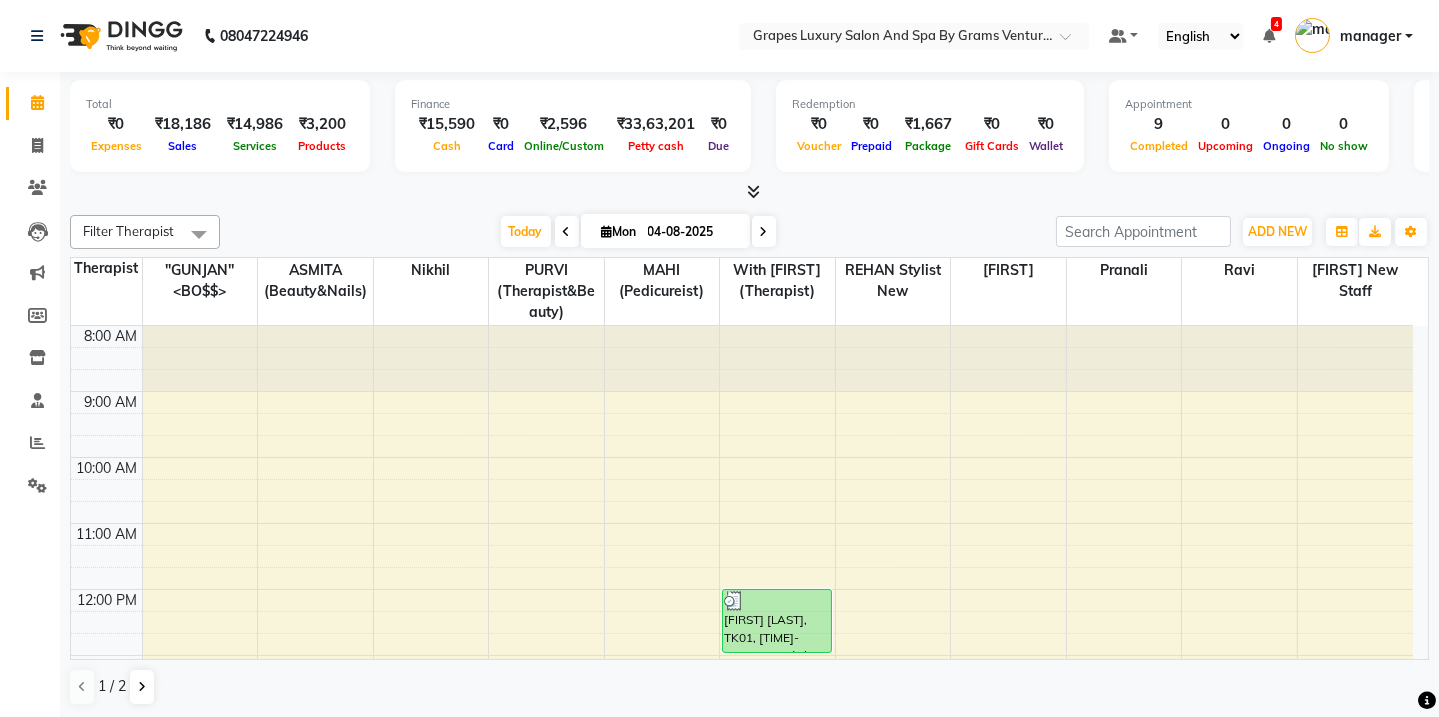 click at bounding box center [567, 232] 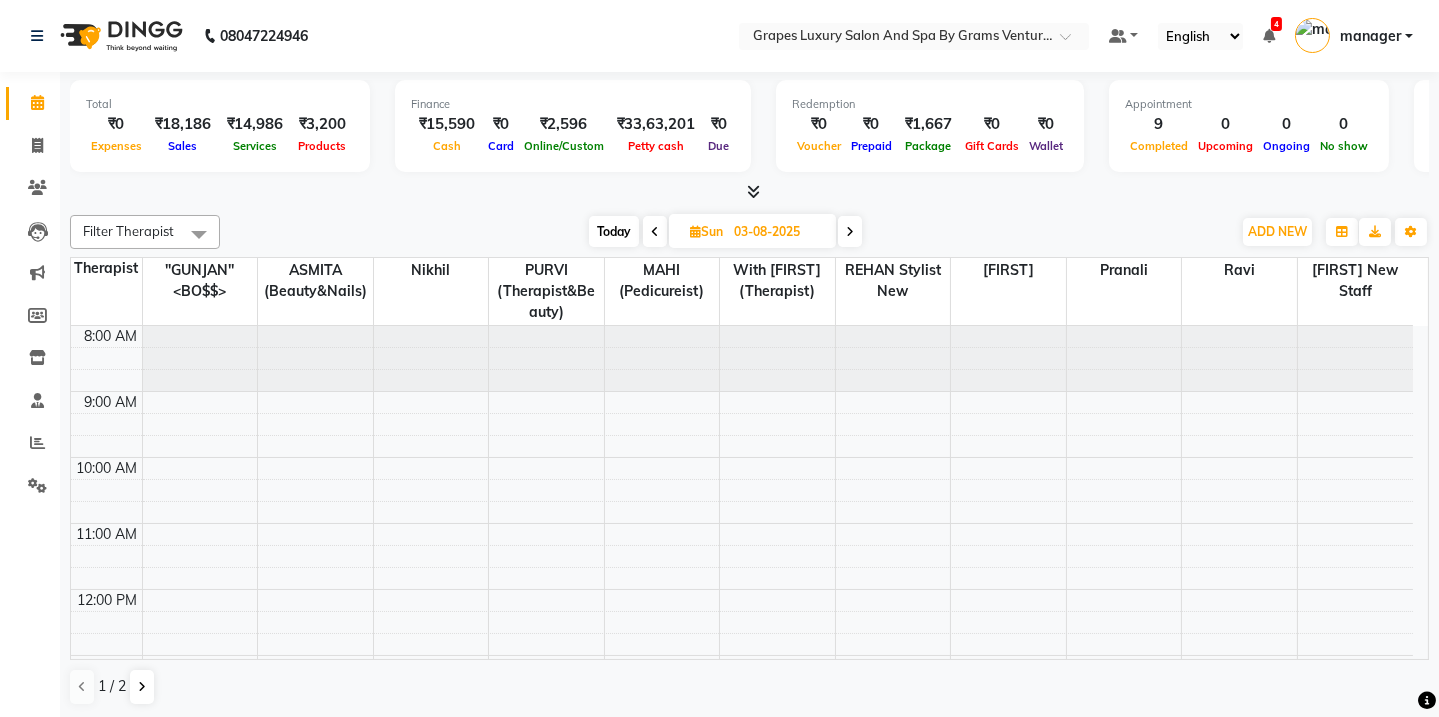 scroll, scrollTop: 520, scrollLeft: 0, axis: vertical 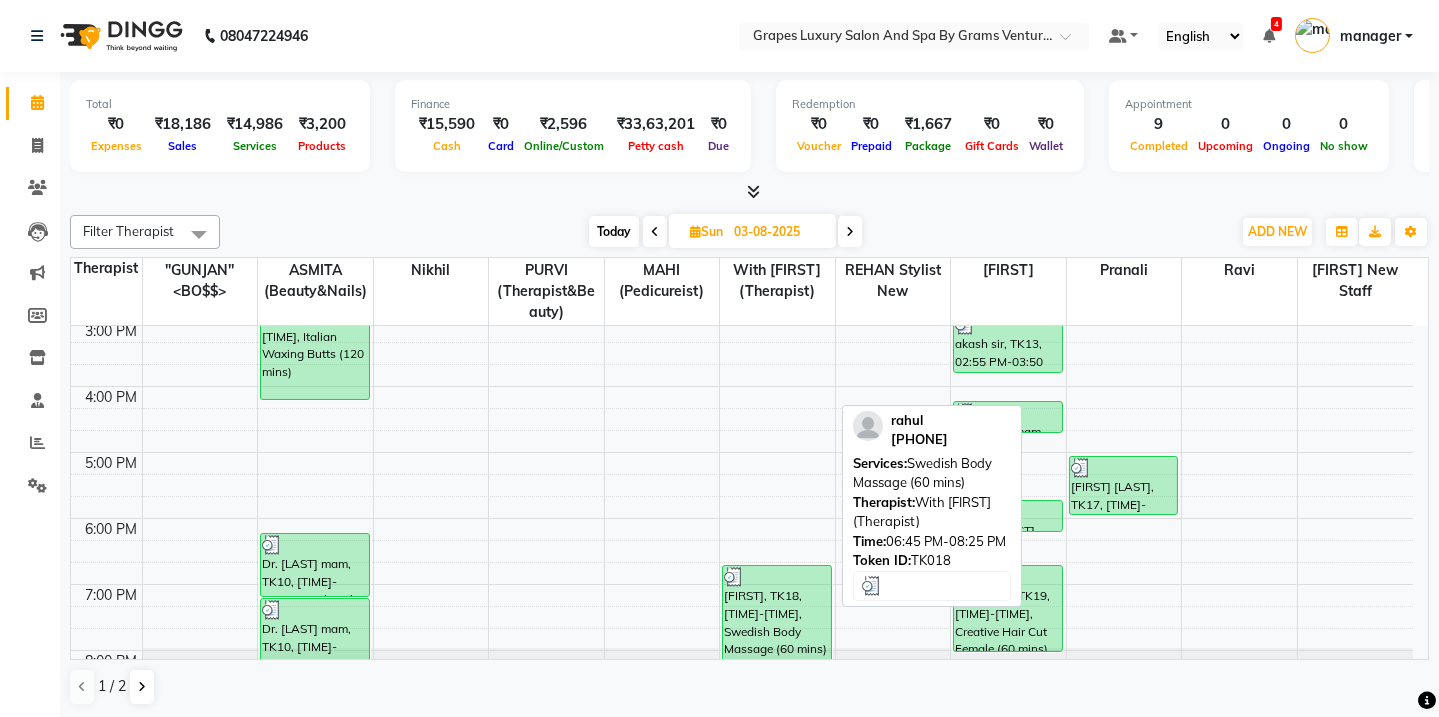 click on "[FIRST], TK18, [TIME]-[TIME], Swedish Body Massage (60 mins)" at bounding box center [777, 619] 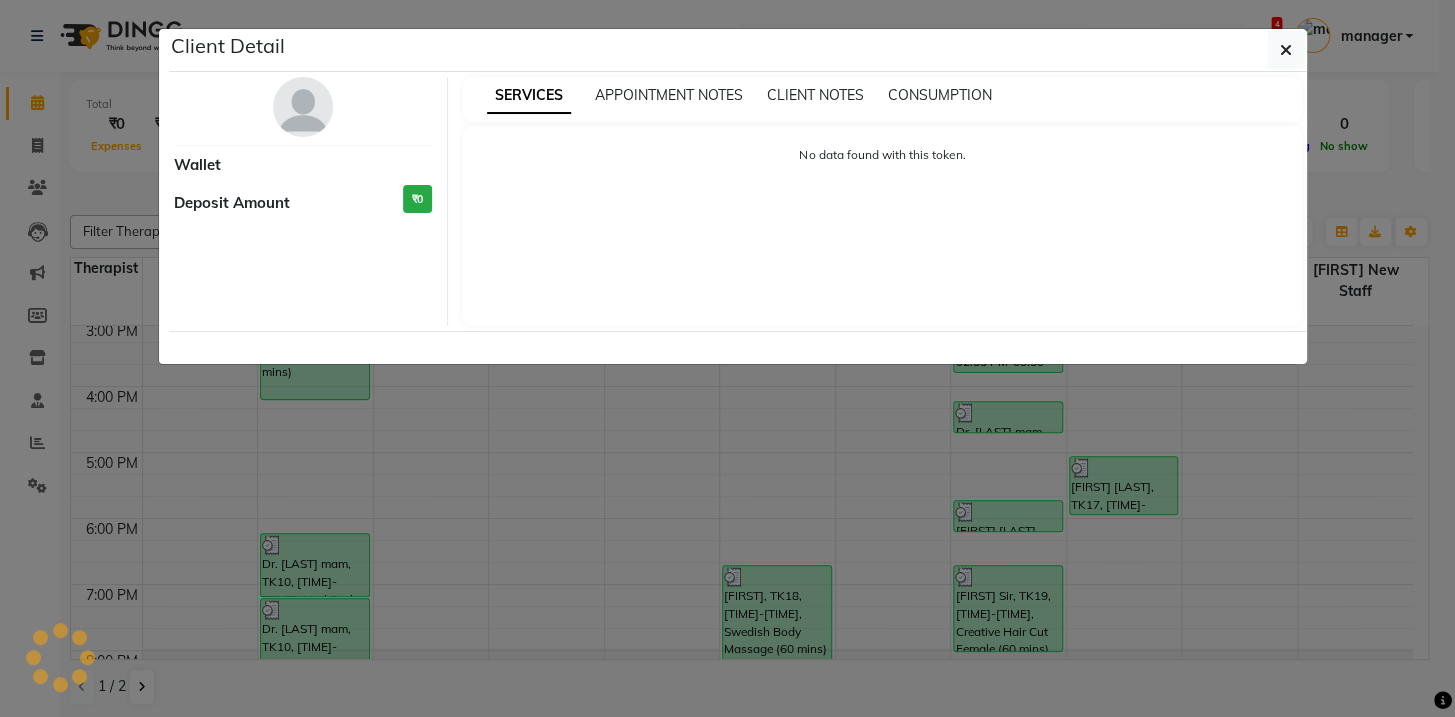 select on "3" 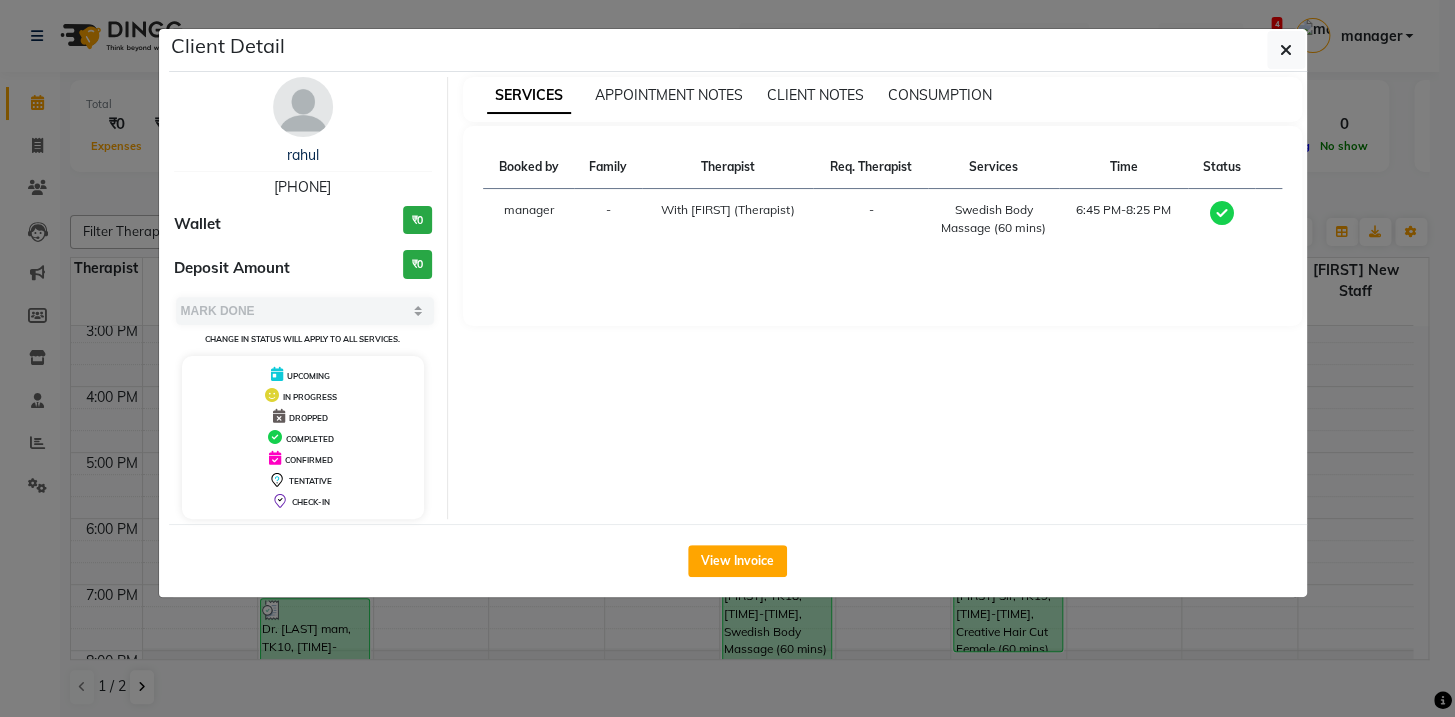 drag, startPoint x: 253, startPoint y: 181, endPoint x: 356, endPoint y: 188, distance: 103.23759 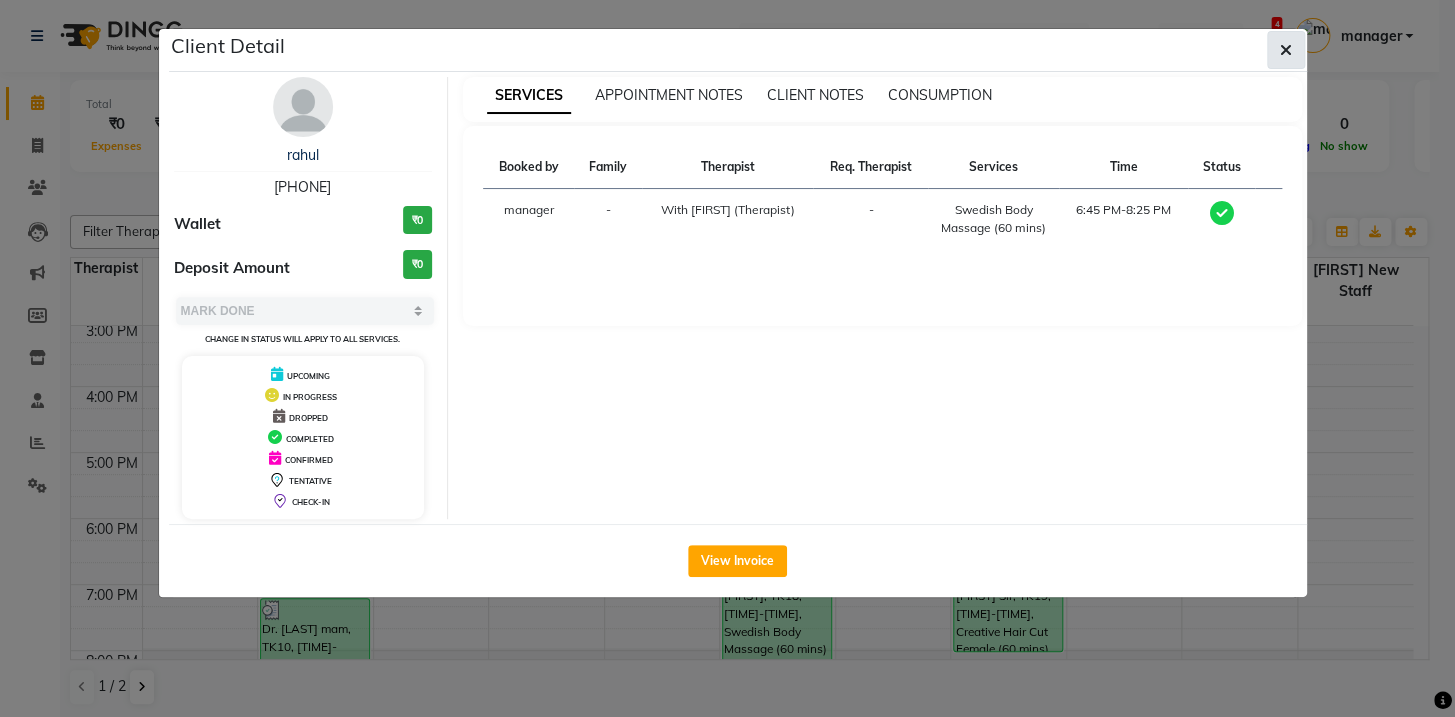 click 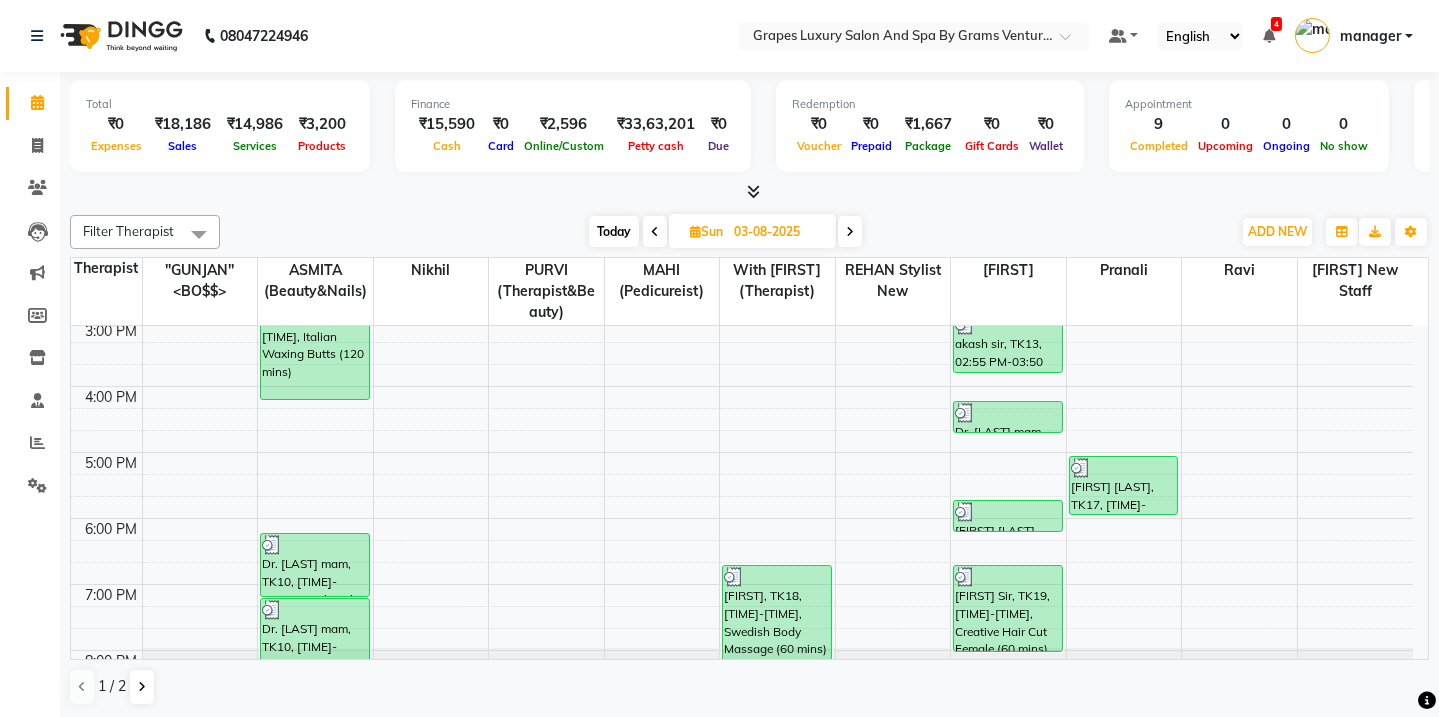 click at bounding box center [850, 232] 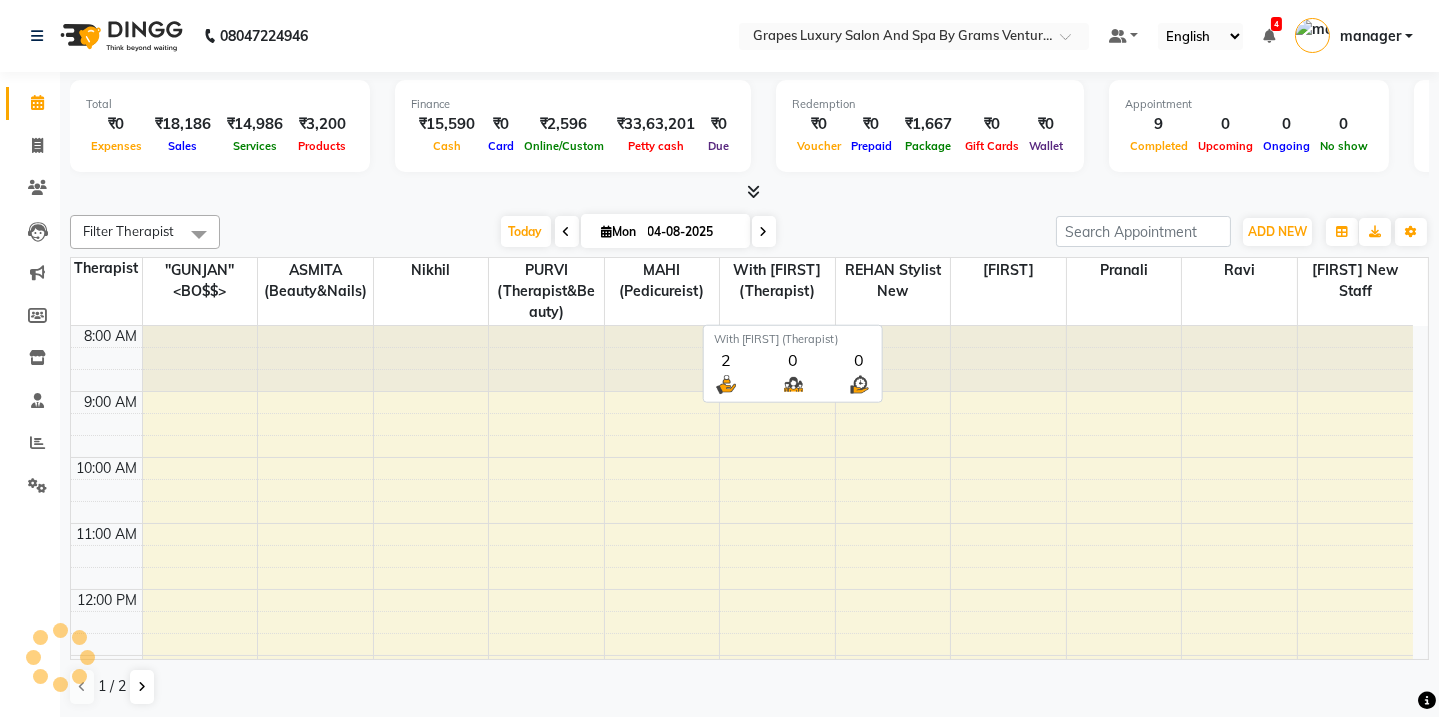 scroll, scrollTop: 520, scrollLeft: 0, axis: vertical 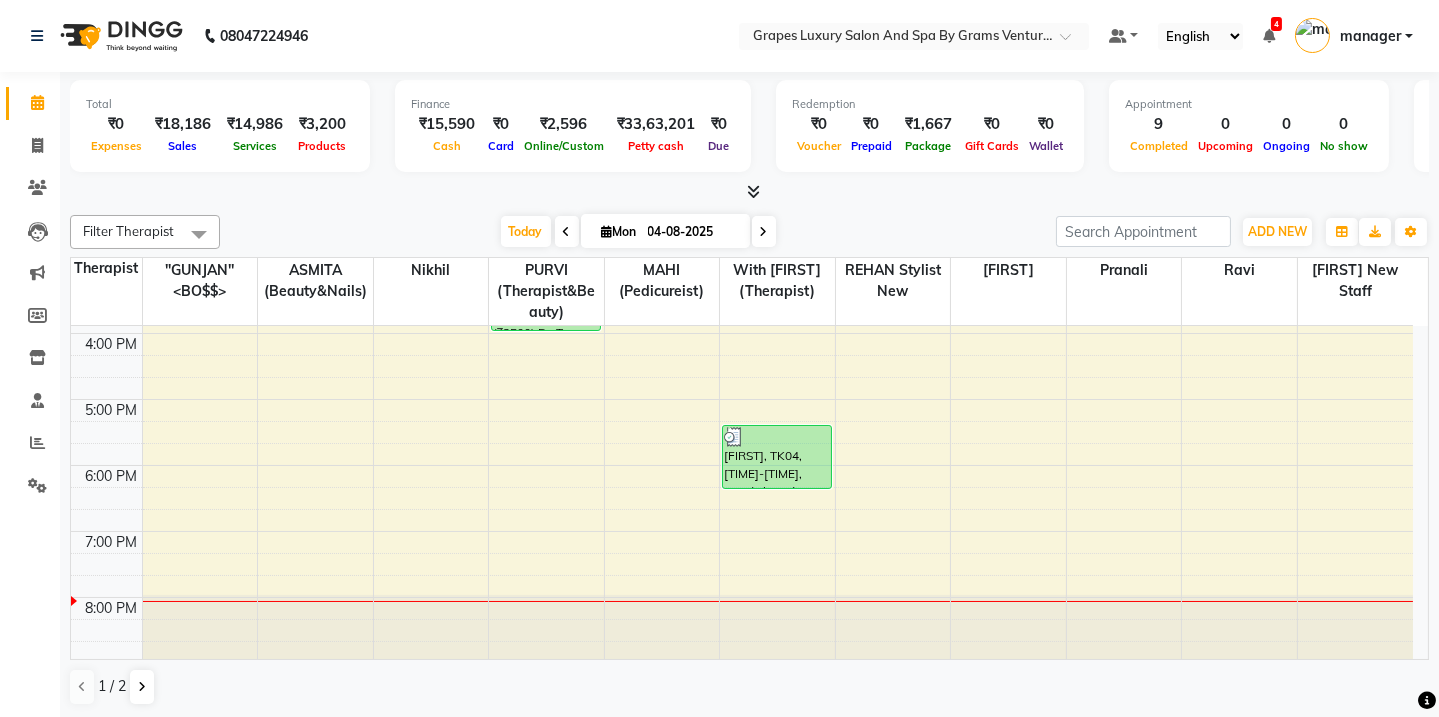 click on "[FIRST], TK03, [TIME]-[TIME], skin brightening facial (₹2500),De Tan Face & Neck (15 mins) (₹500)     [FIRST] [LAST], TK01, [TIME]-[TIME], Swedish Body Massage (60 mins)     [FIRST], TK04, [TIME]-[TIME], Swedish Body Massage (60 mins)" at bounding box center (742, 234) 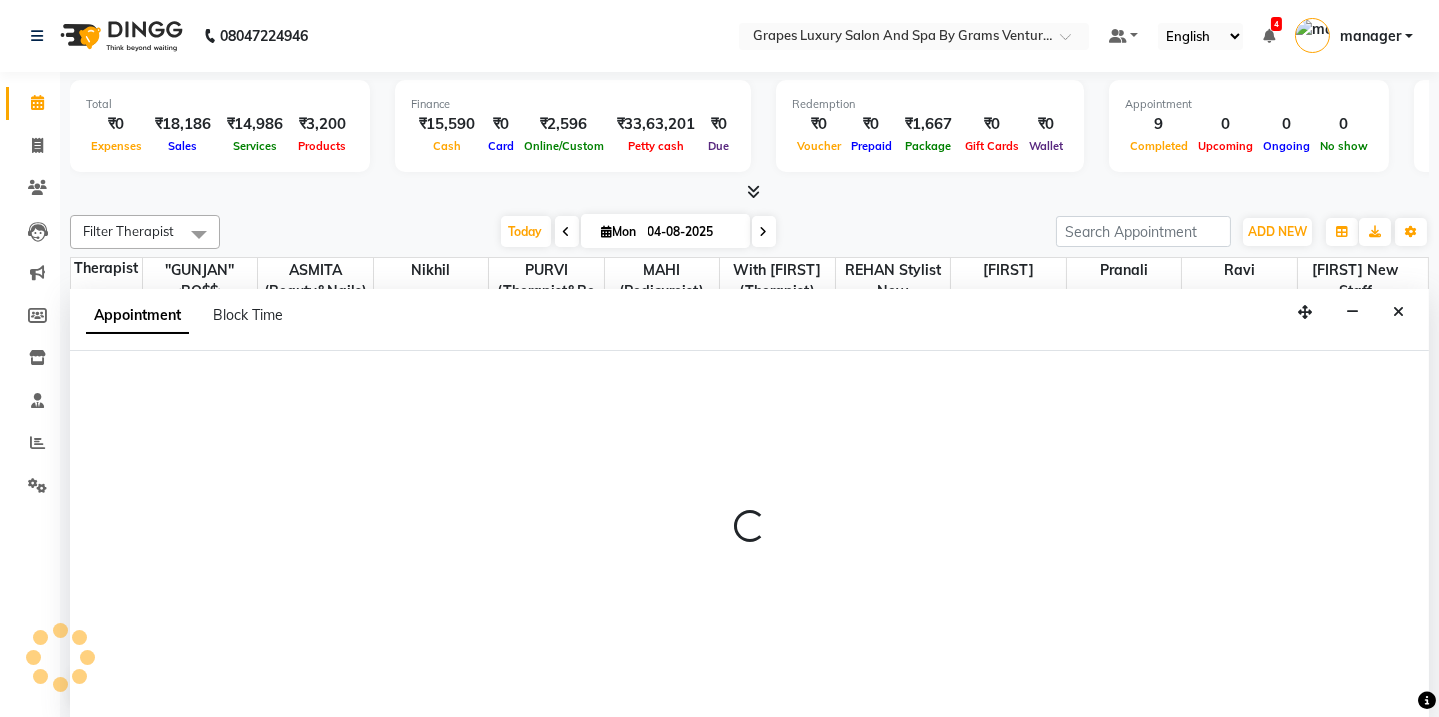 scroll, scrollTop: 0, scrollLeft: 0, axis: both 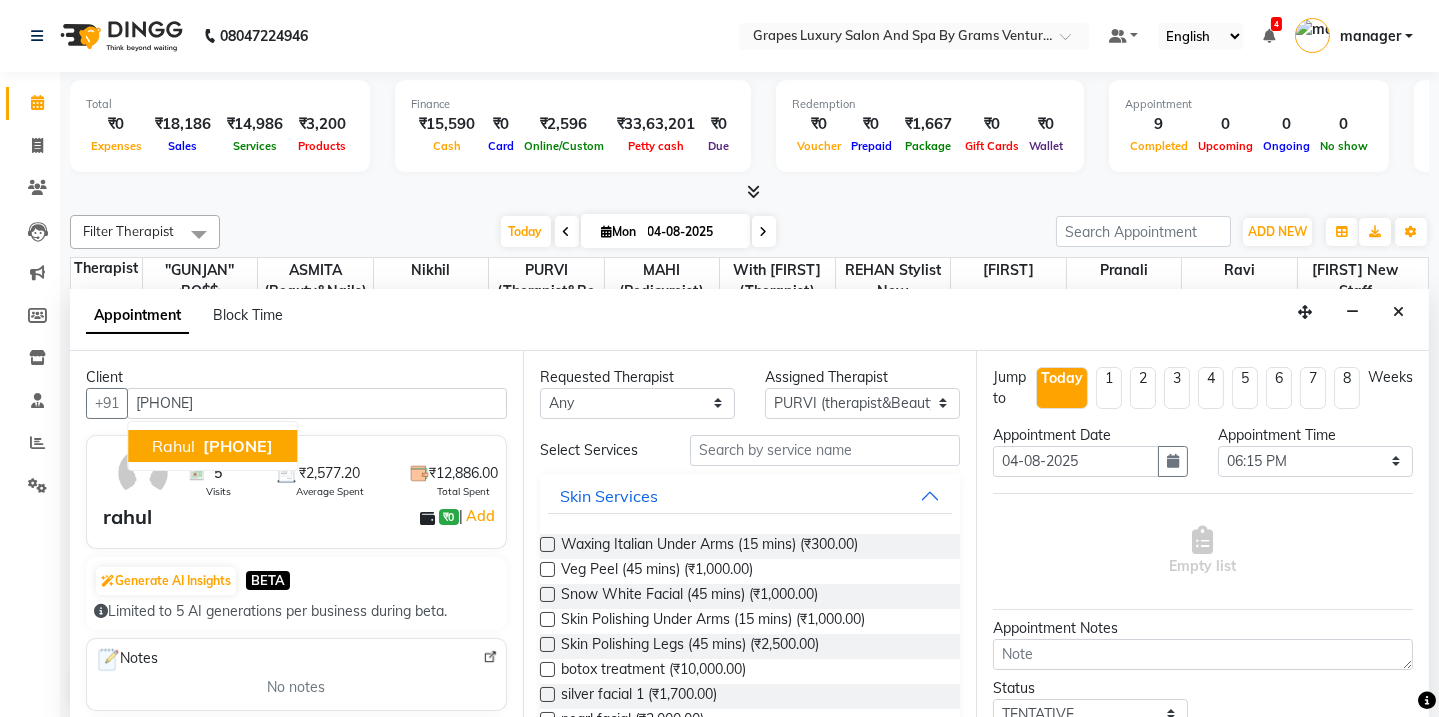 drag, startPoint x: 215, startPoint y: 449, endPoint x: 500, endPoint y: 438, distance: 285.2122 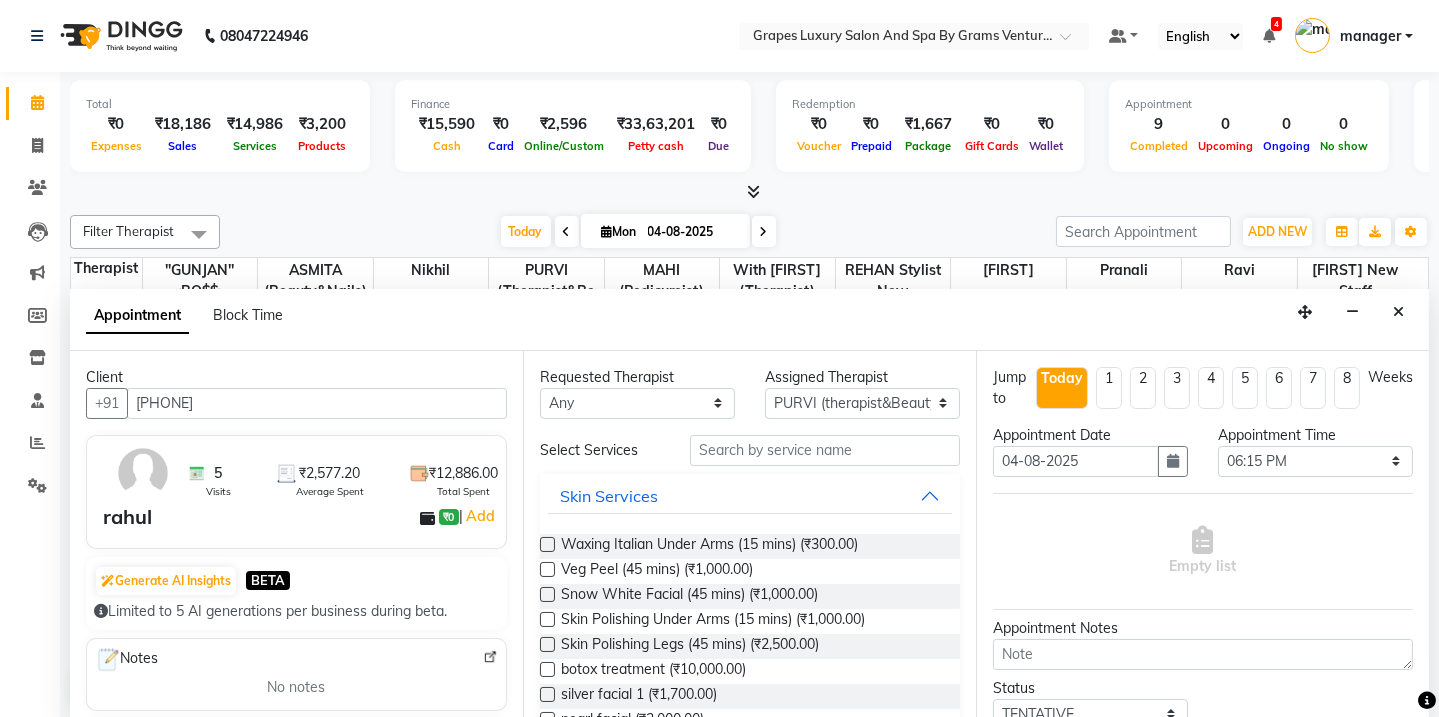 type on "[PHONE]" 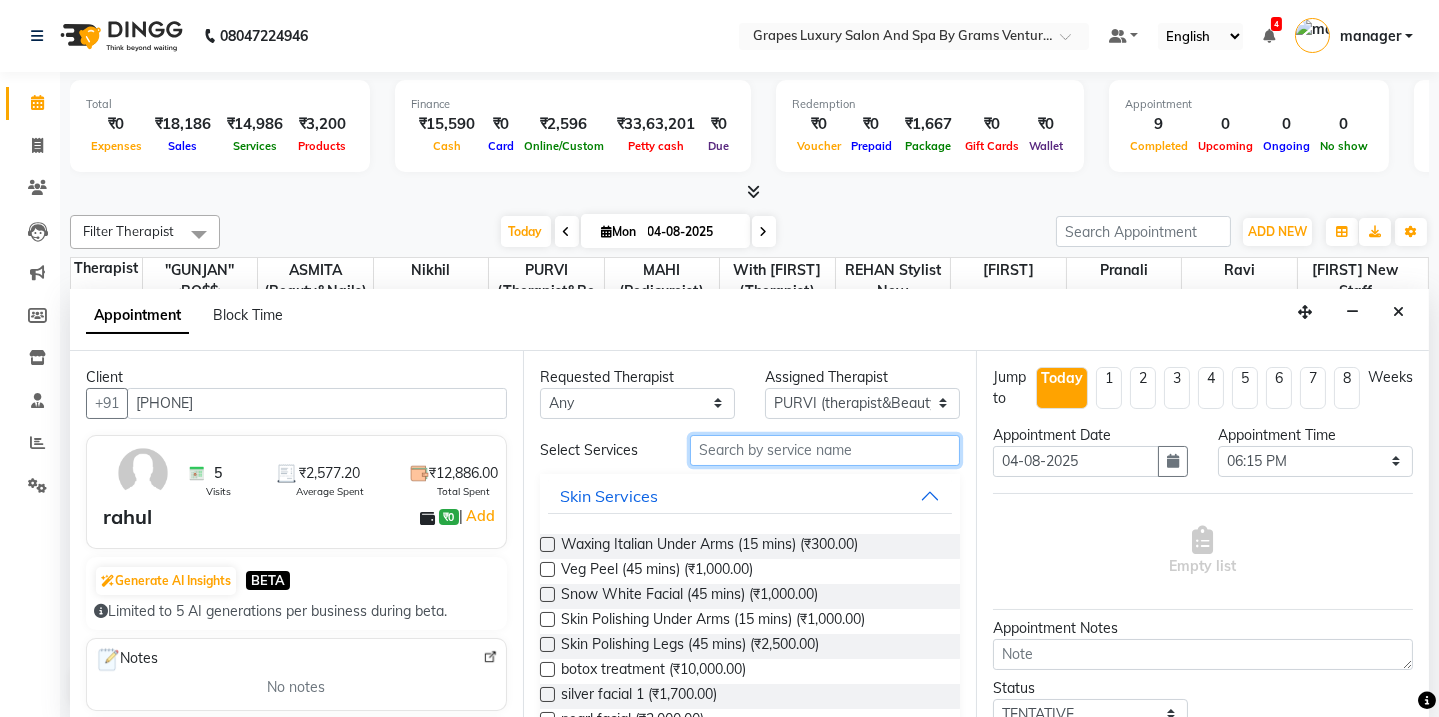 click at bounding box center [825, 450] 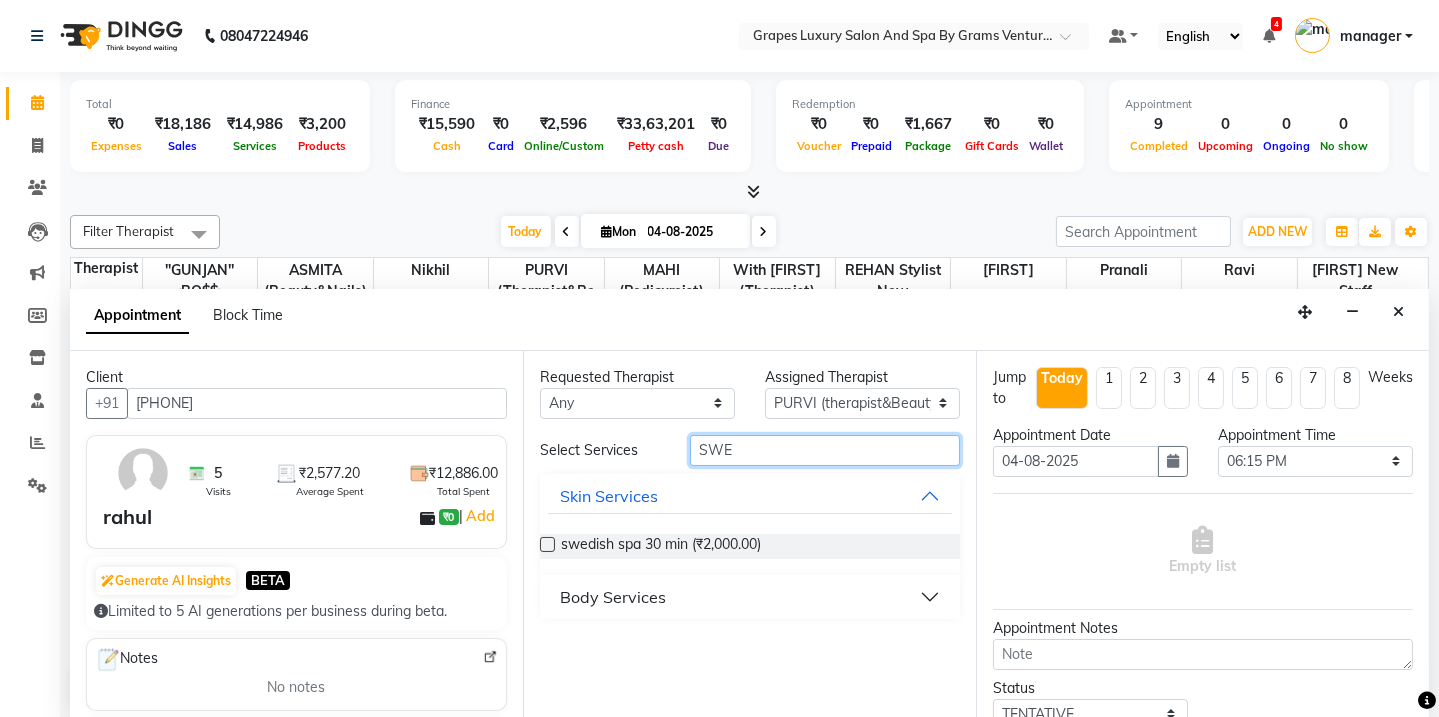 type on "SWE" 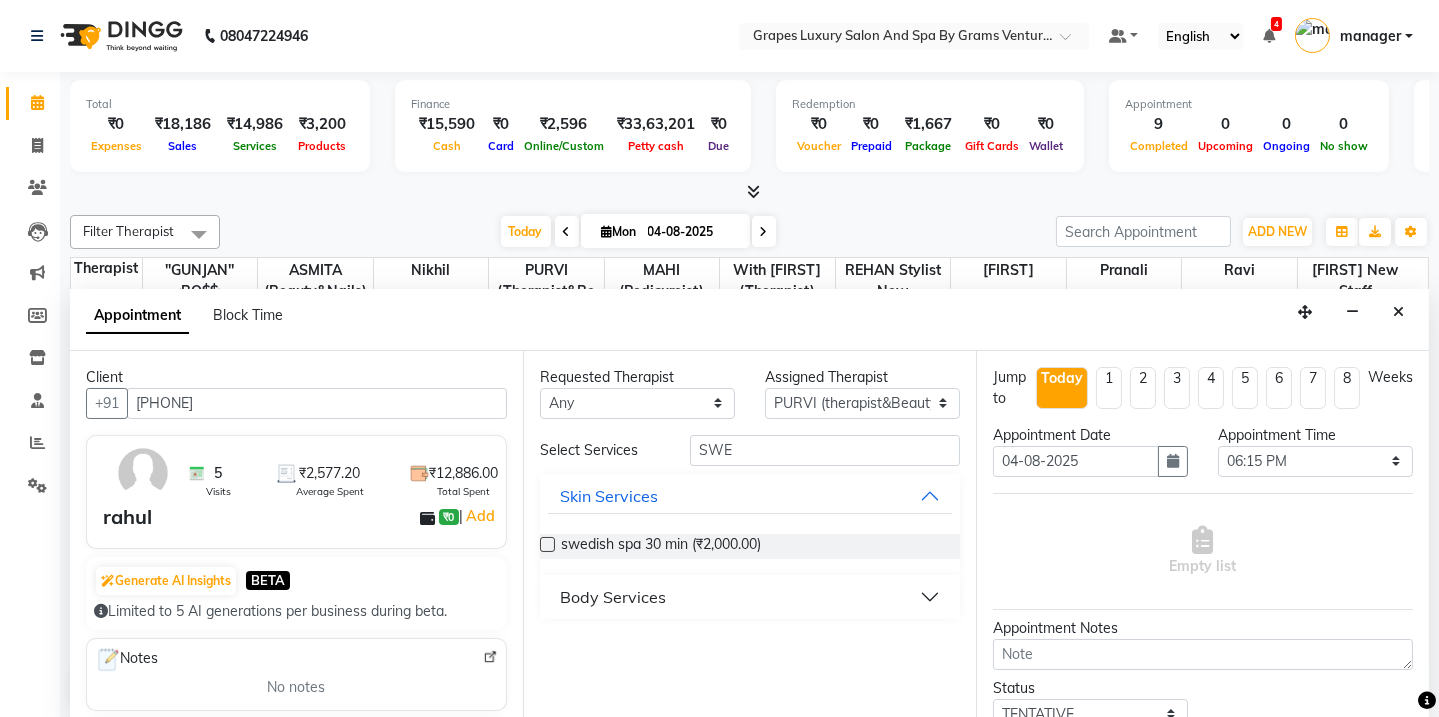 click on "Body Services" at bounding box center [613, 597] 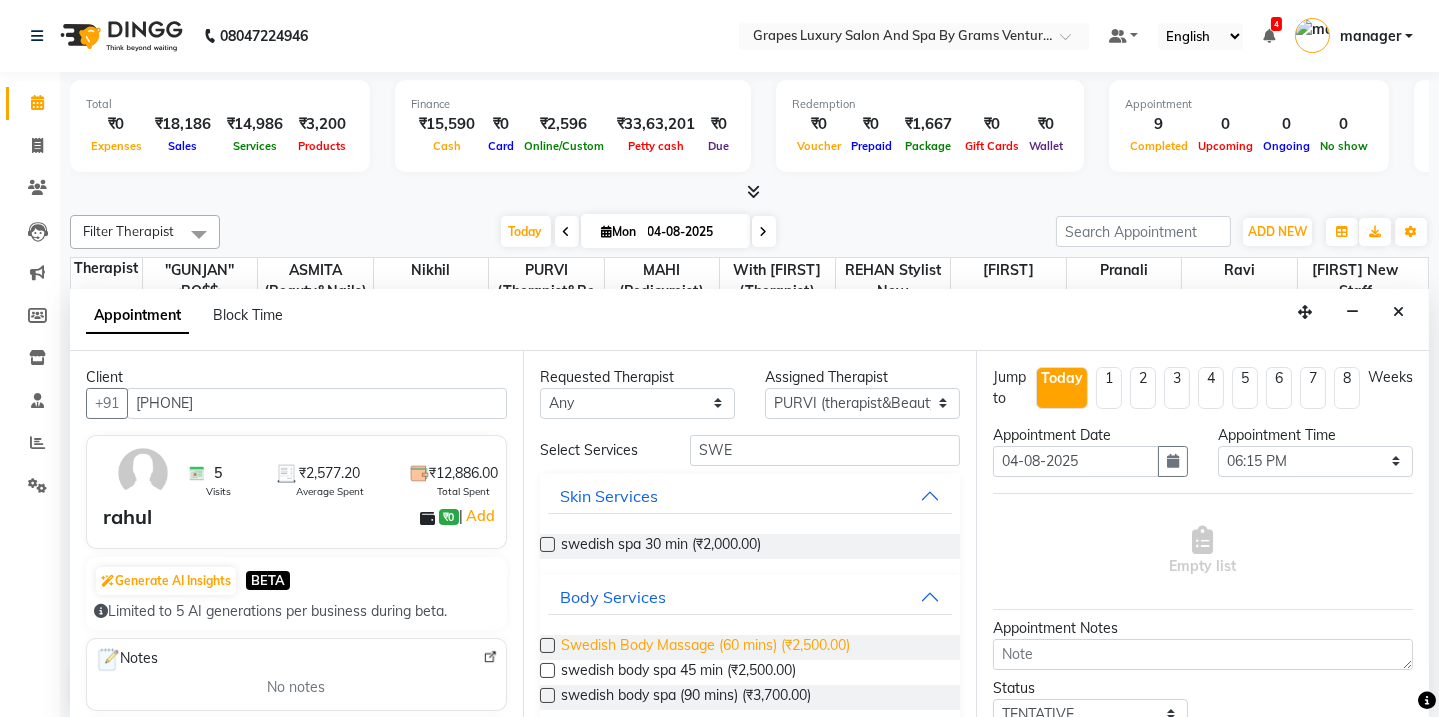 click on "Swedish Body Massage (60 mins) (₹2,500.00)" at bounding box center [705, 647] 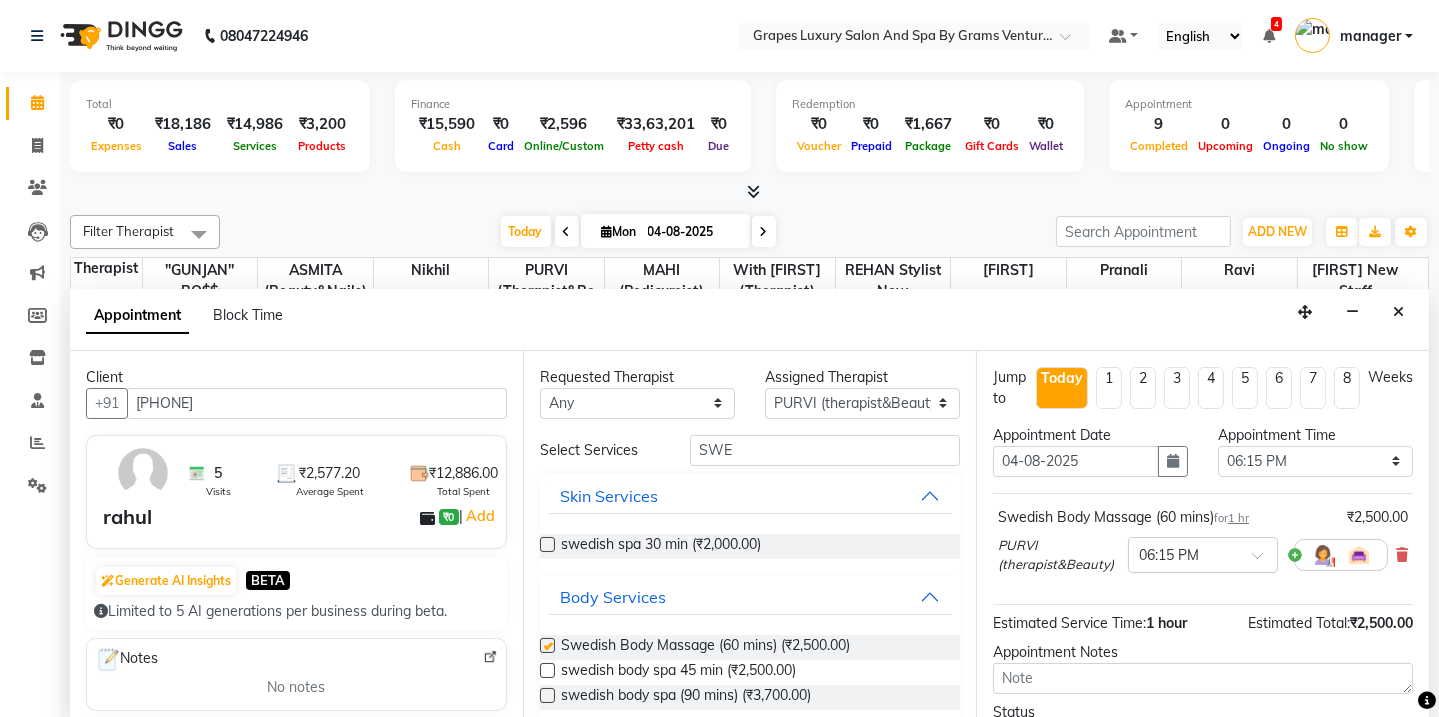 checkbox on "false" 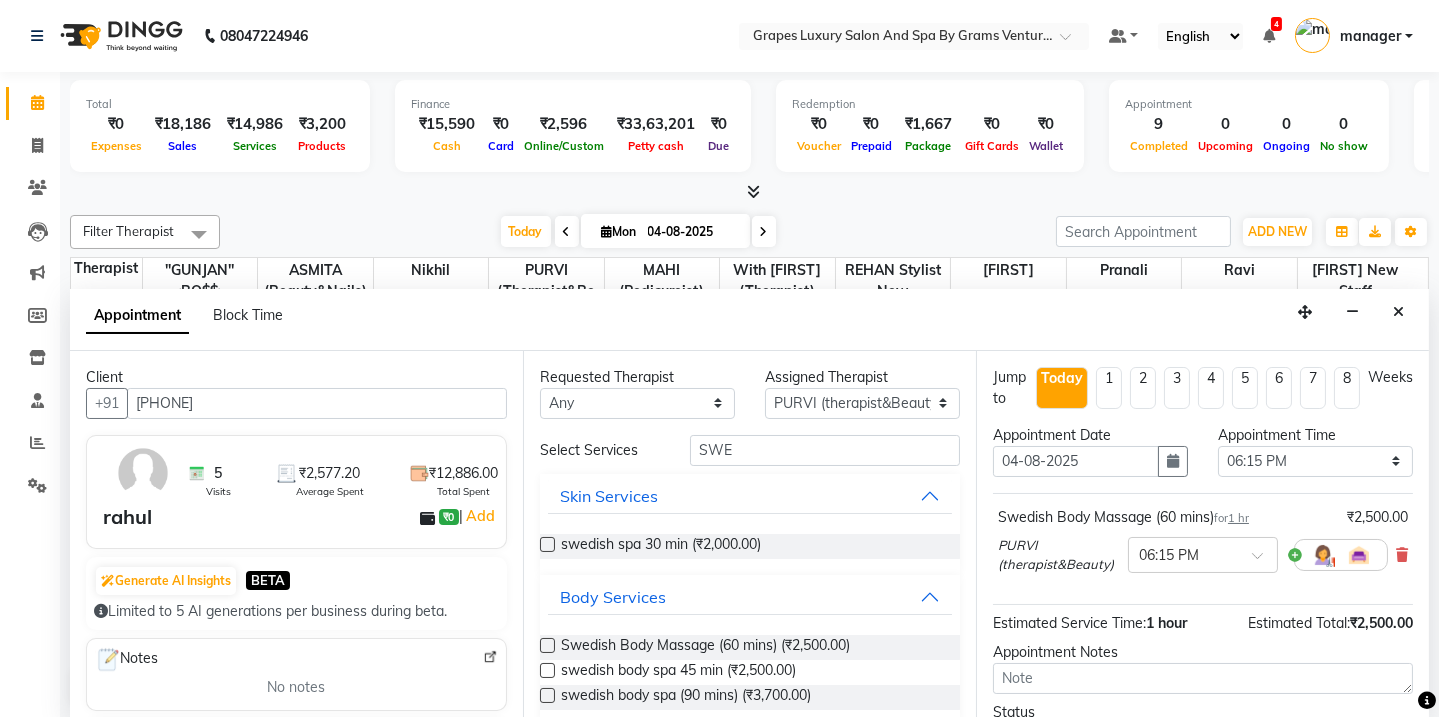 scroll, scrollTop: 160, scrollLeft: 0, axis: vertical 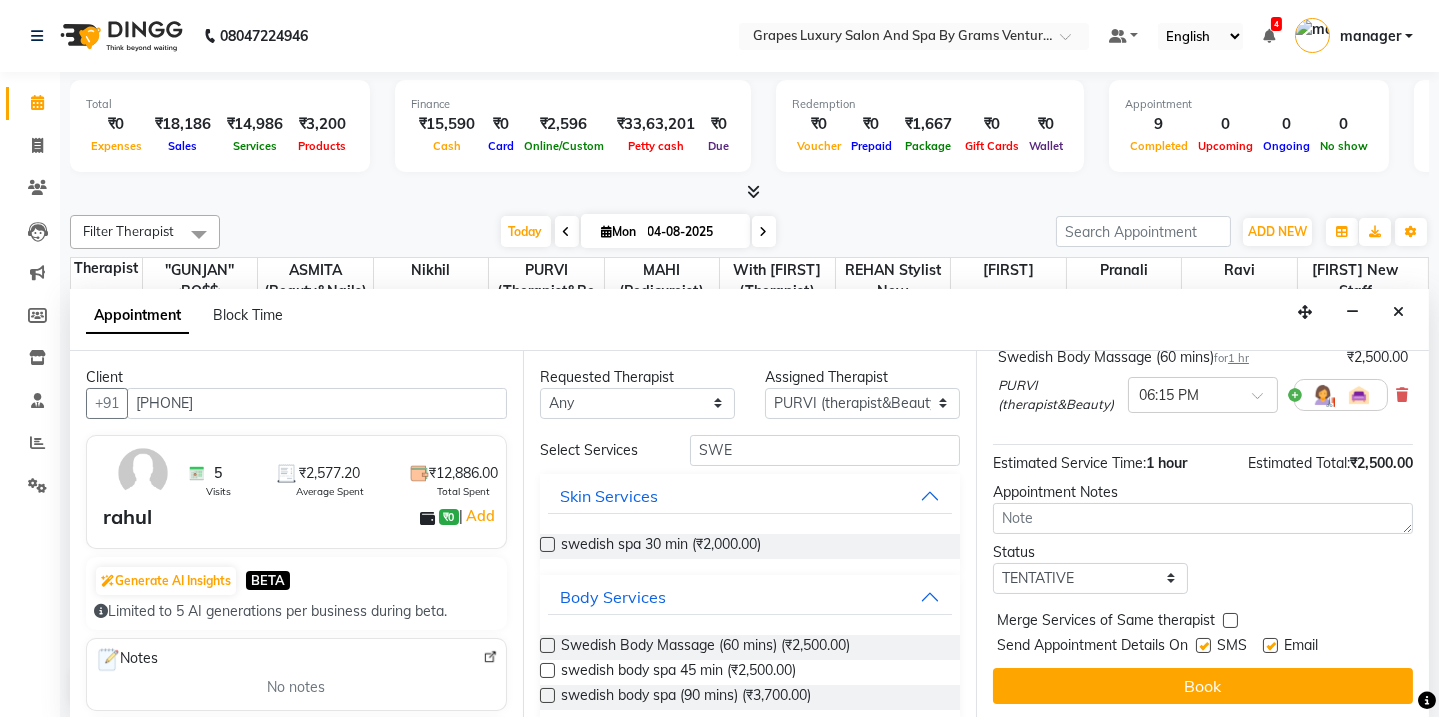 drag, startPoint x: 1203, startPoint y: 640, endPoint x: 1220, endPoint y: 666, distance: 31.06445 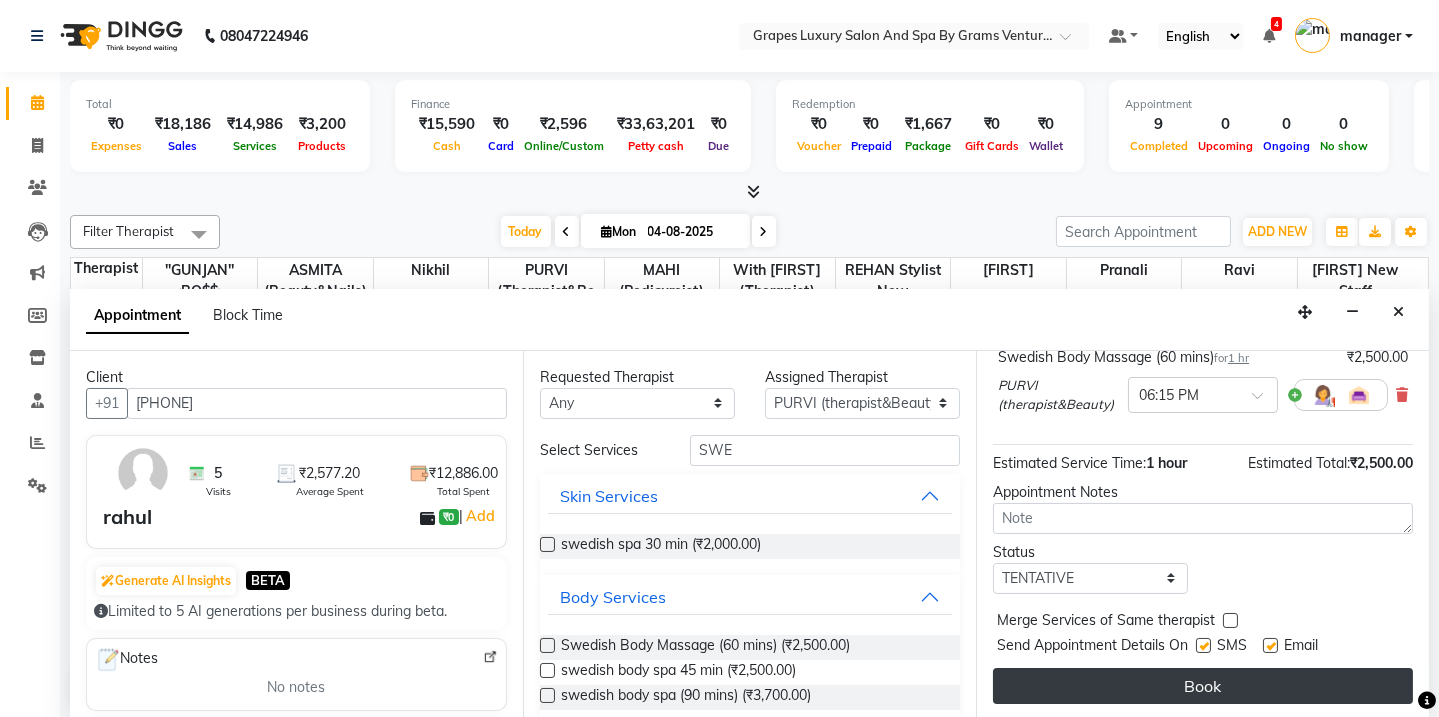 click at bounding box center (1203, 645) 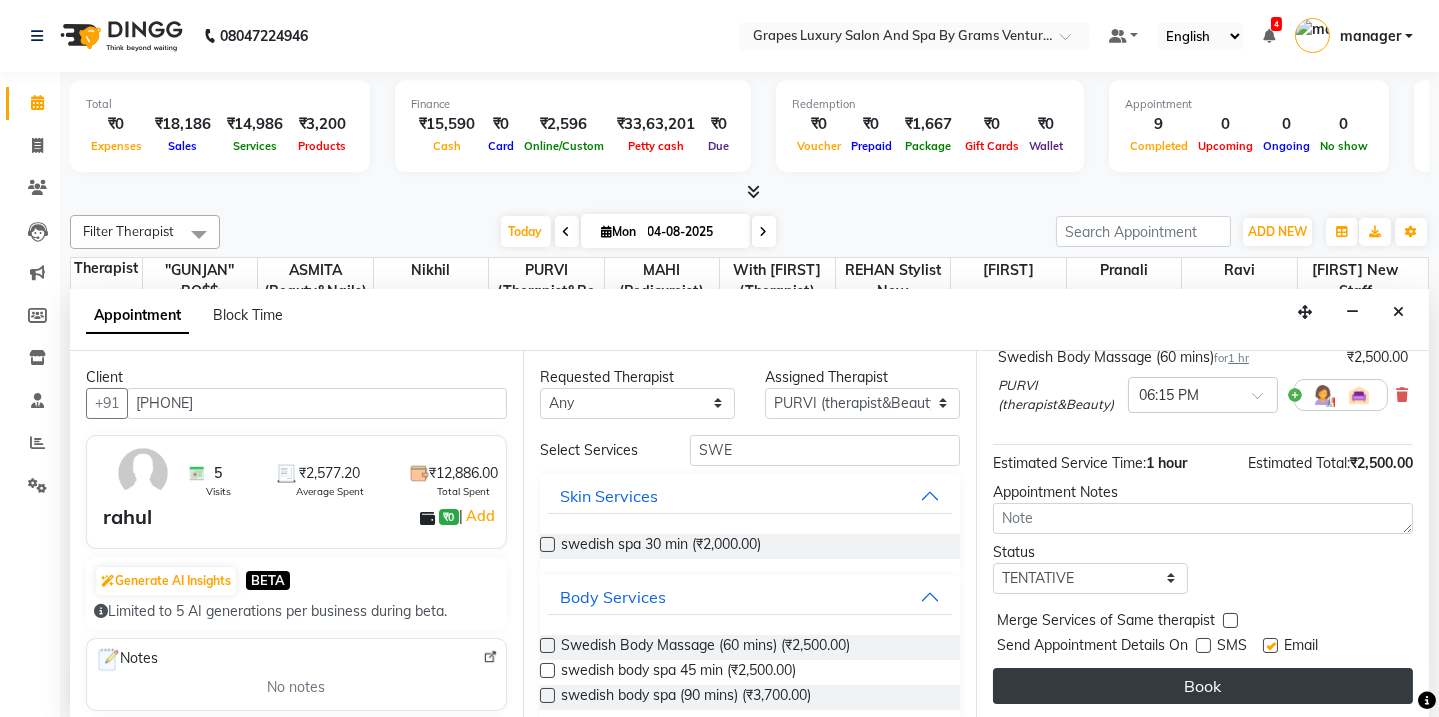 drag, startPoint x: 1221, startPoint y: 673, endPoint x: 1224, endPoint y: 658, distance: 15.297058 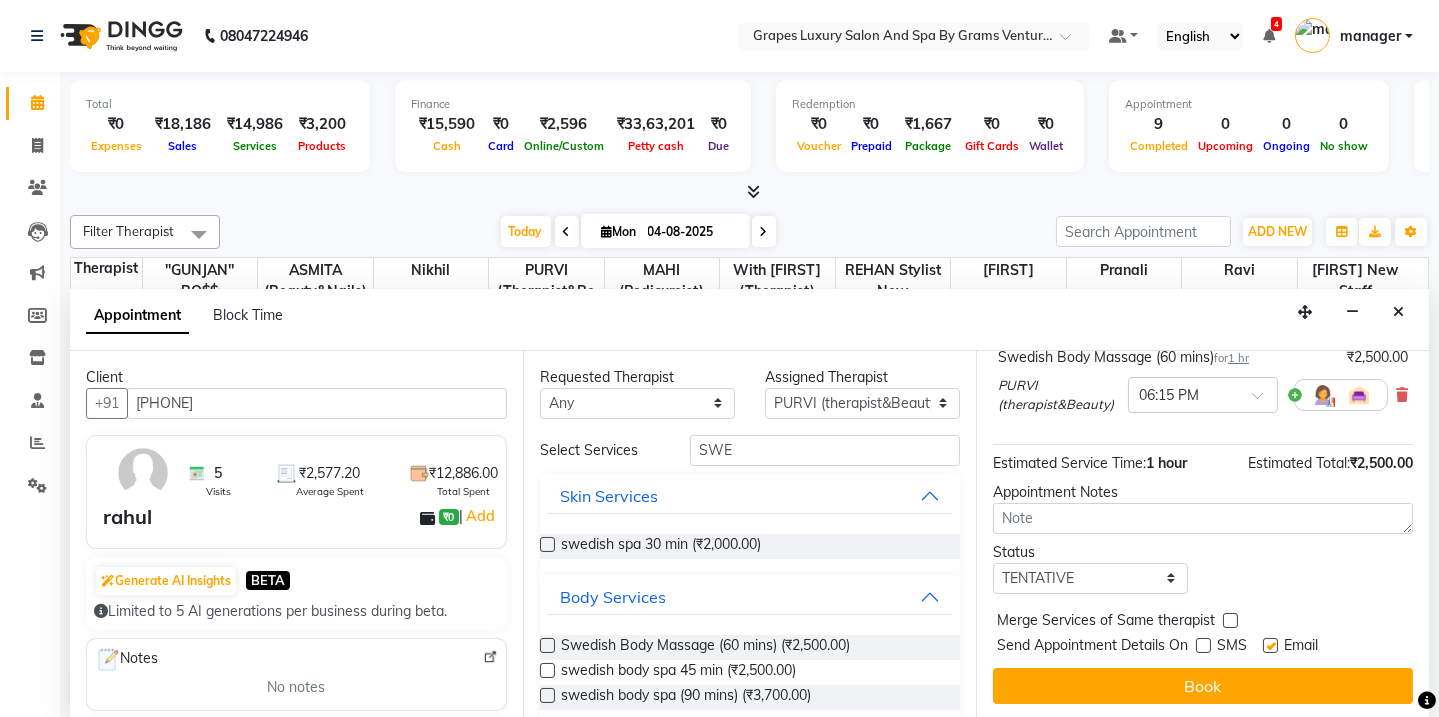 click on "Book" at bounding box center [1203, 686] 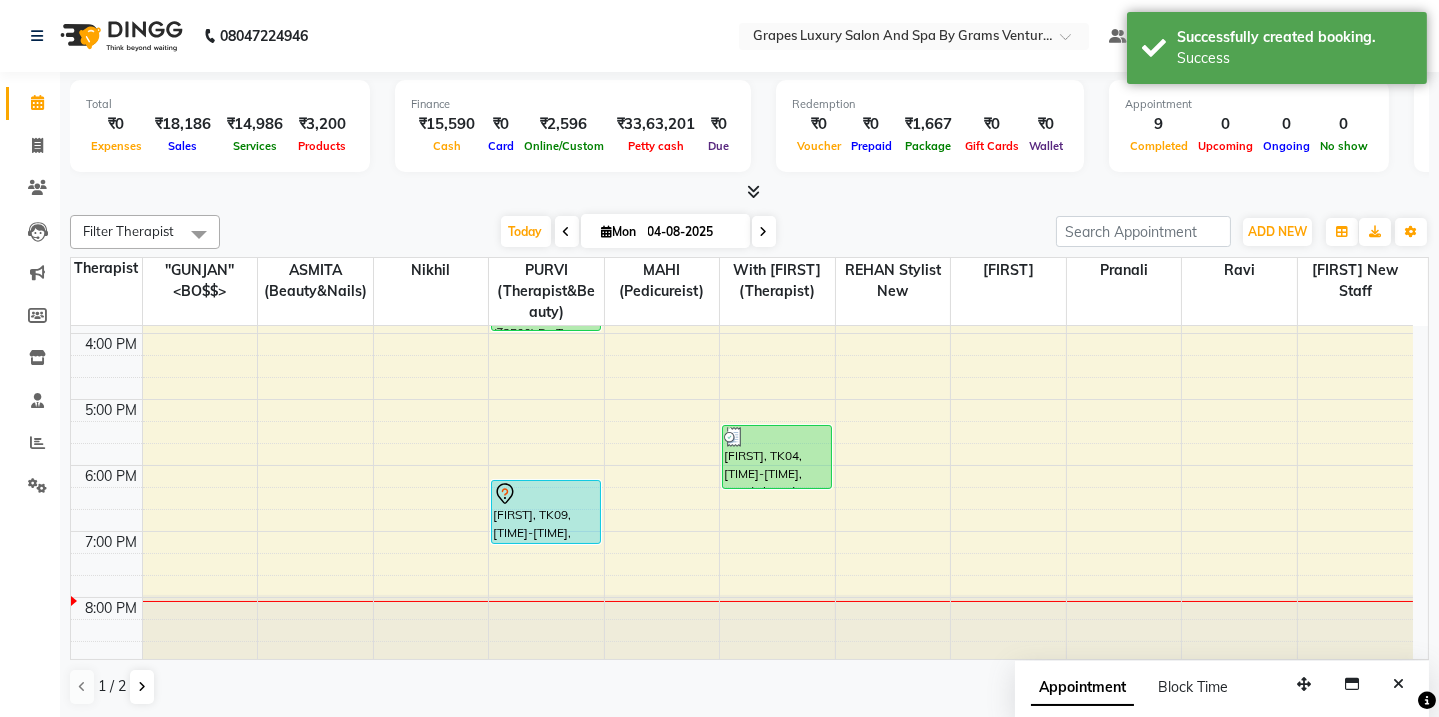 scroll, scrollTop: 0, scrollLeft: 0, axis: both 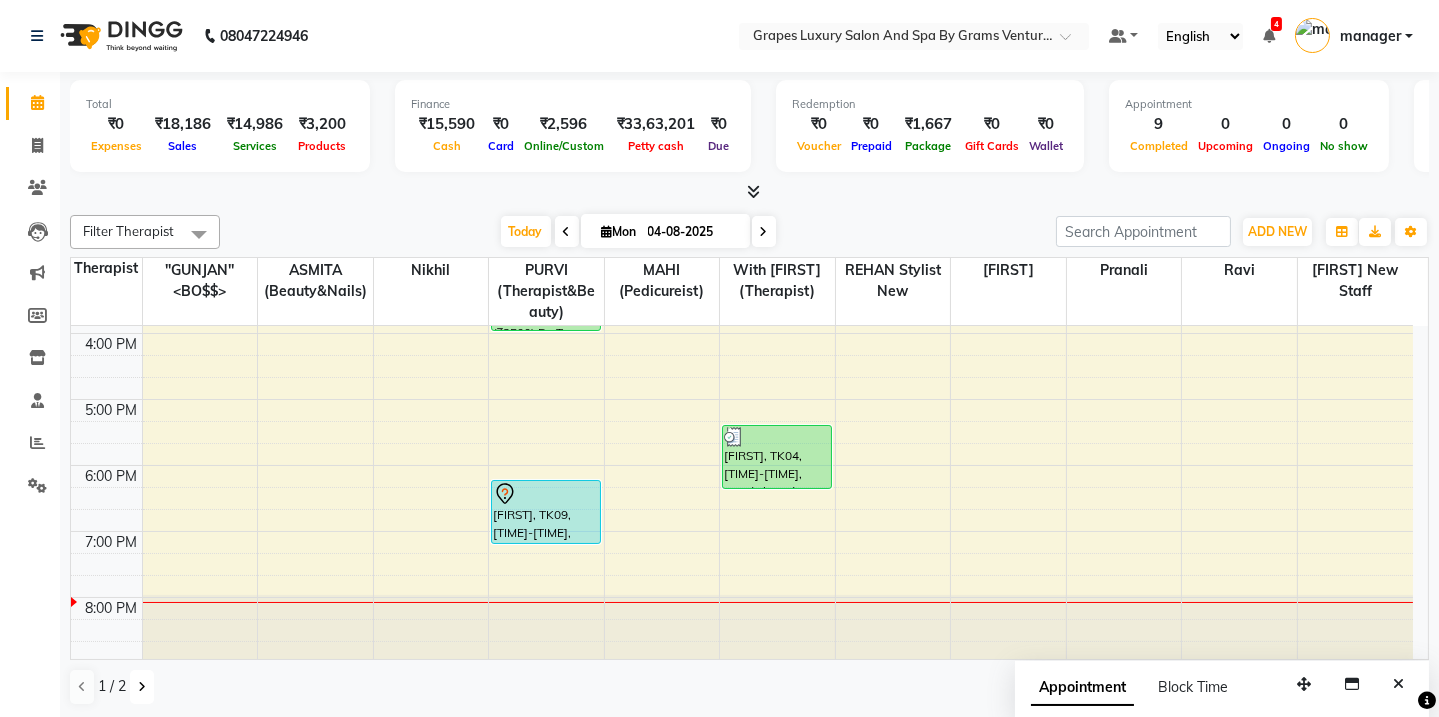 click at bounding box center (142, 687) 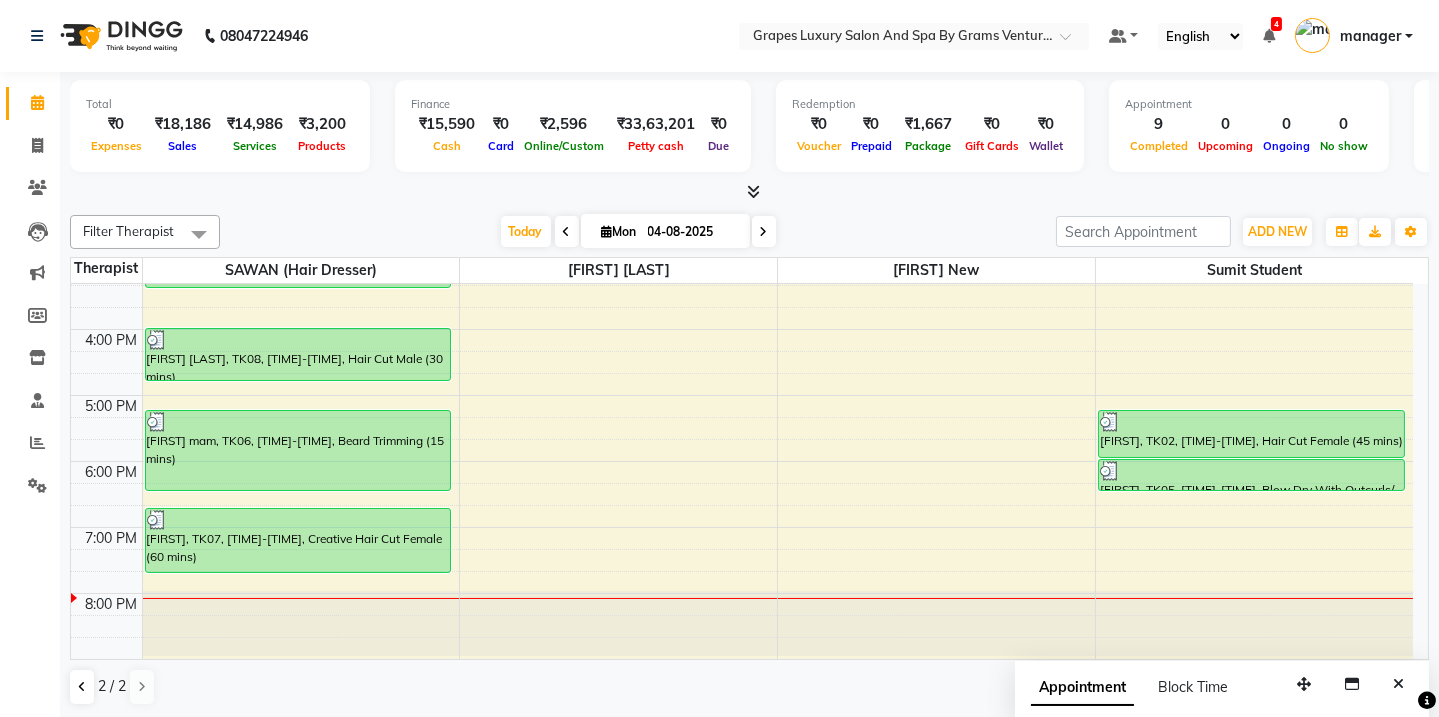 scroll, scrollTop: 478, scrollLeft: 0, axis: vertical 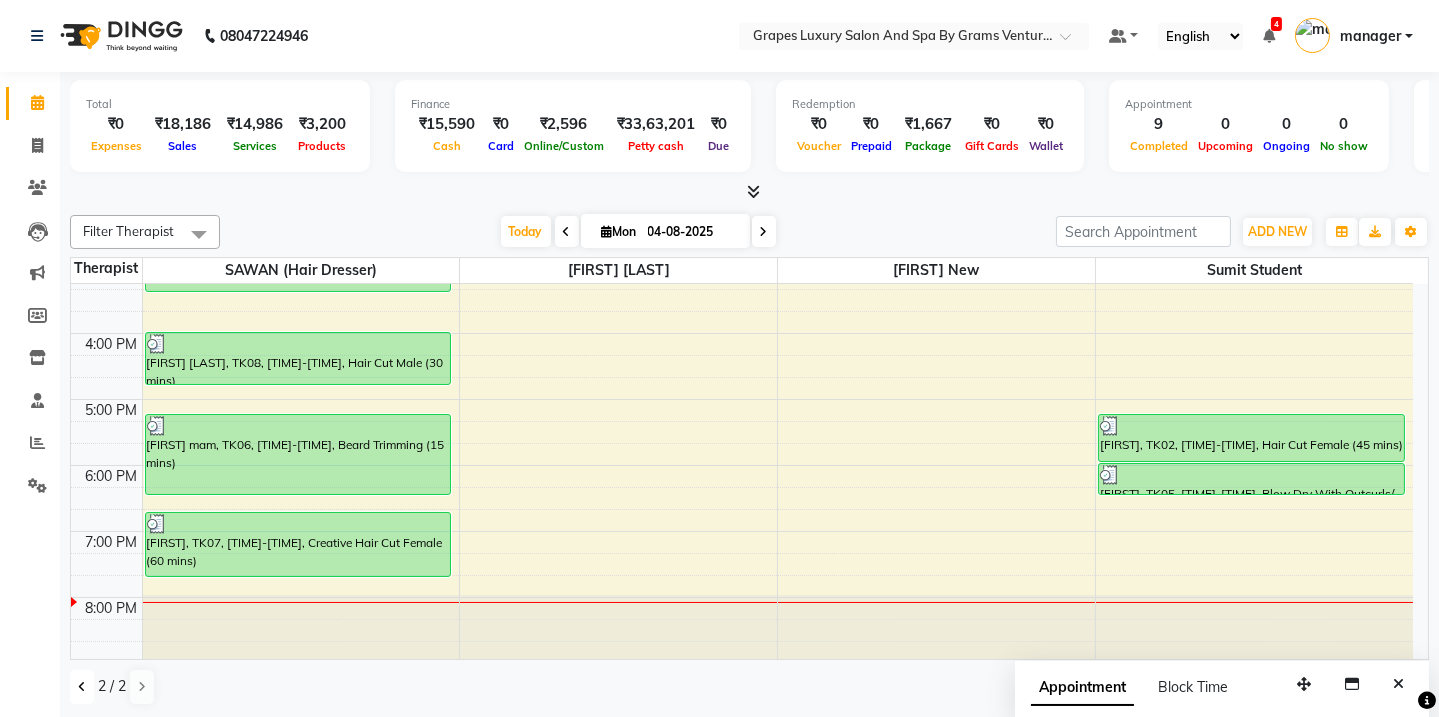 click at bounding box center (82, 687) 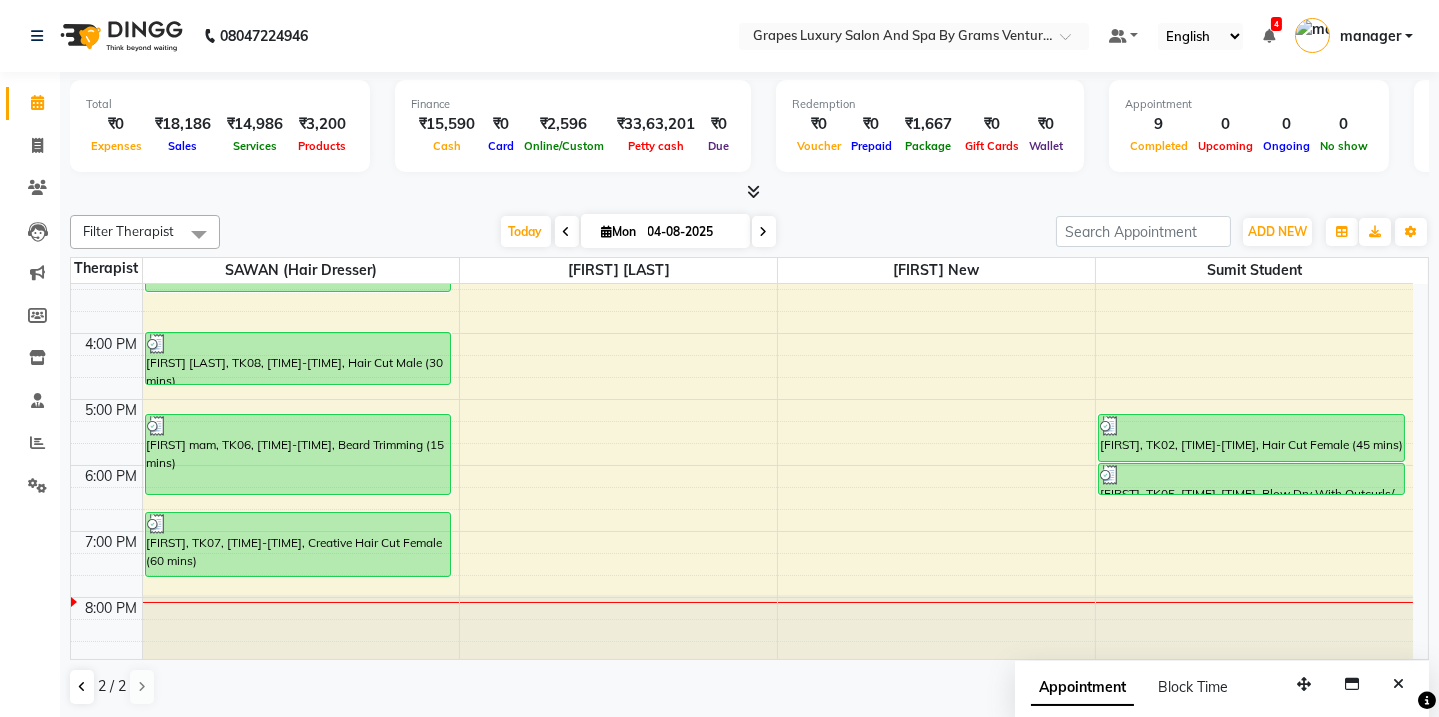 scroll, scrollTop: 520, scrollLeft: 0, axis: vertical 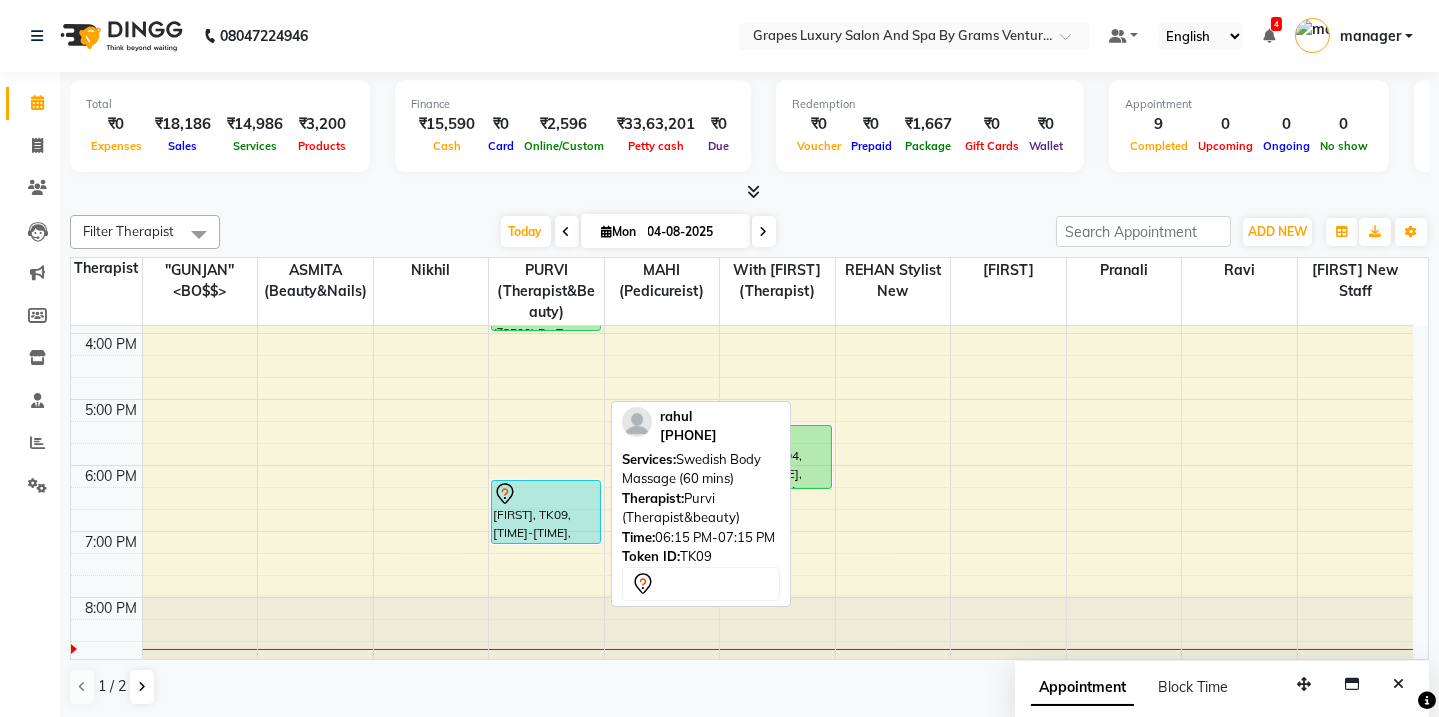 click on "[FIRST], TK09, [TIME]-[TIME], Swedish Body Massage (60 mins)" at bounding box center (546, 512) 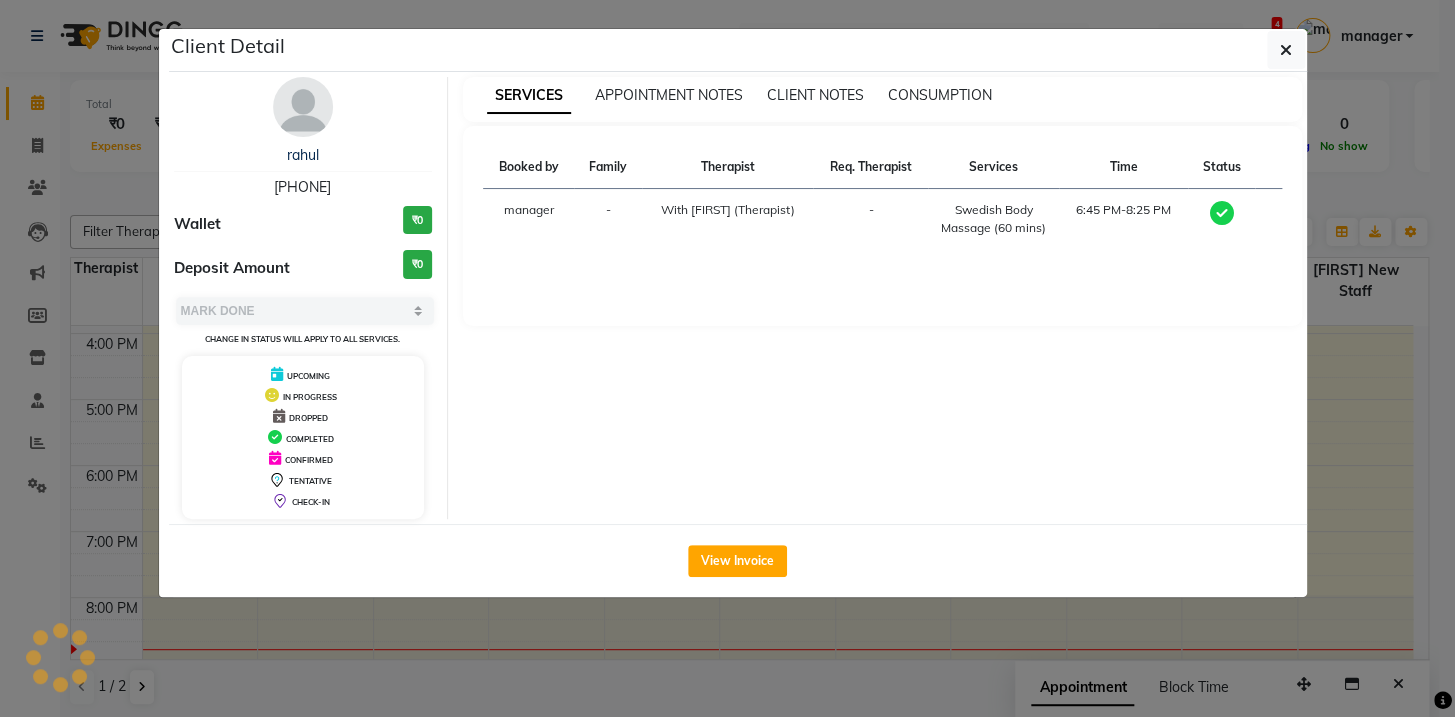 select on "7" 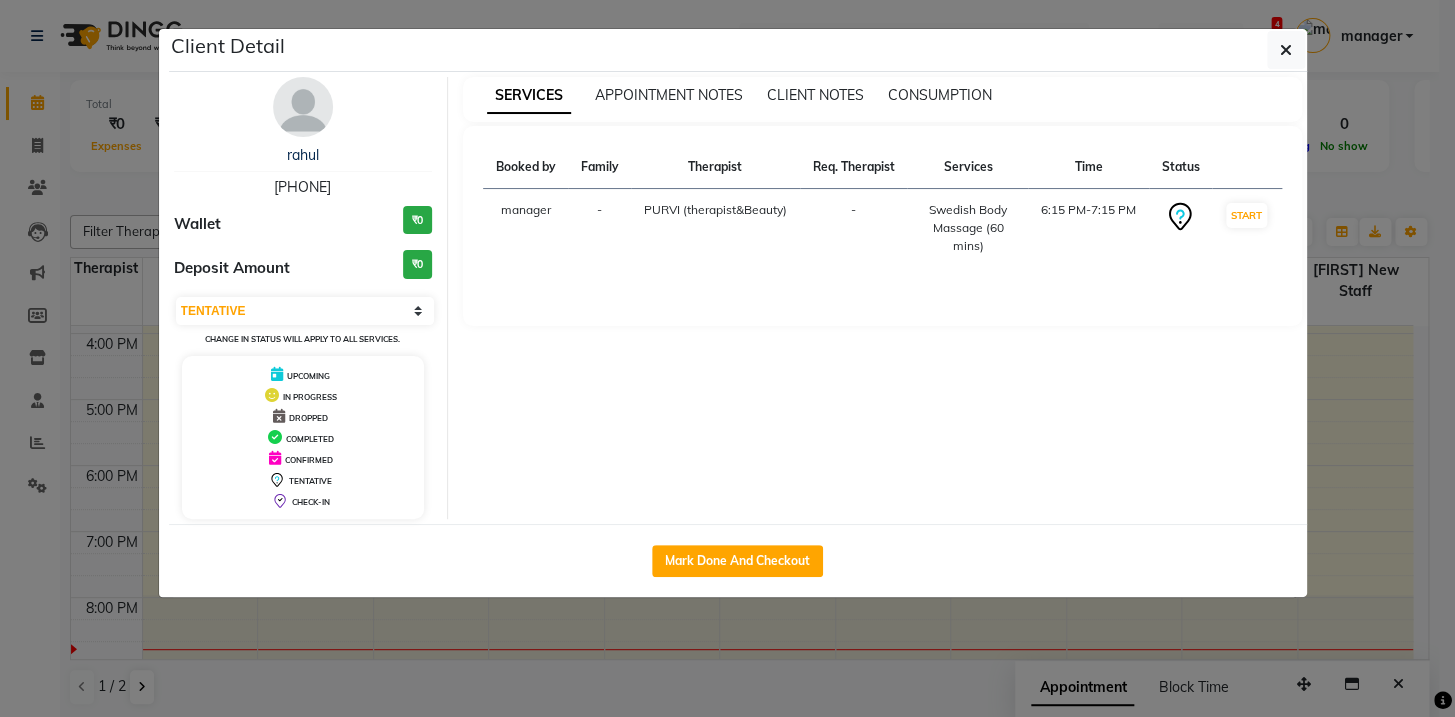 drag, startPoint x: 693, startPoint y: 550, endPoint x: 724, endPoint y: 577, distance: 41.109608 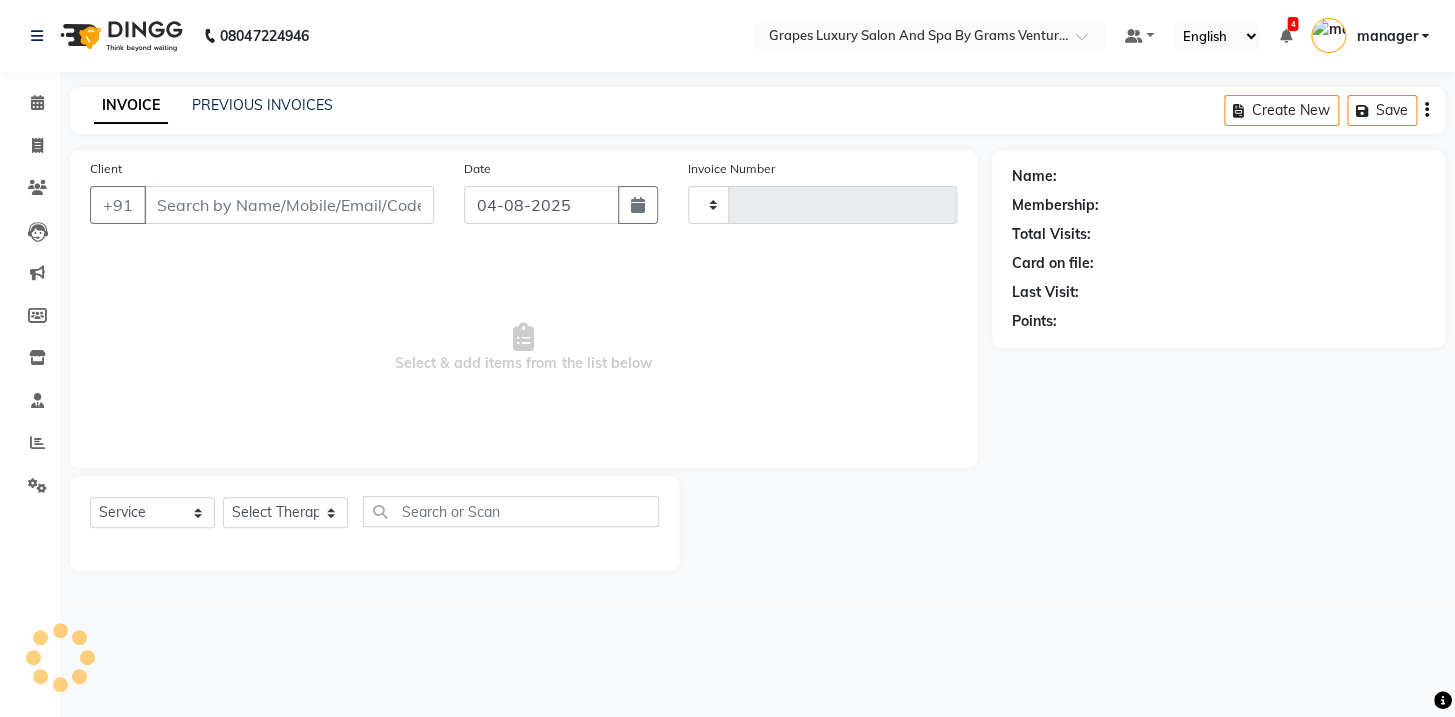 type on "1986" 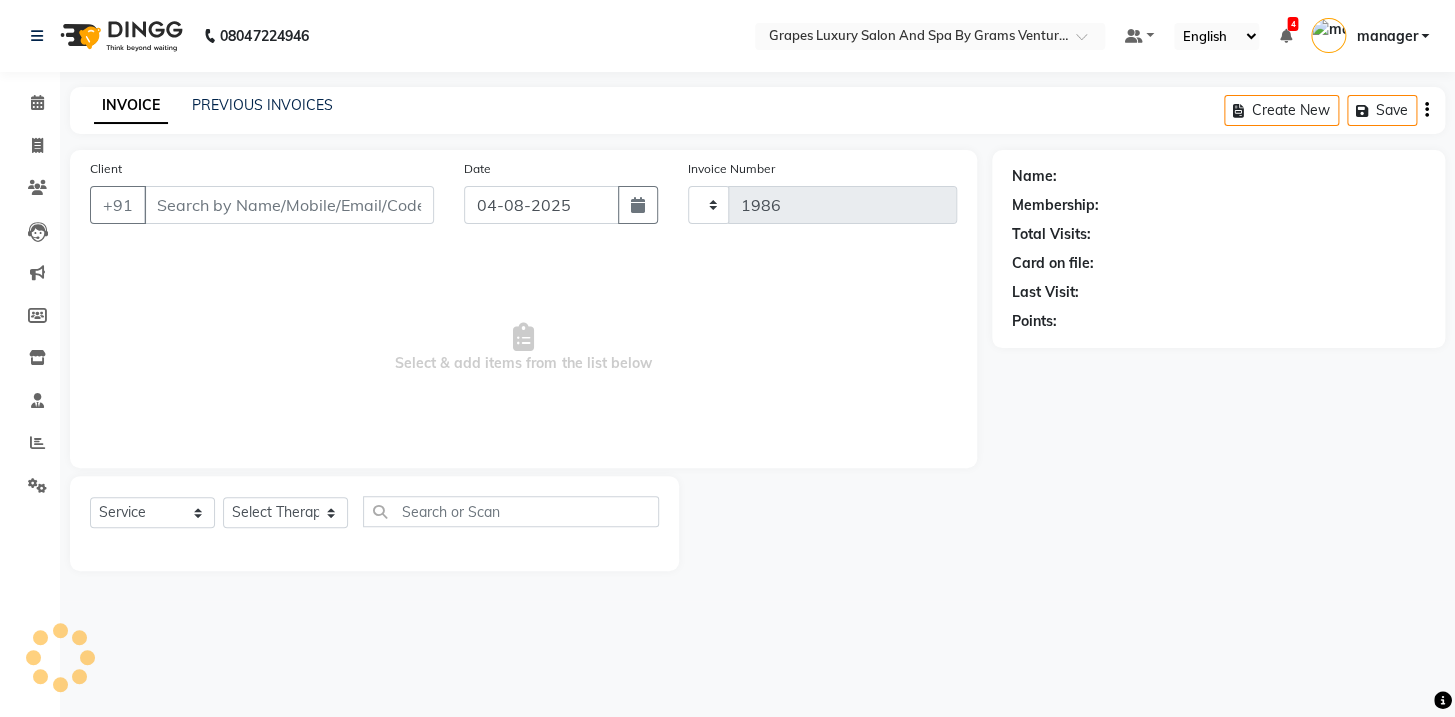 select on "3585" 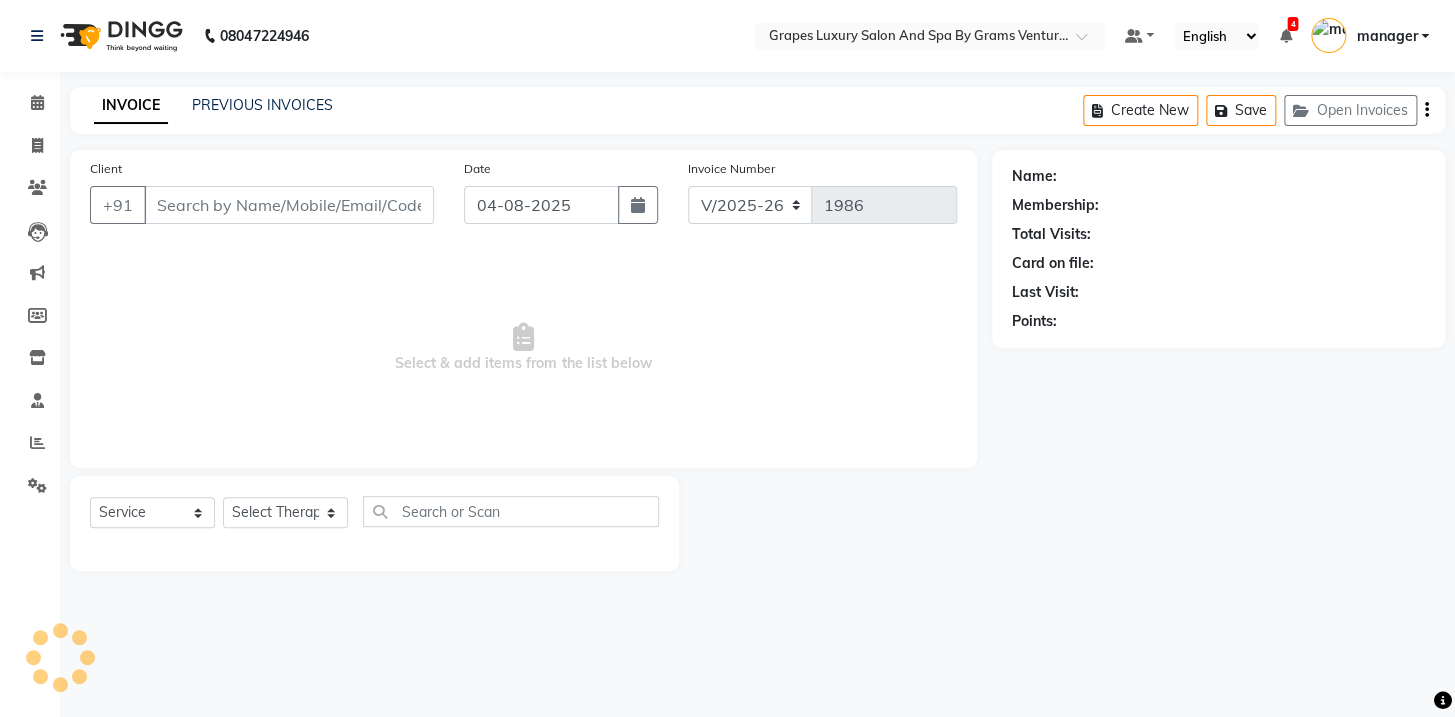 type on "[PHONE]" 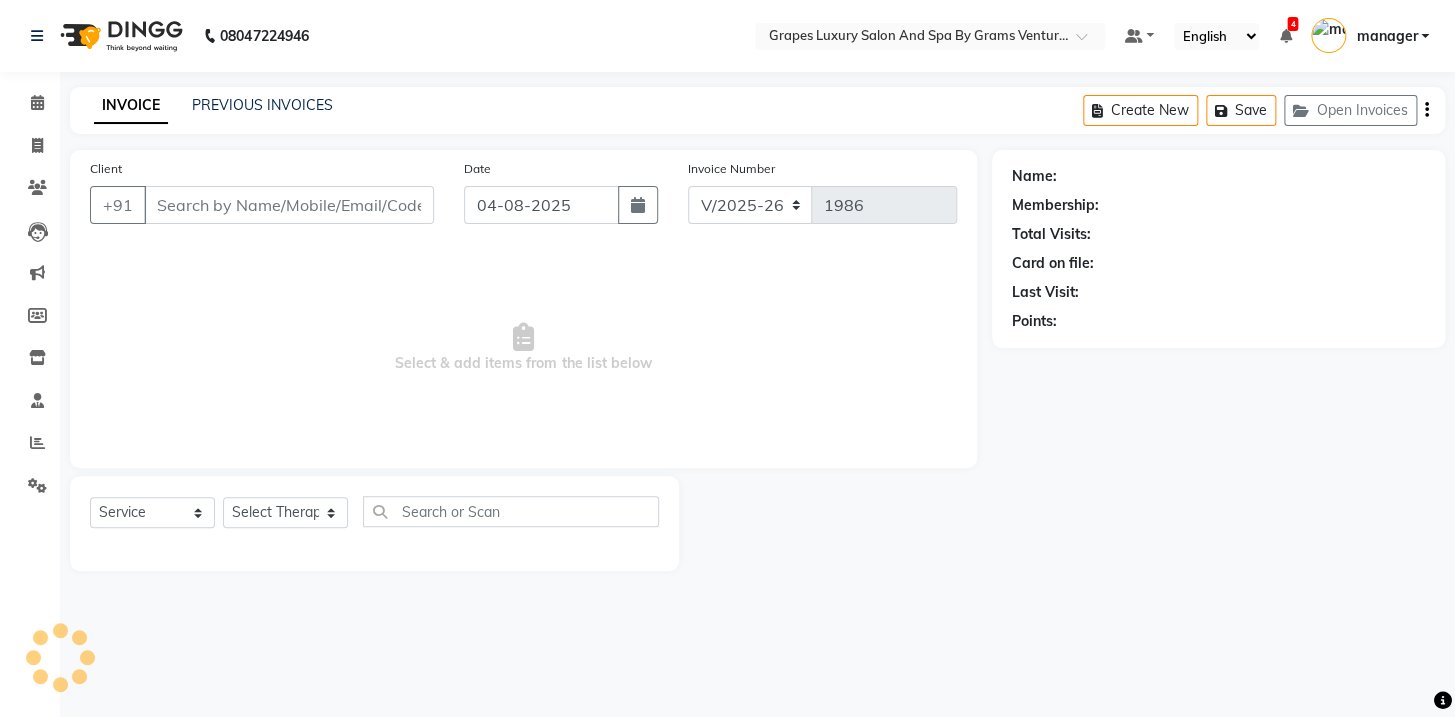select on "47786" 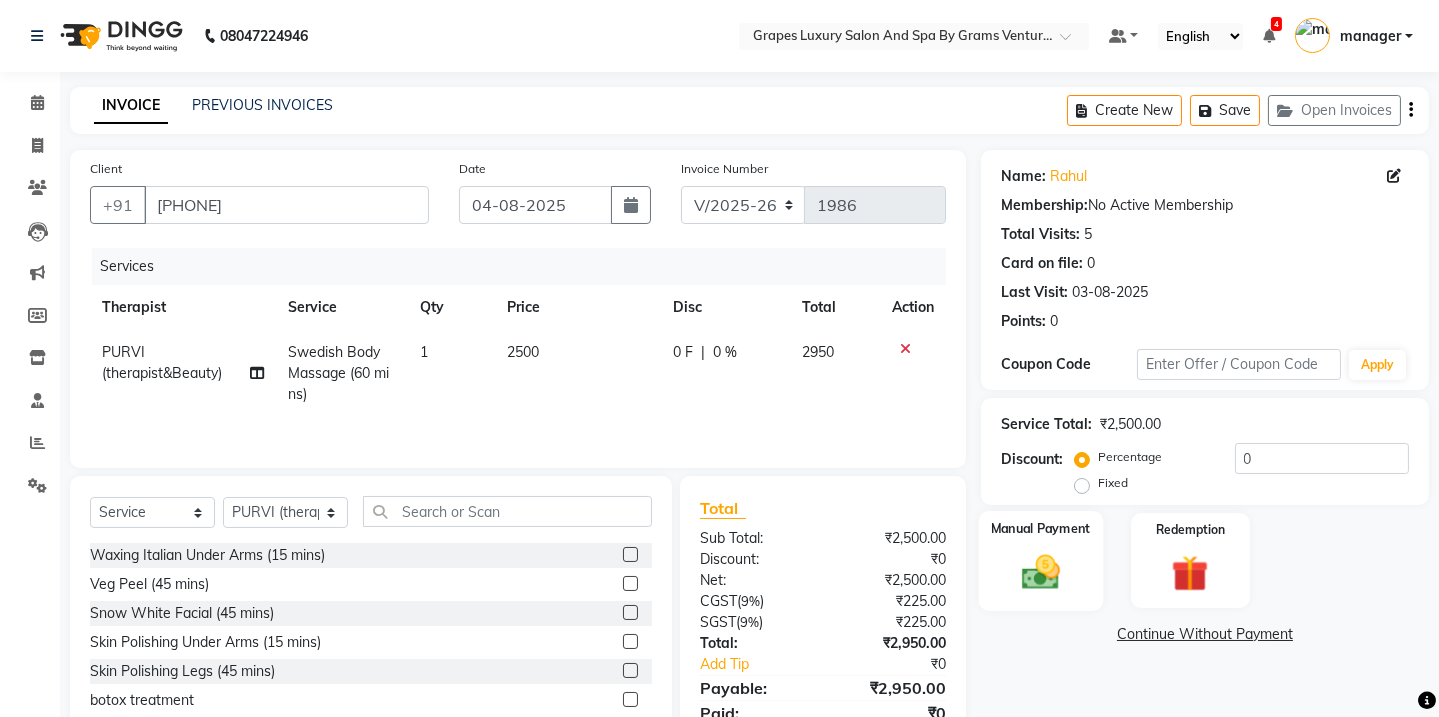 click 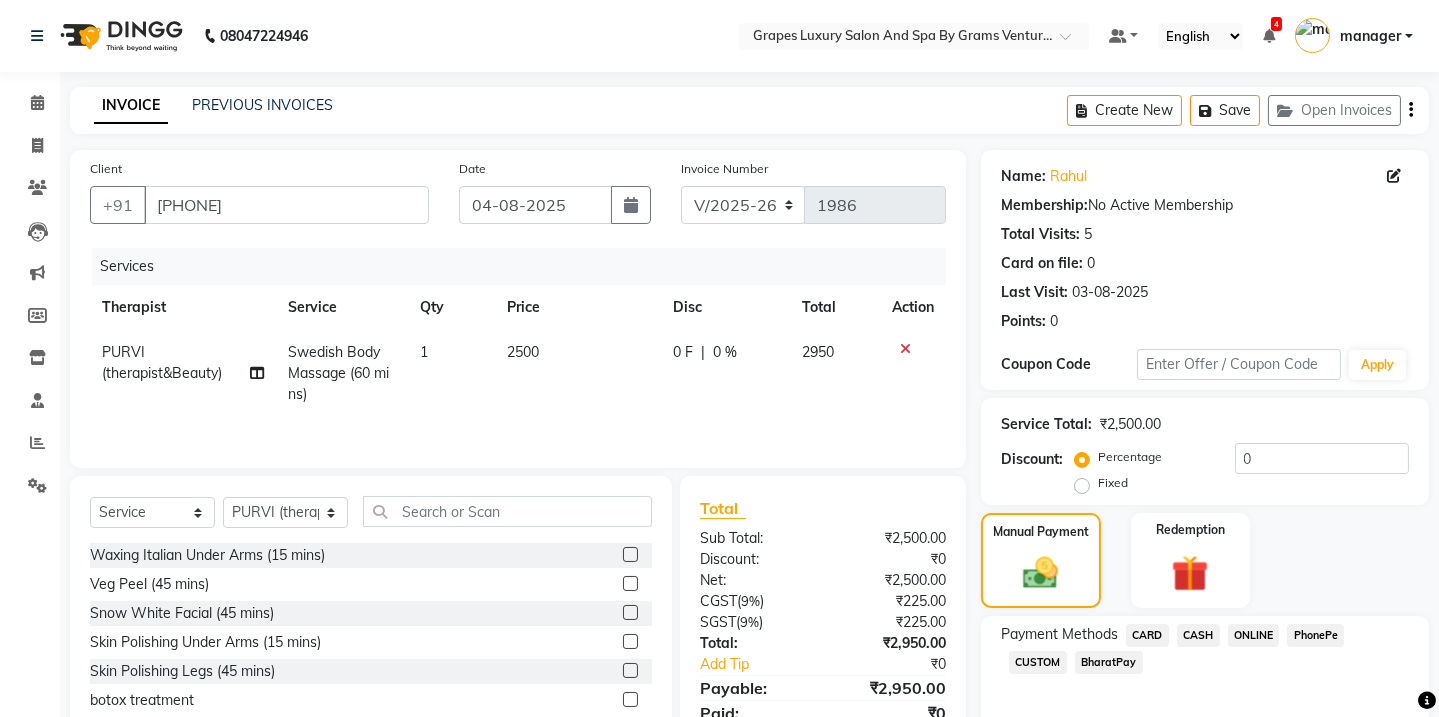 click on "CARD" 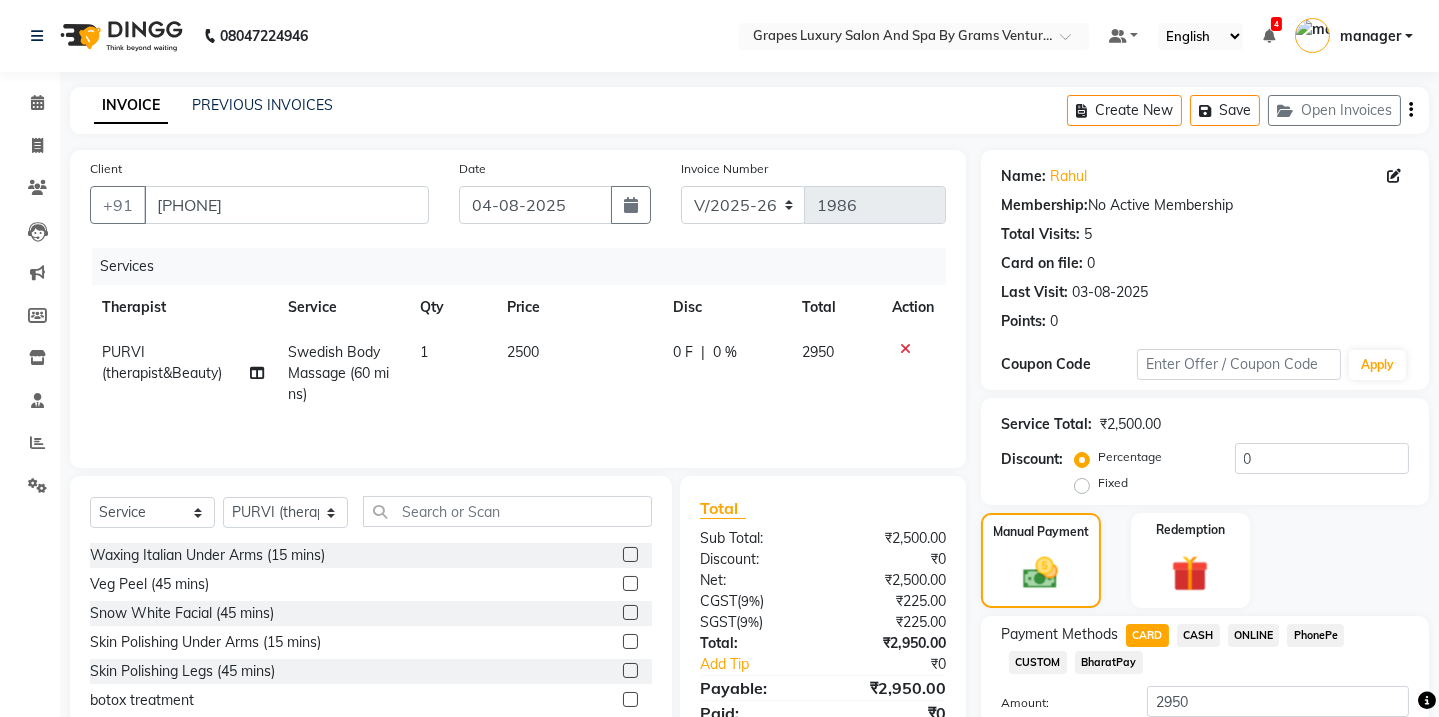 click on "PhonePe" 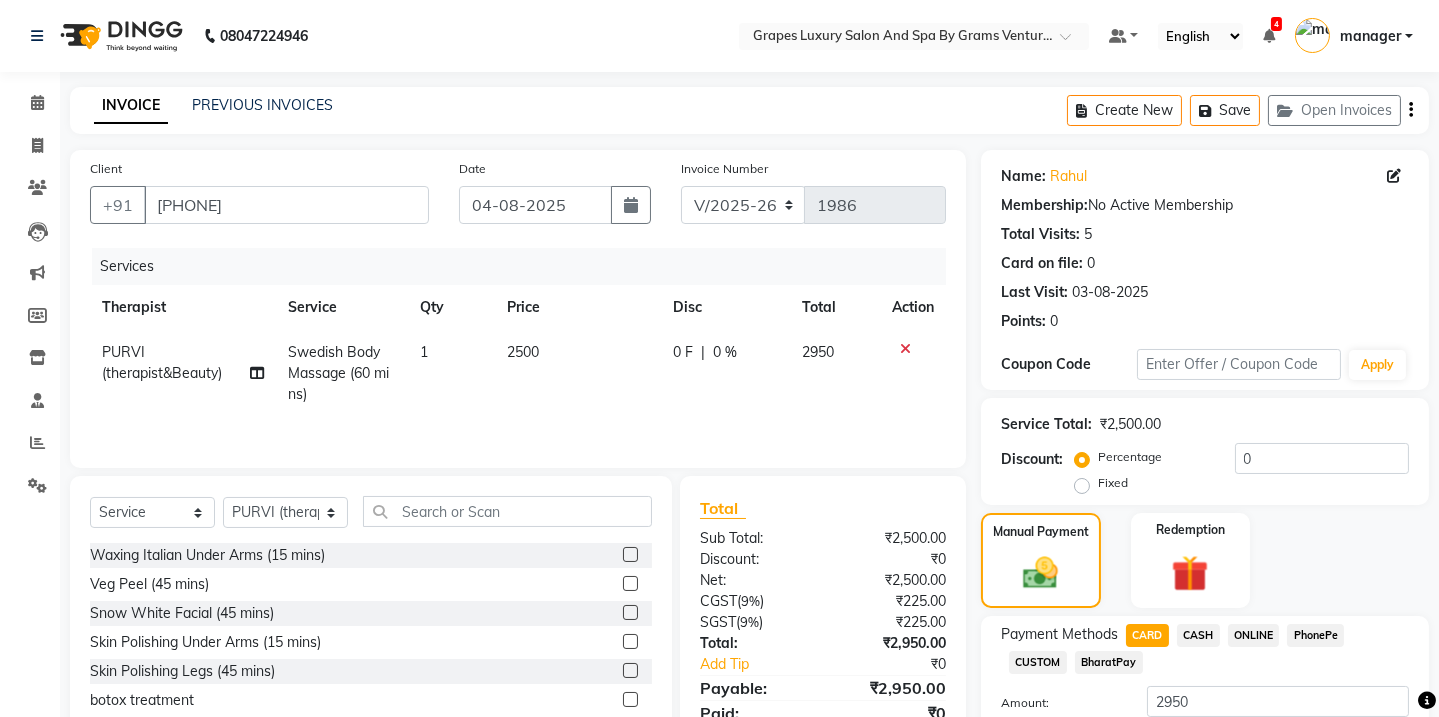 click on "Add Payment" 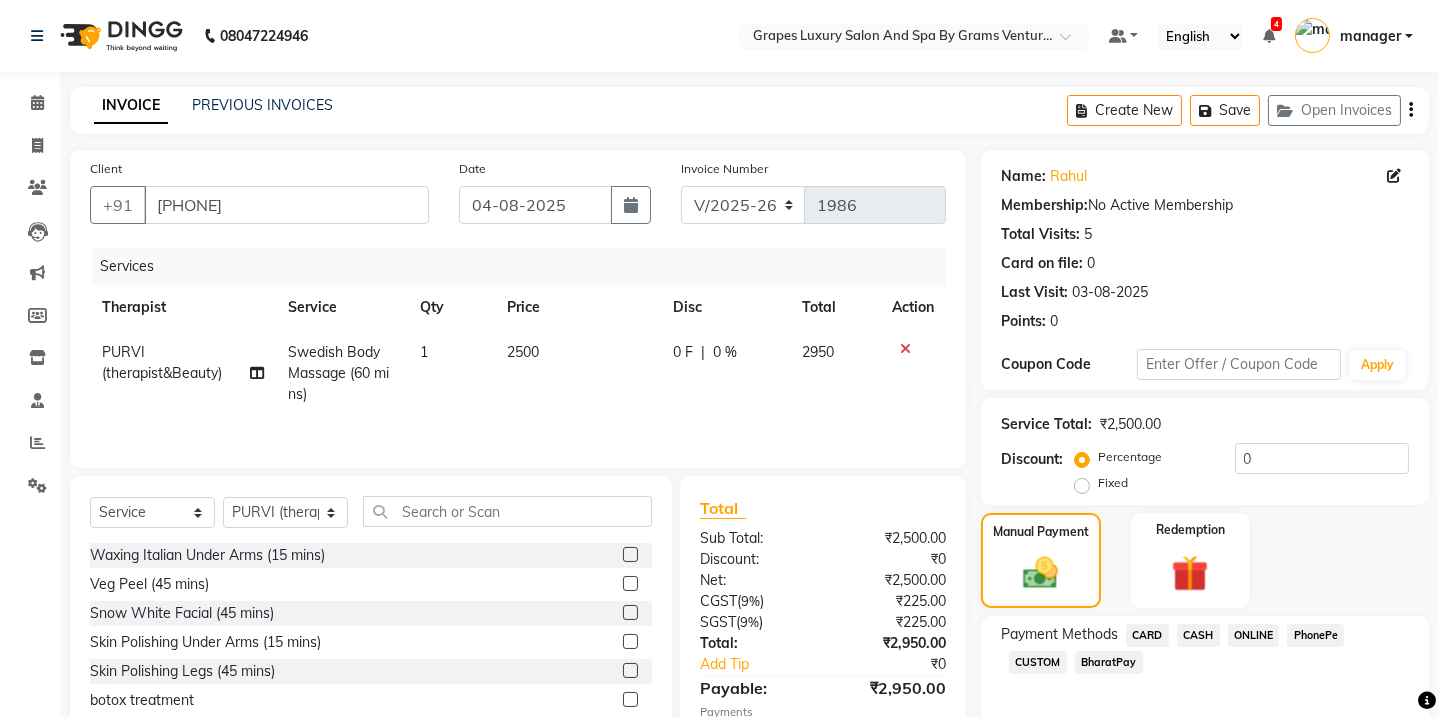 click 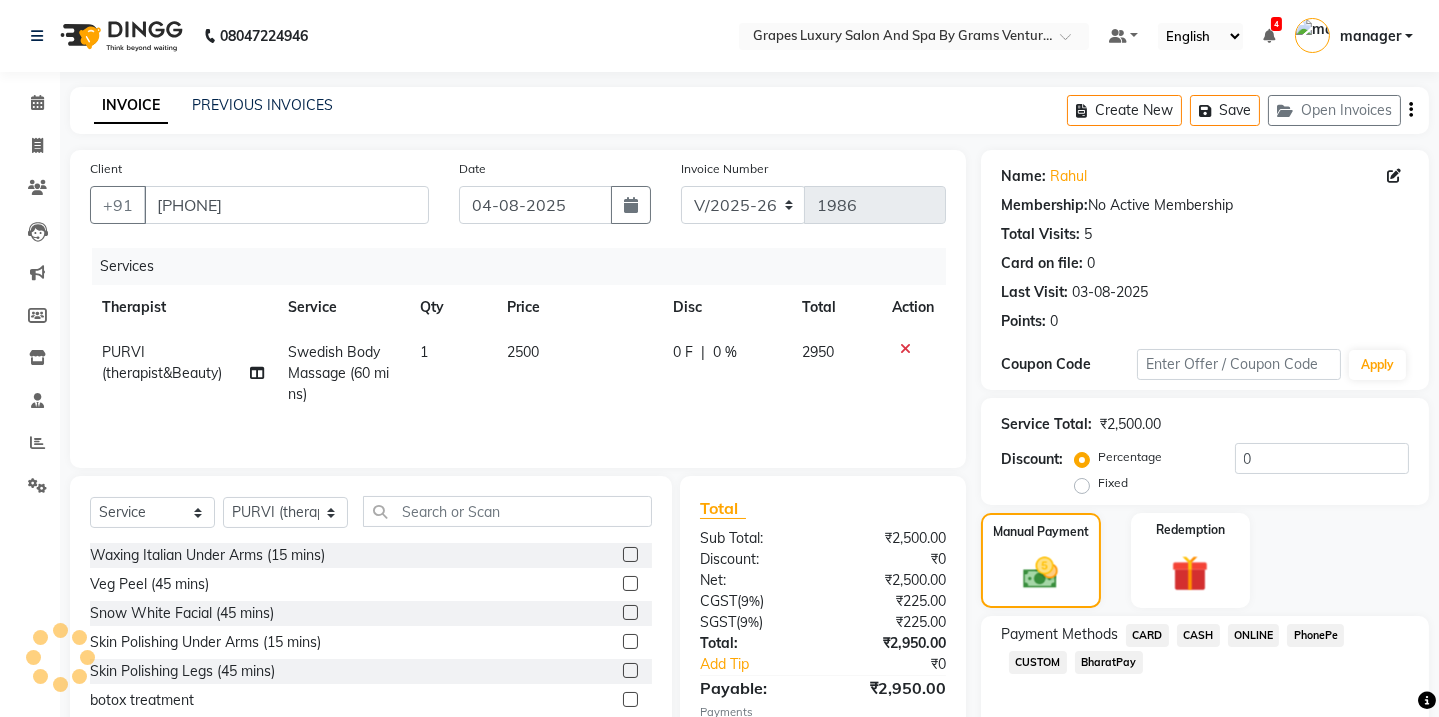 scroll, scrollTop: 201, scrollLeft: 0, axis: vertical 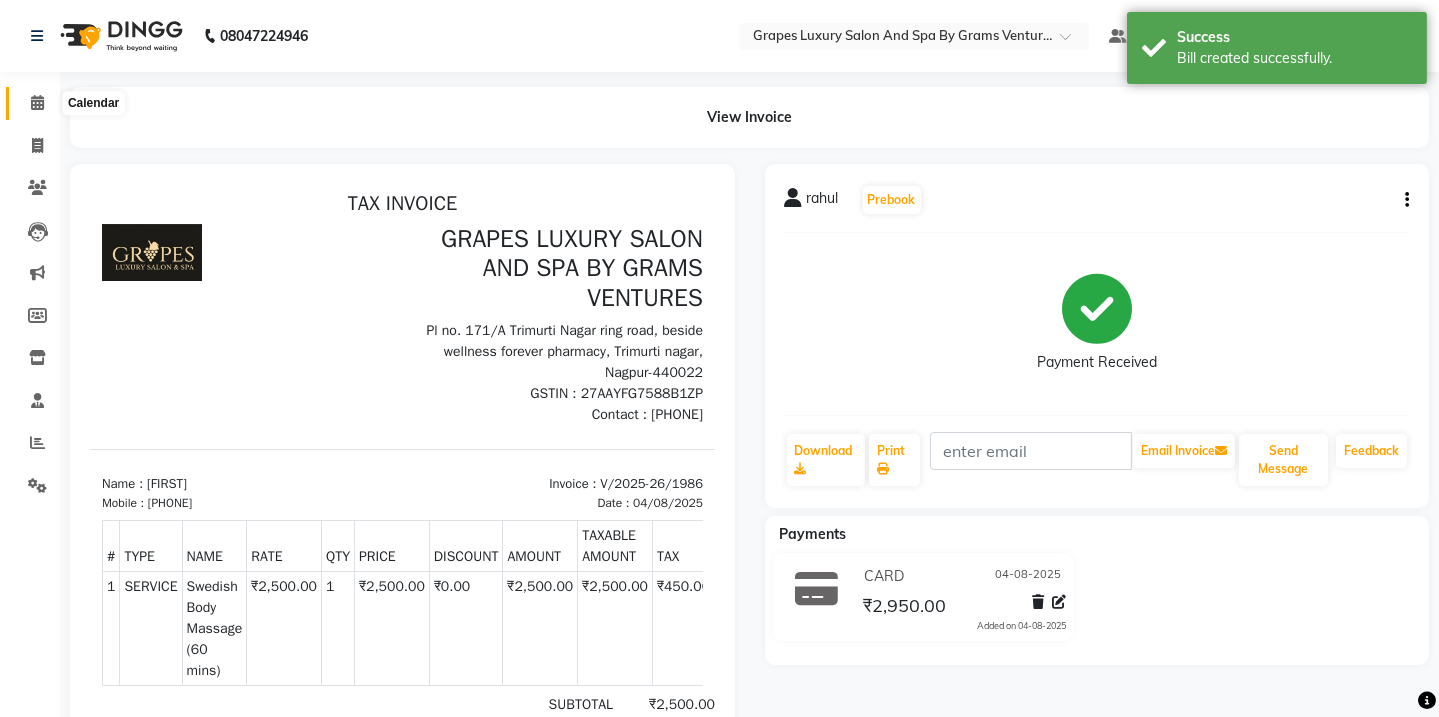 click 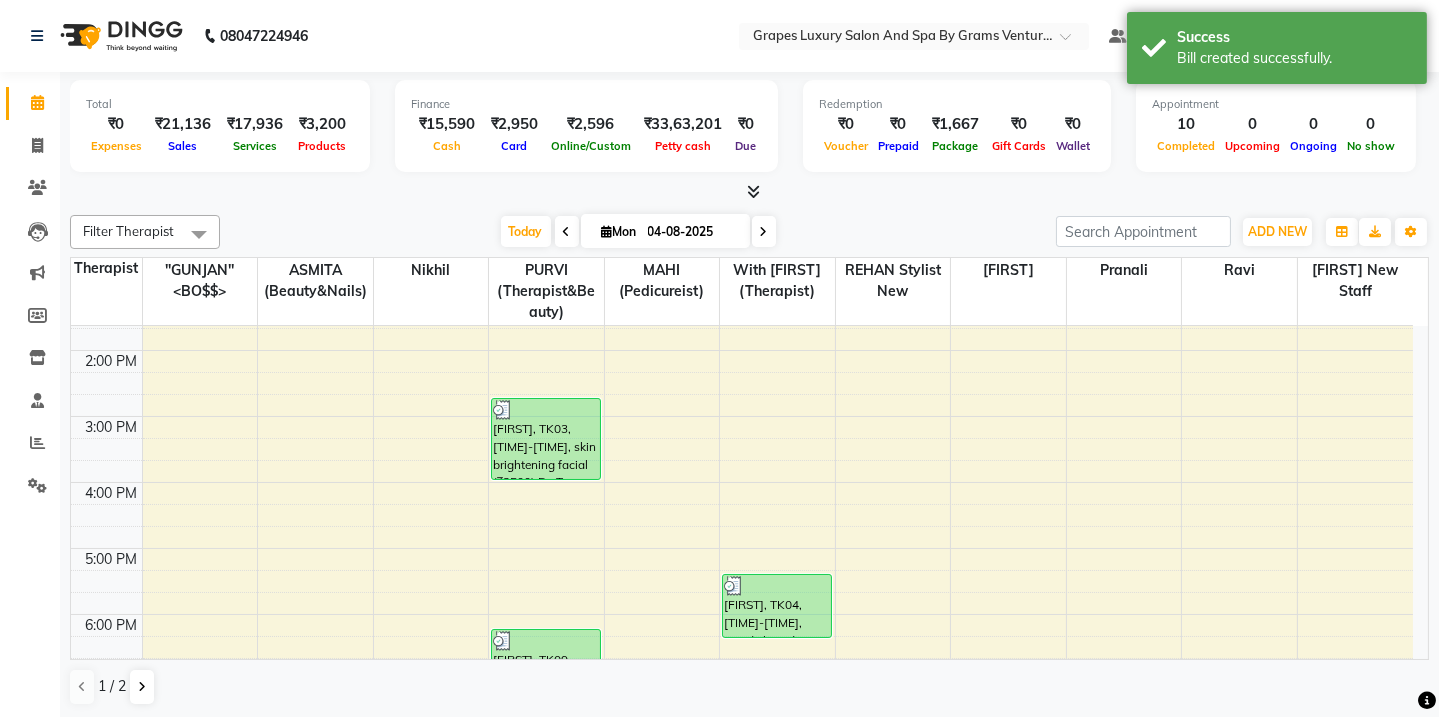 scroll, scrollTop: 520, scrollLeft: 0, axis: vertical 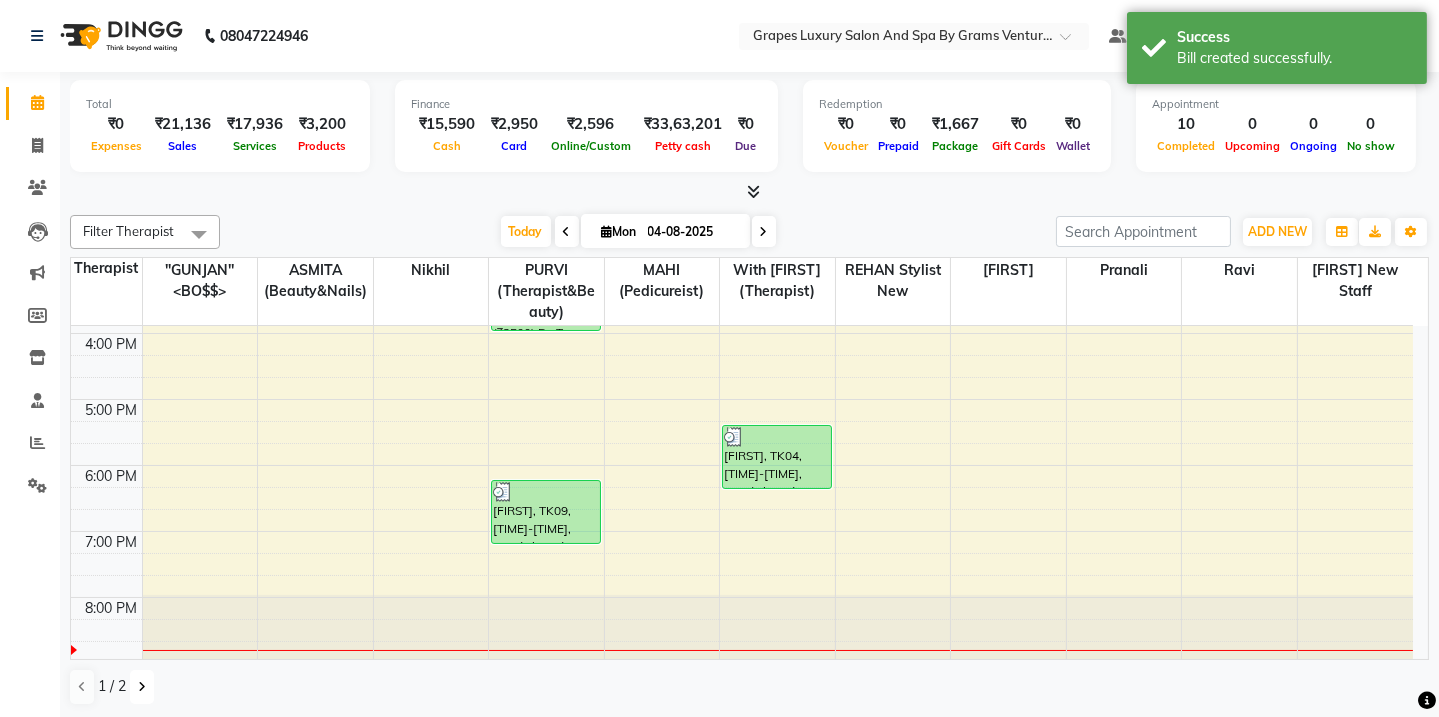 click at bounding box center (142, 687) 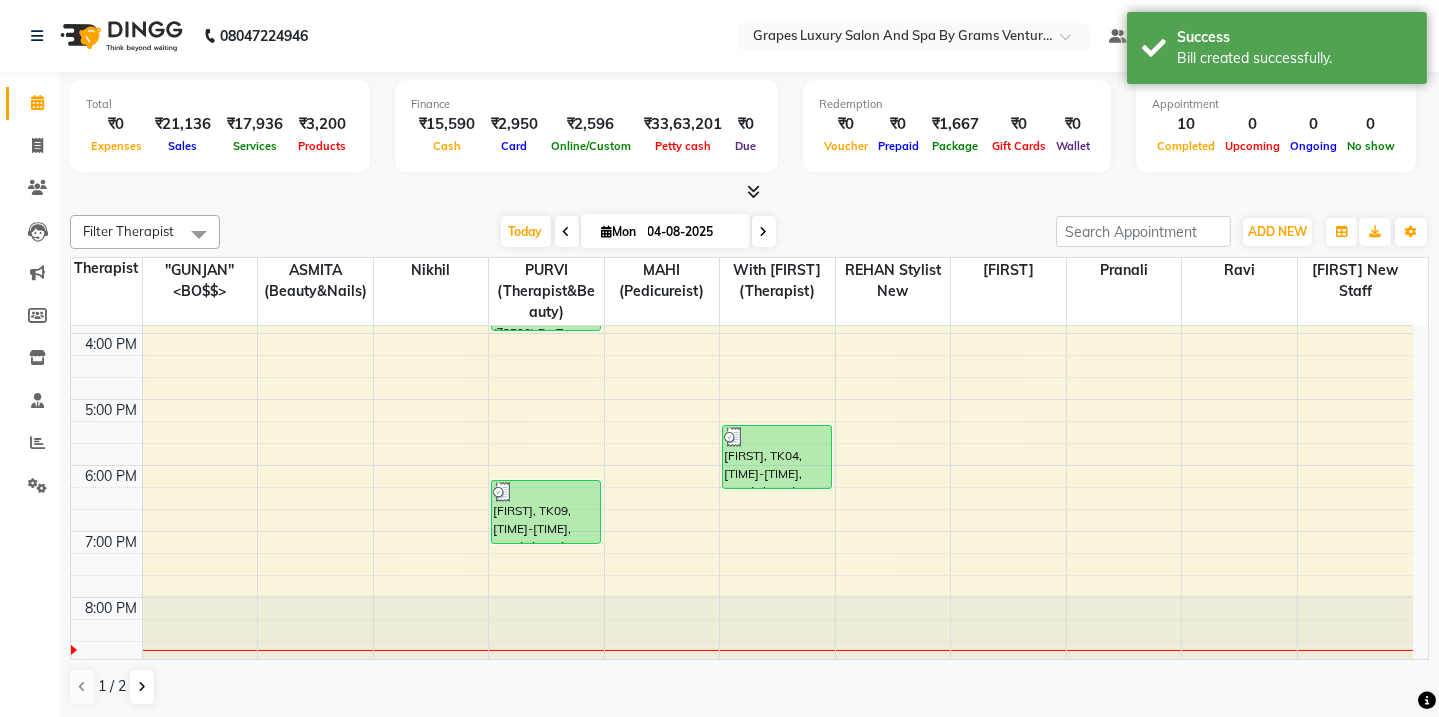 scroll, scrollTop: 478, scrollLeft: 0, axis: vertical 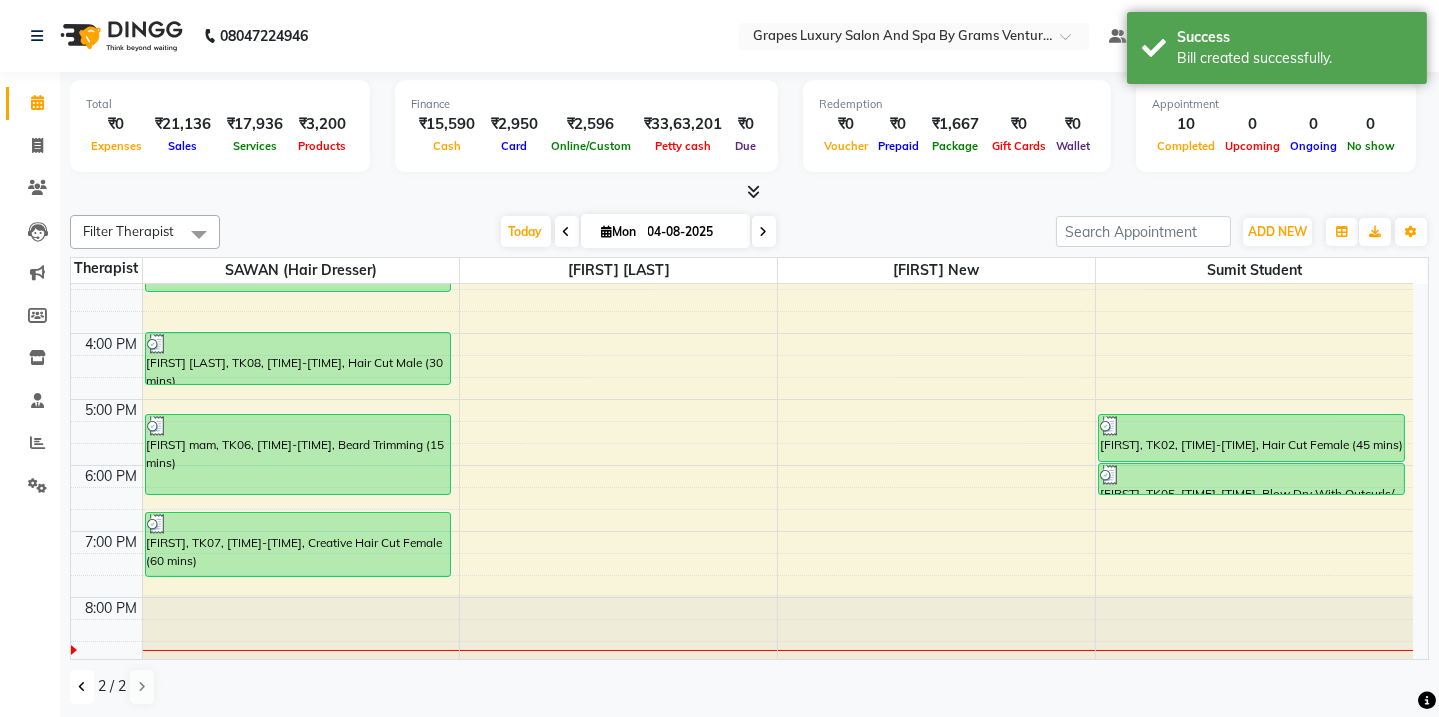 click at bounding box center [82, 687] 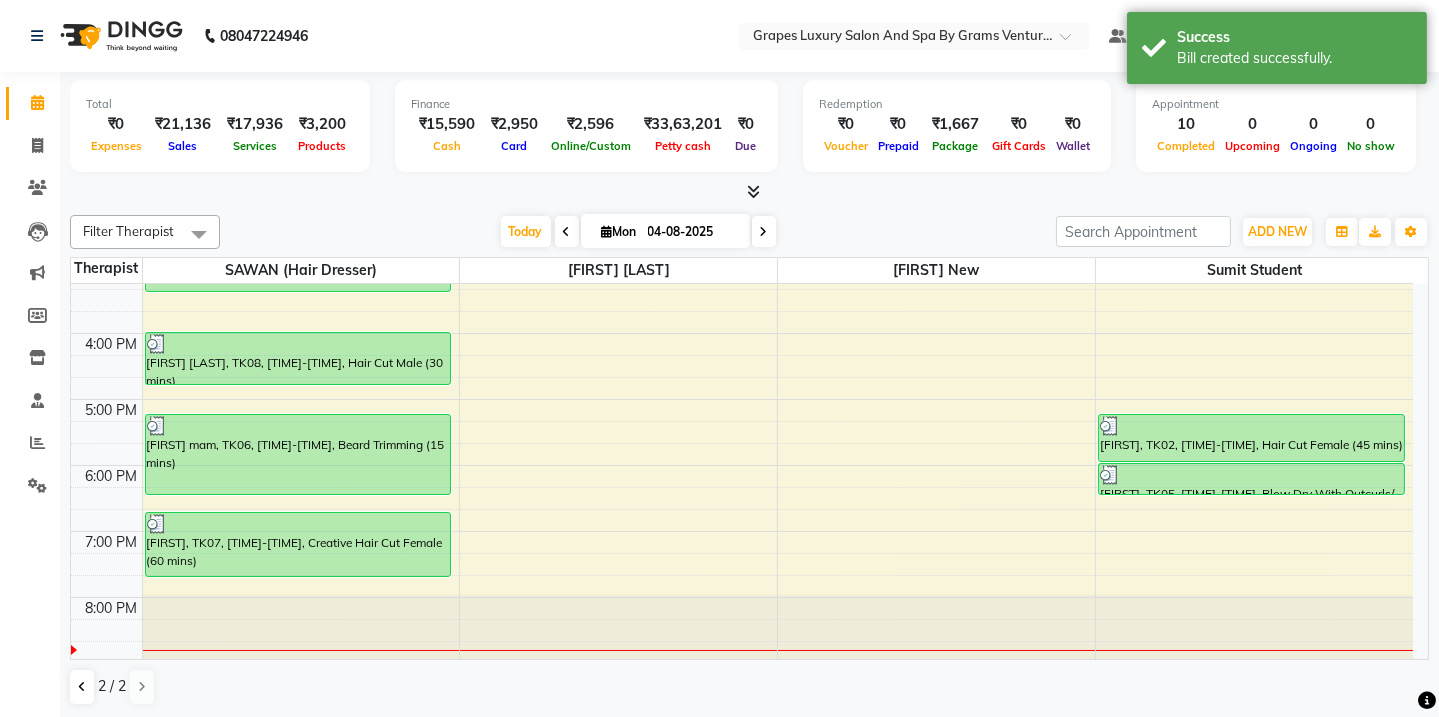 scroll, scrollTop: 520, scrollLeft: 0, axis: vertical 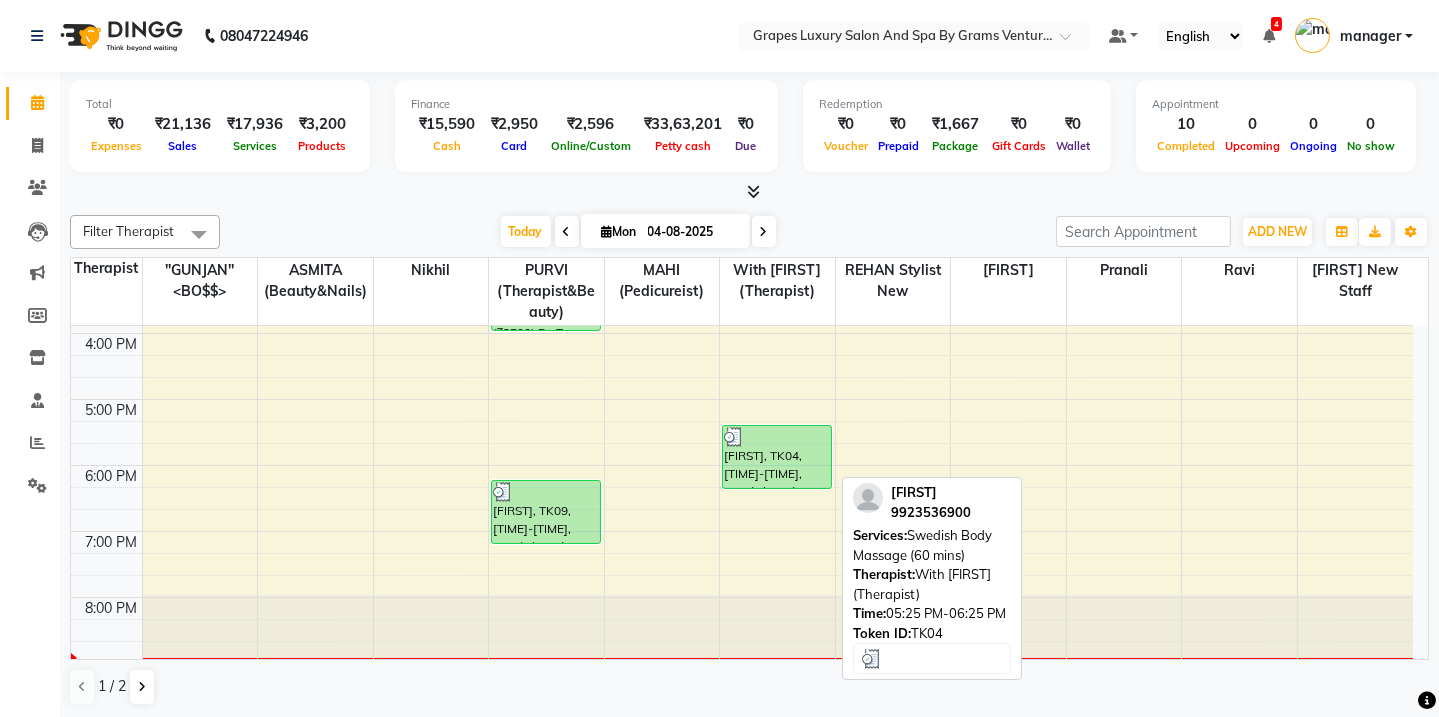 click at bounding box center (777, 437) 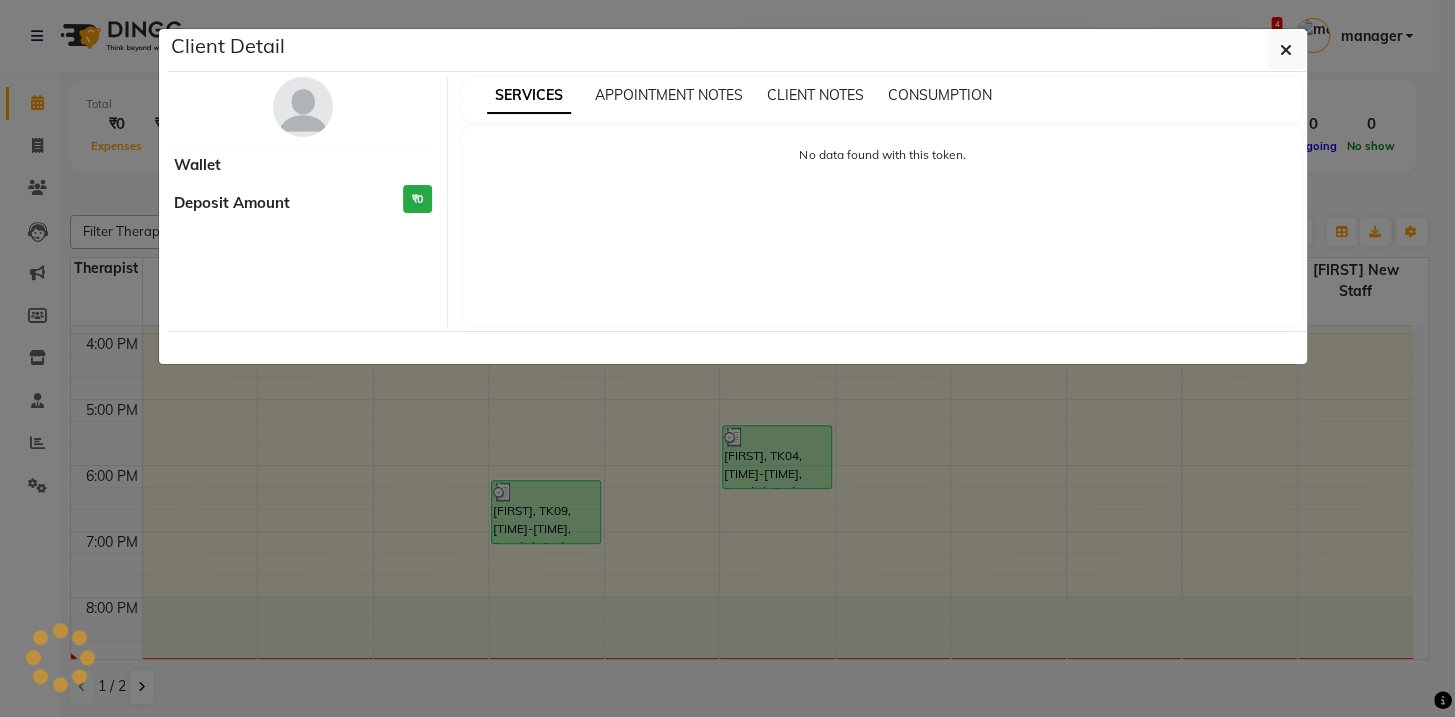 select on "3" 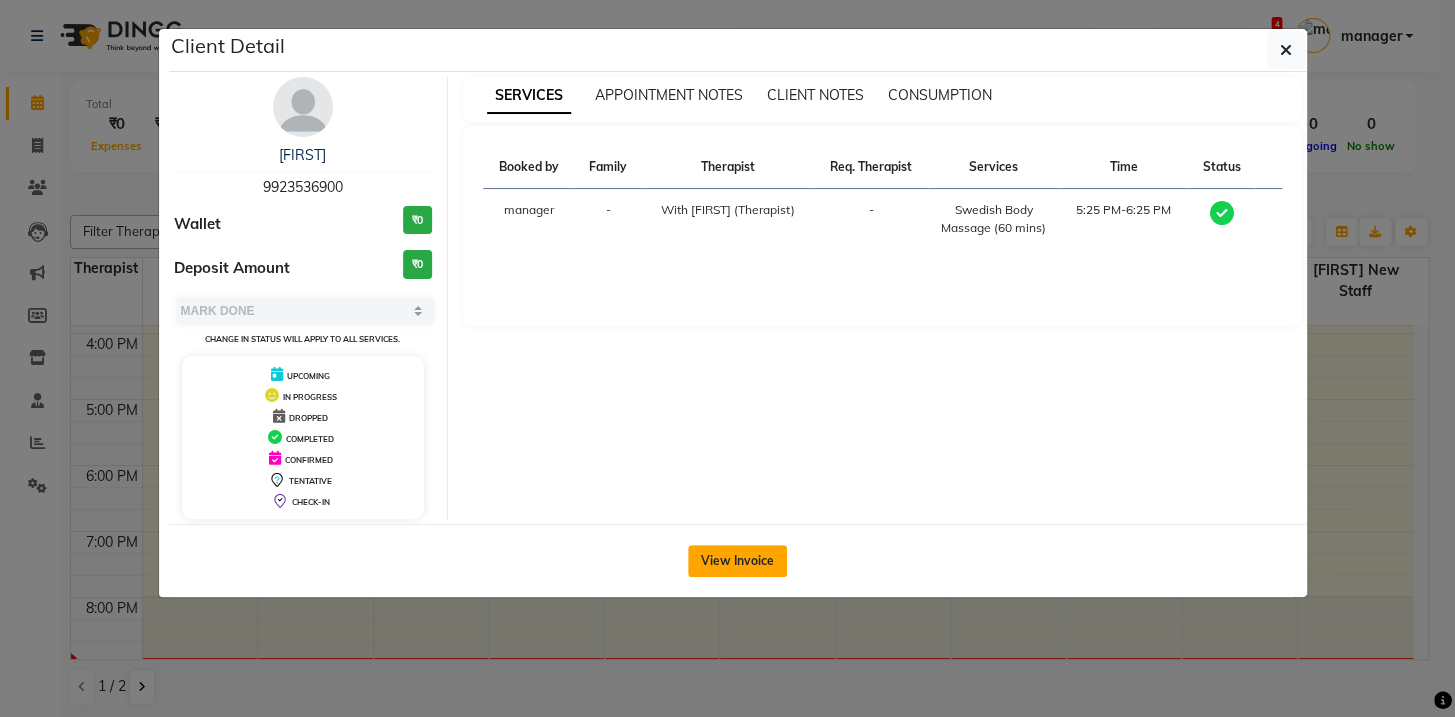 click on "View Invoice" 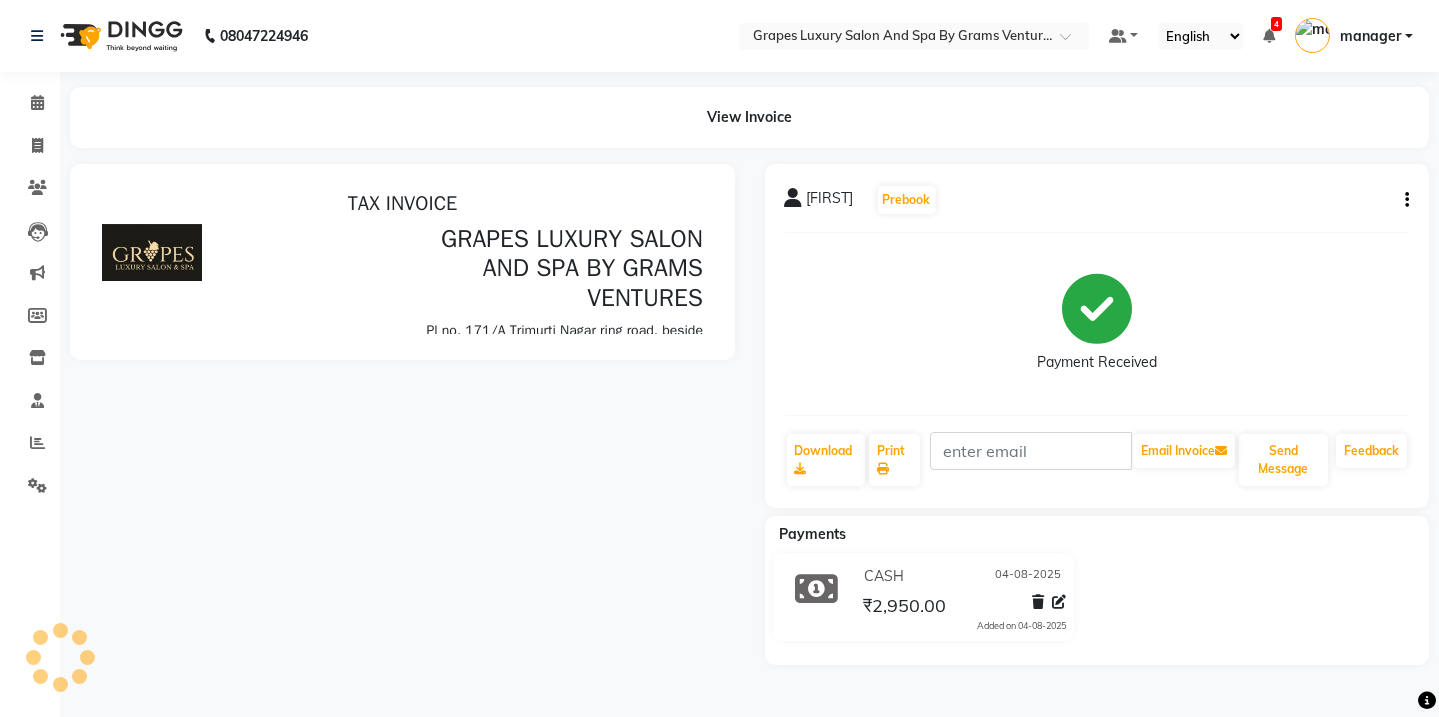 scroll, scrollTop: 0, scrollLeft: 0, axis: both 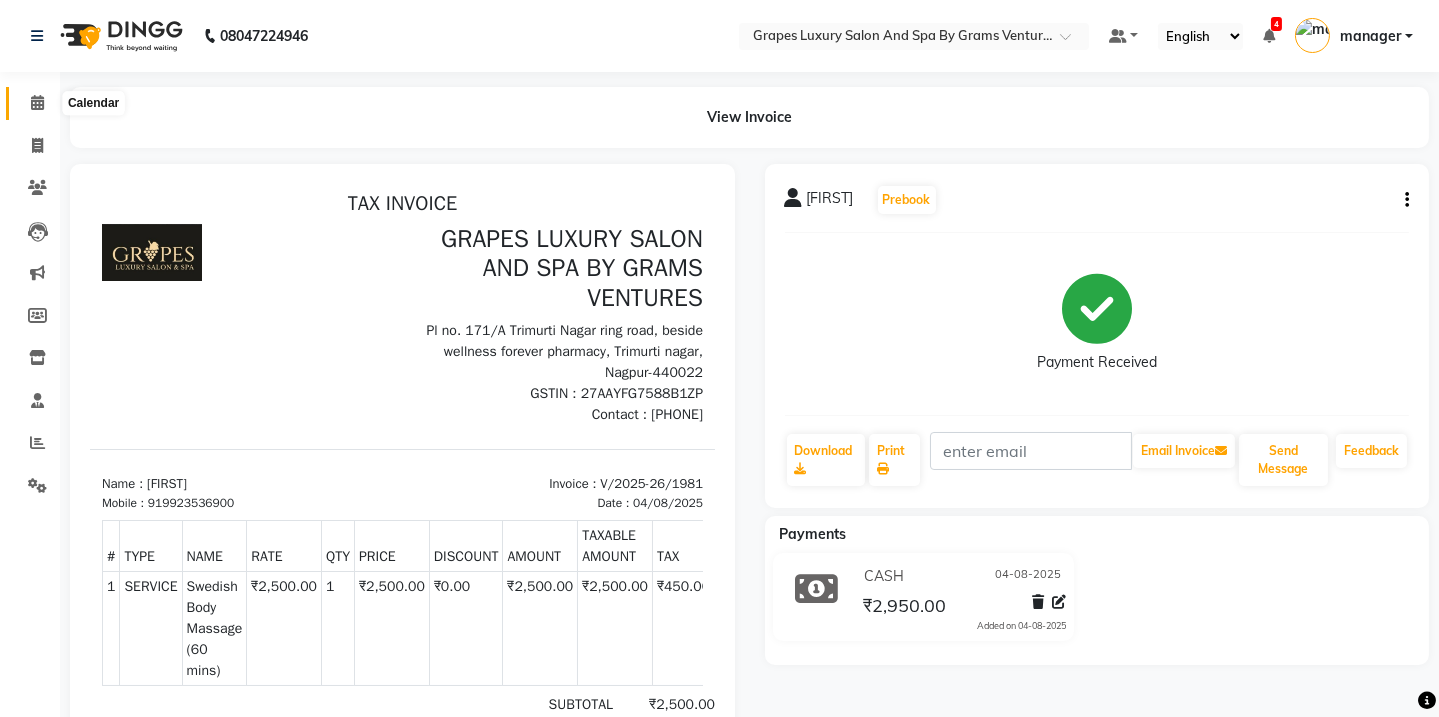click 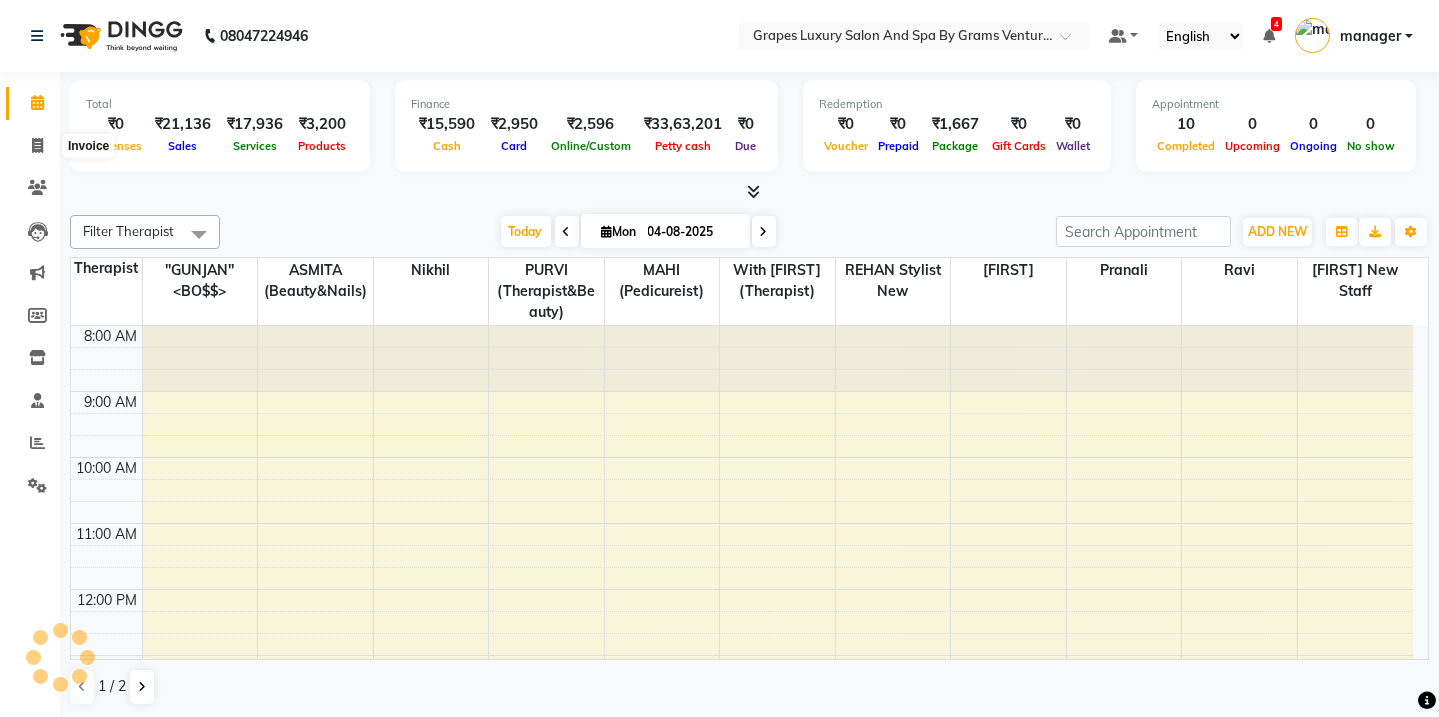scroll, scrollTop: 0, scrollLeft: 0, axis: both 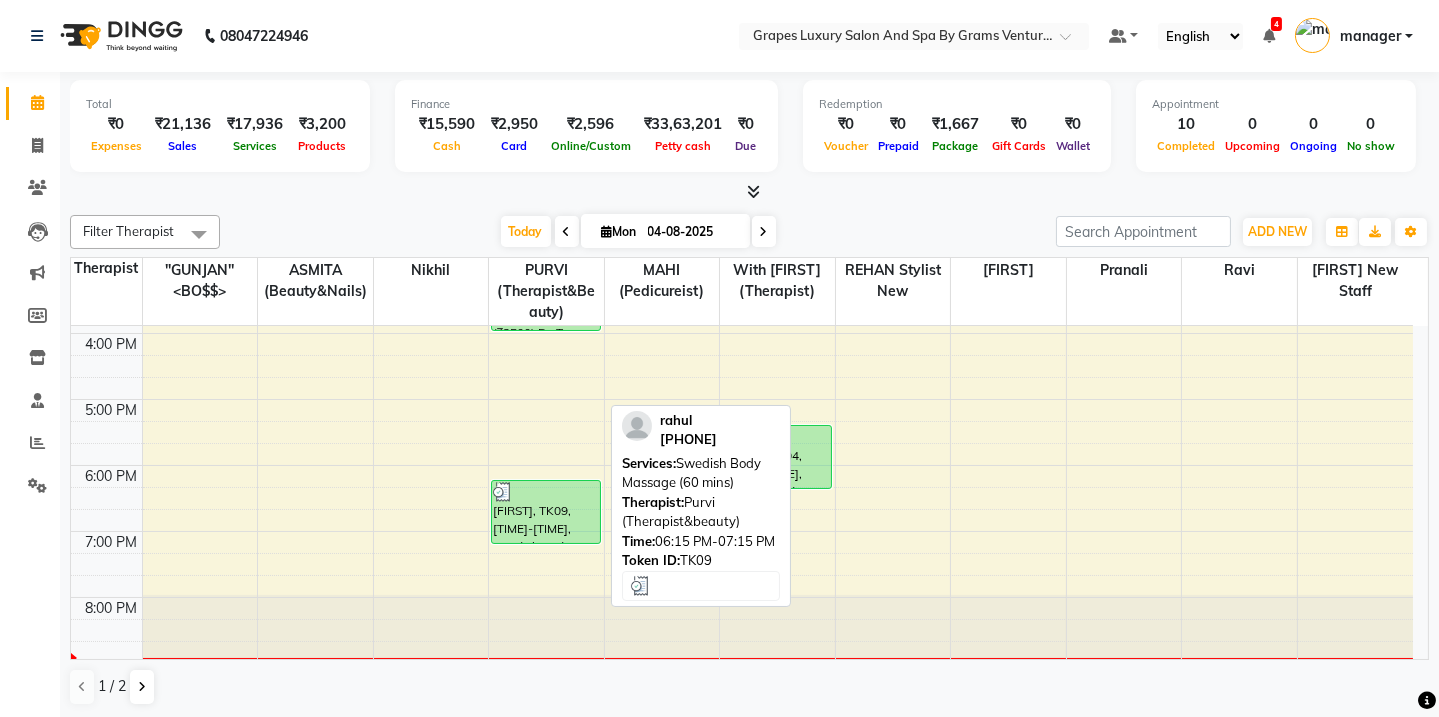 click on "[FIRST], TK09, [TIME]-[TIME], Swedish Body Massage (60 mins)" at bounding box center [546, 512] 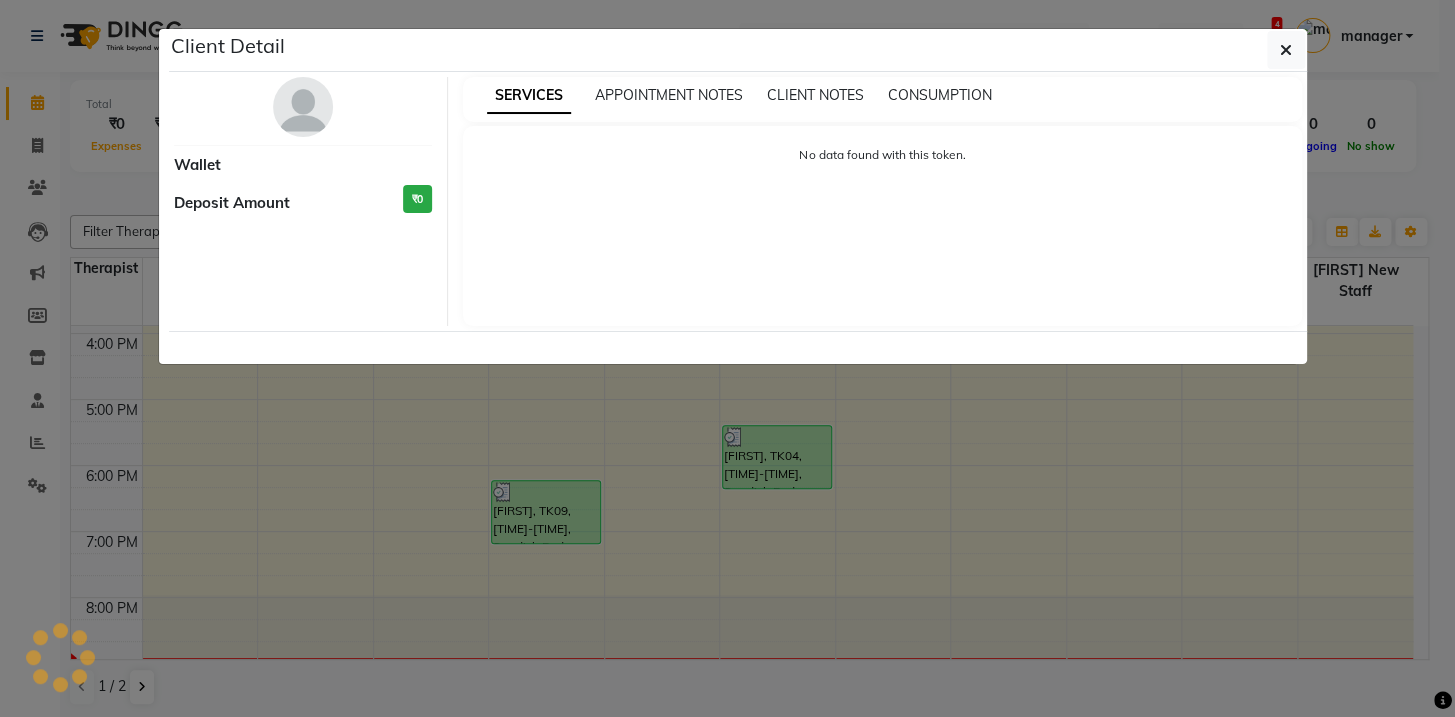select on "3" 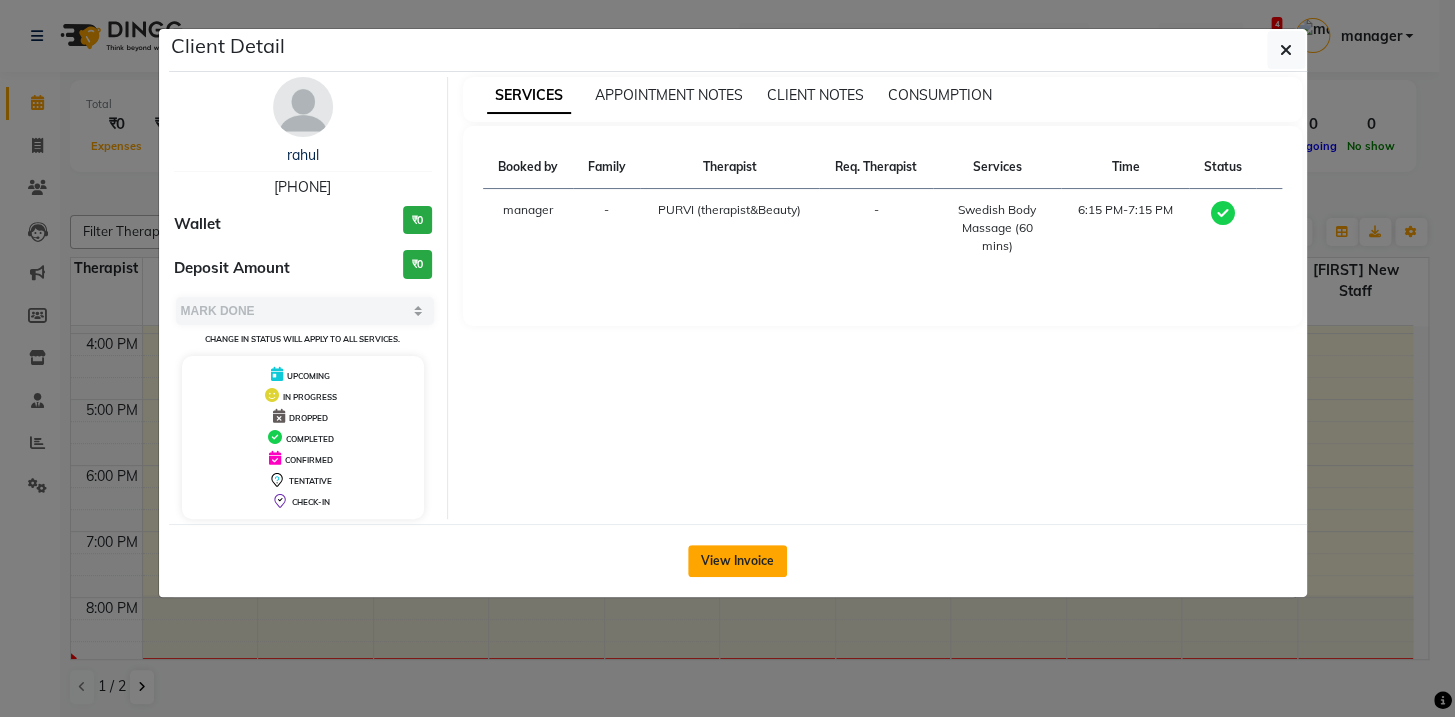 click on "View Invoice" 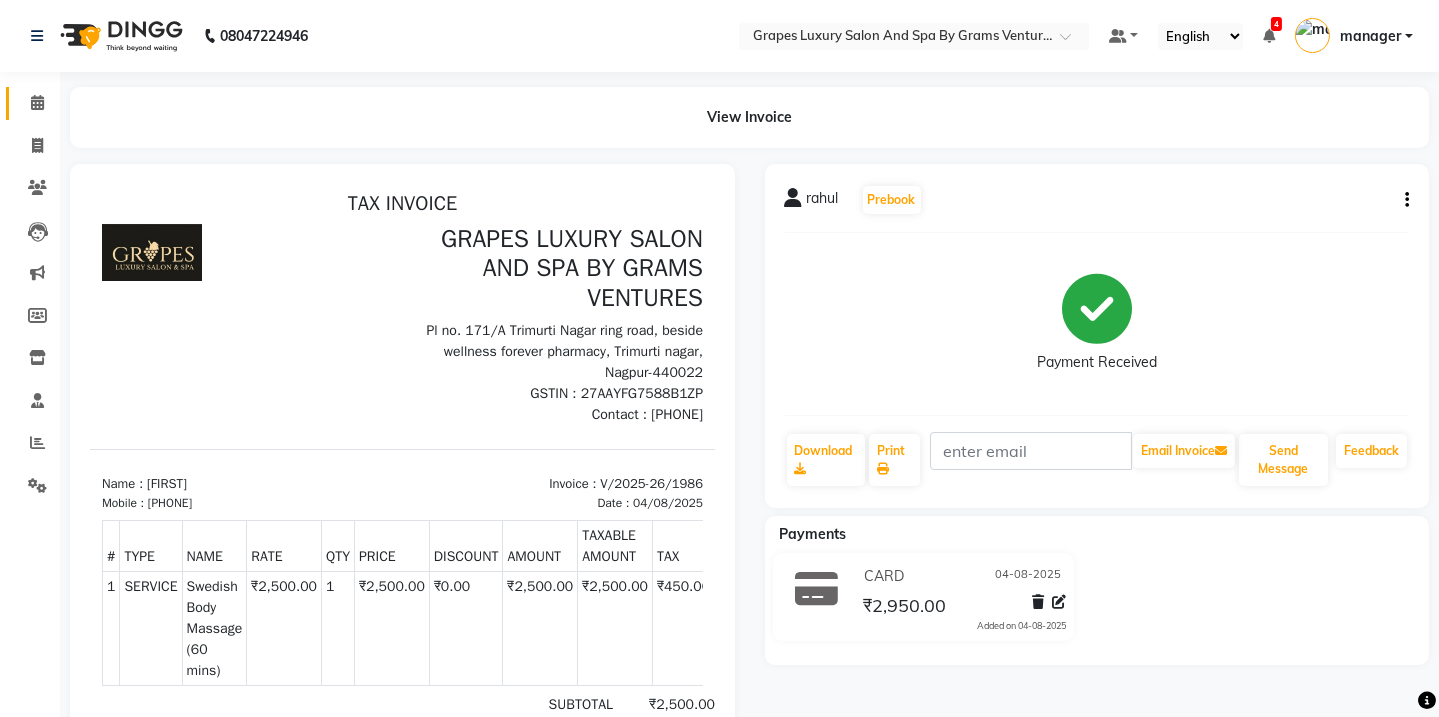 scroll, scrollTop: 0, scrollLeft: 0, axis: both 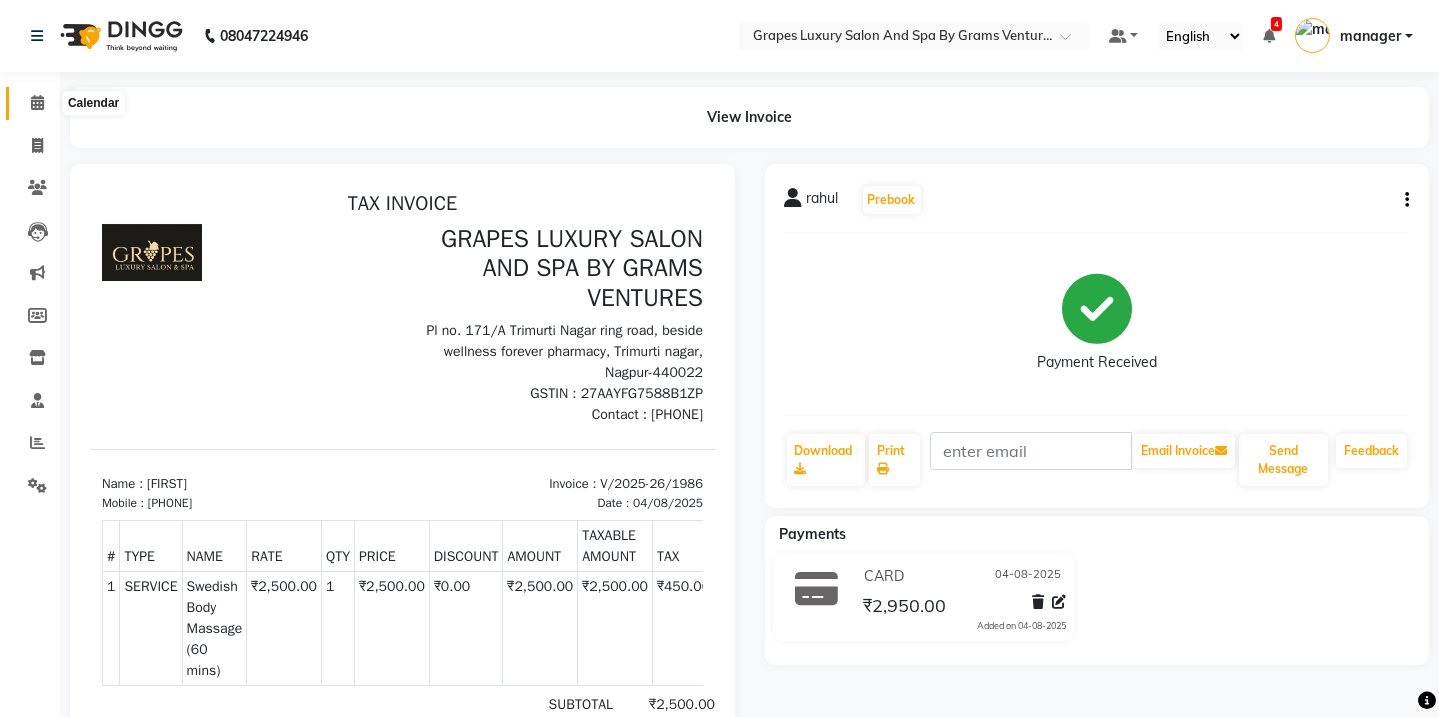 click 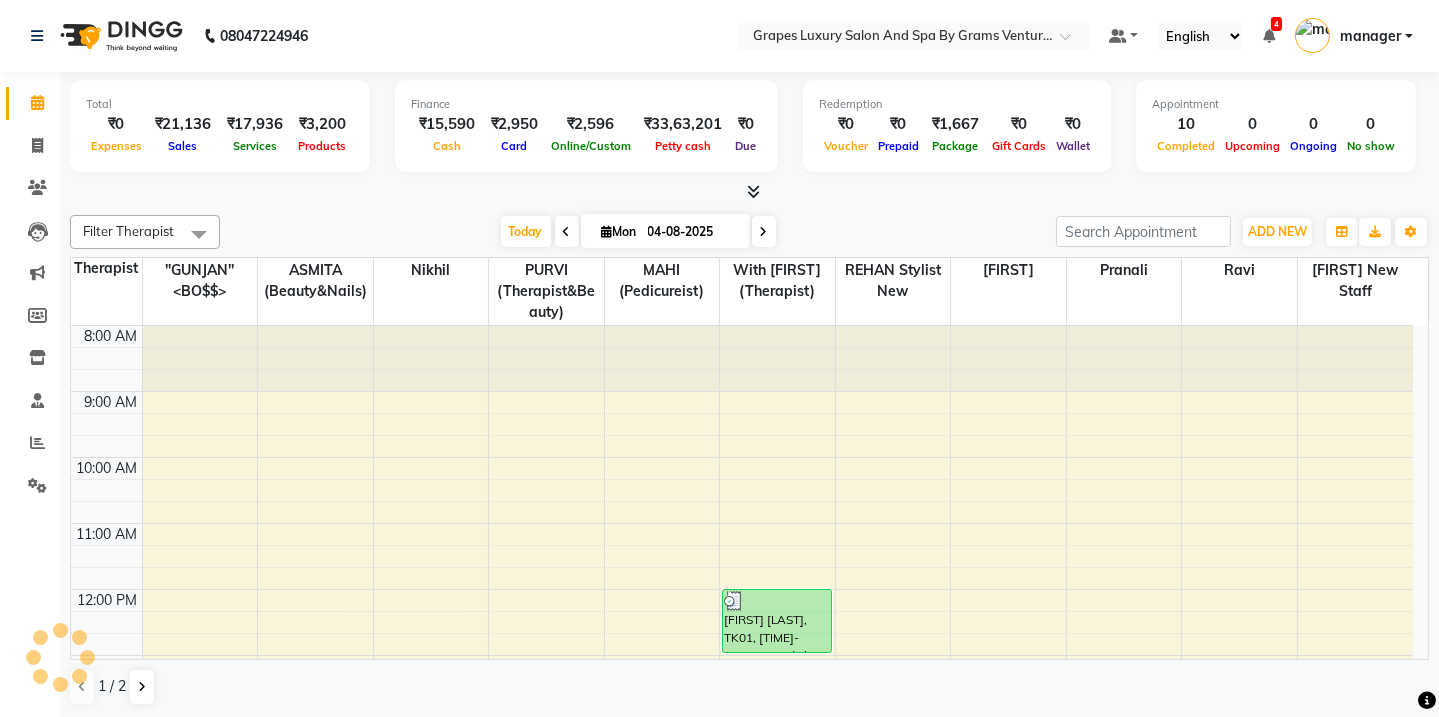 scroll, scrollTop: 0, scrollLeft: 0, axis: both 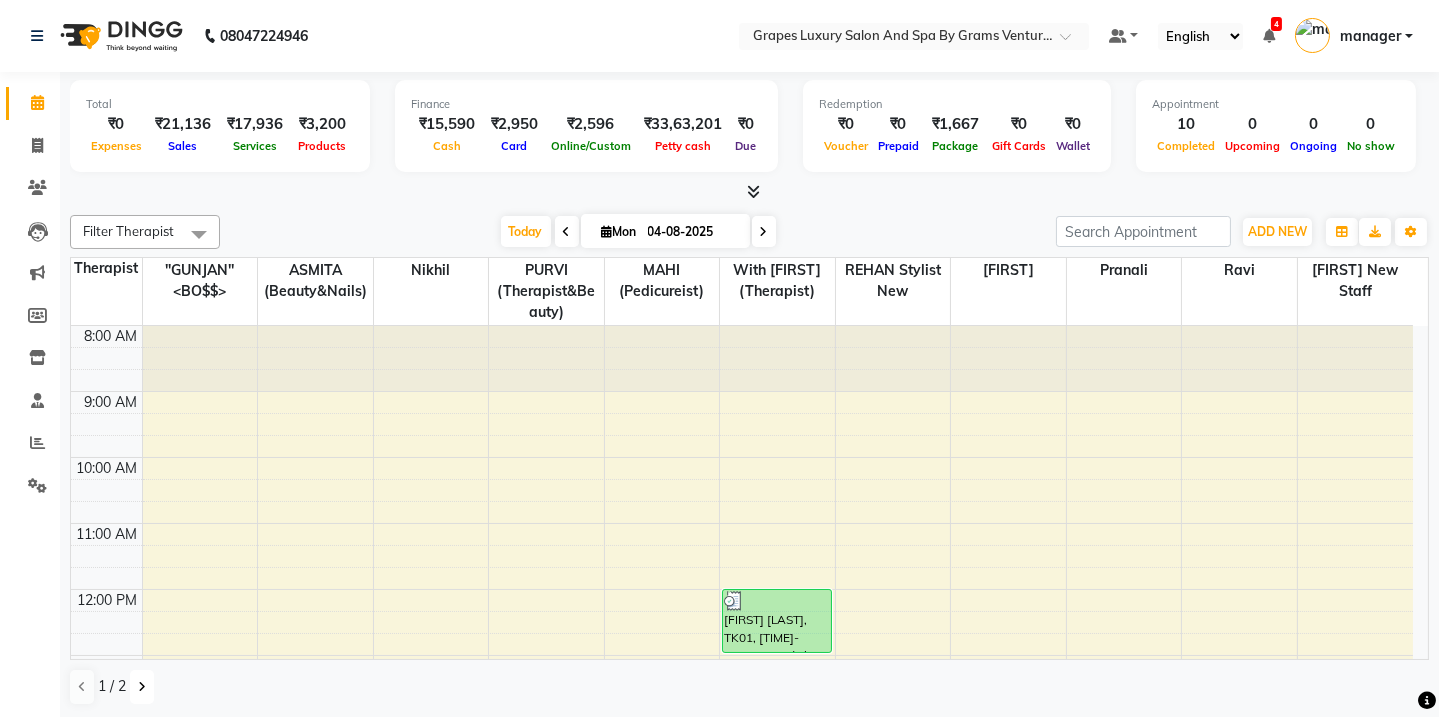 click at bounding box center (142, 687) 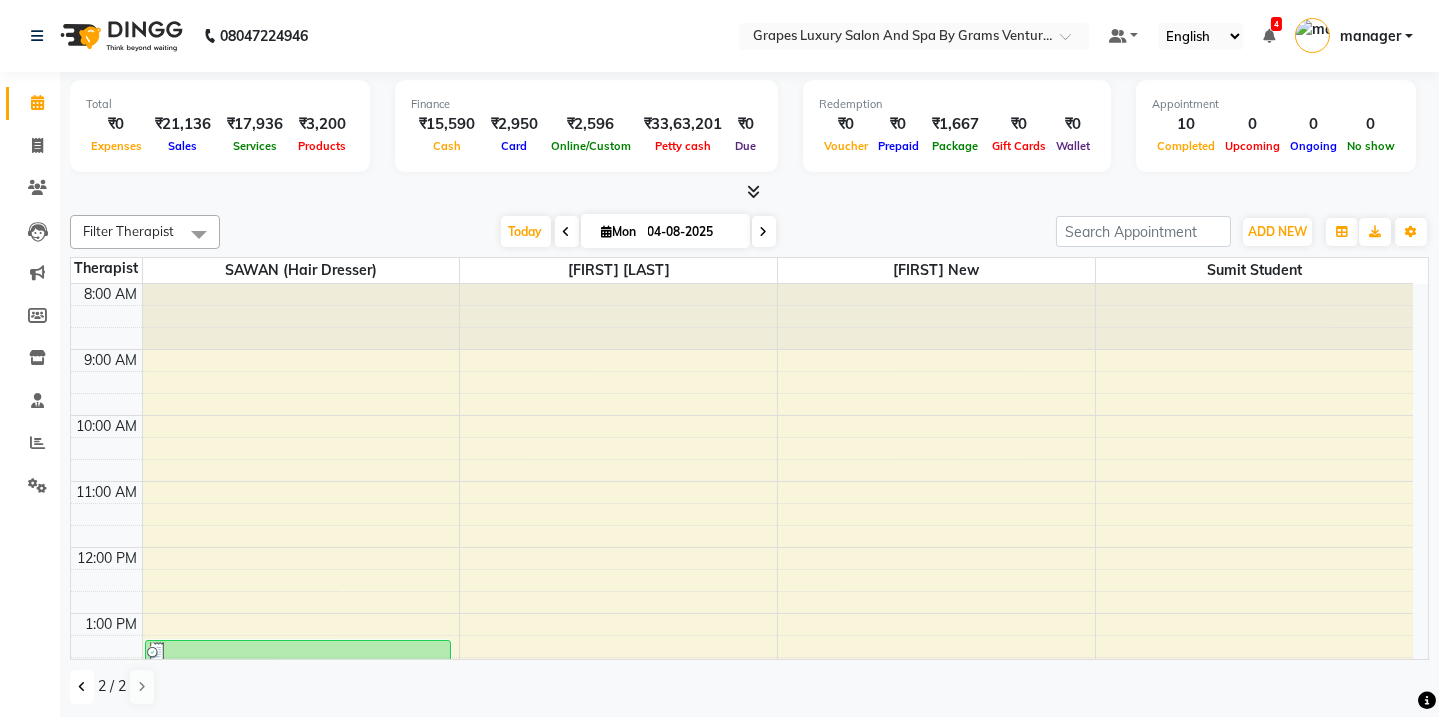 click at bounding box center [82, 687] 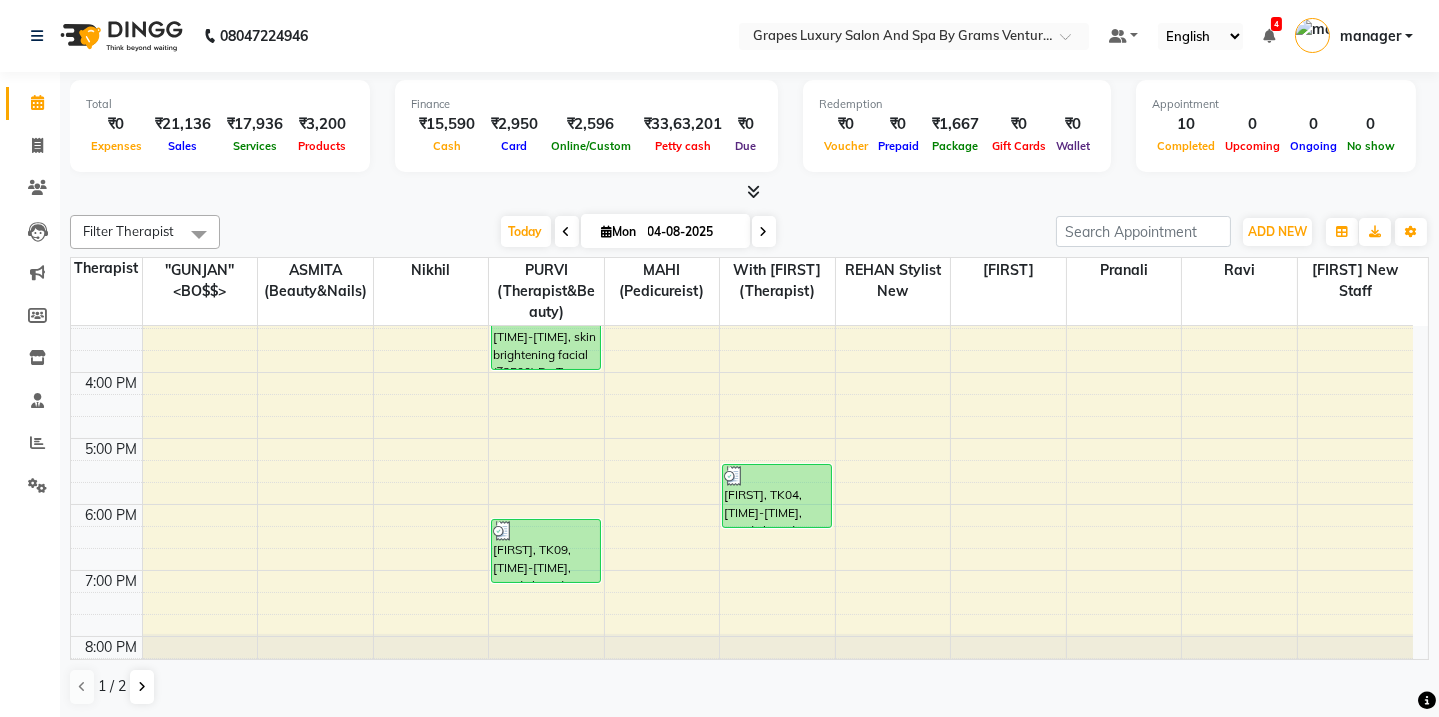 scroll, scrollTop: 520, scrollLeft: 0, axis: vertical 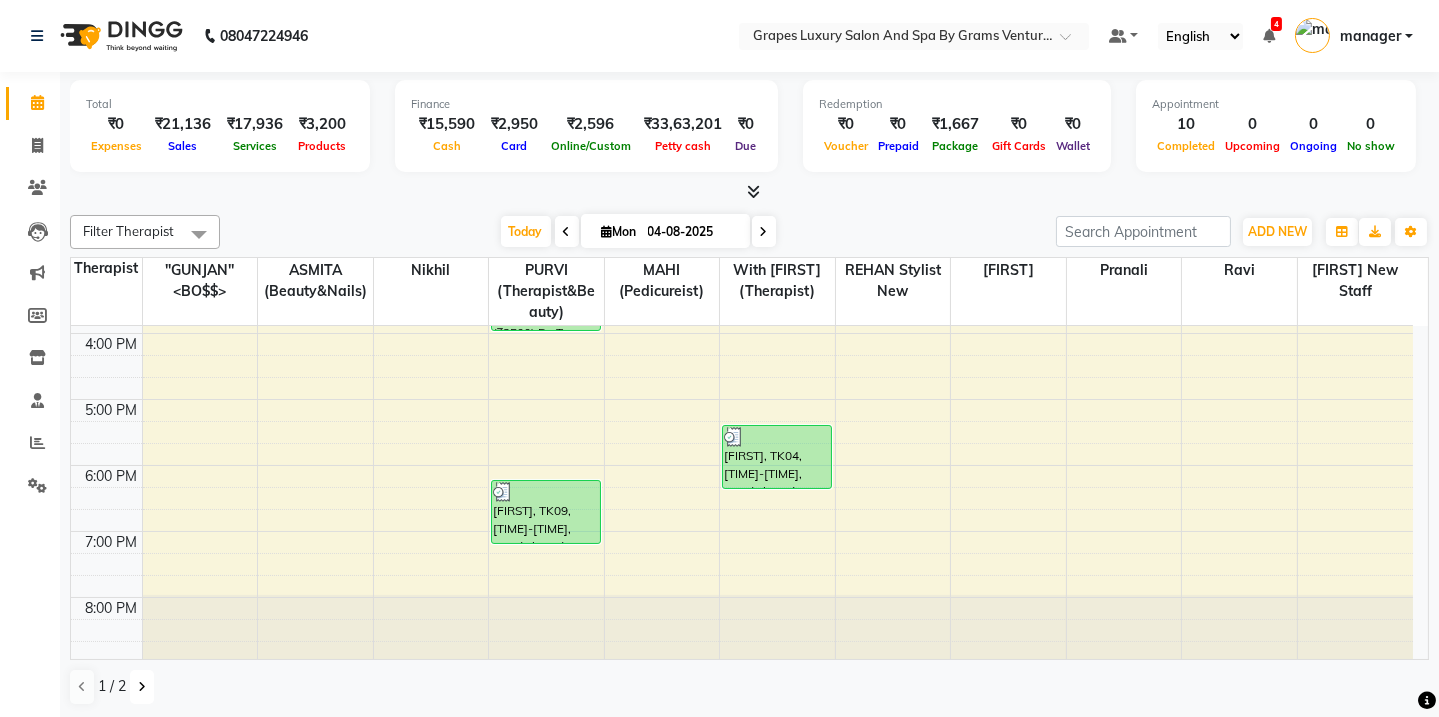 click at bounding box center (142, 687) 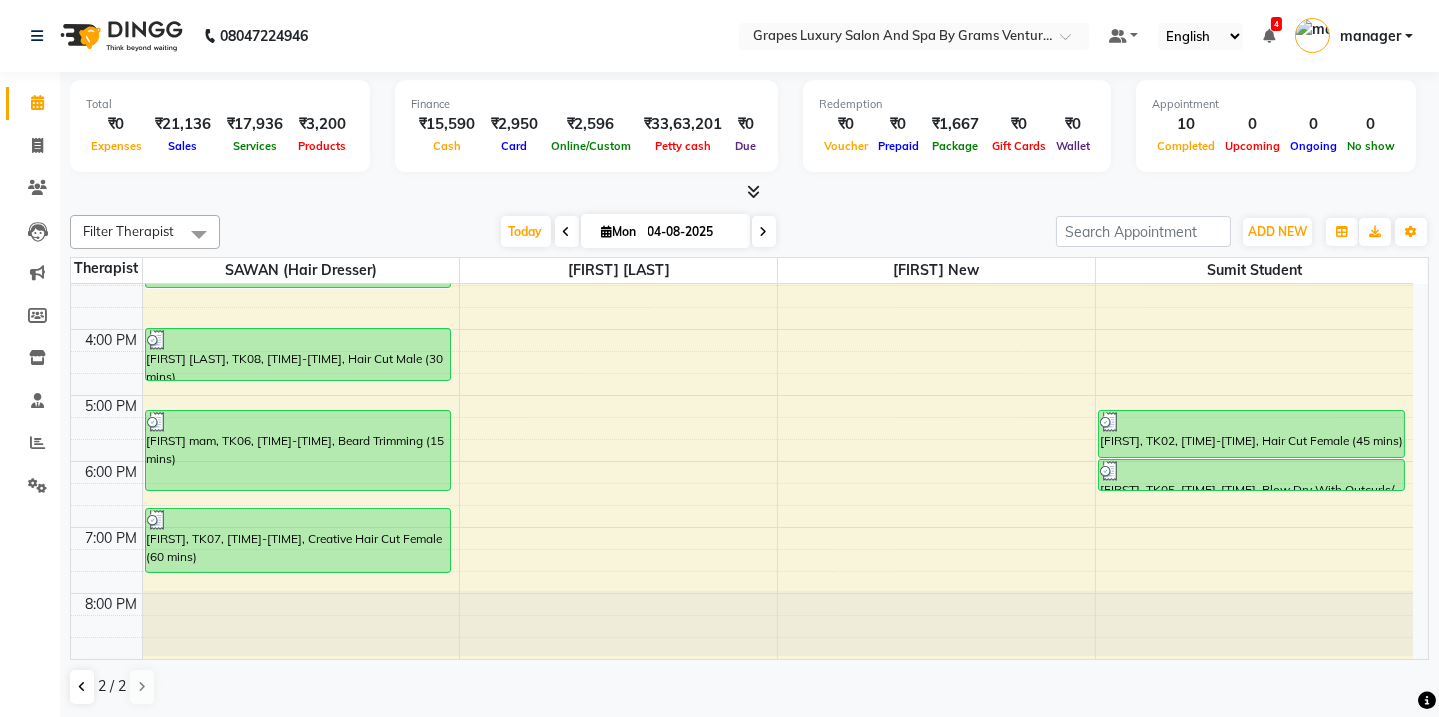 scroll, scrollTop: 478, scrollLeft: 0, axis: vertical 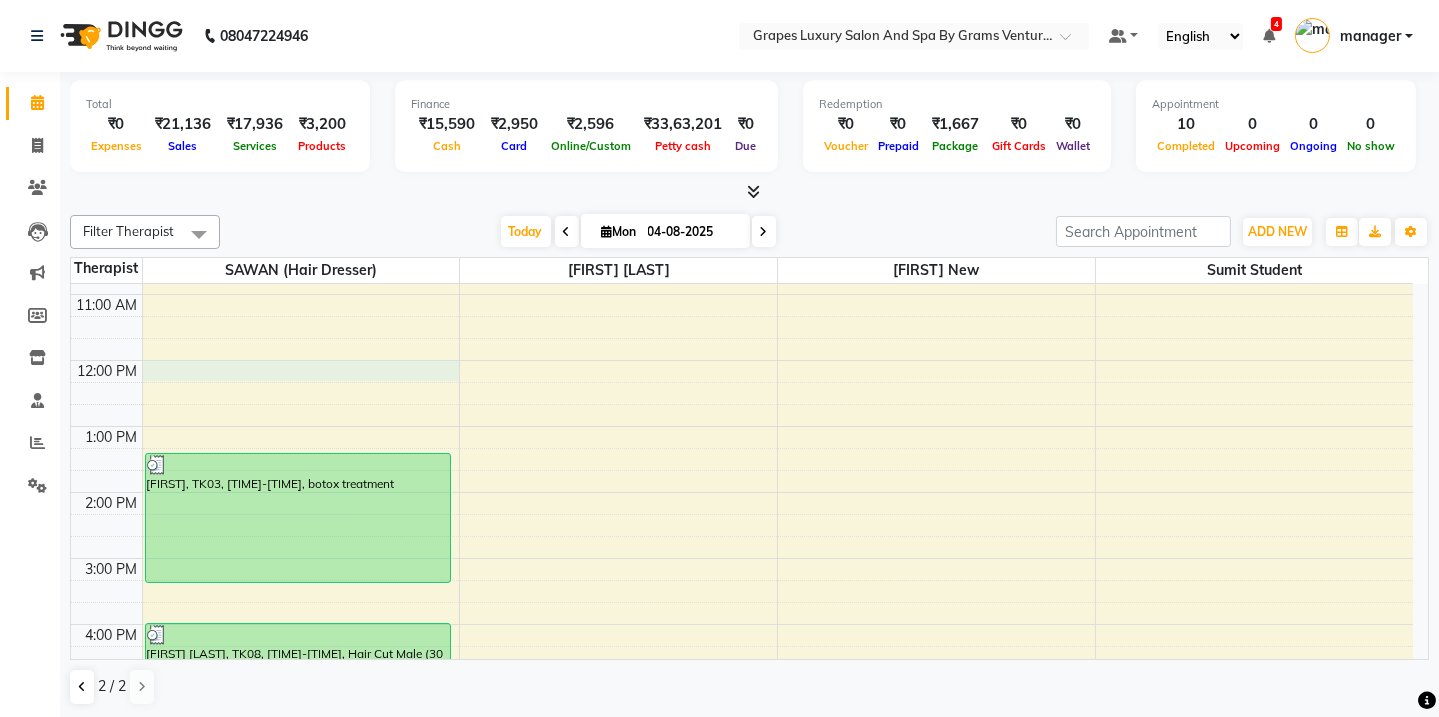 click on "[FIRST], TK03, [TIME]-[TIME], botox treatment     [FIRST] [LAST], TK08, [TIME]-[TIME], Hair Cut Male (30 mins)     [FIRST] mam, TK06, [TIME]-[TIME], Beard Trimming (15 mins)     [FIRST], TK07, [TIME]-[TIME], Creative Hair Cut Female (60 mins)     [FIRST], TK02, [TIME]-[TIME], Hair Cut Female (45 mins)     [FIRST], TK05, [TIME]-[TIME], Blow Dry With Outcurls/ Straight (30 mins)" at bounding box center (742, 525) 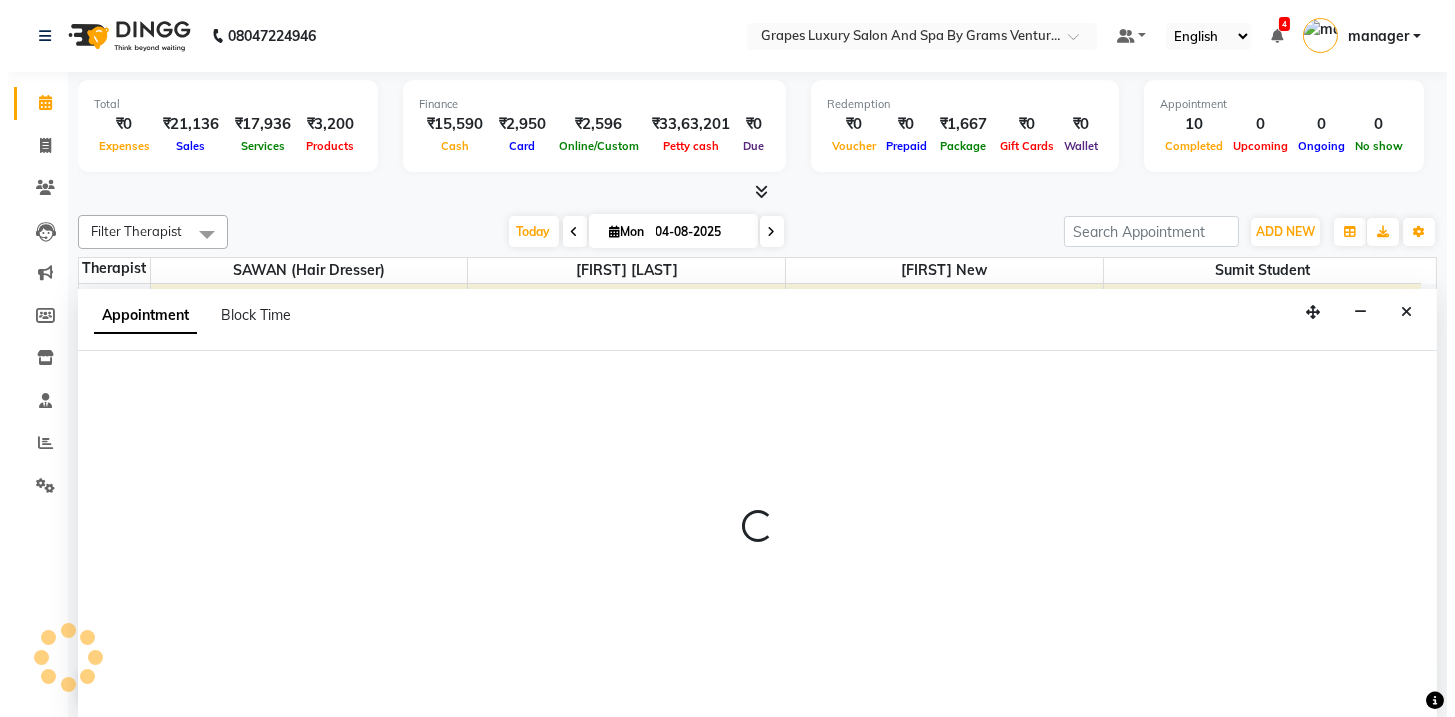 scroll, scrollTop: 0, scrollLeft: 0, axis: both 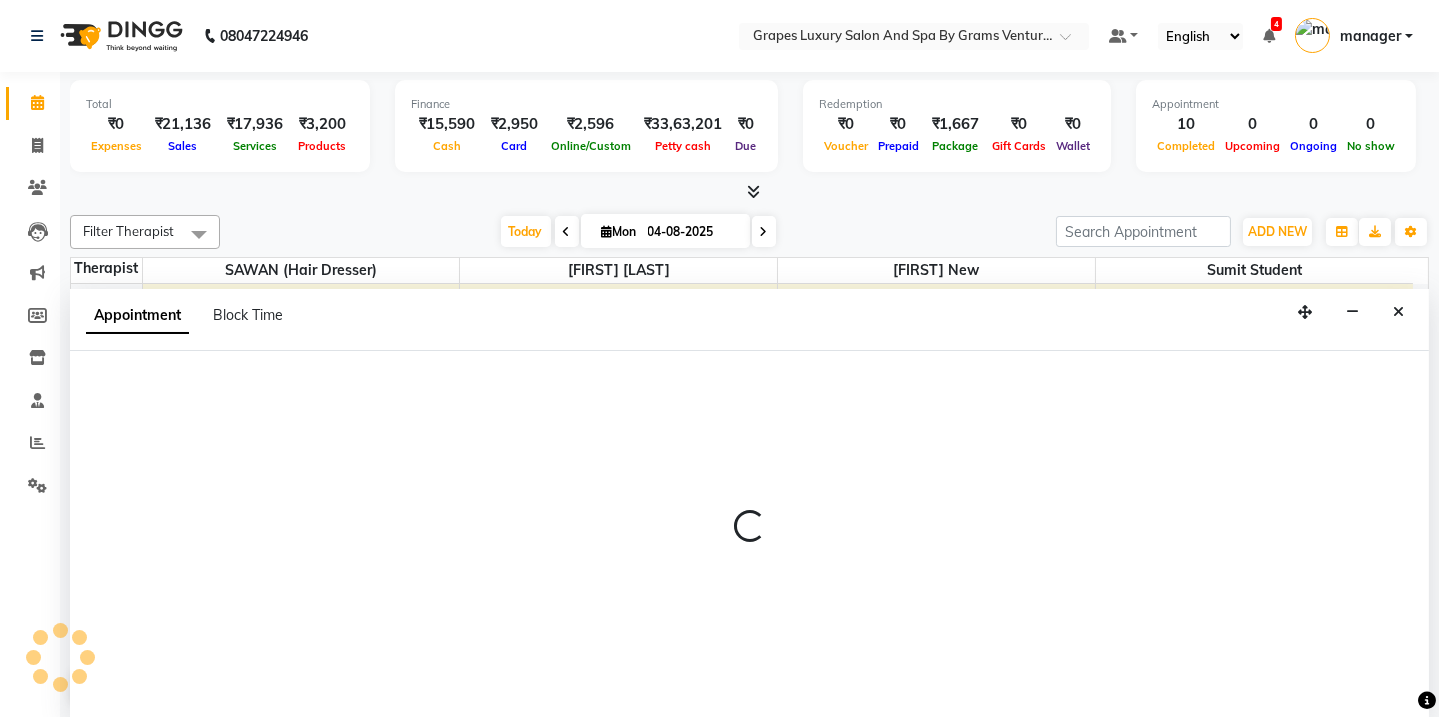 select on "41130" 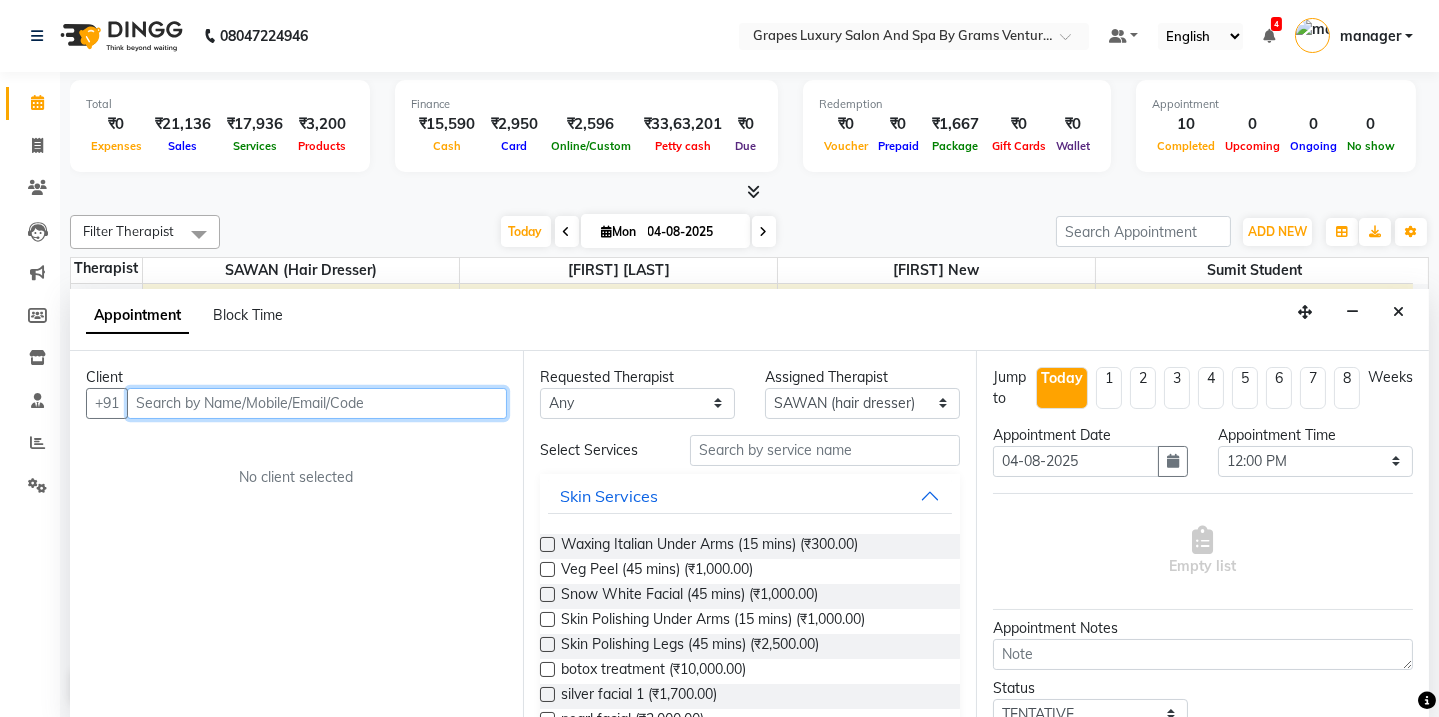 click at bounding box center [317, 403] 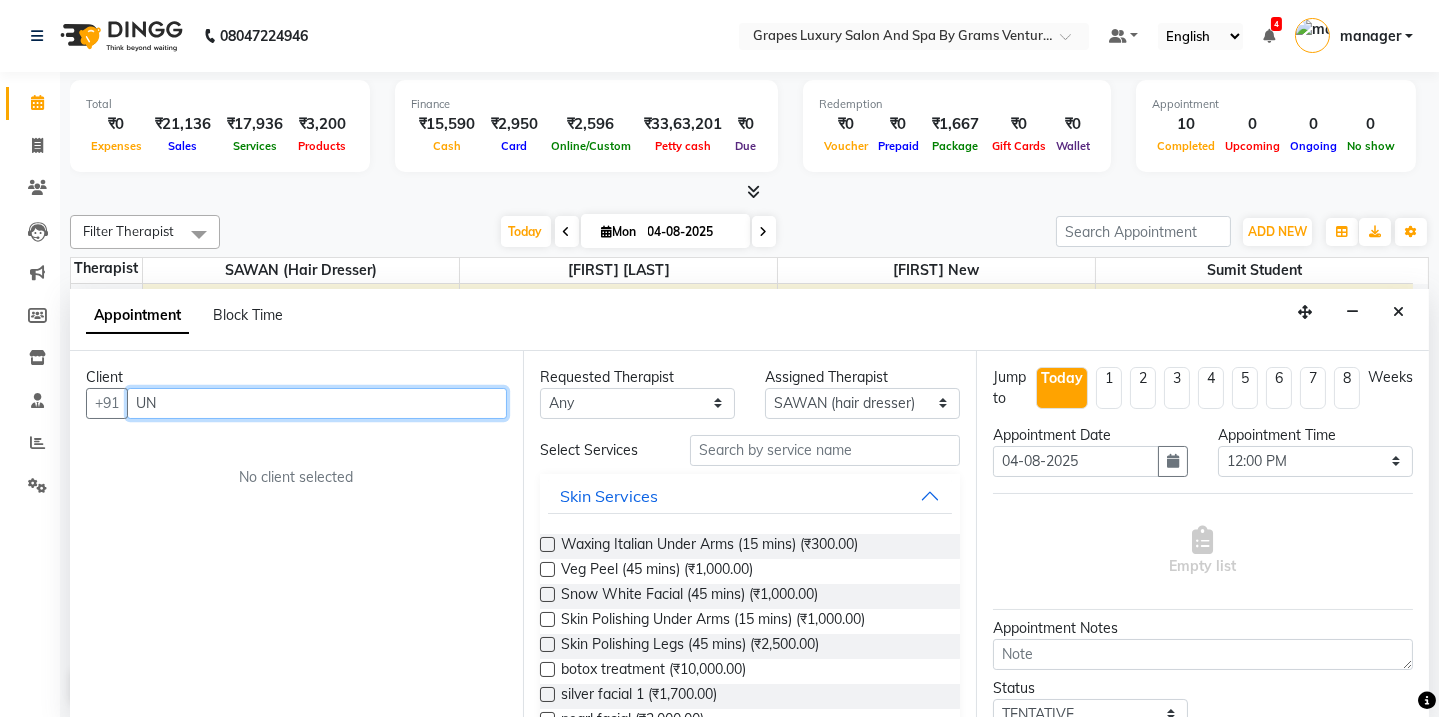 type on "UNK" 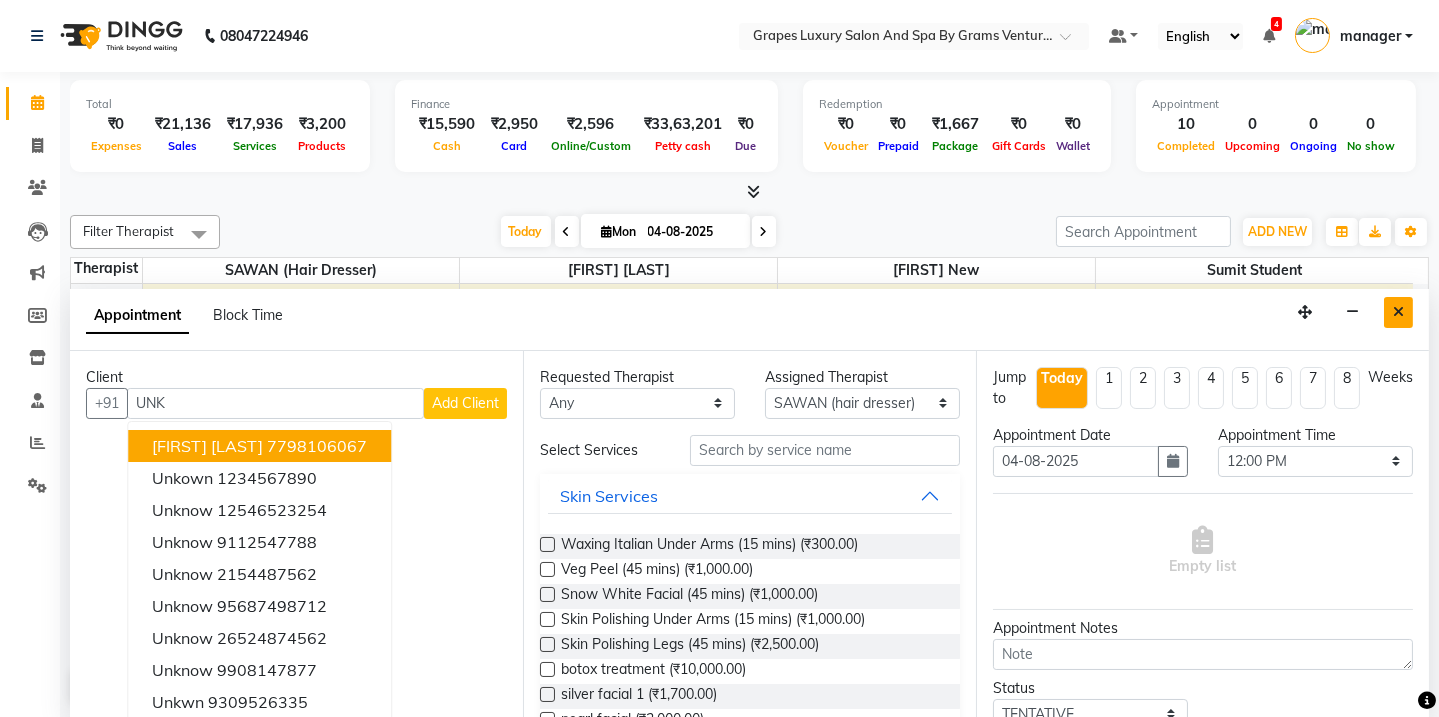 click at bounding box center [1398, 312] 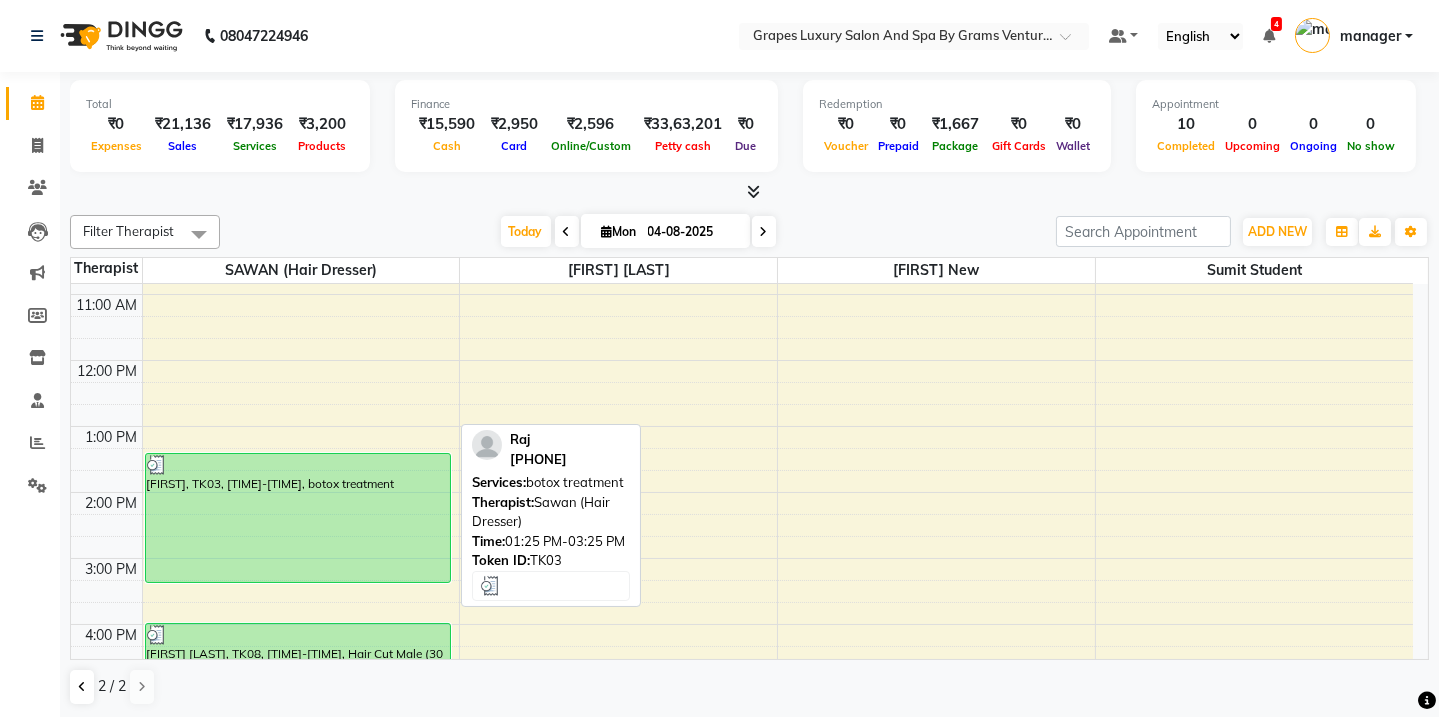click on "[FIRST], TK03, [TIME]-[TIME], botox treatment" at bounding box center (298, 518) 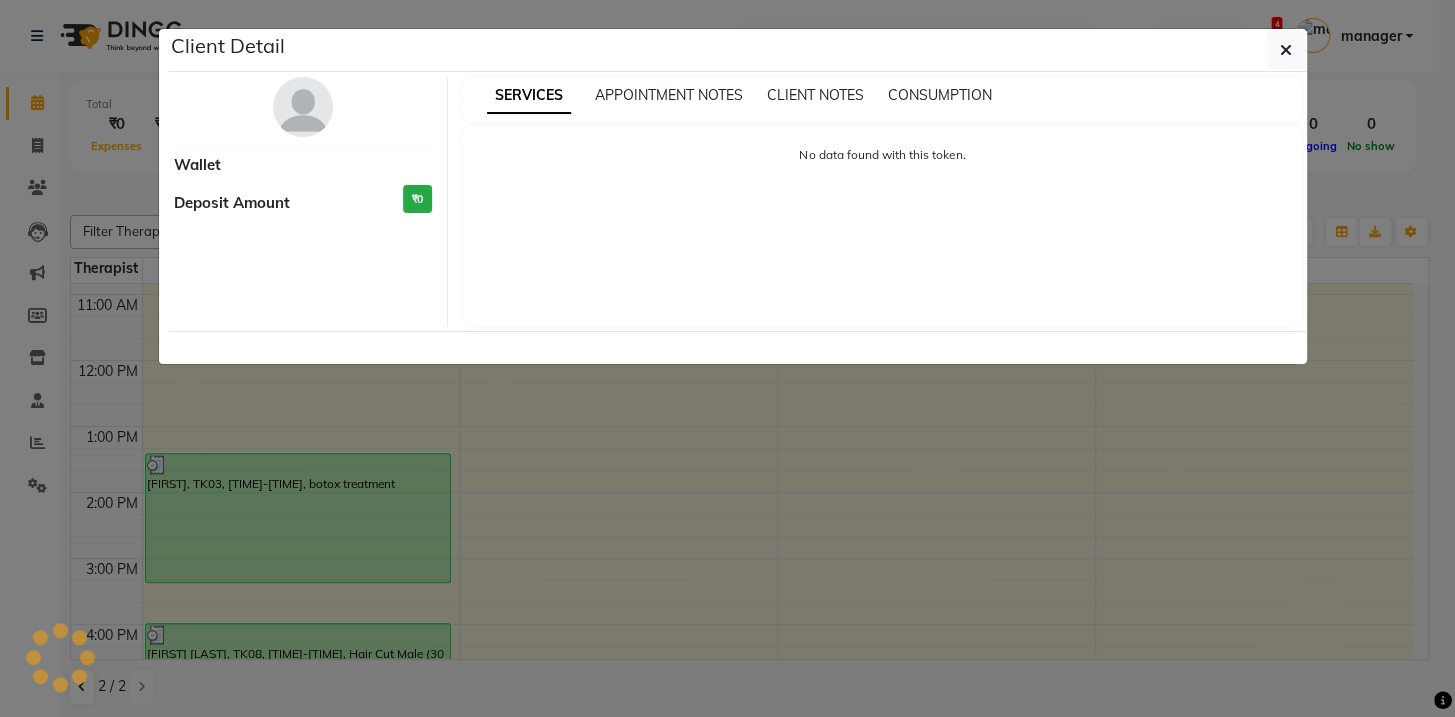select on "3" 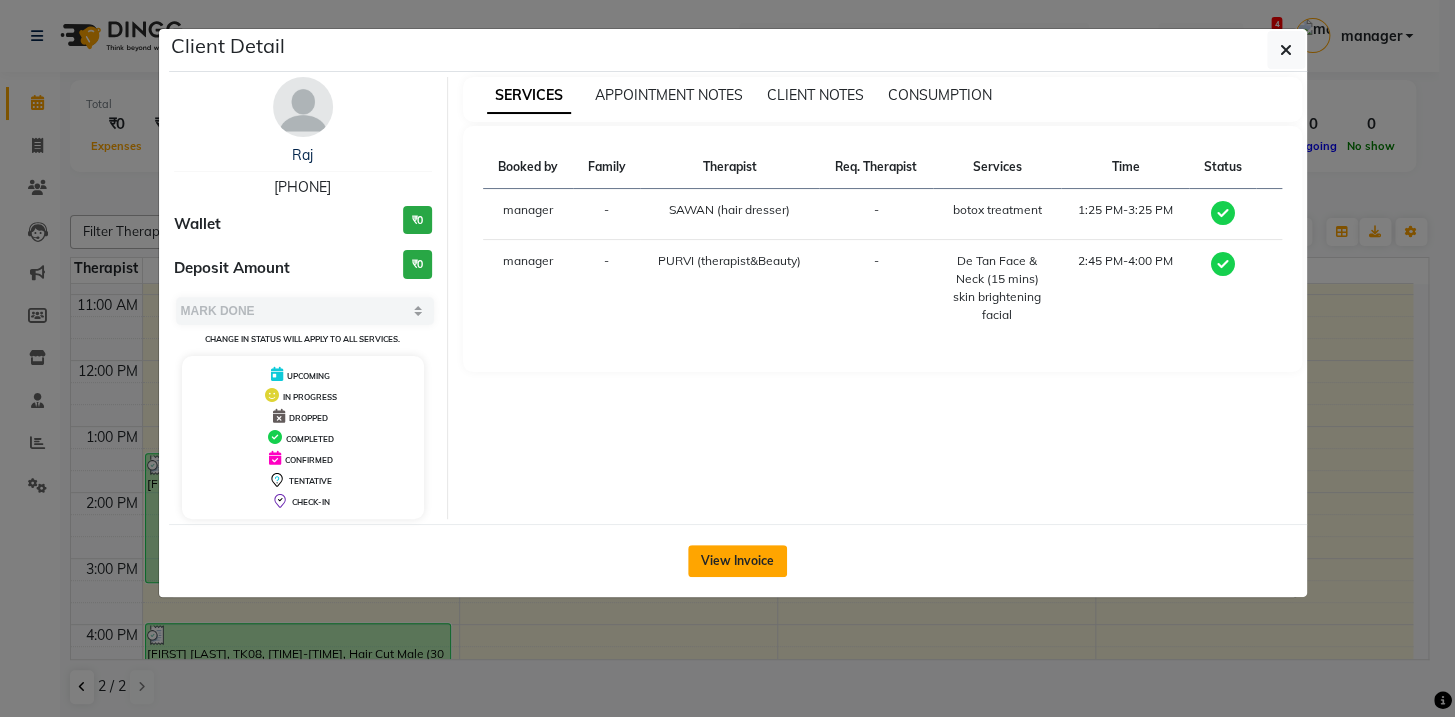click on "View Invoice" 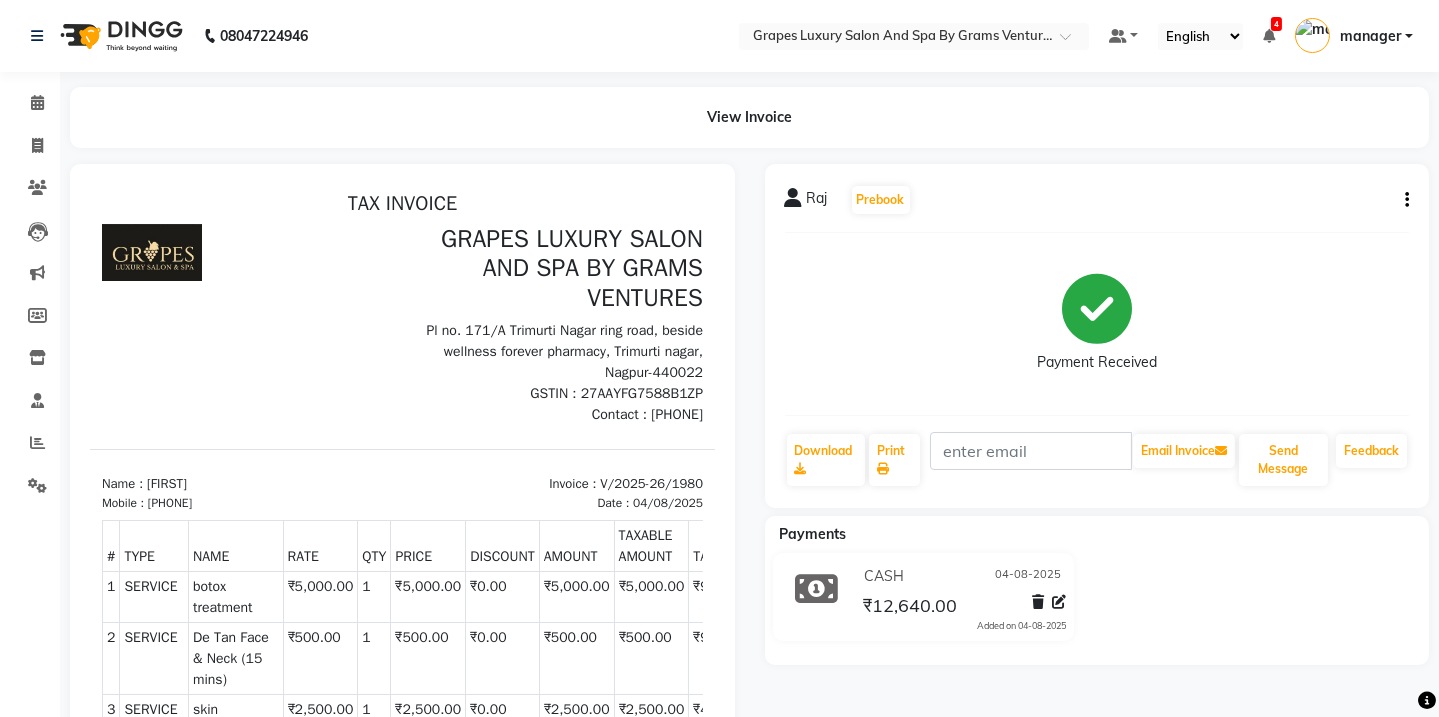 scroll, scrollTop: 0, scrollLeft: 0, axis: both 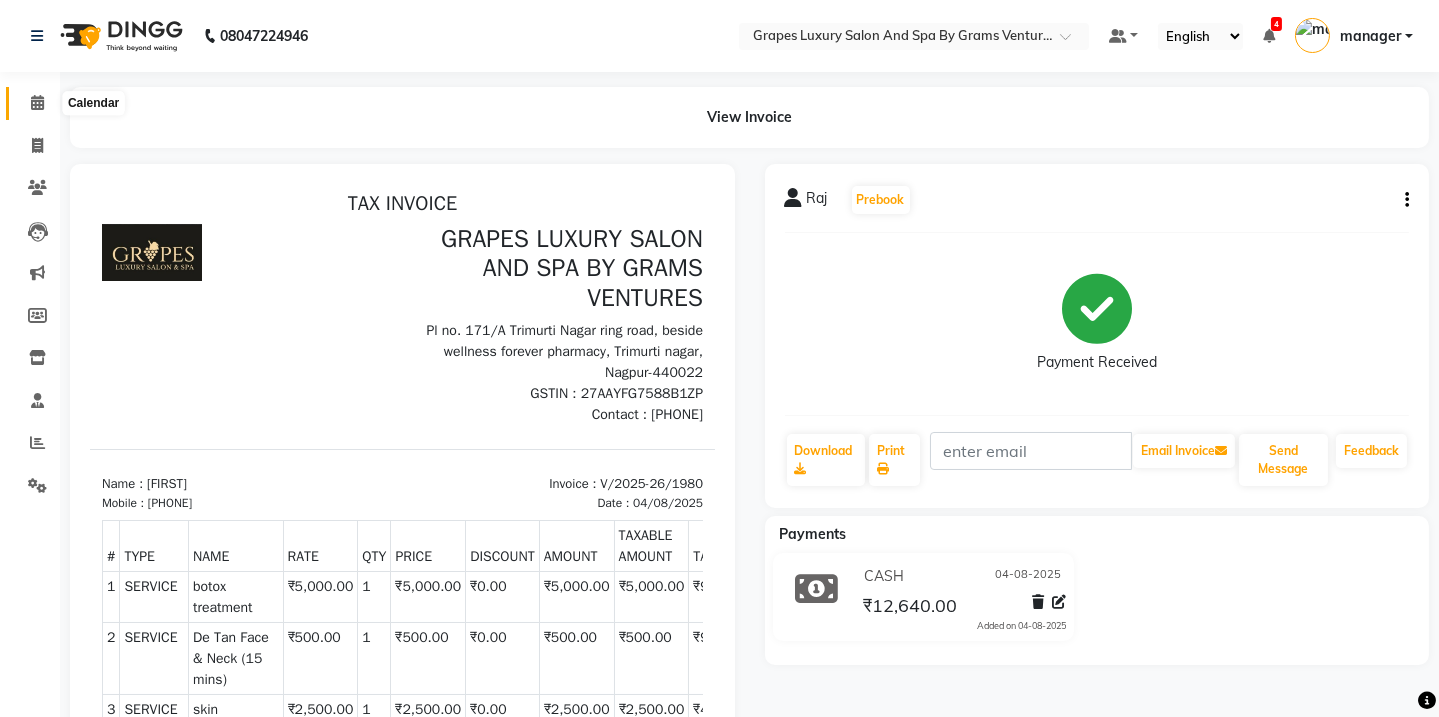 click 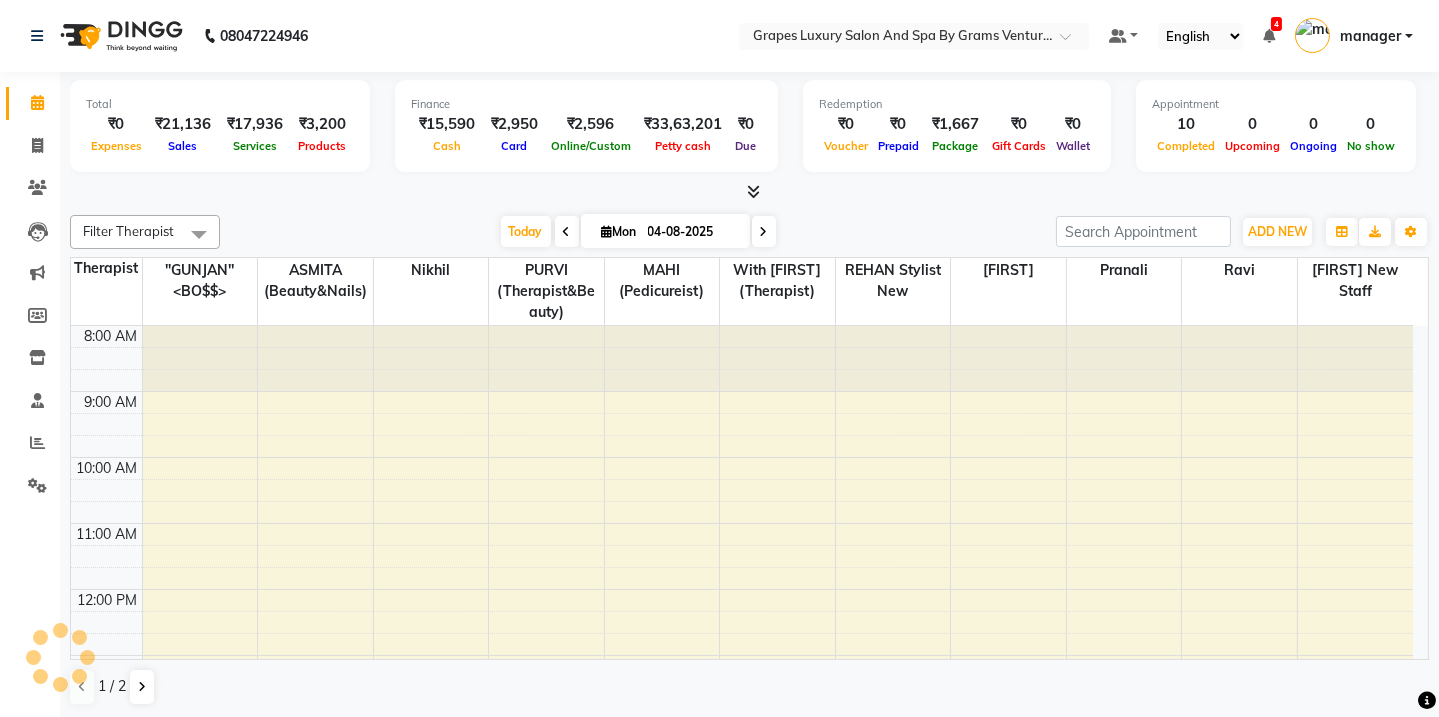 scroll, scrollTop: 0, scrollLeft: 0, axis: both 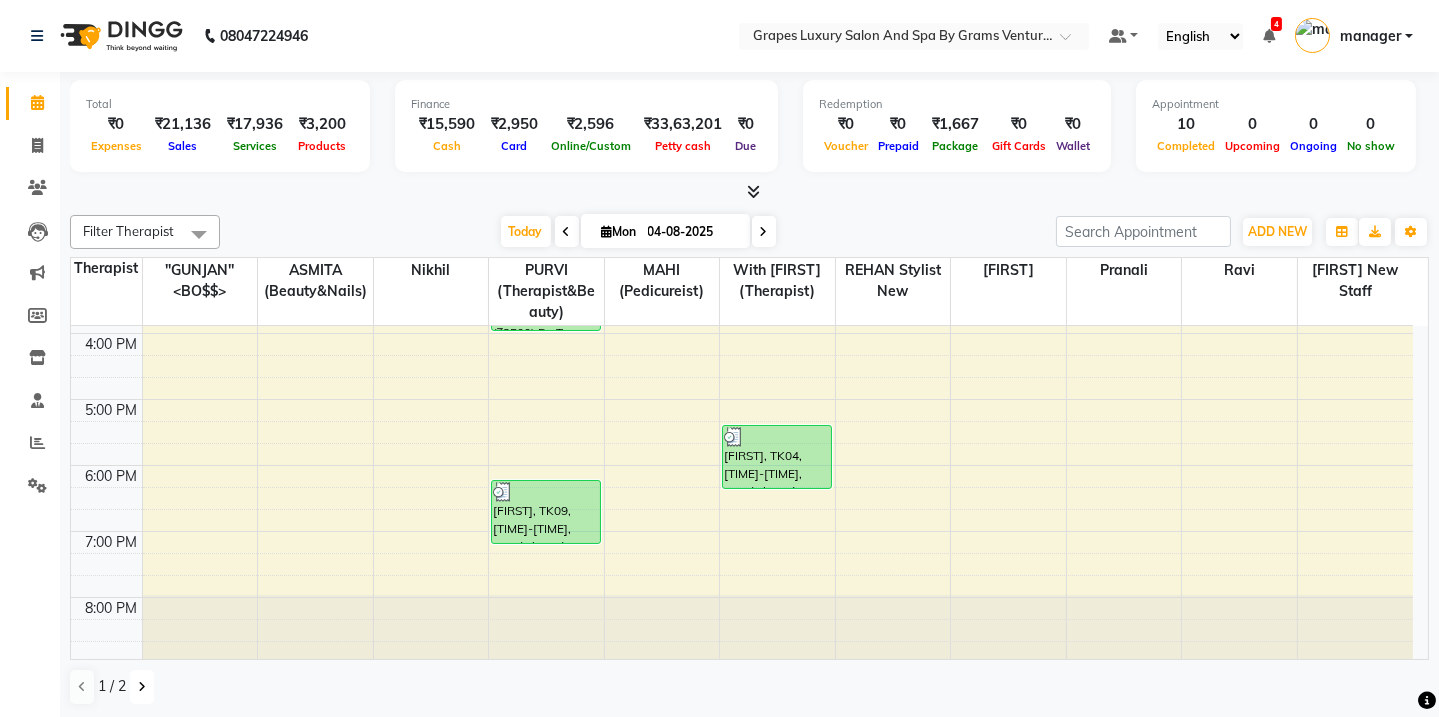 click at bounding box center [142, 687] 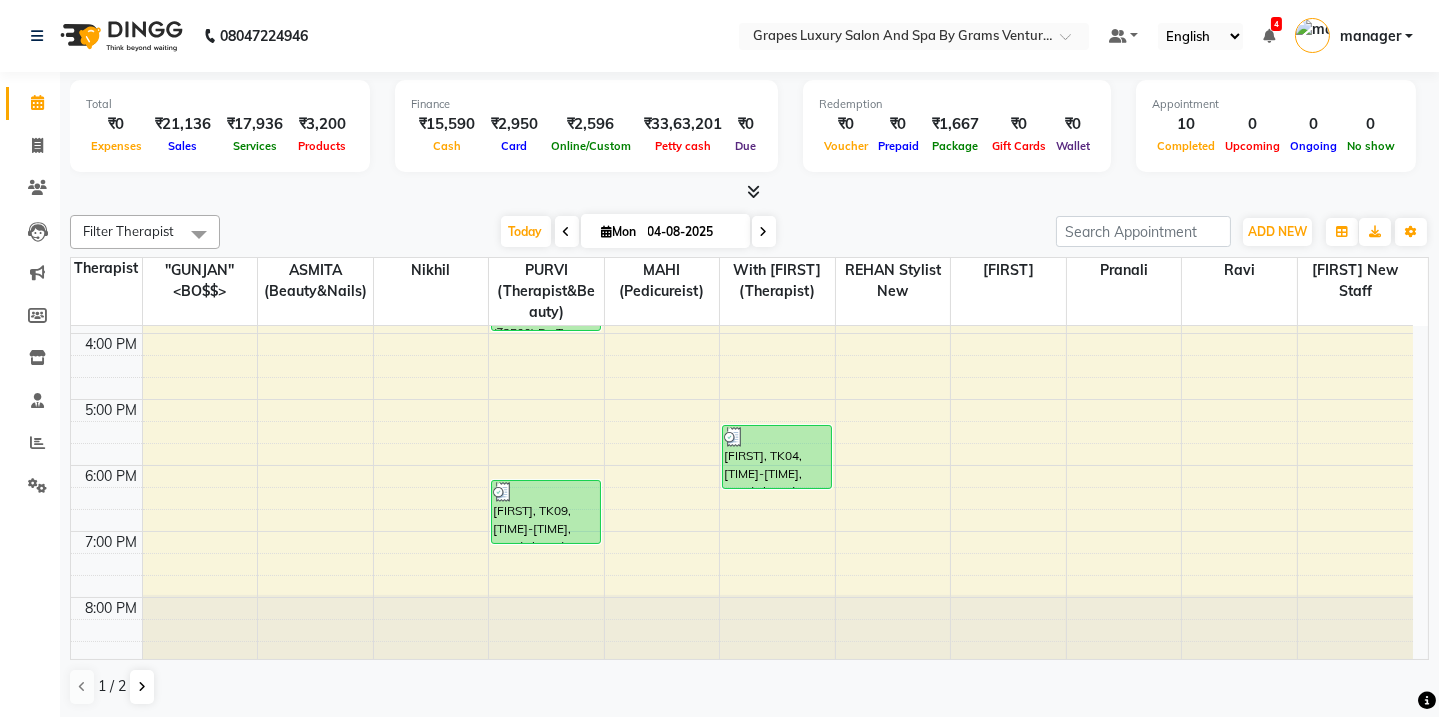 scroll, scrollTop: 478, scrollLeft: 0, axis: vertical 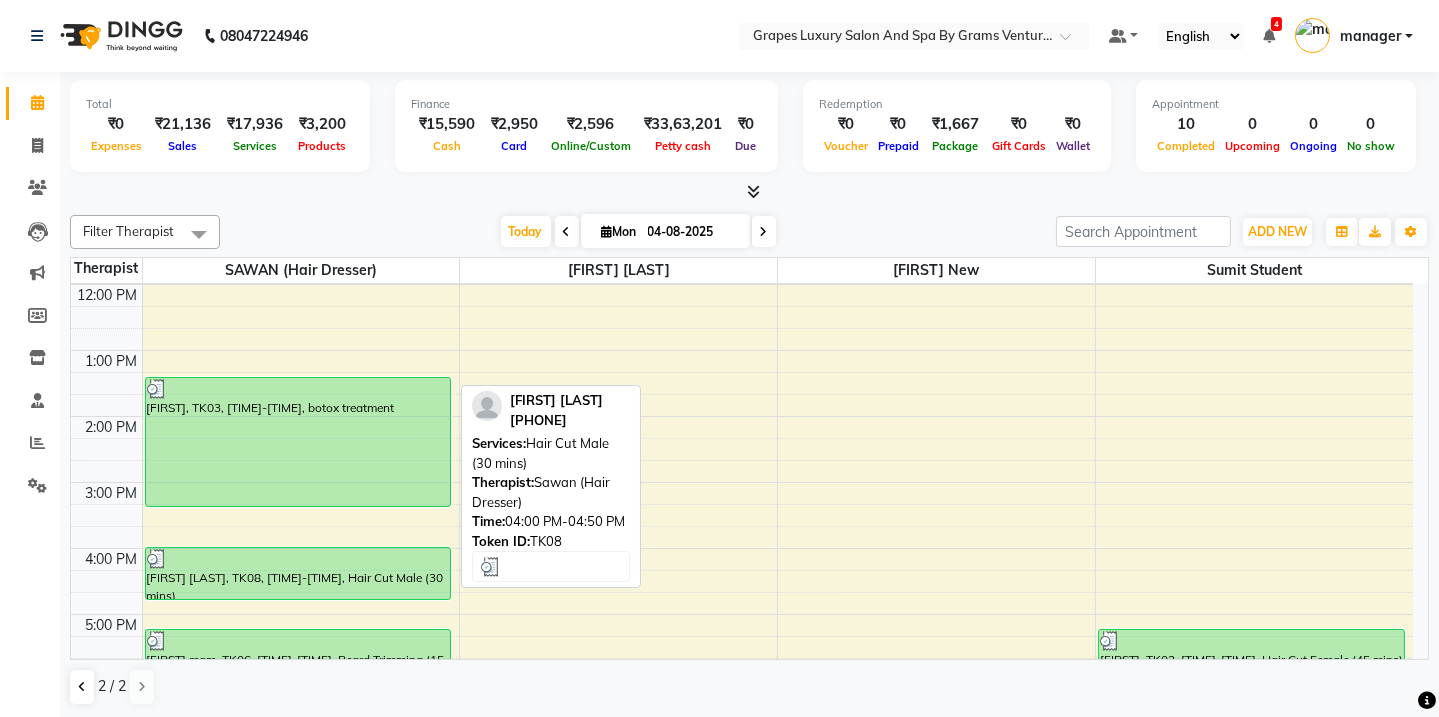 click on "[FIRST] [LAST], TK08, [TIME]-[TIME], Hair Cut Male (30 mins)" at bounding box center [298, 573] 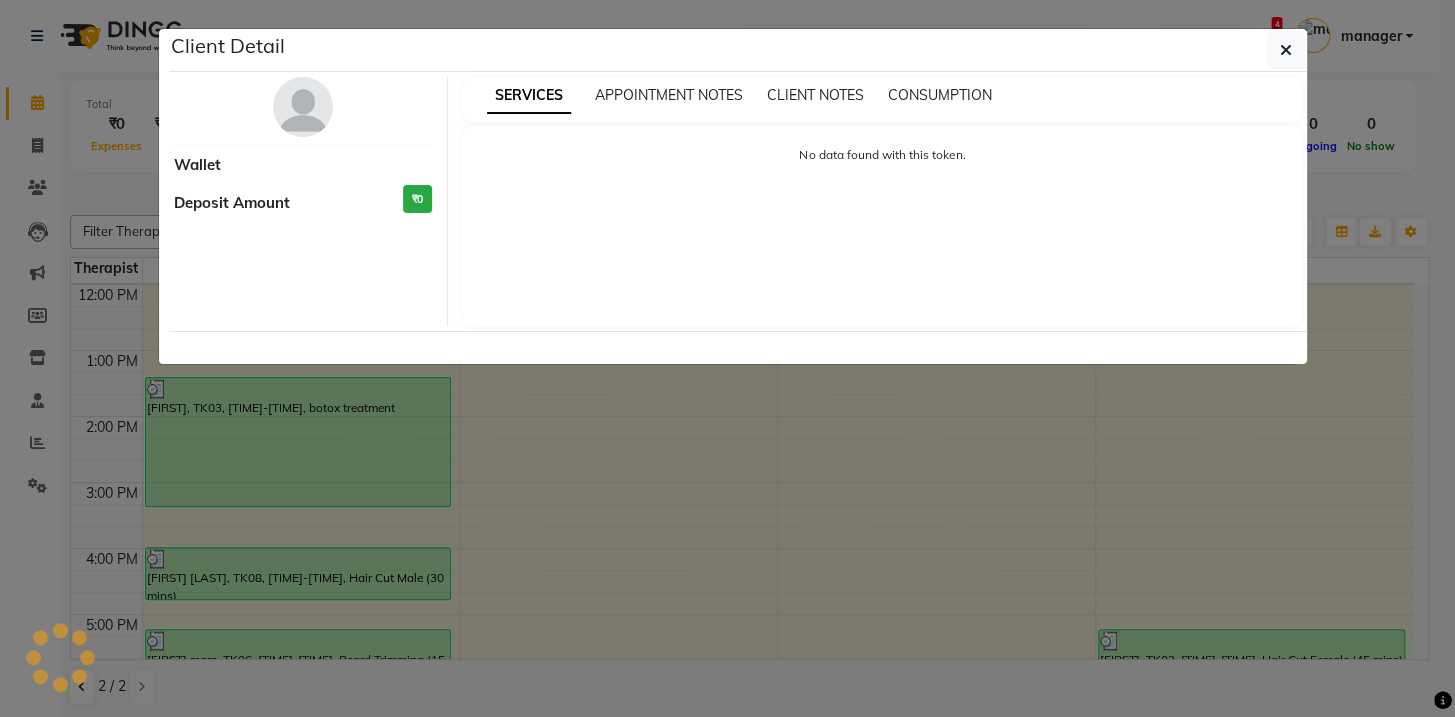 select on "3" 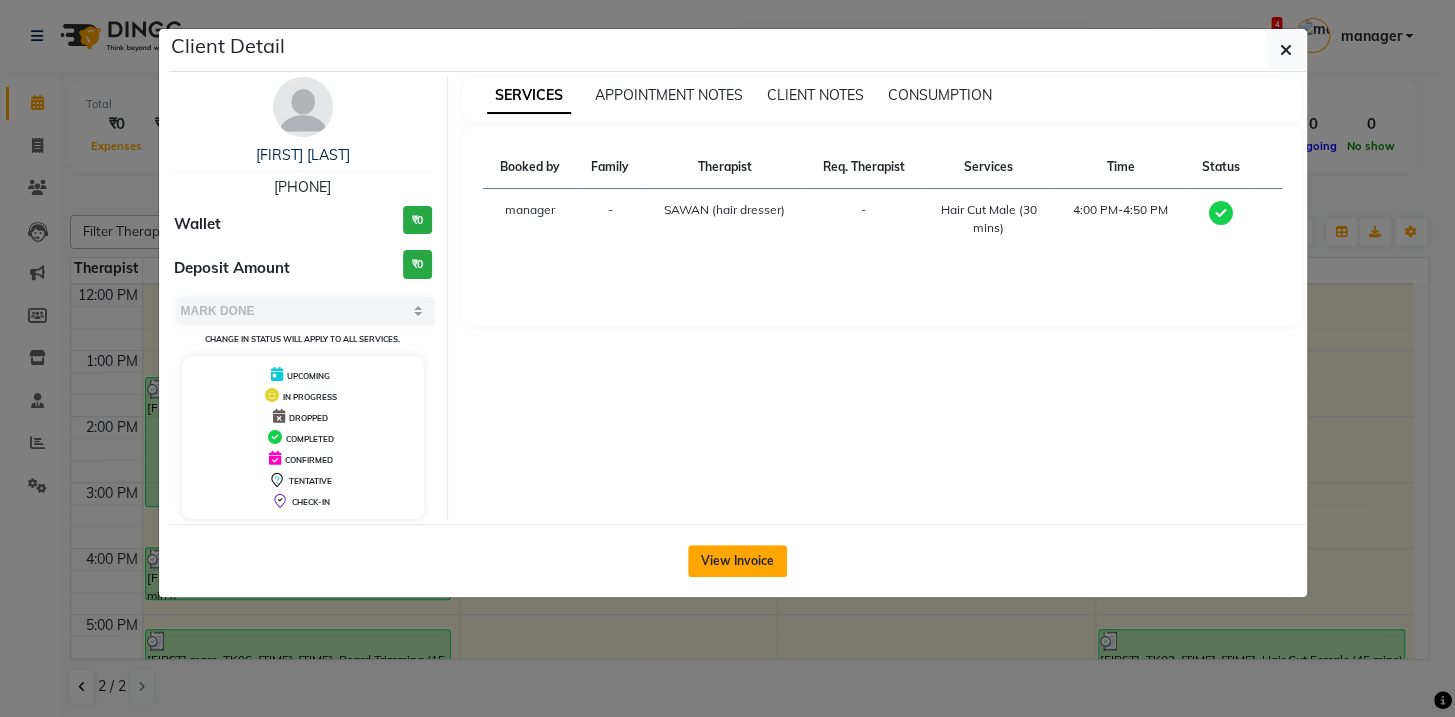 click on "View Invoice" 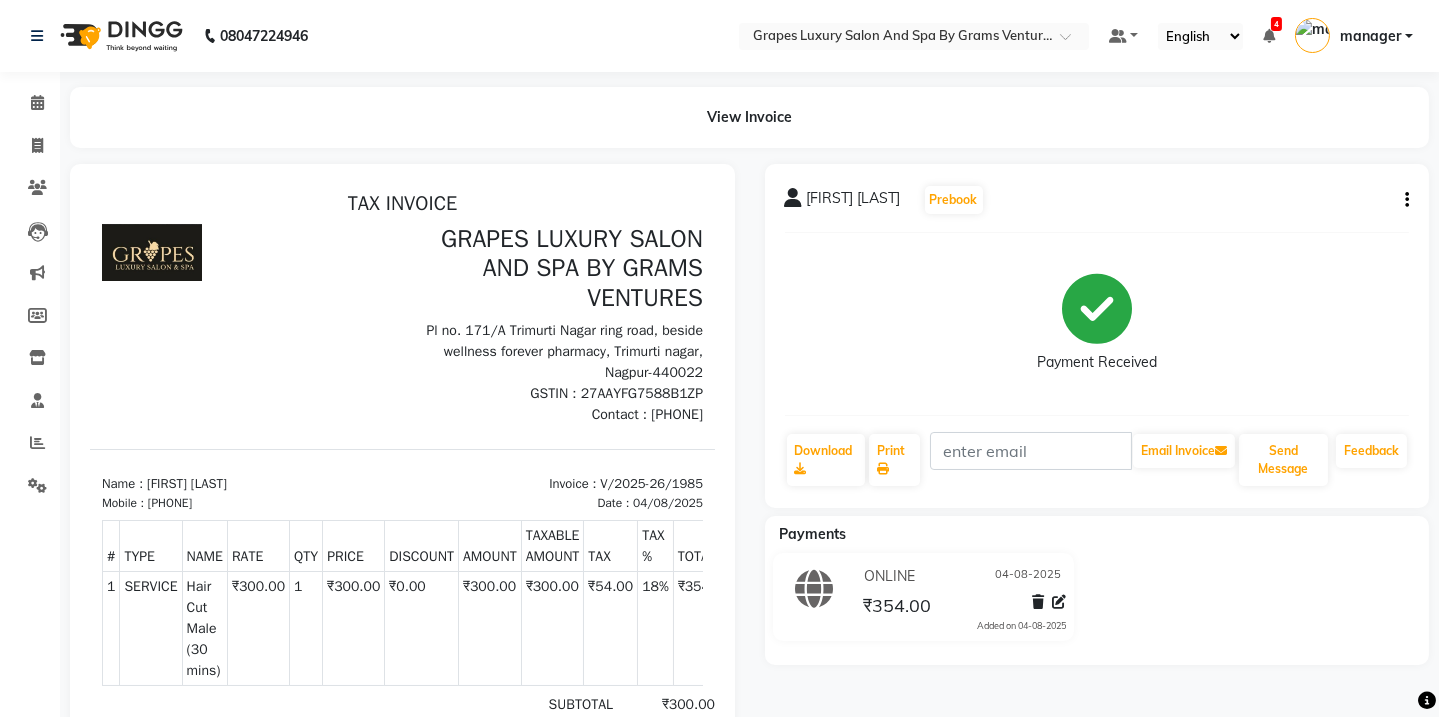 scroll, scrollTop: 0, scrollLeft: 0, axis: both 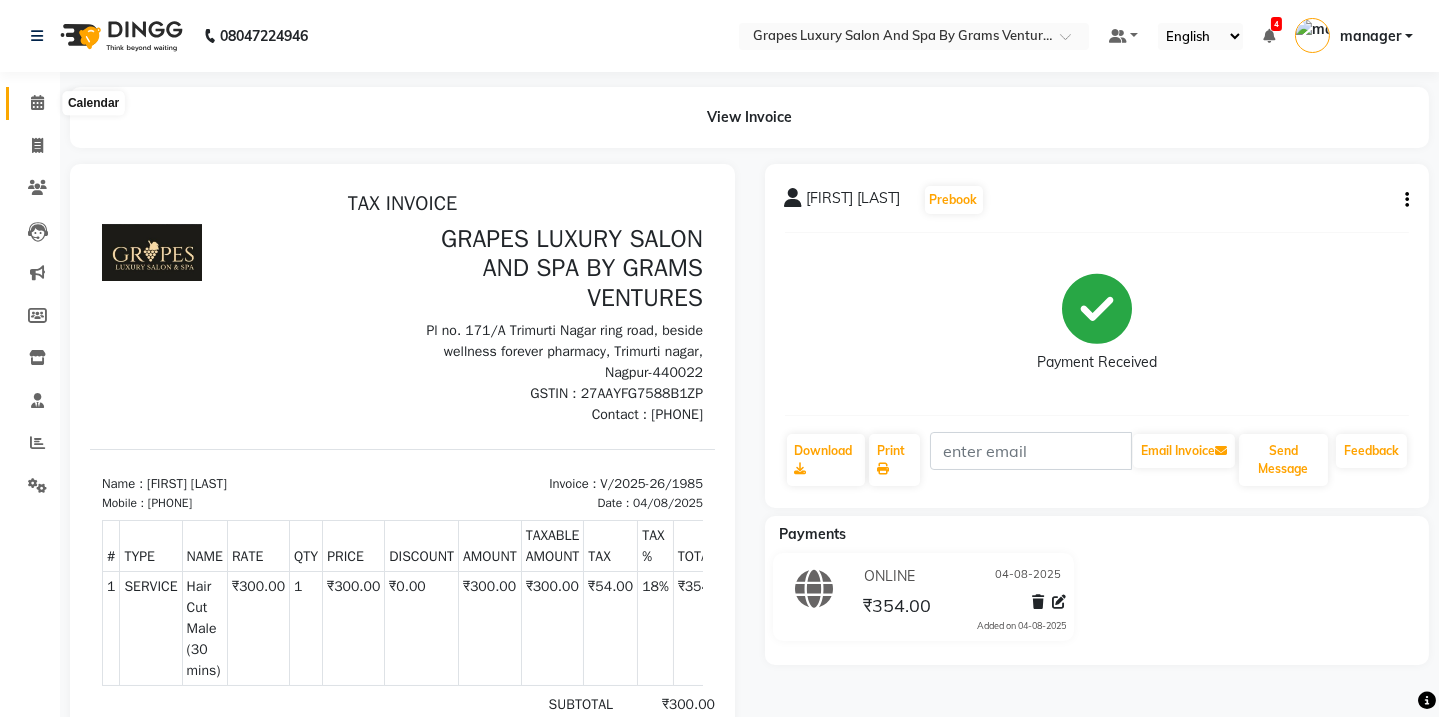 click 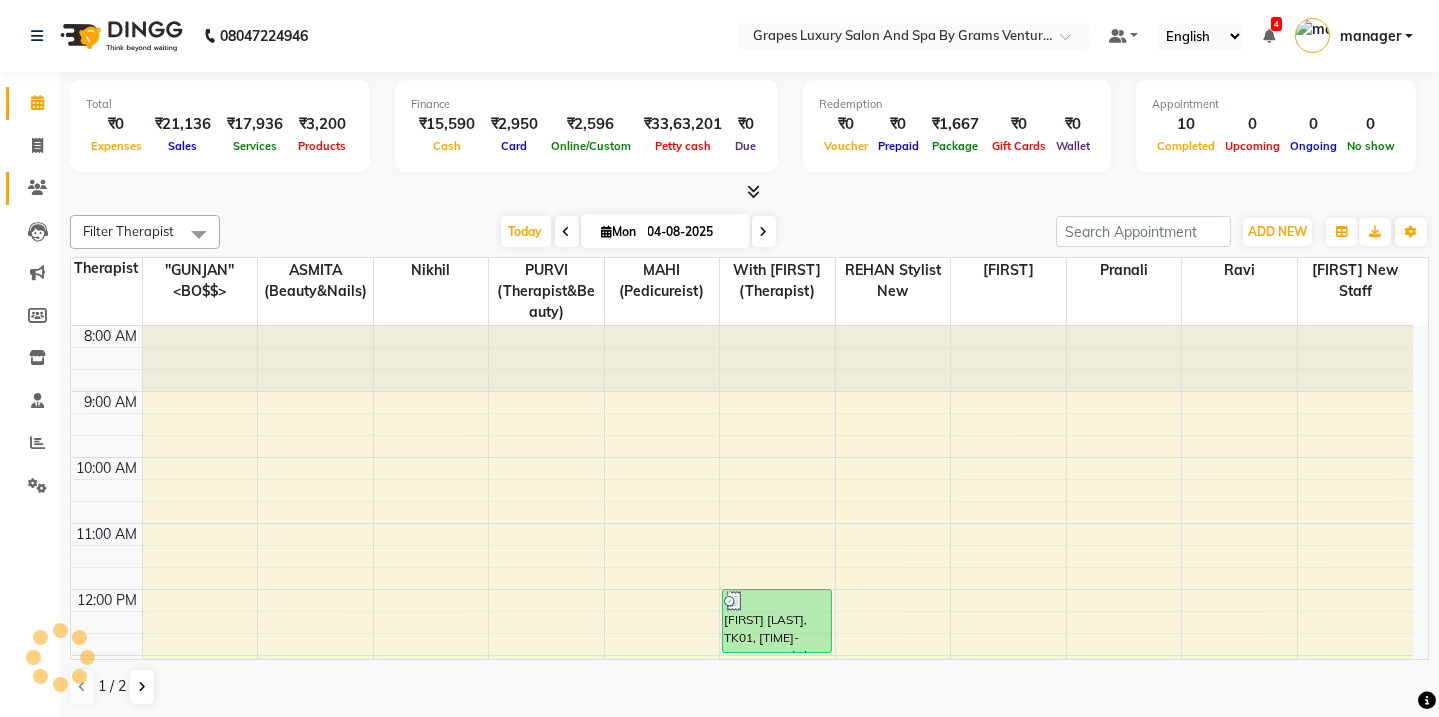scroll, scrollTop: 0, scrollLeft: 0, axis: both 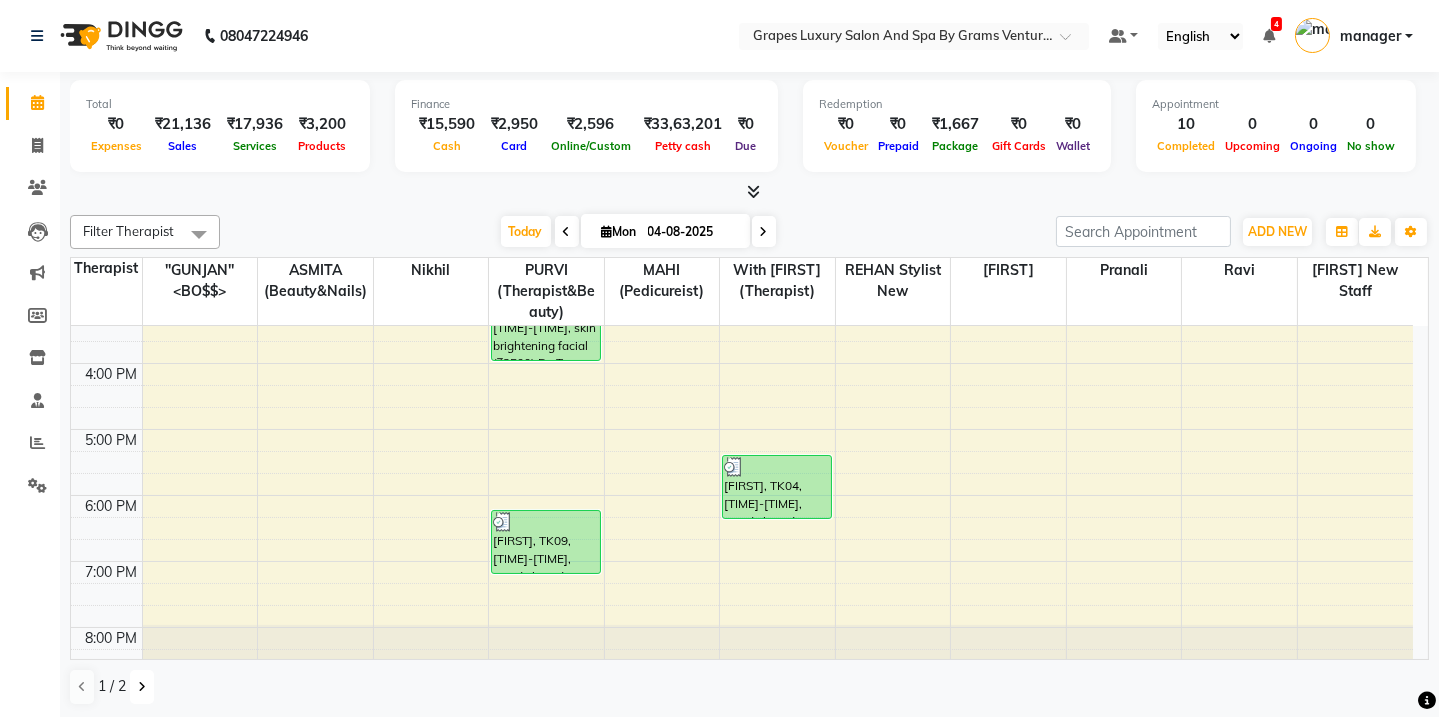 click at bounding box center [142, 687] 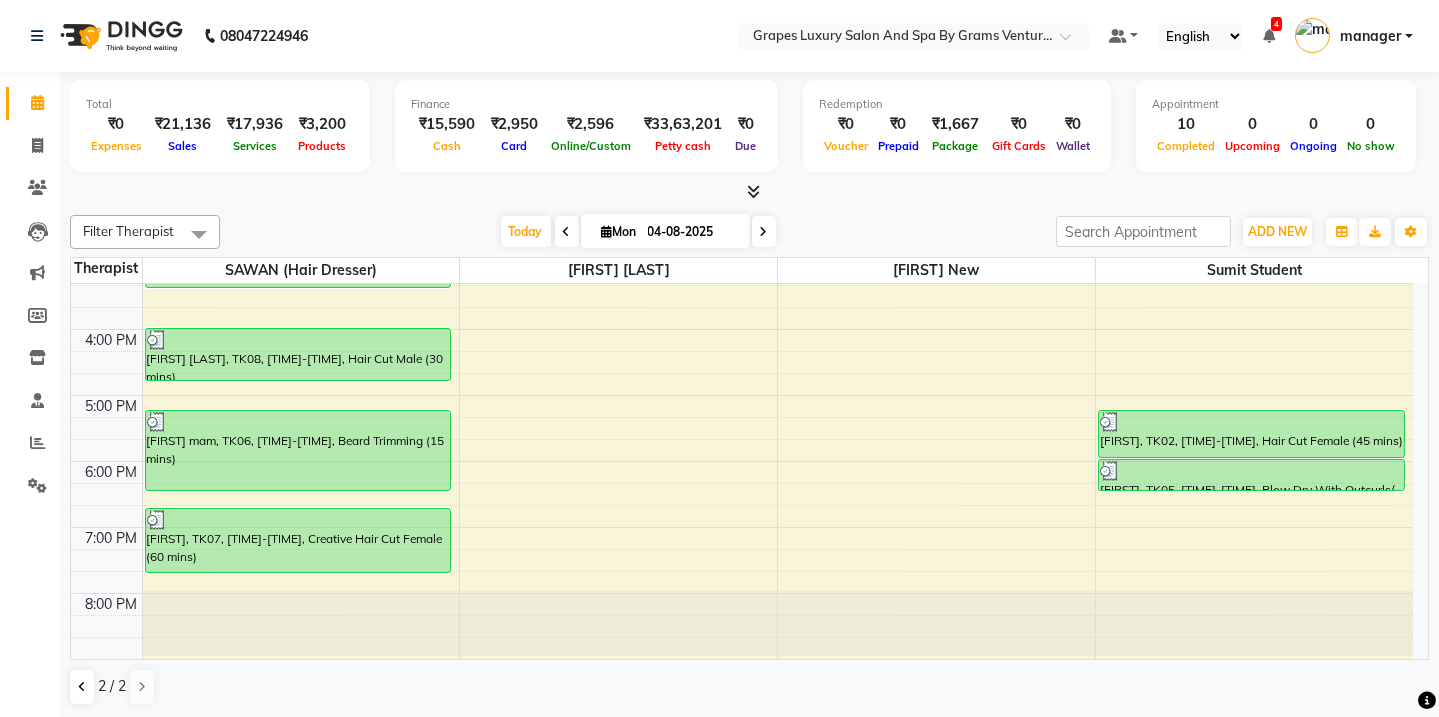scroll, scrollTop: 478, scrollLeft: 0, axis: vertical 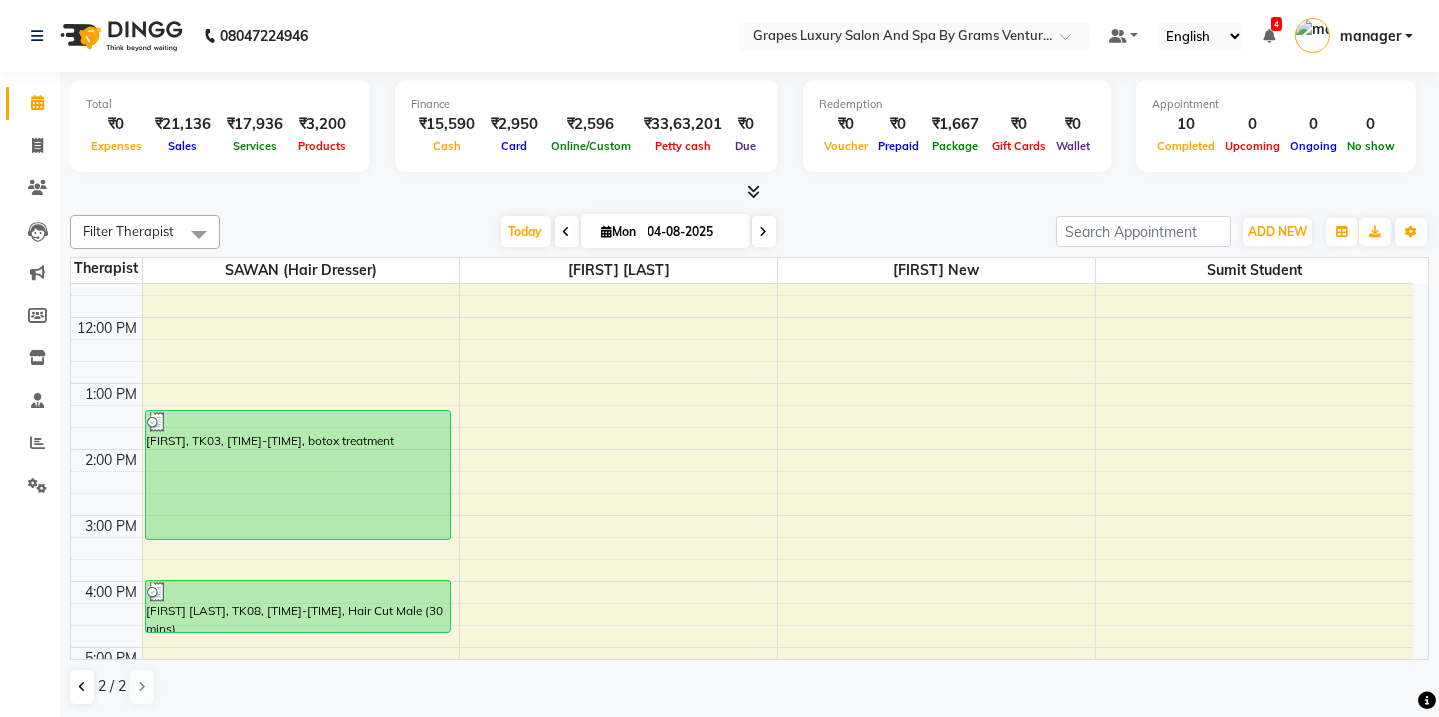 click on "2 / 2" at bounding box center (112, 686) 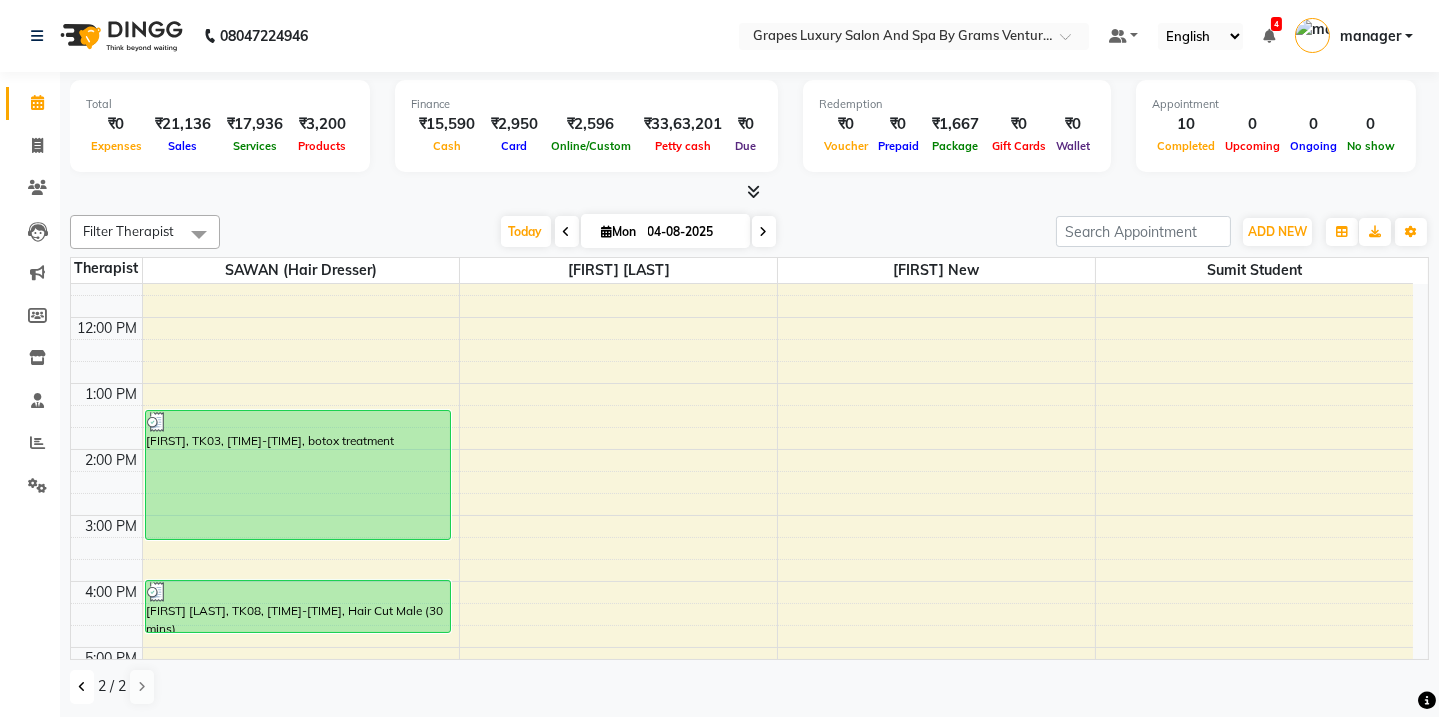 click at bounding box center (82, 687) 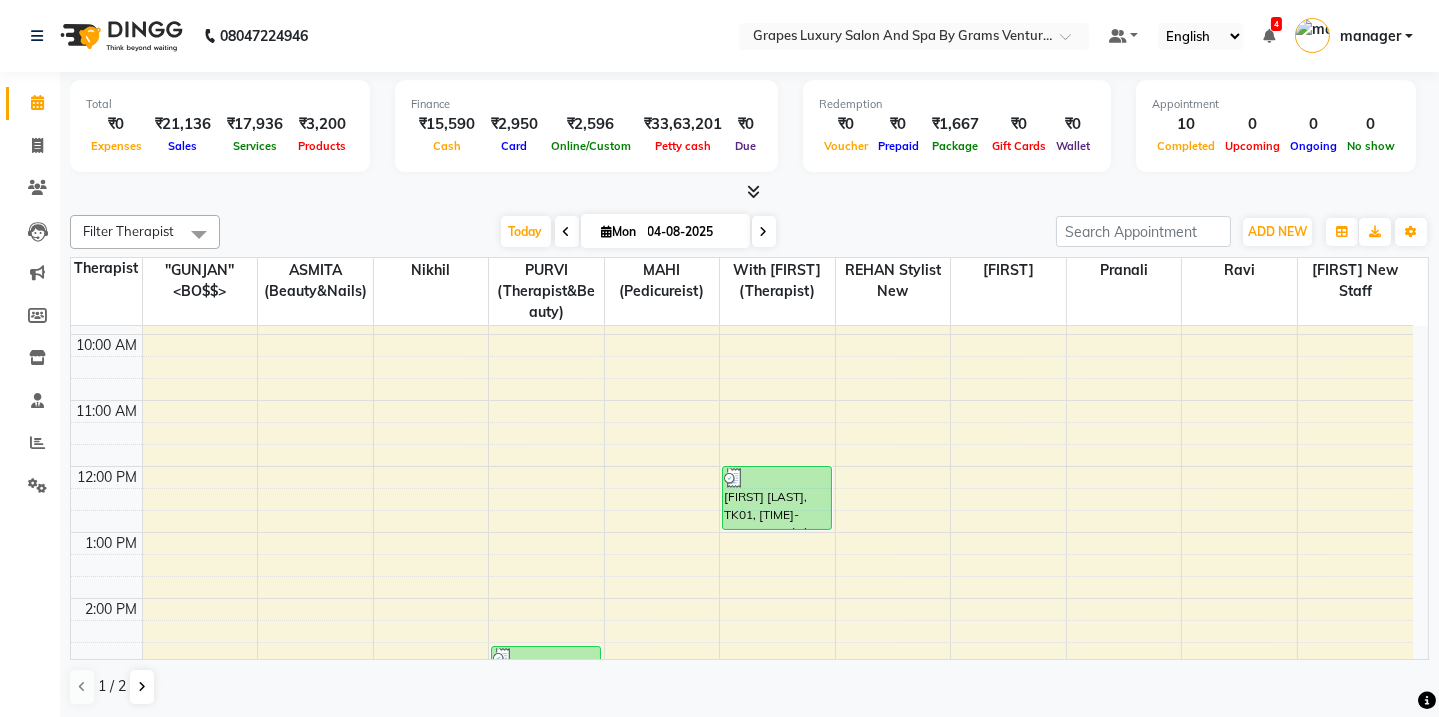 scroll, scrollTop: 233, scrollLeft: 0, axis: vertical 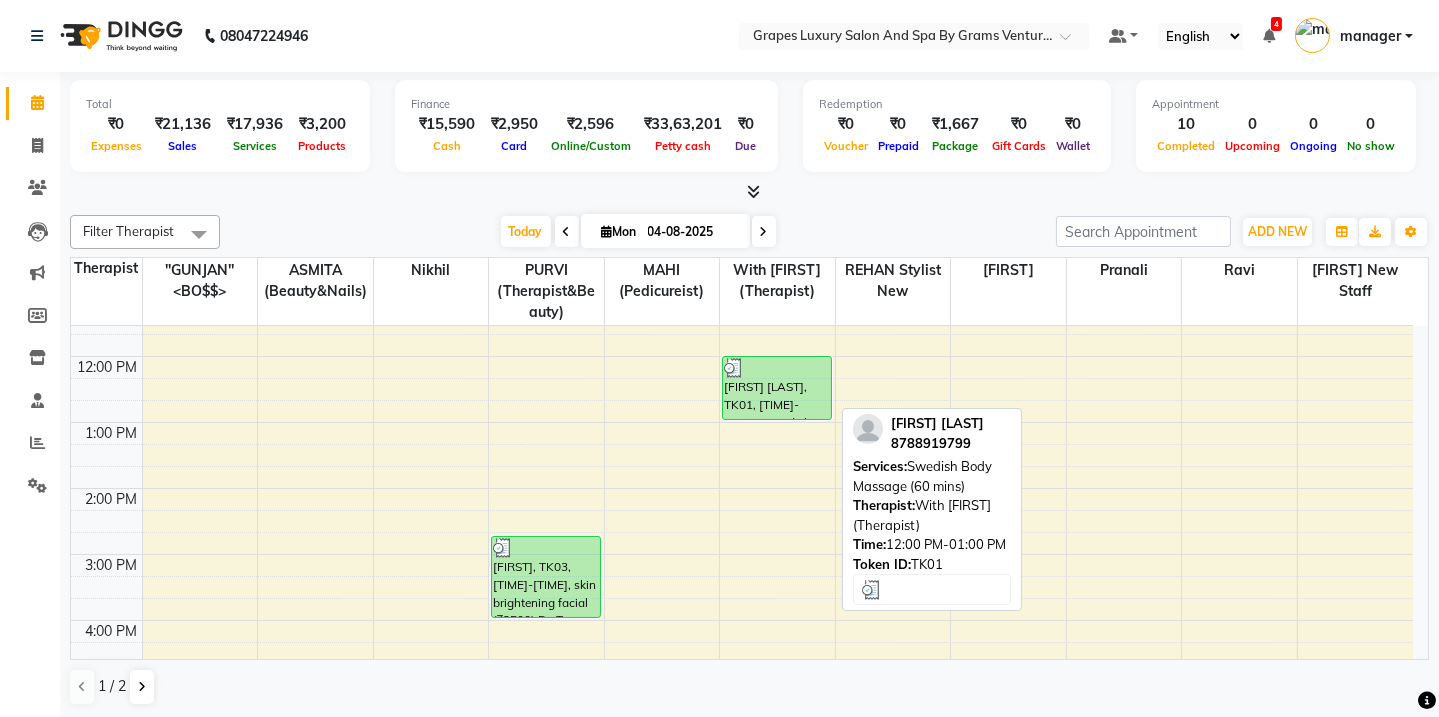 click on "[FIRST] [LAST], TK01, [TIME]-[TIME], Swedish Body Massage (60 mins)" at bounding box center [777, 388] 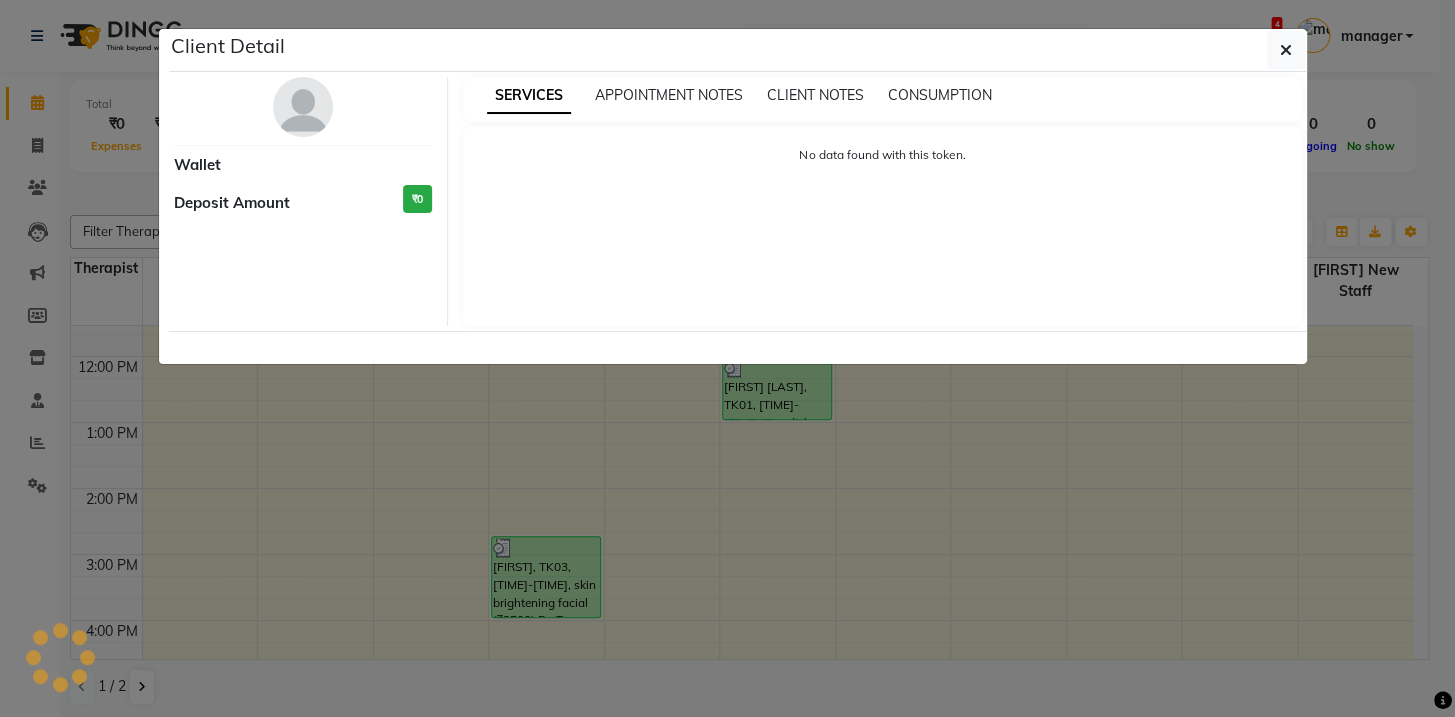 select on "3" 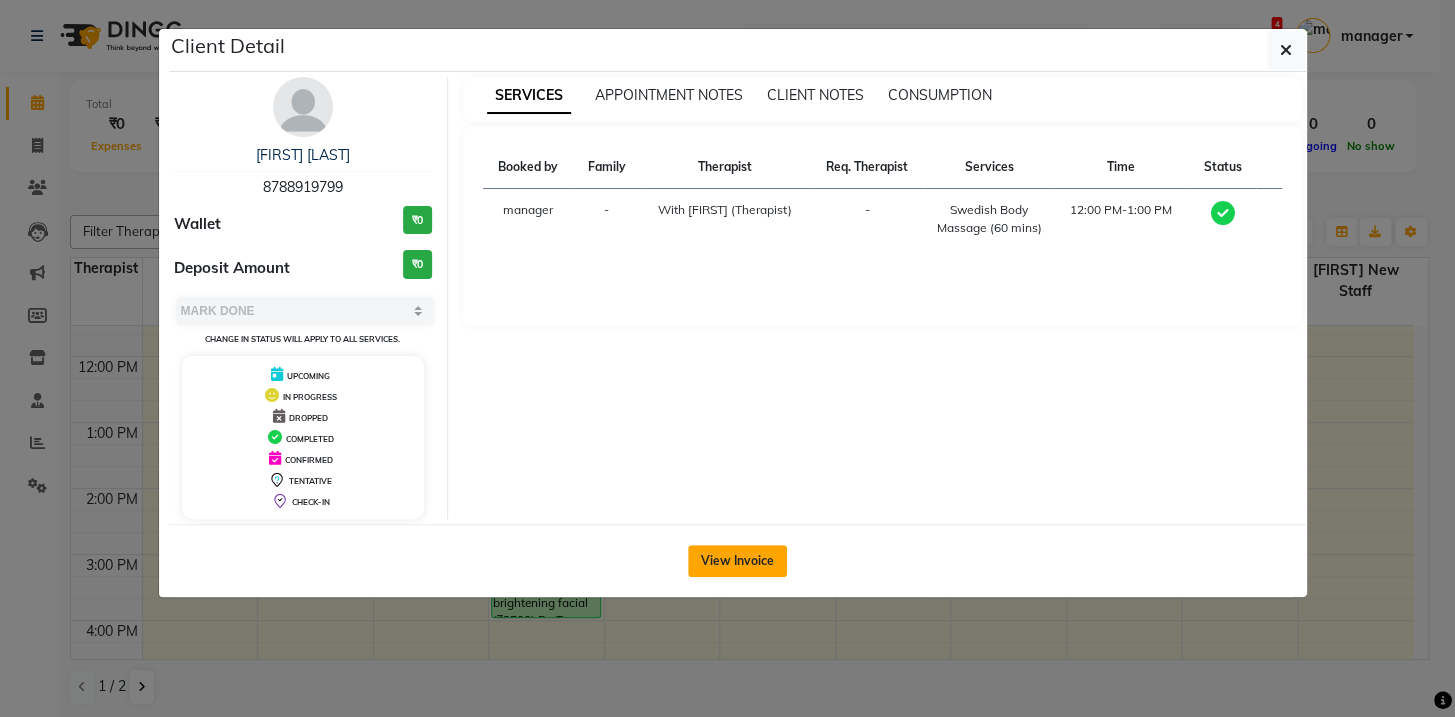 click on "View Invoice" 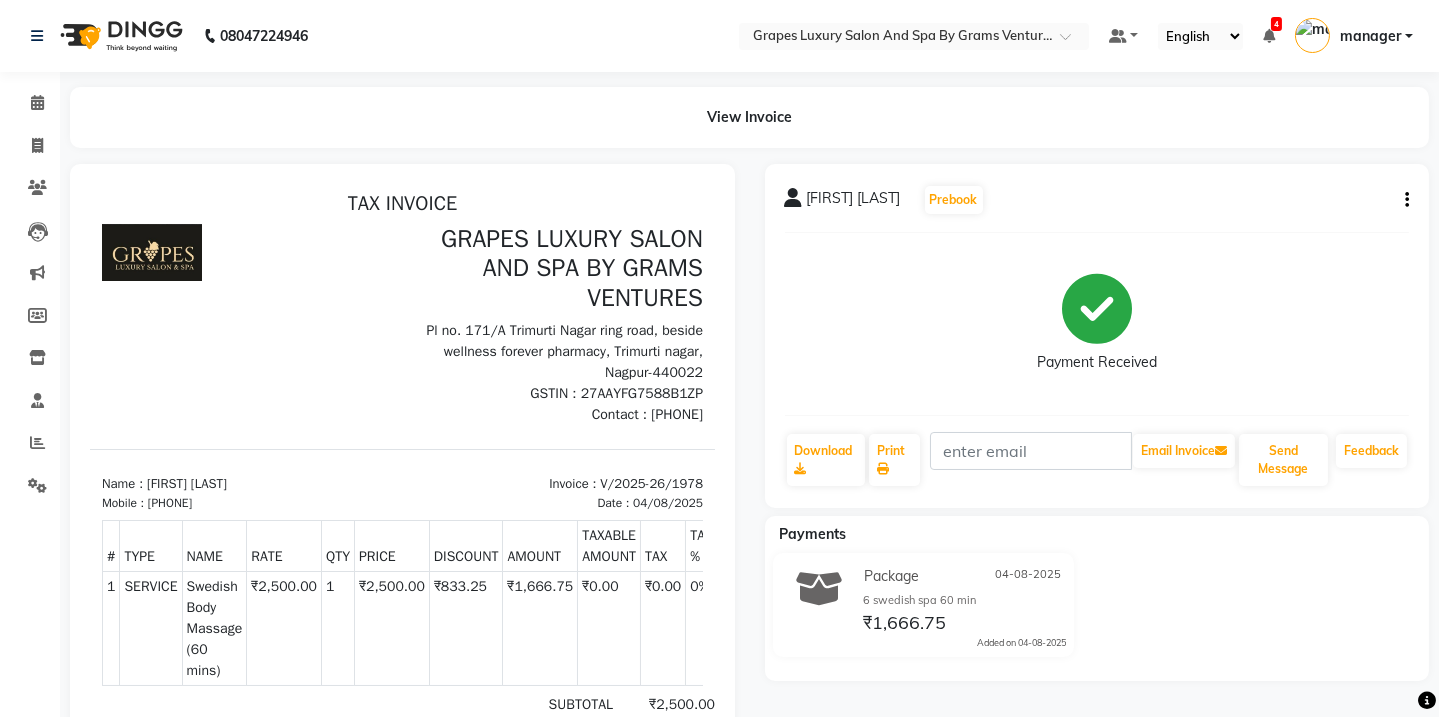 scroll, scrollTop: 0, scrollLeft: 0, axis: both 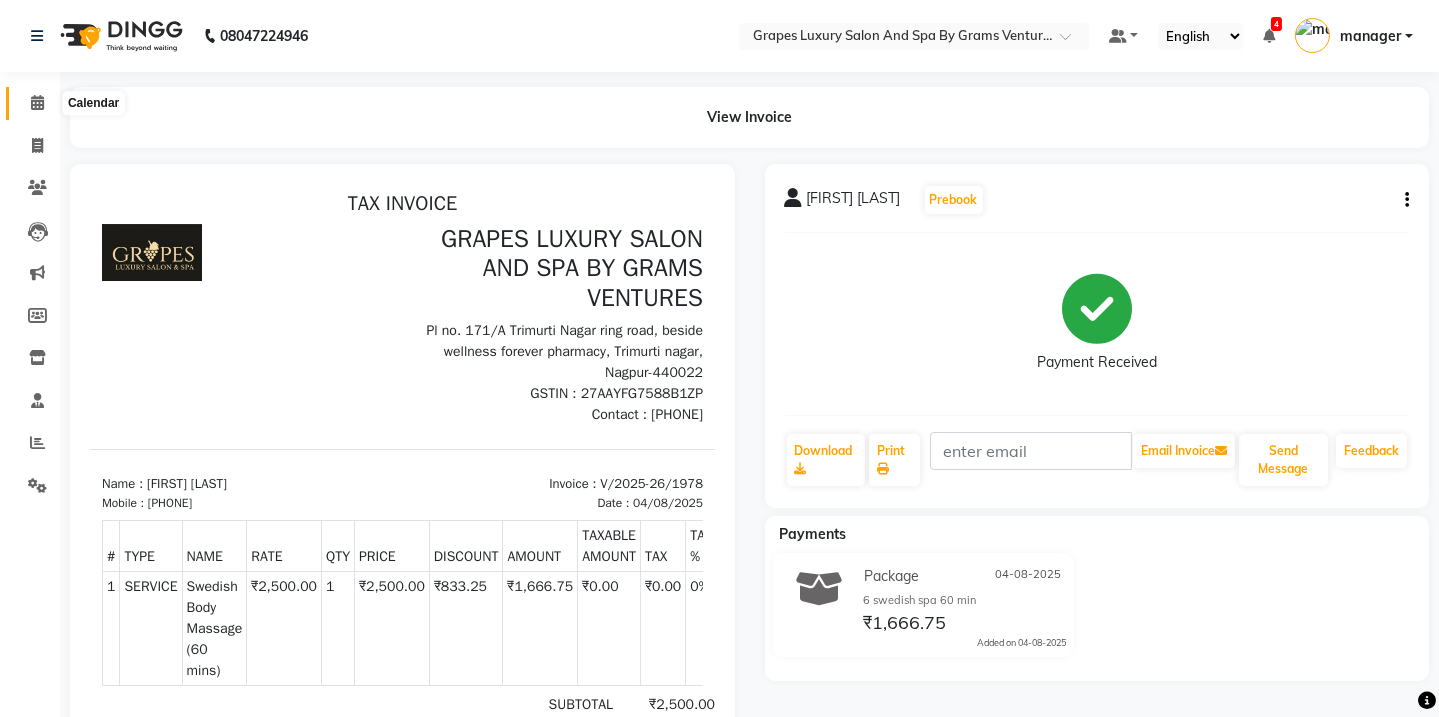 click 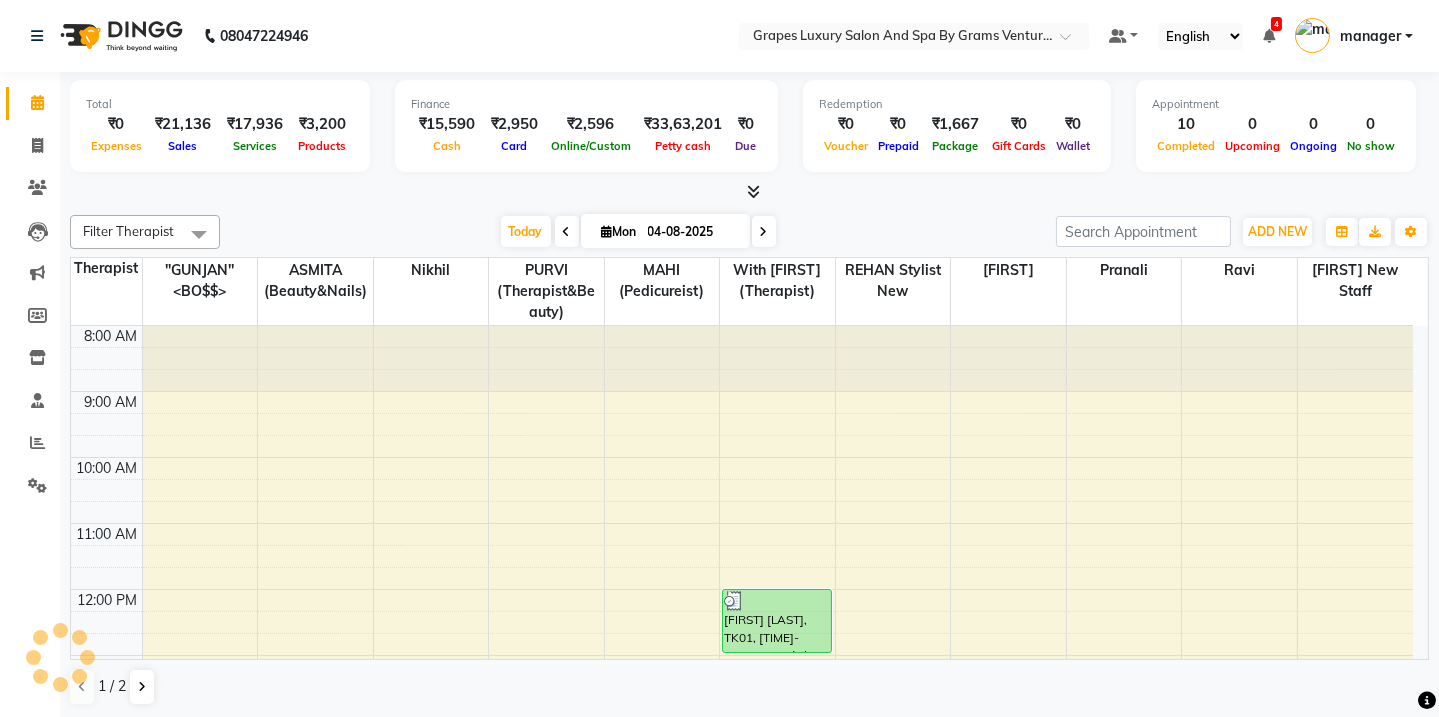 scroll, scrollTop: 0, scrollLeft: 0, axis: both 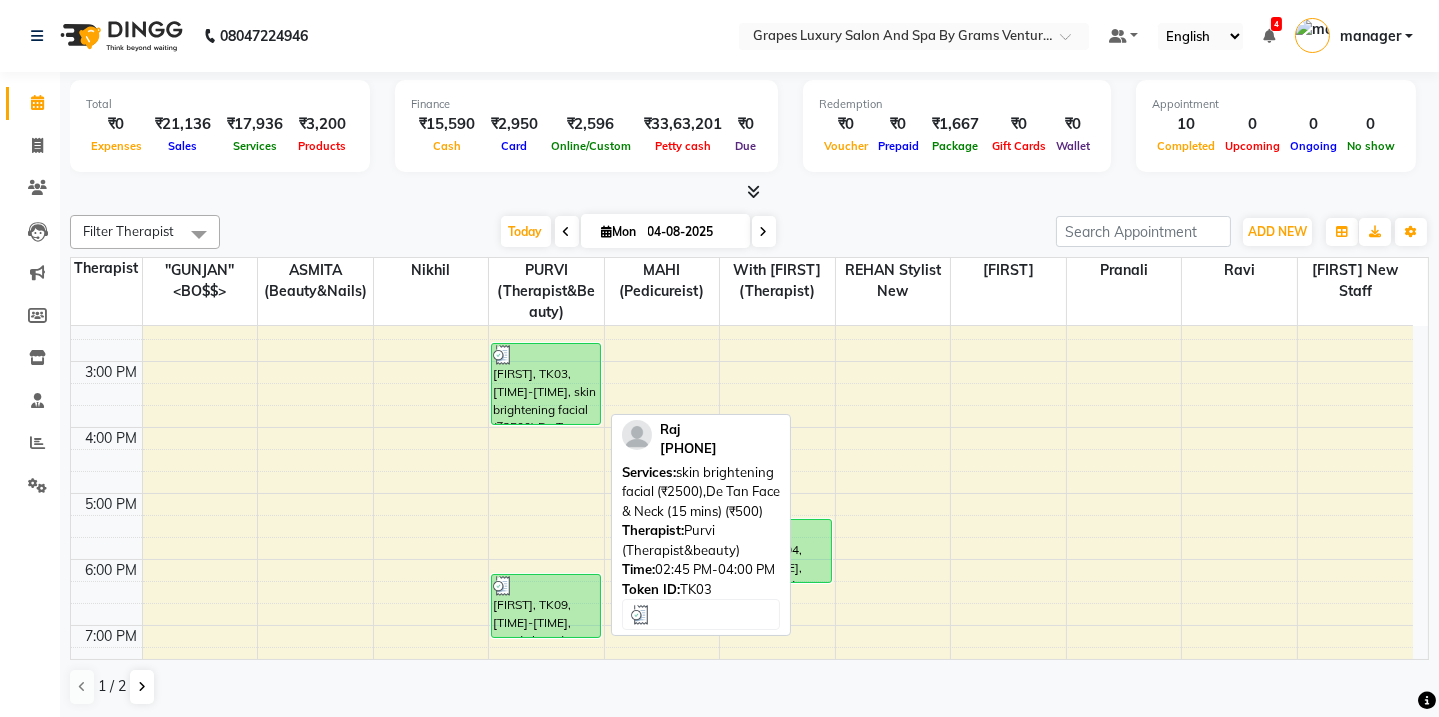 click on "[FIRST], TK03, [TIME]-[TIME], skin brightening facial (₹2500),De Tan Face & Neck (15 mins) (₹500)" at bounding box center [546, 384] 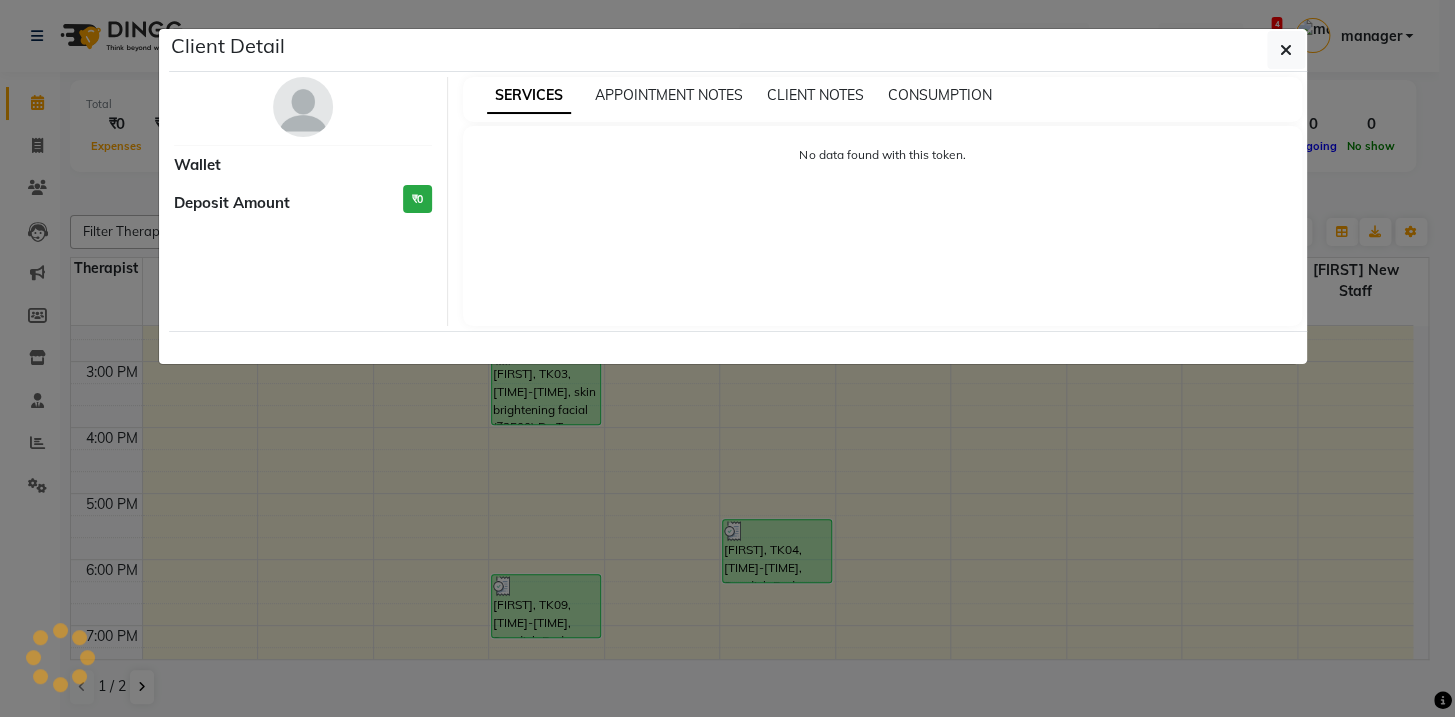 select on "3" 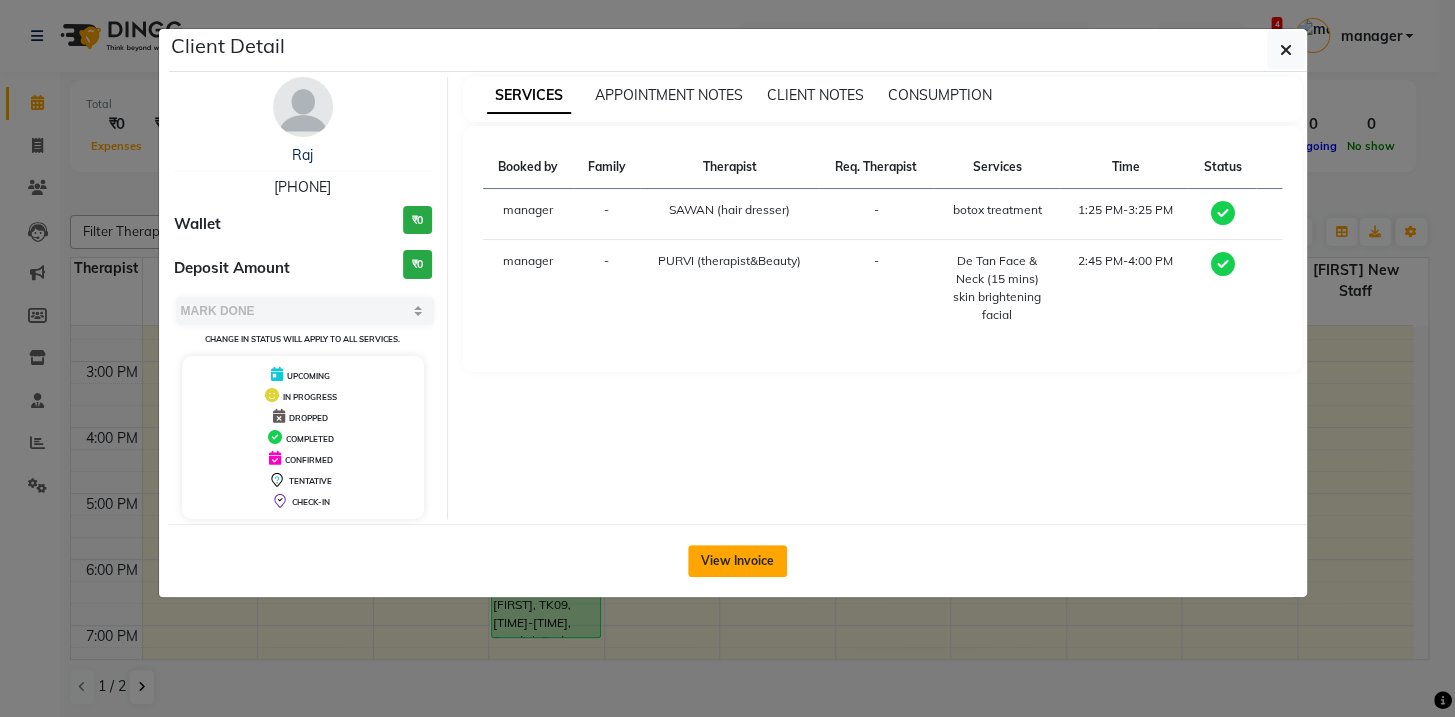 click on "View Invoice" 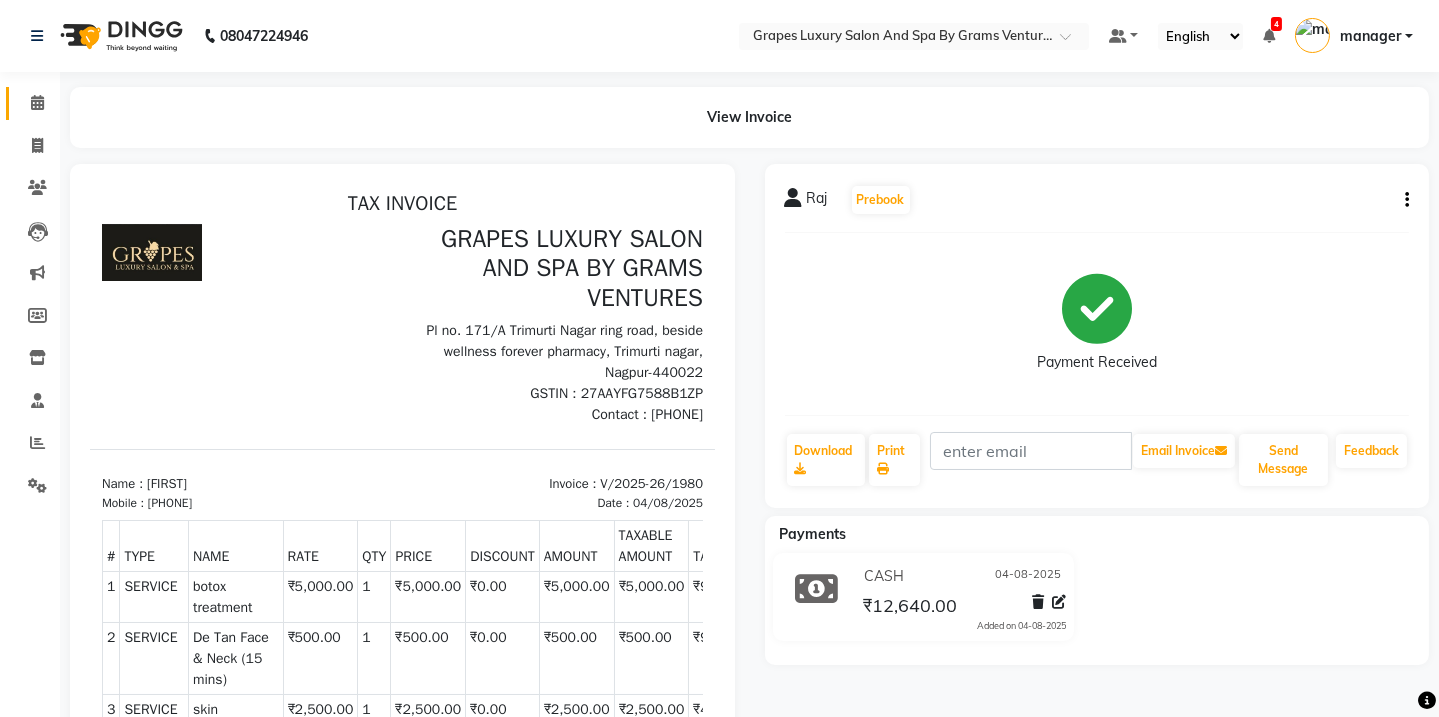 scroll, scrollTop: 0, scrollLeft: 0, axis: both 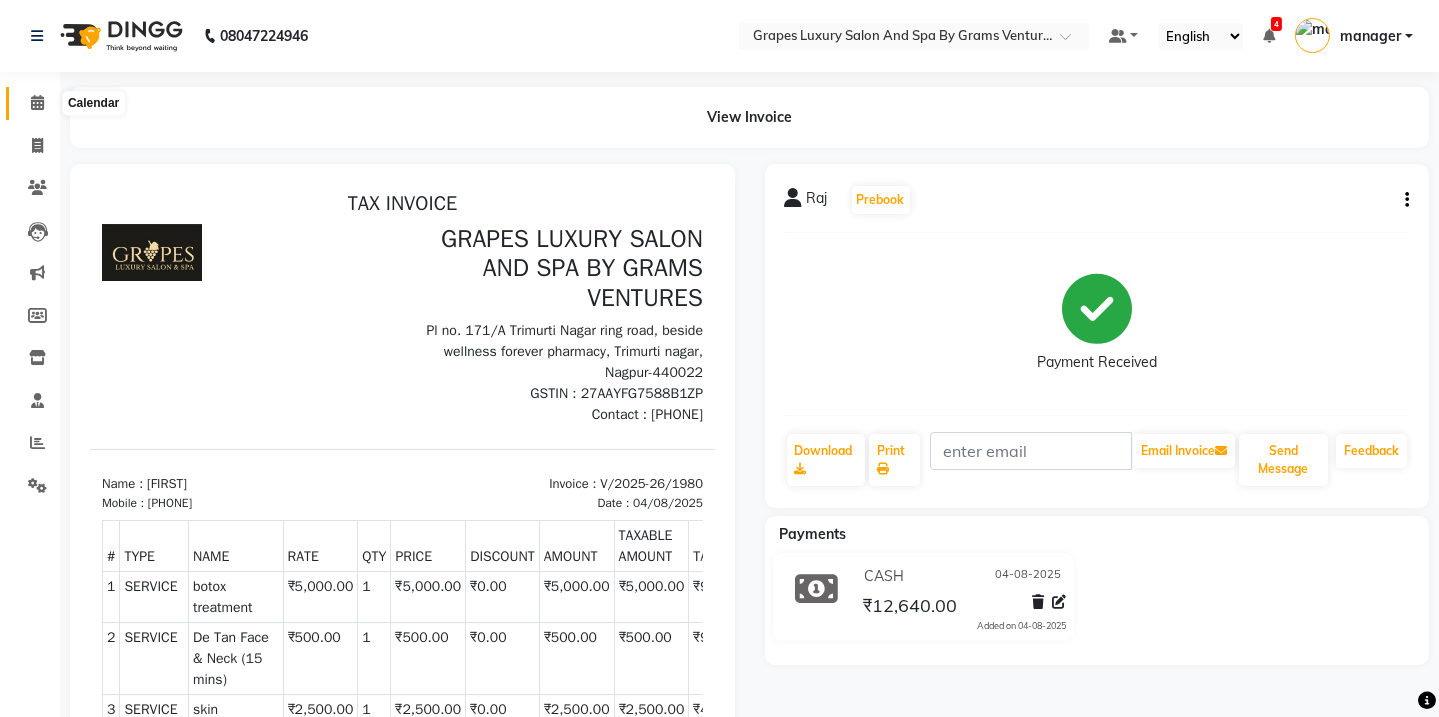 click 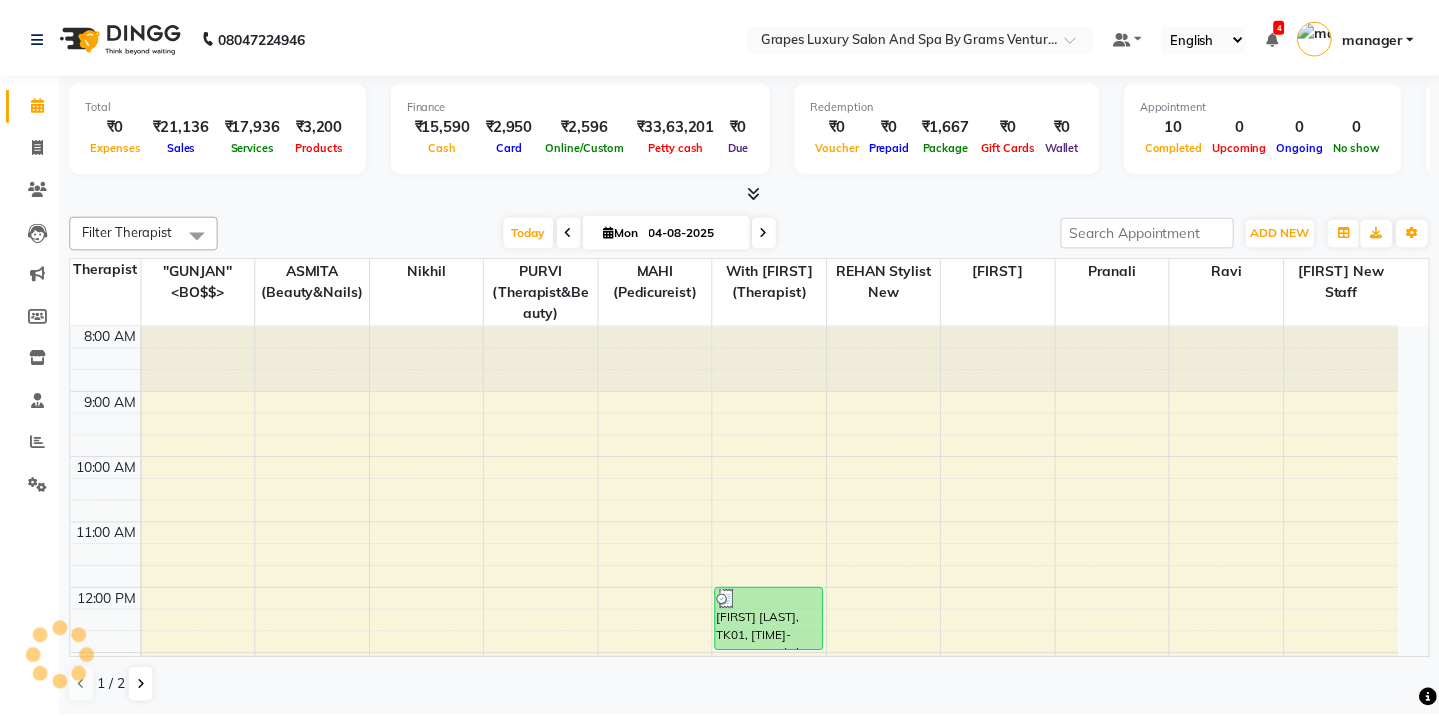 scroll, scrollTop: 0, scrollLeft: 0, axis: both 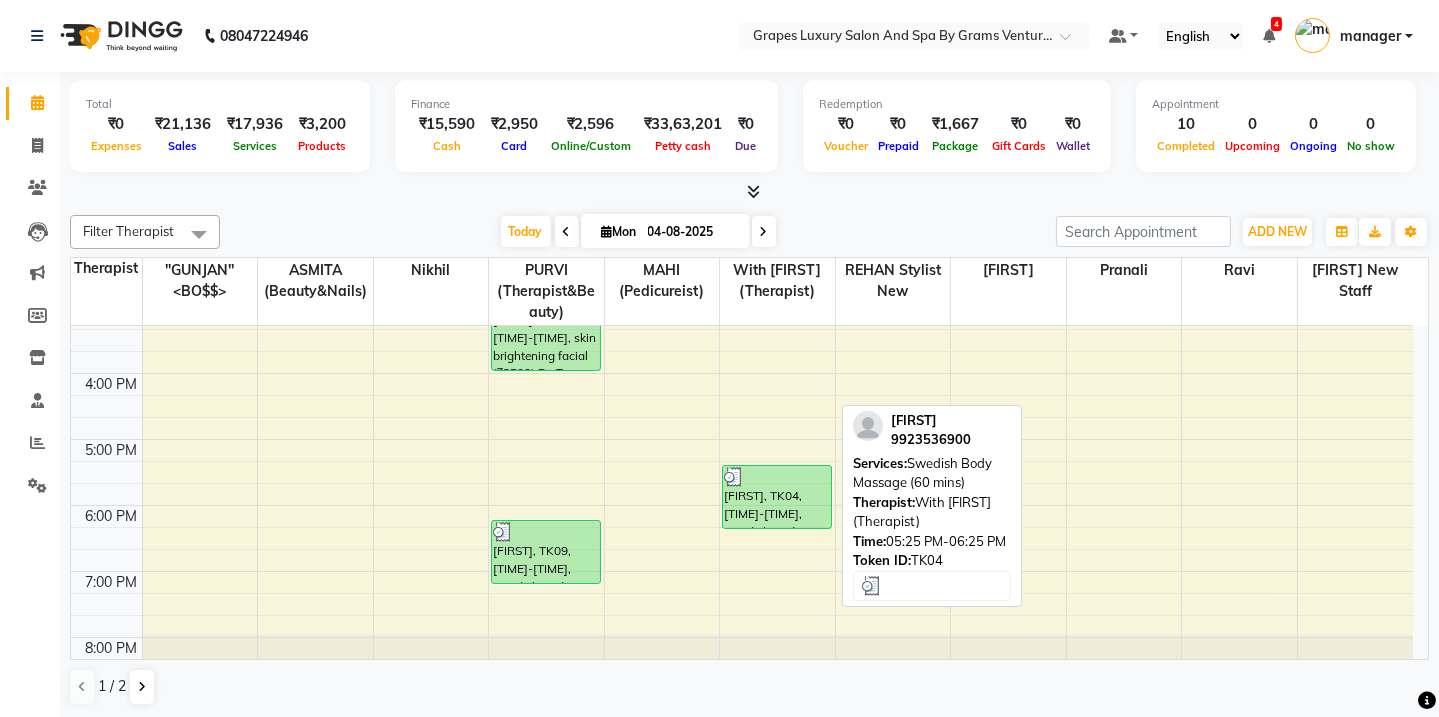 click on "[FIRST], TK04, [TIME]-[TIME], Swedish Body Massage (60 mins)" at bounding box center (777, 497) 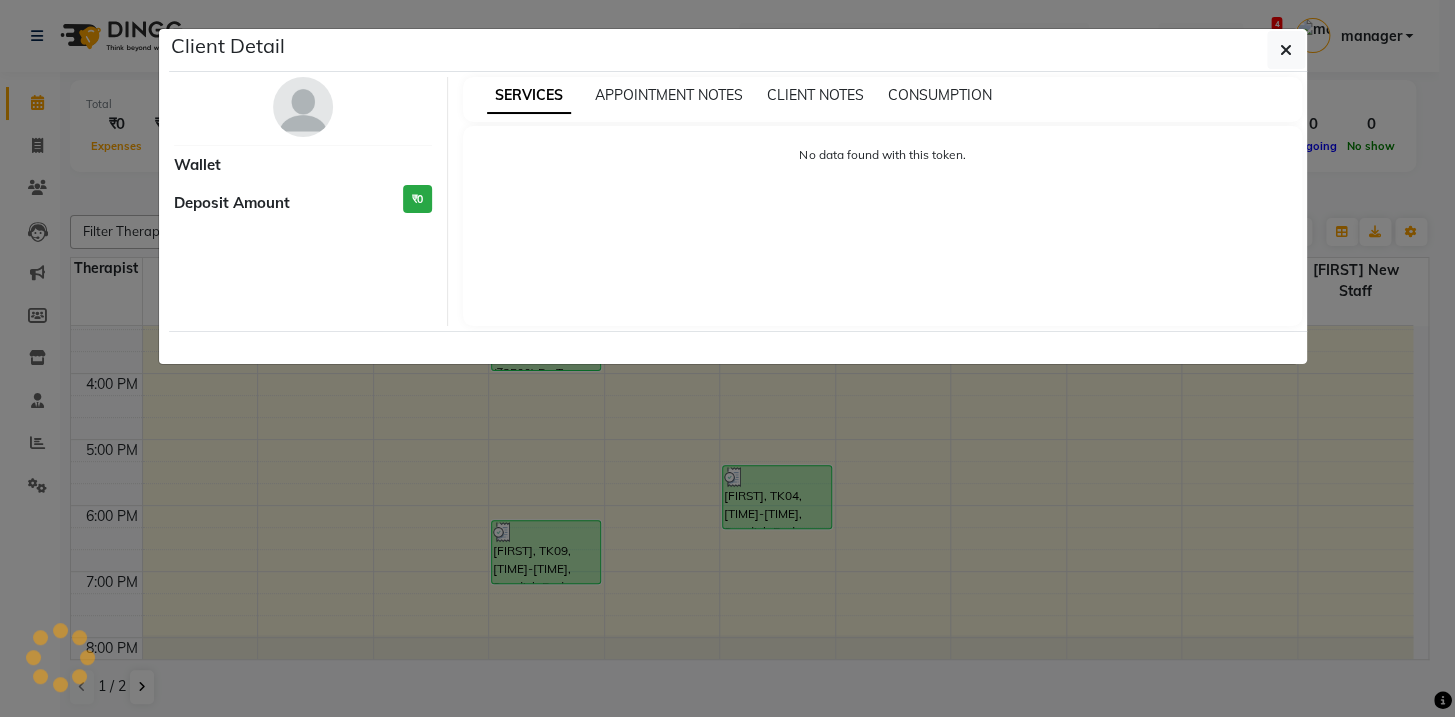 select on "3" 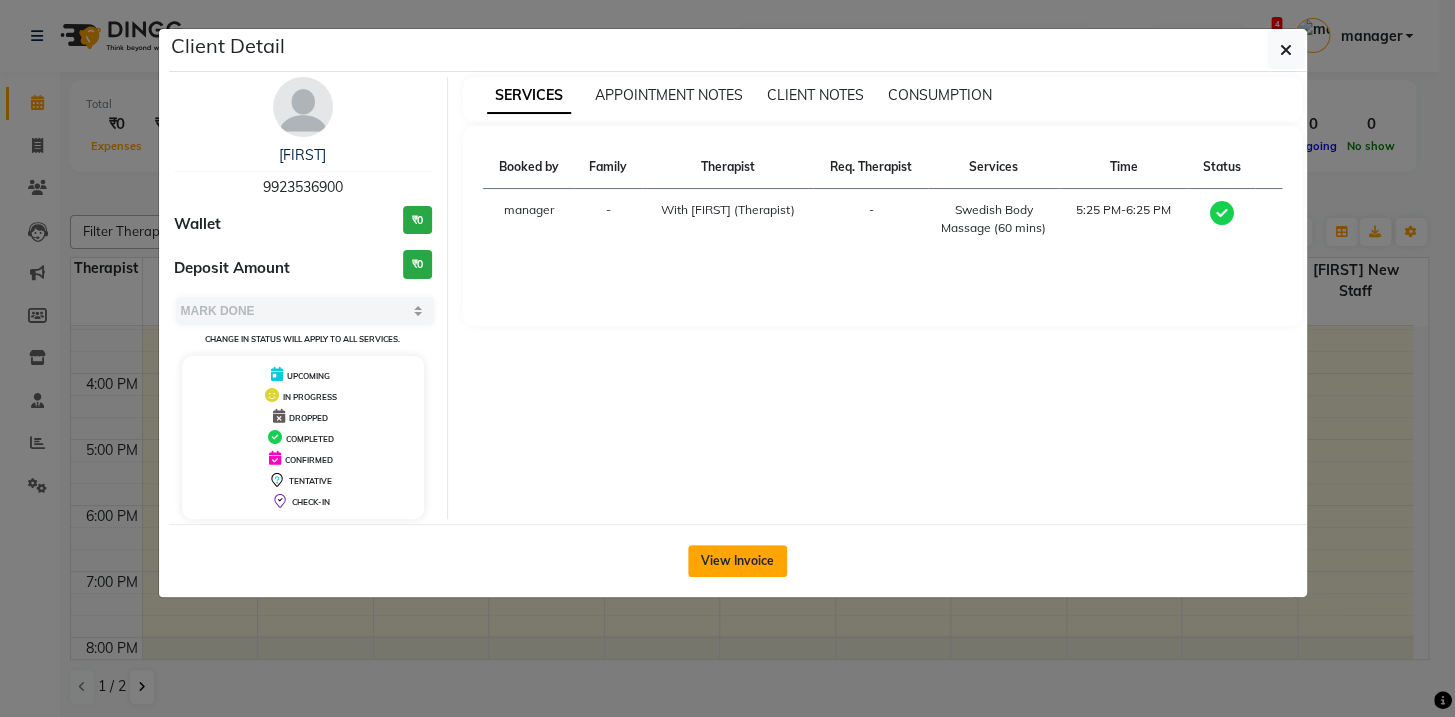 click on "View Invoice" 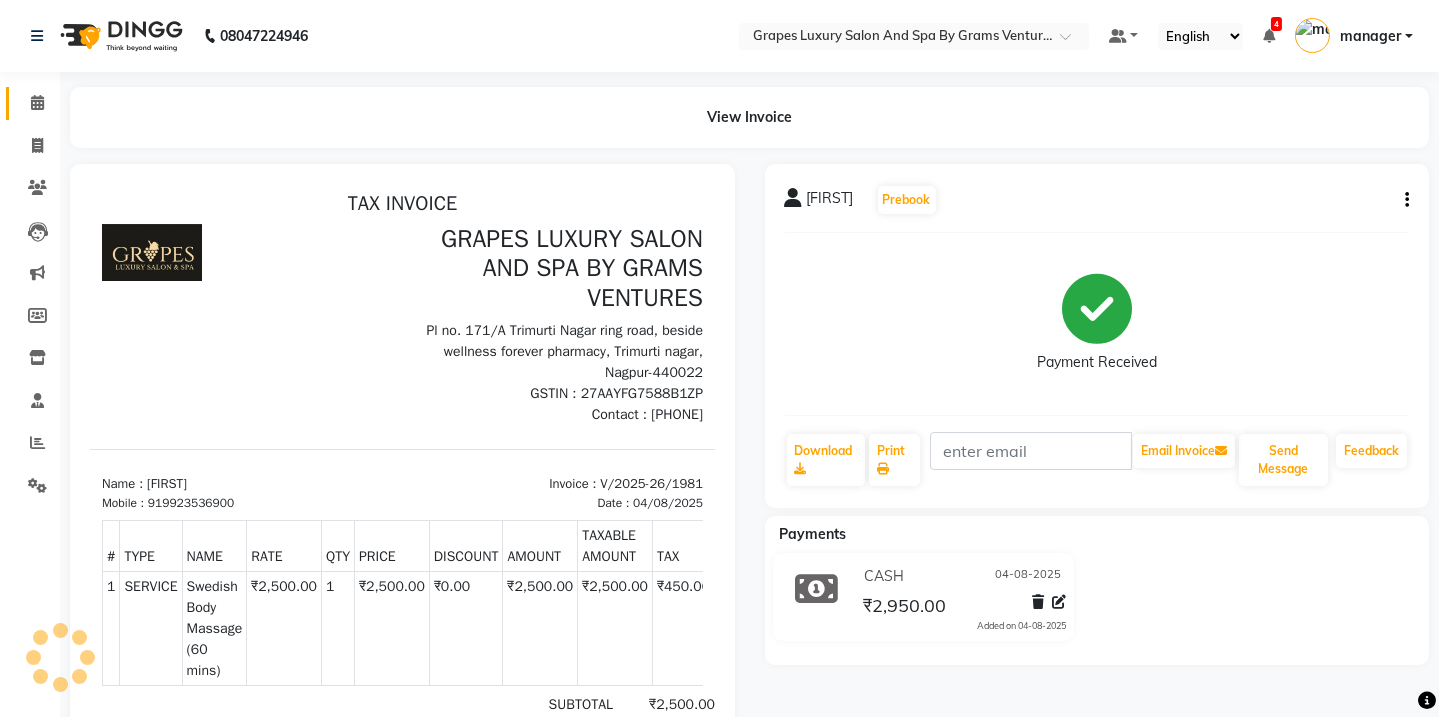 scroll, scrollTop: 0, scrollLeft: 0, axis: both 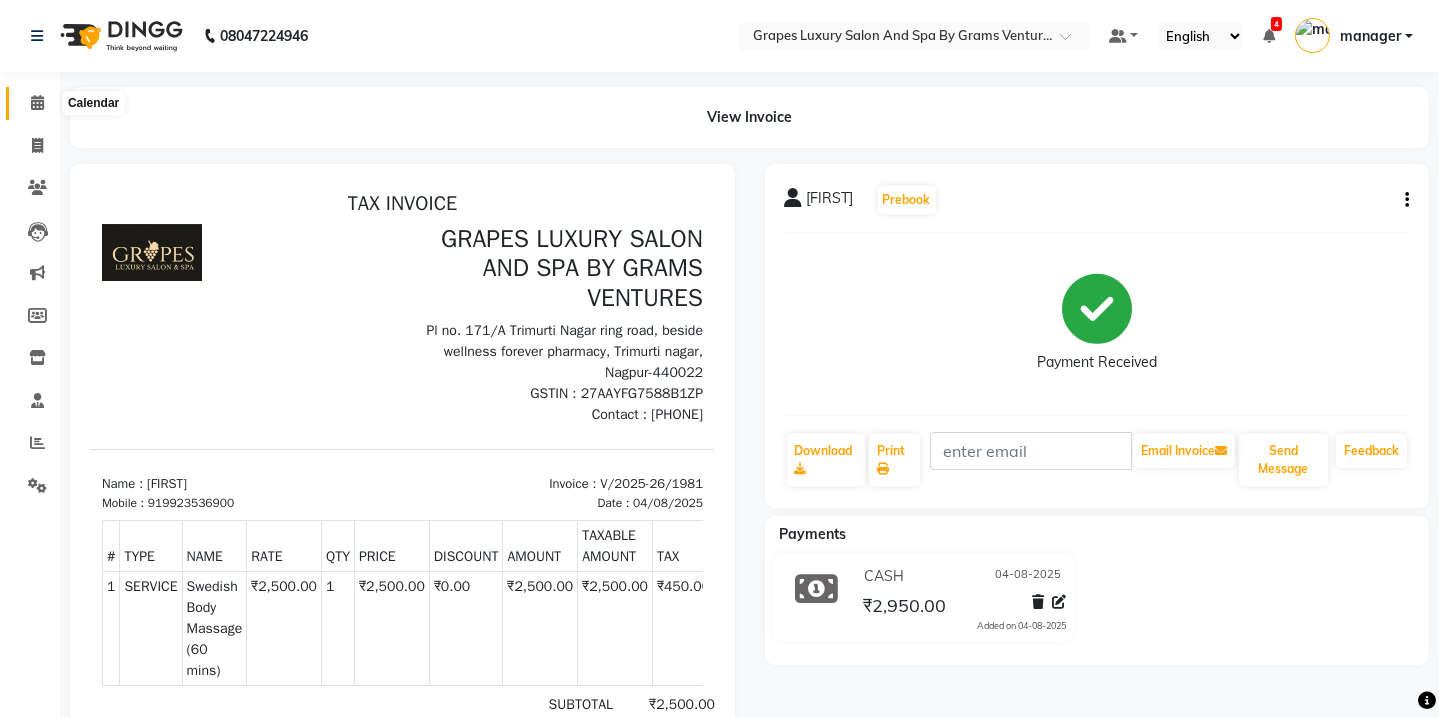 click 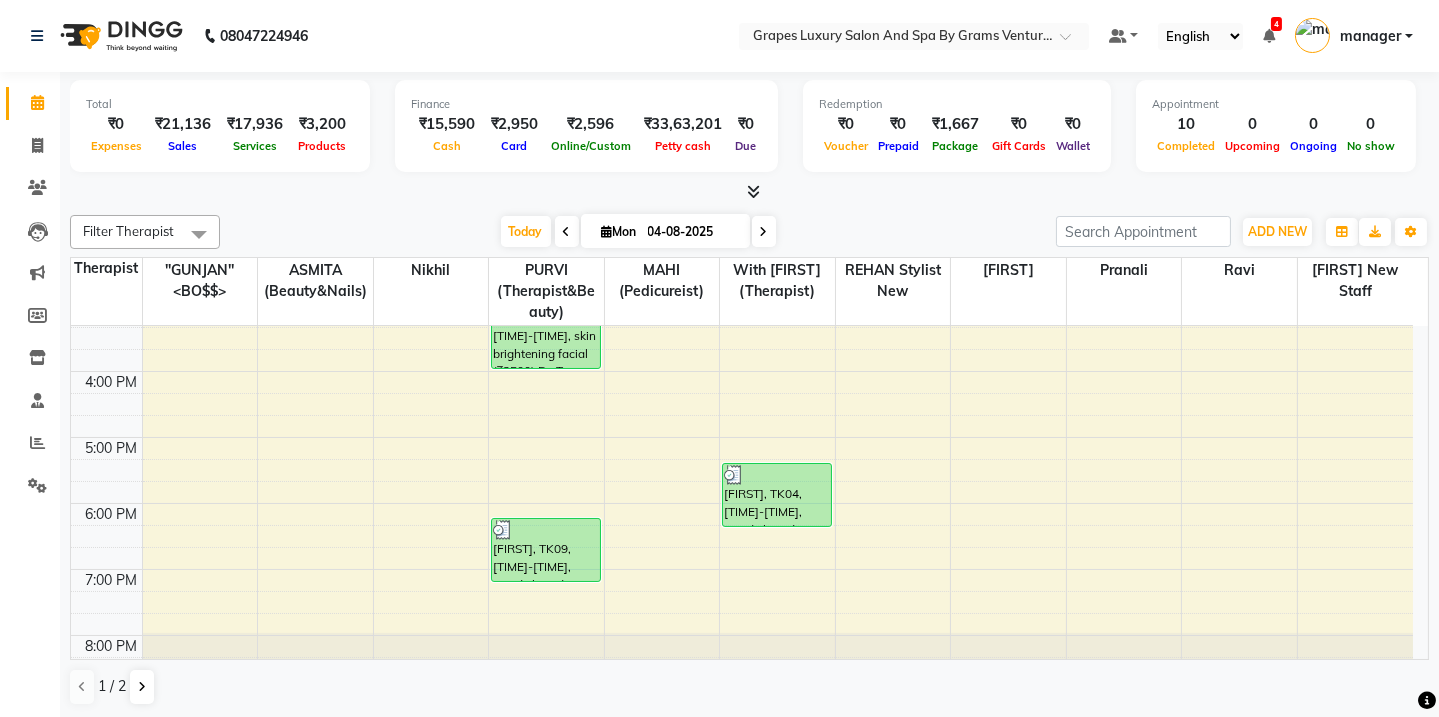 scroll, scrollTop: 520, scrollLeft: 0, axis: vertical 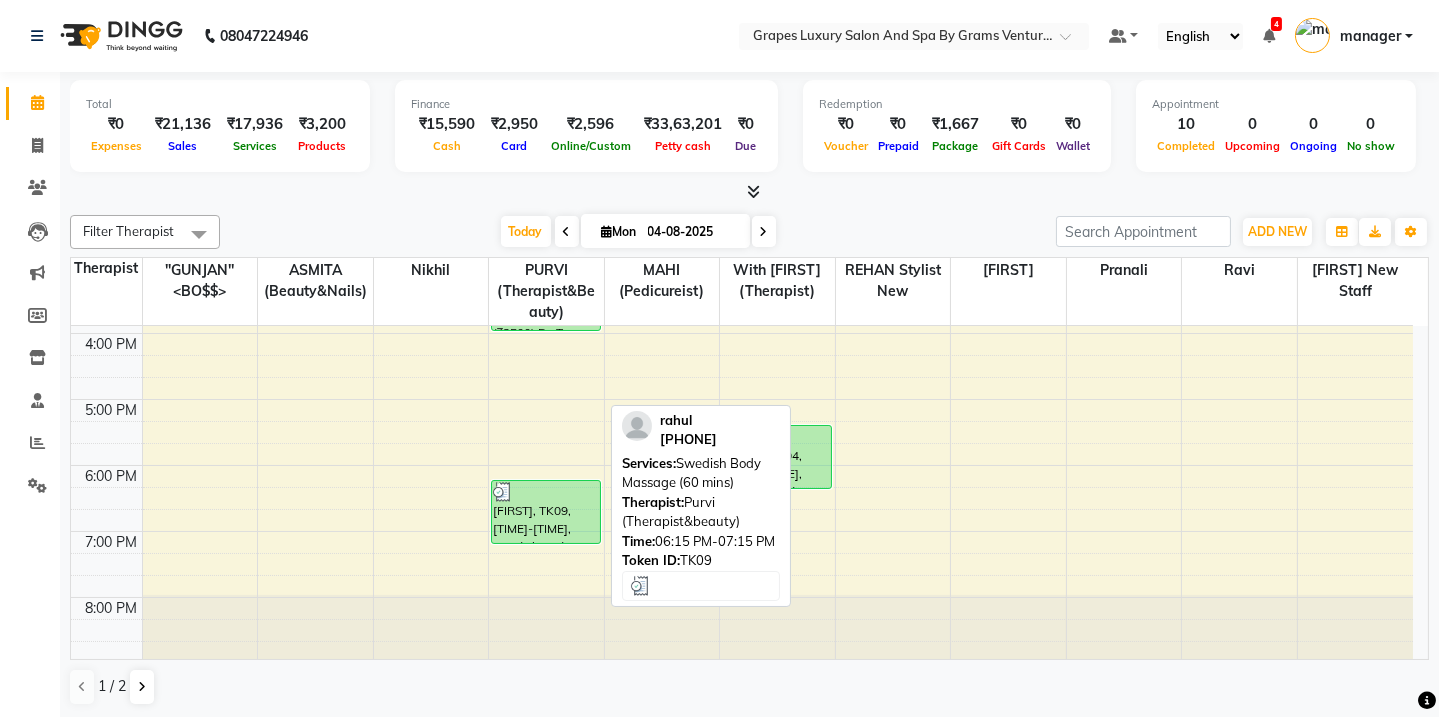 click on "[FIRST], TK09, [TIME]-[TIME], Swedish Body Massage (60 mins)" at bounding box center [546, 512] 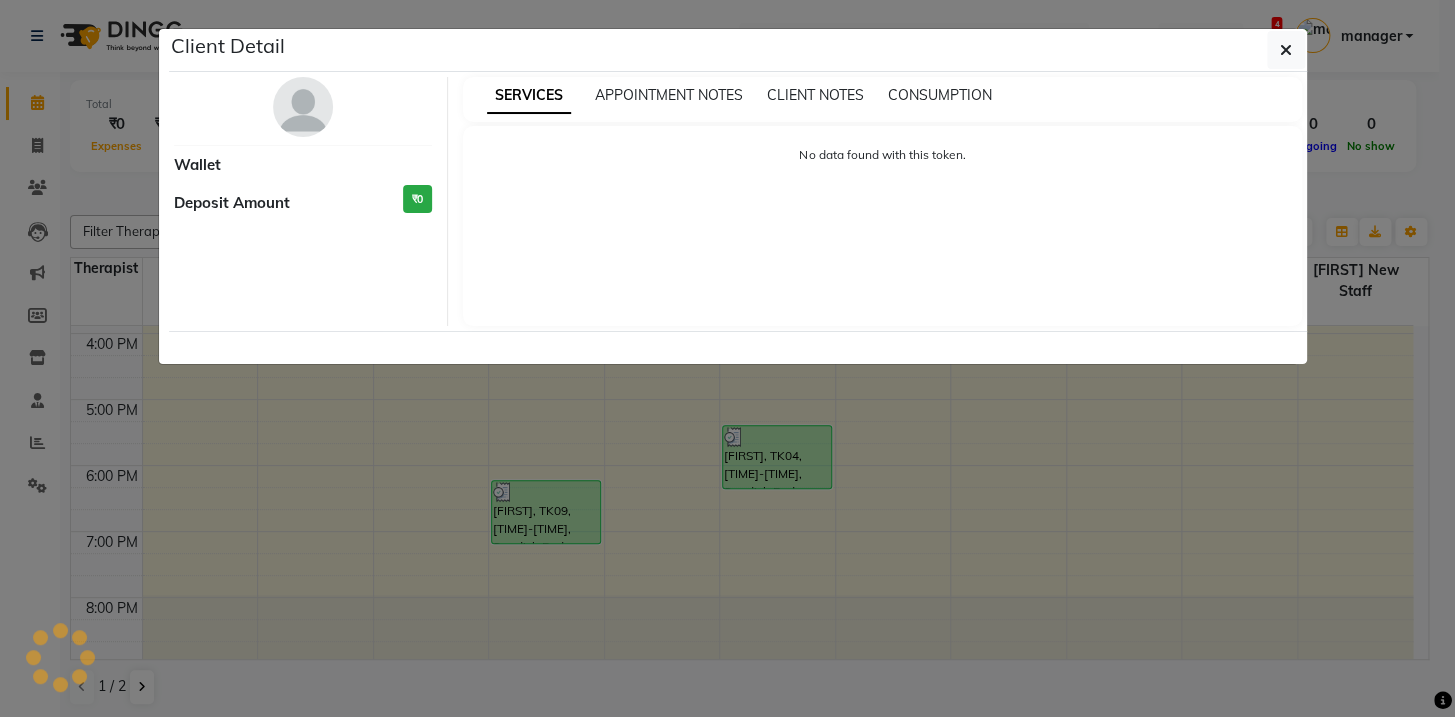 select on "3" 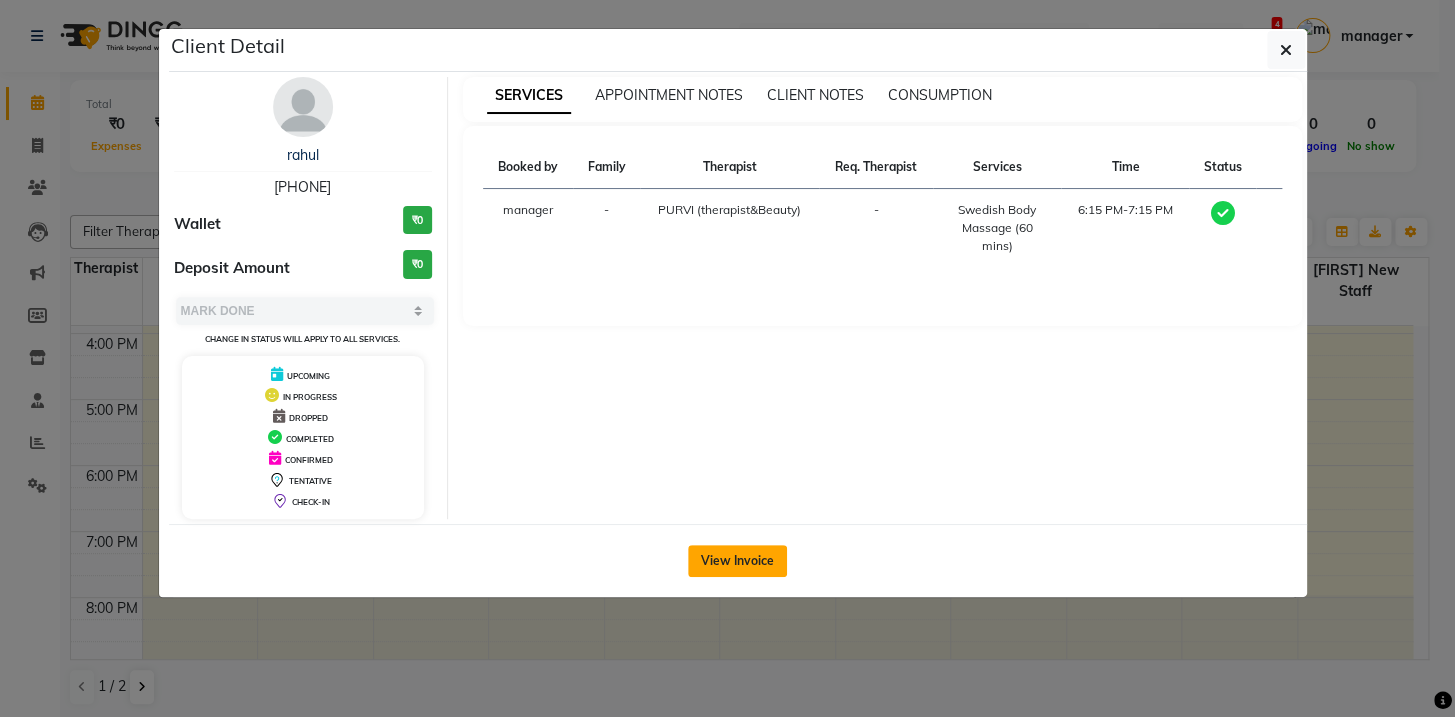 click on "View Invoice" 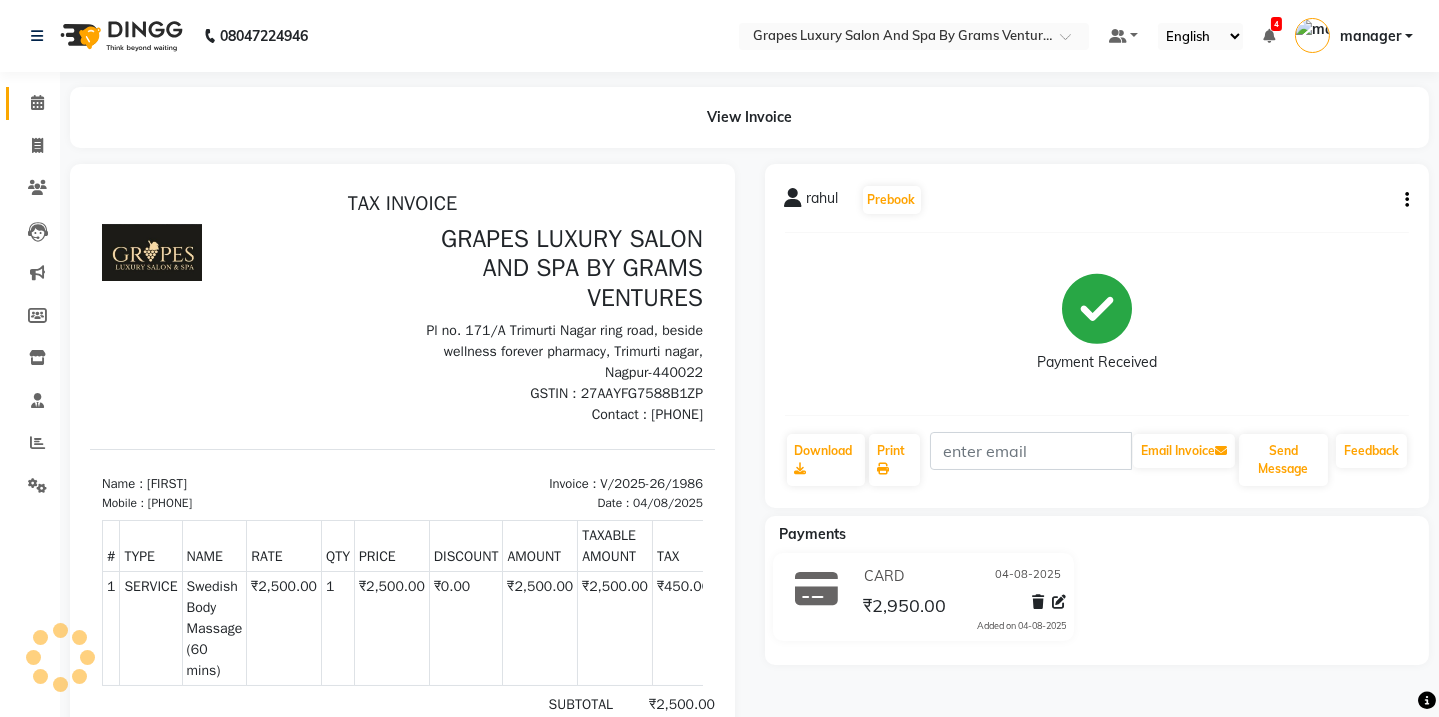 scroll, scrollTop: 0, scrollLeft: 0, axis: both 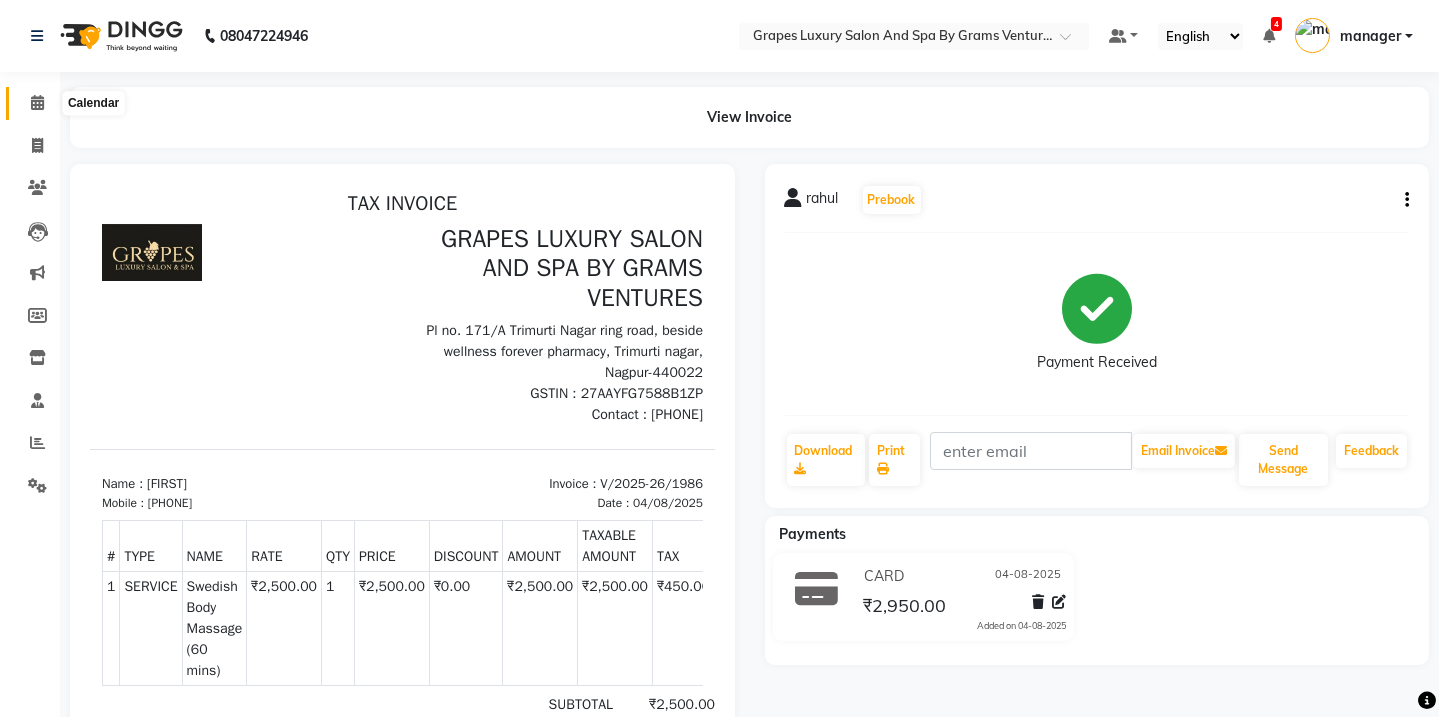 click 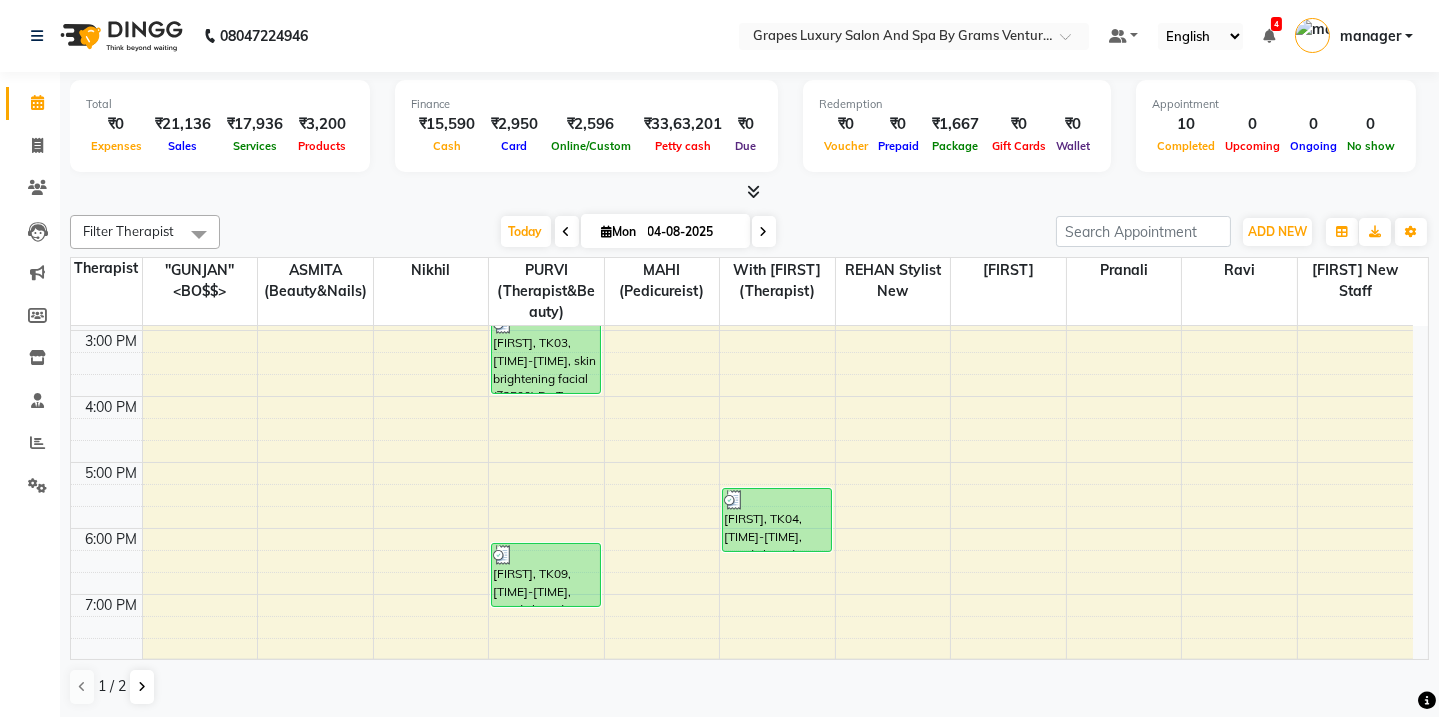 scroll, scrollTop: 520, scrollLeft: 0, axis: vertical 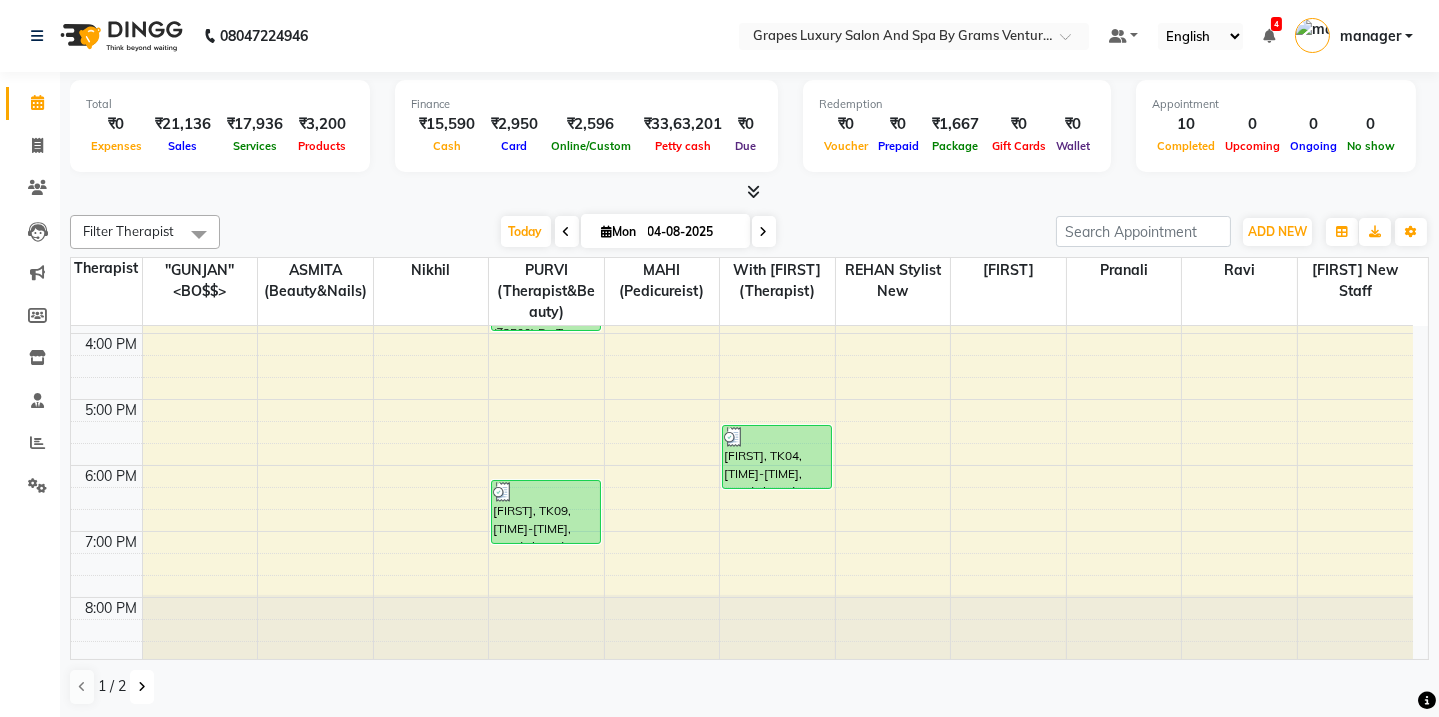 click at bounding box center (142, 687) 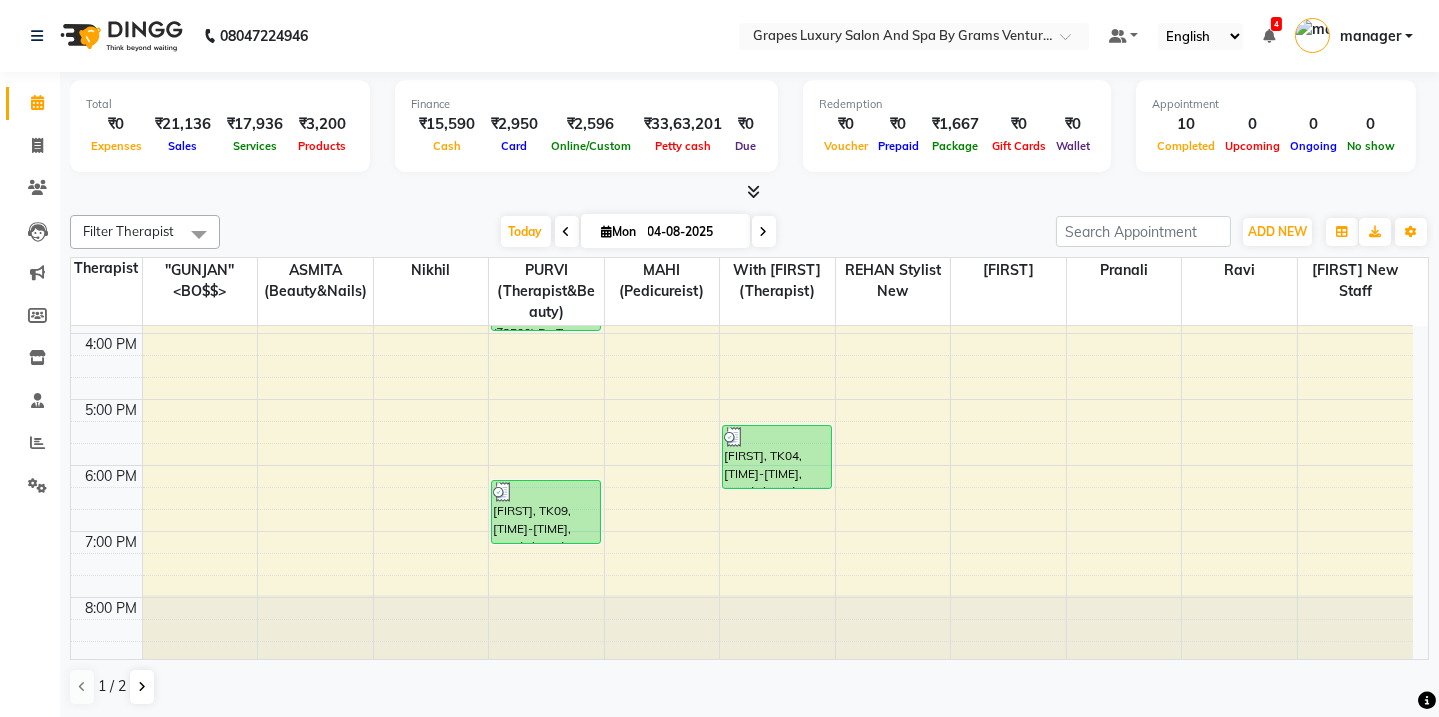 scroll, scrollTop: 478, scrollLeft: 0, axis: vertical 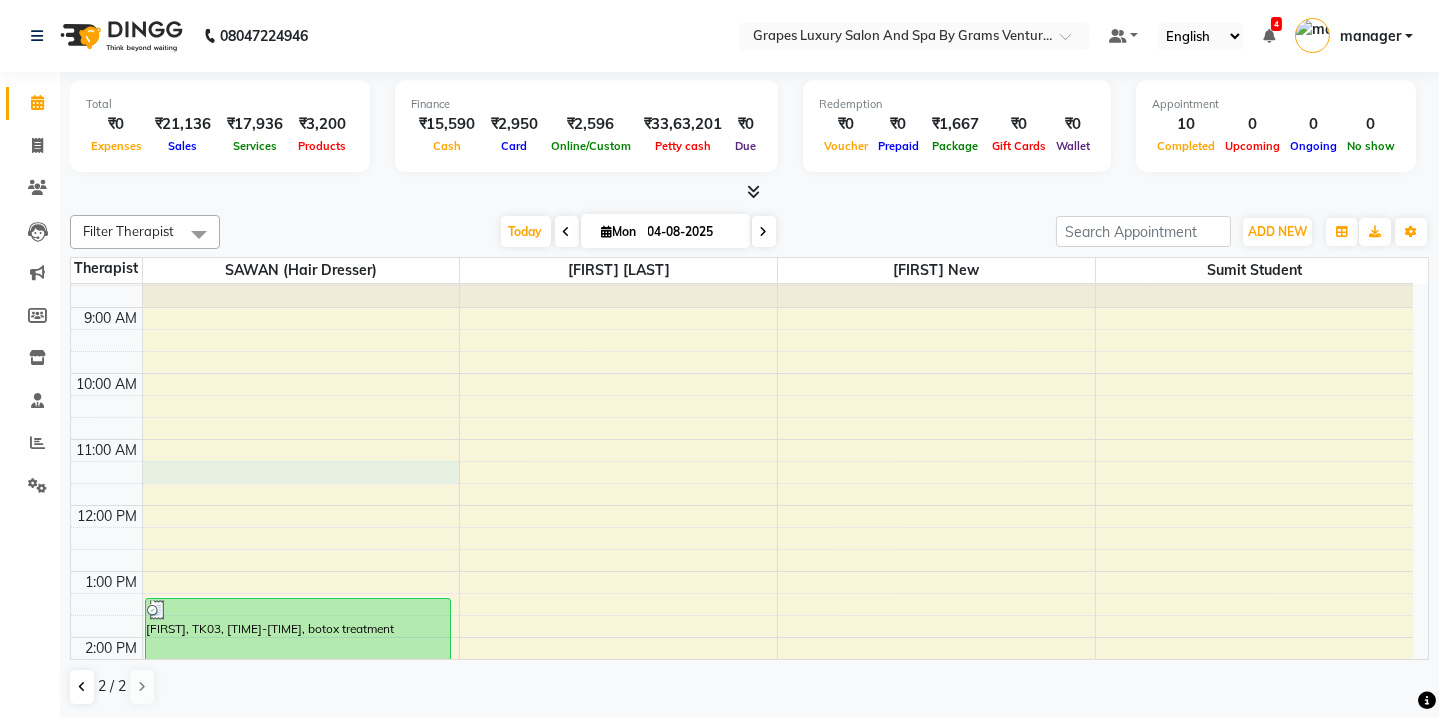 click on "[FIRST], TK03, [TIME]-[TIME], botox treatment     [FIRST] [LAST], TK08, [TIME]-[TIME], Hair Cut Male (30 mins)     [FIRST] mam, TK06, [TIME]-[TIME], Beard Trimming (15 mins)     [FIRST], TK07, [TIME]-[TIME], Creative Hair Cut Female (60 mins)     [FIRST], TK02, [TIME]-[TIME], Hair Cut Female (45 mins)     [FIRST], TK05, [TIME]-[TIME], Blow Dry With Outcurls/ Straight (30 mins)" at bounding box center [742, 670] 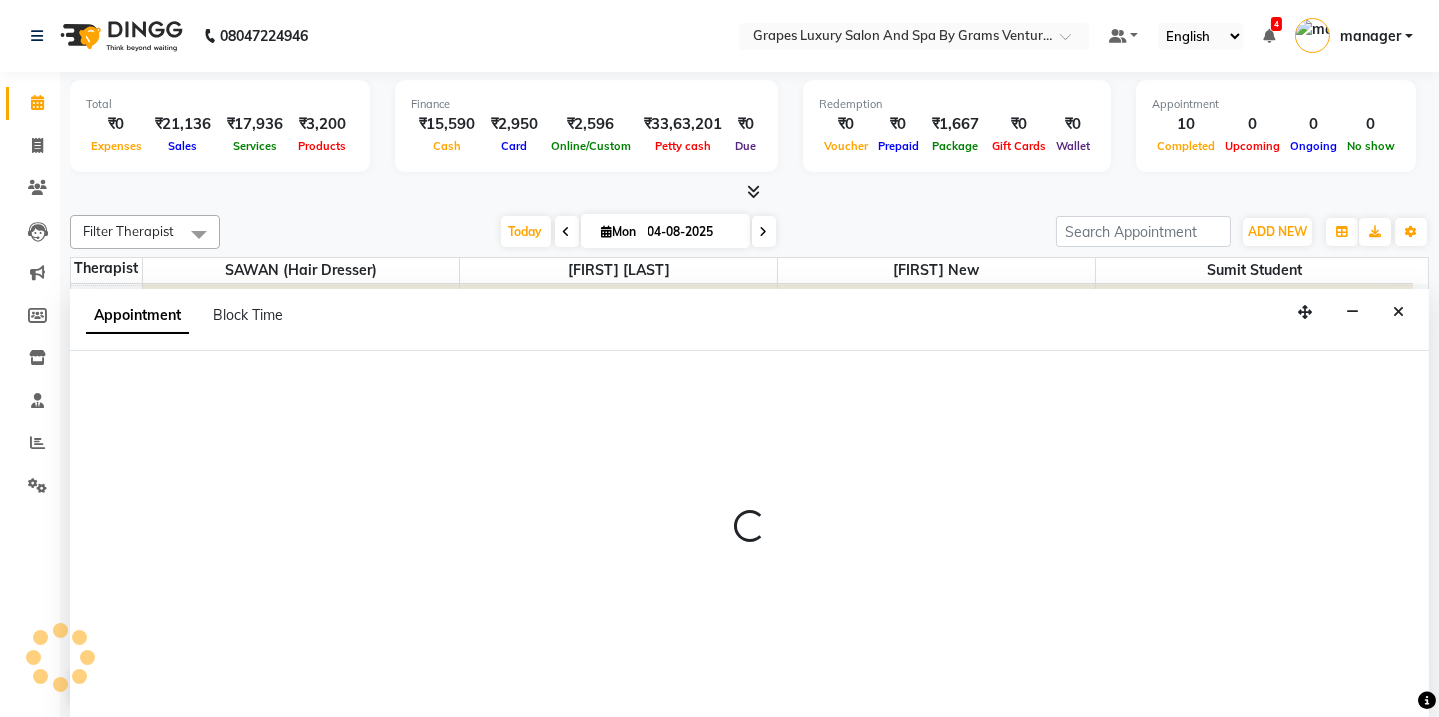 select on "41130" 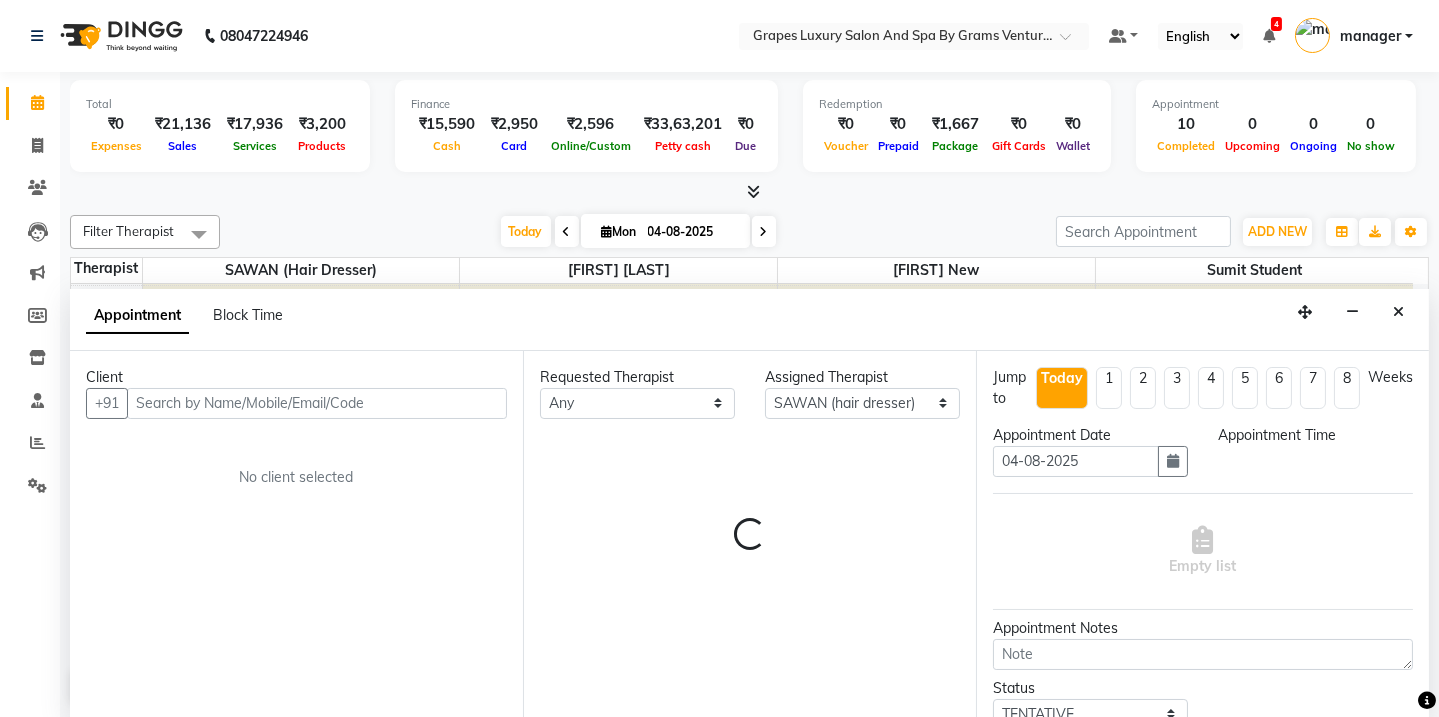 scroll, scrollTop: 0, scrollLeft: 0, axis: both 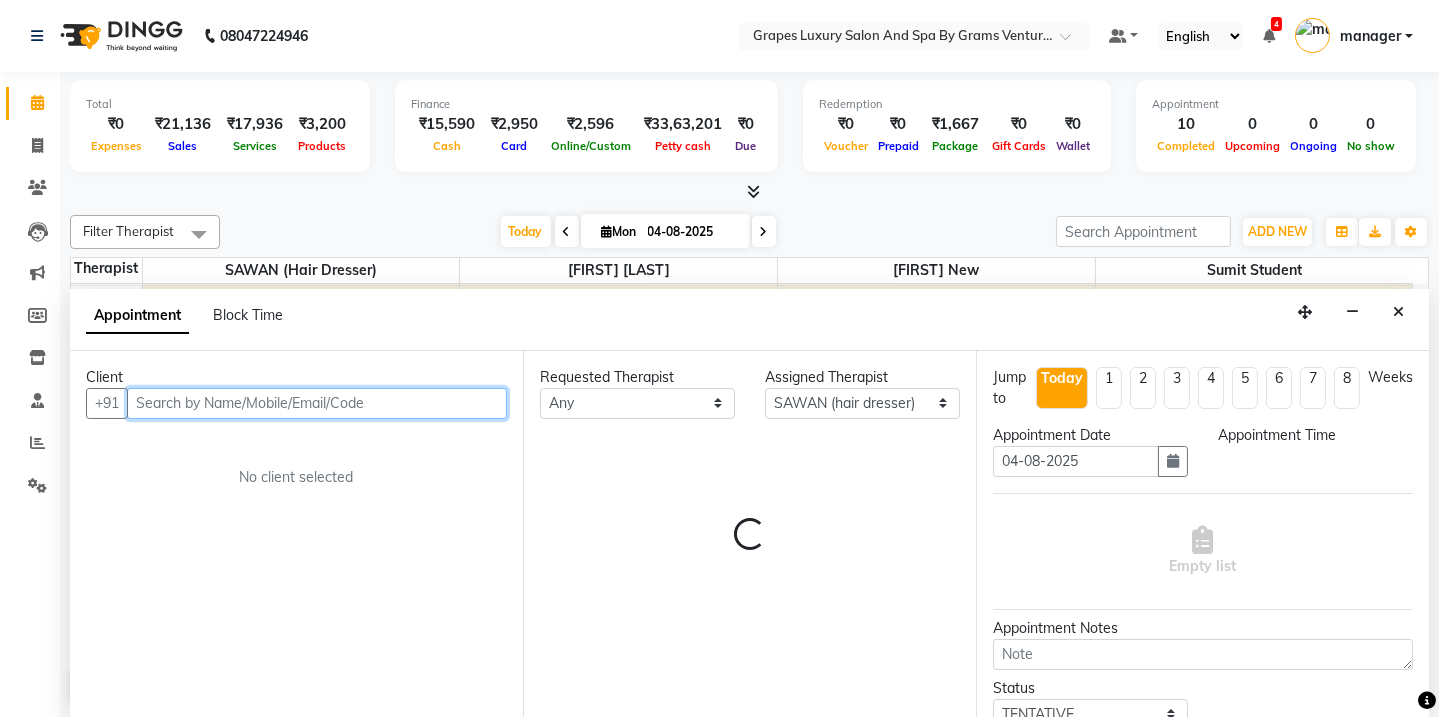 select on "675" 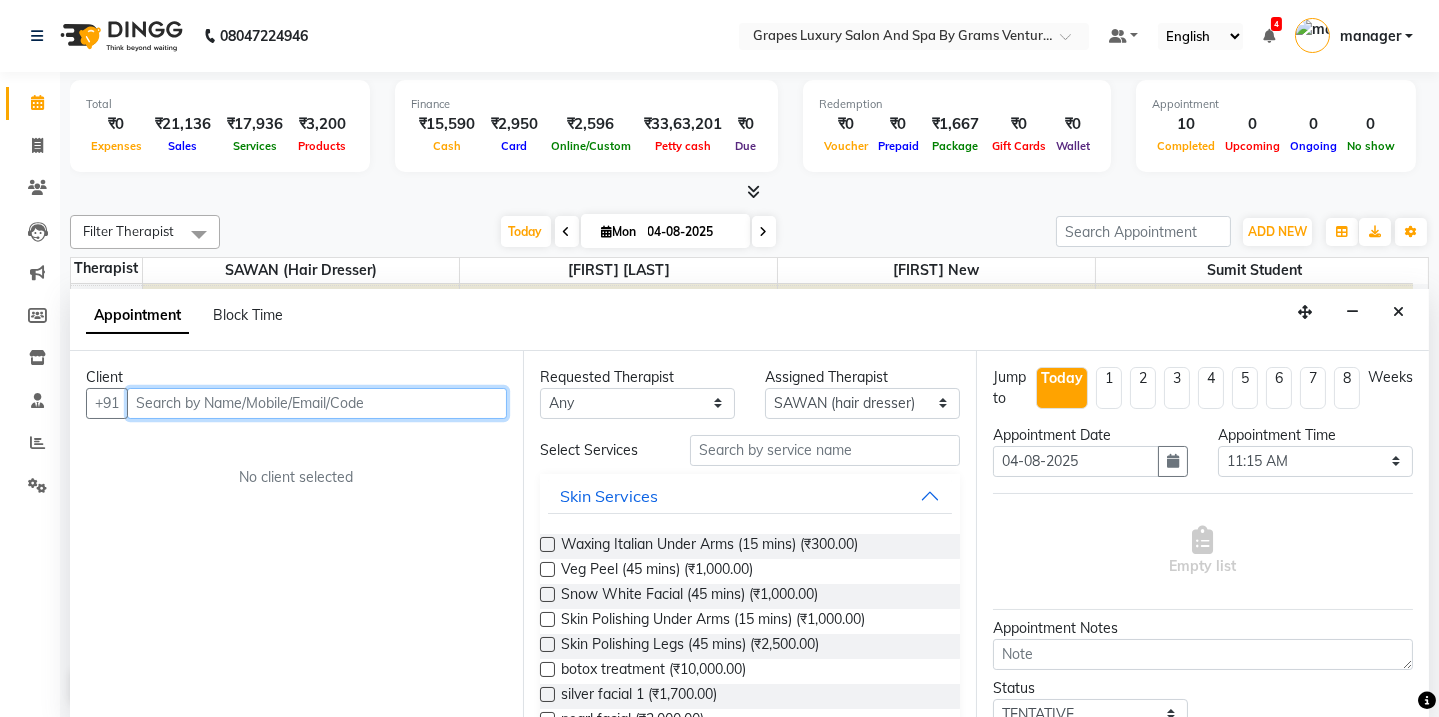 click at bounding box center (317, 403) 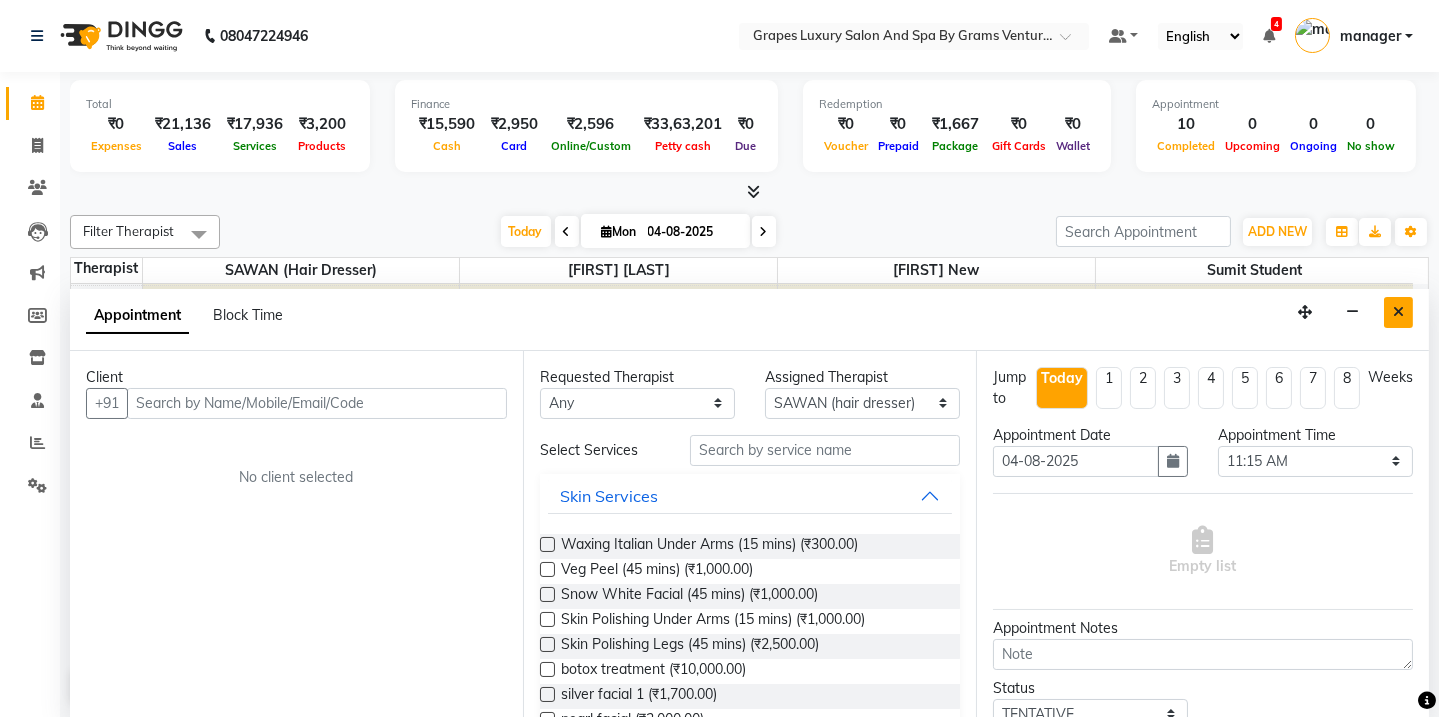 click at bounding box center [1398, 312] 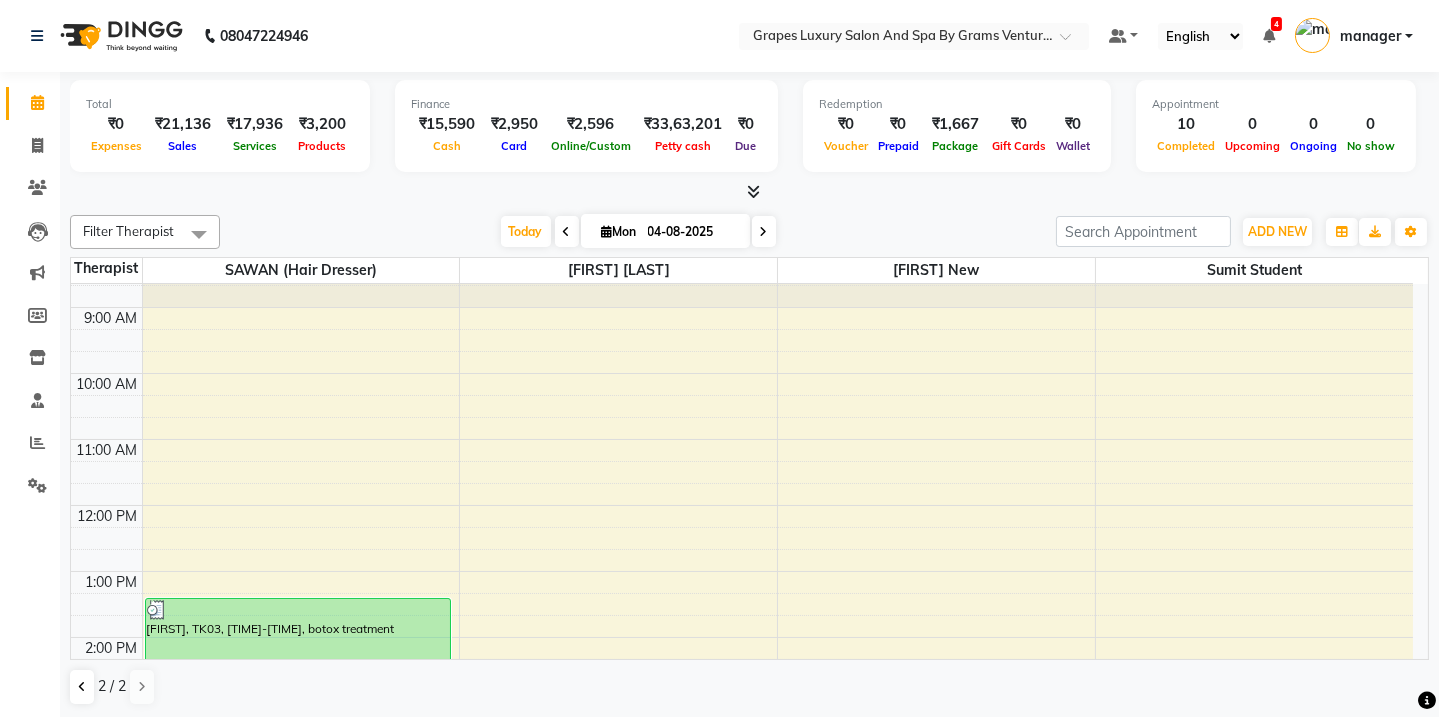 scroll, scrollTop: 478, scrollLeft: 0, axis: vertical 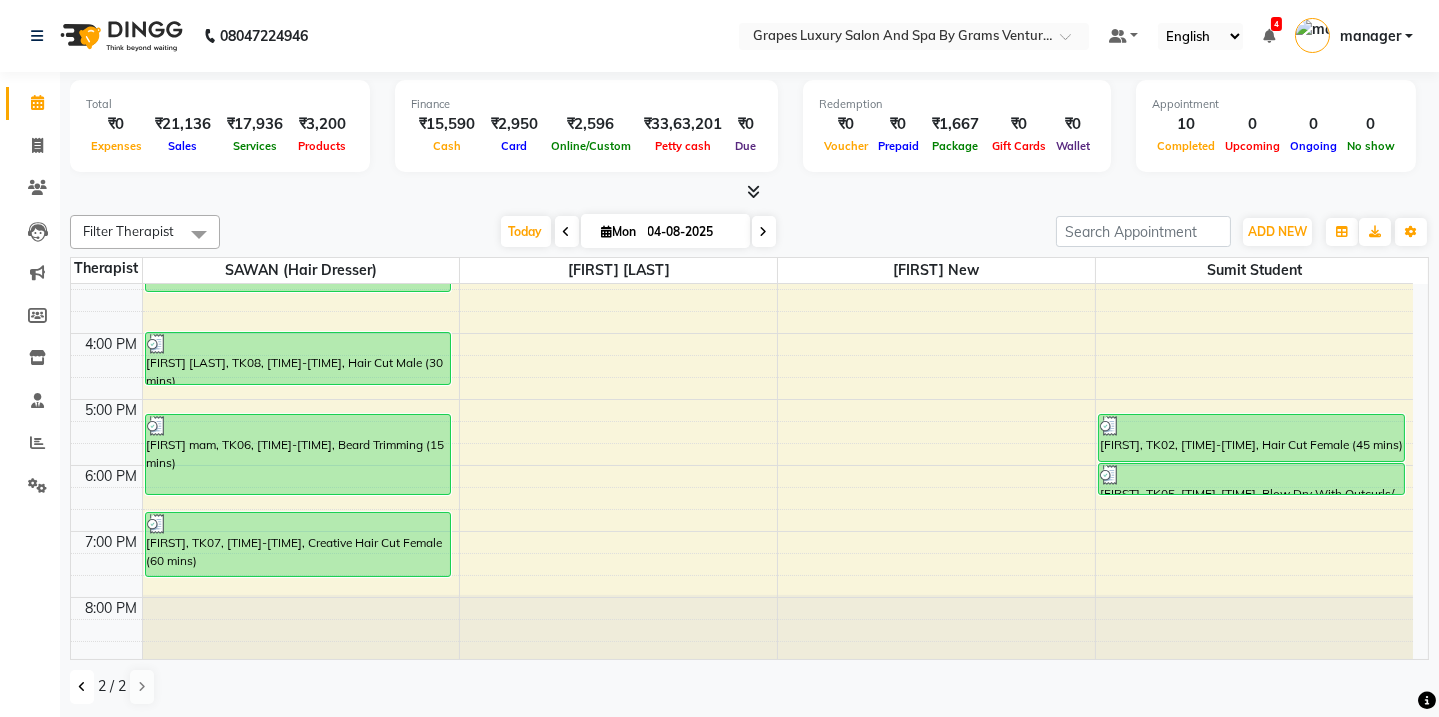 click at bounding box center [82, 687] 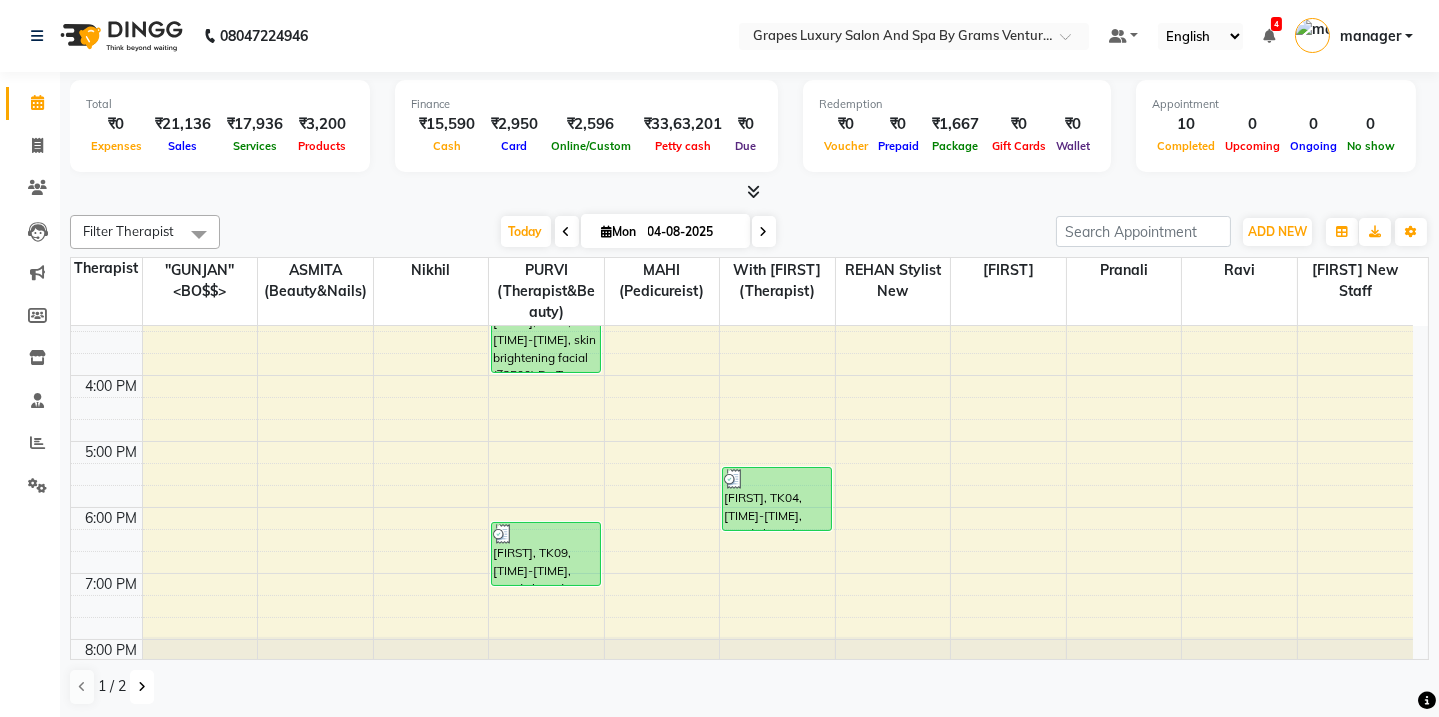 click at bounding box center (142, 687) 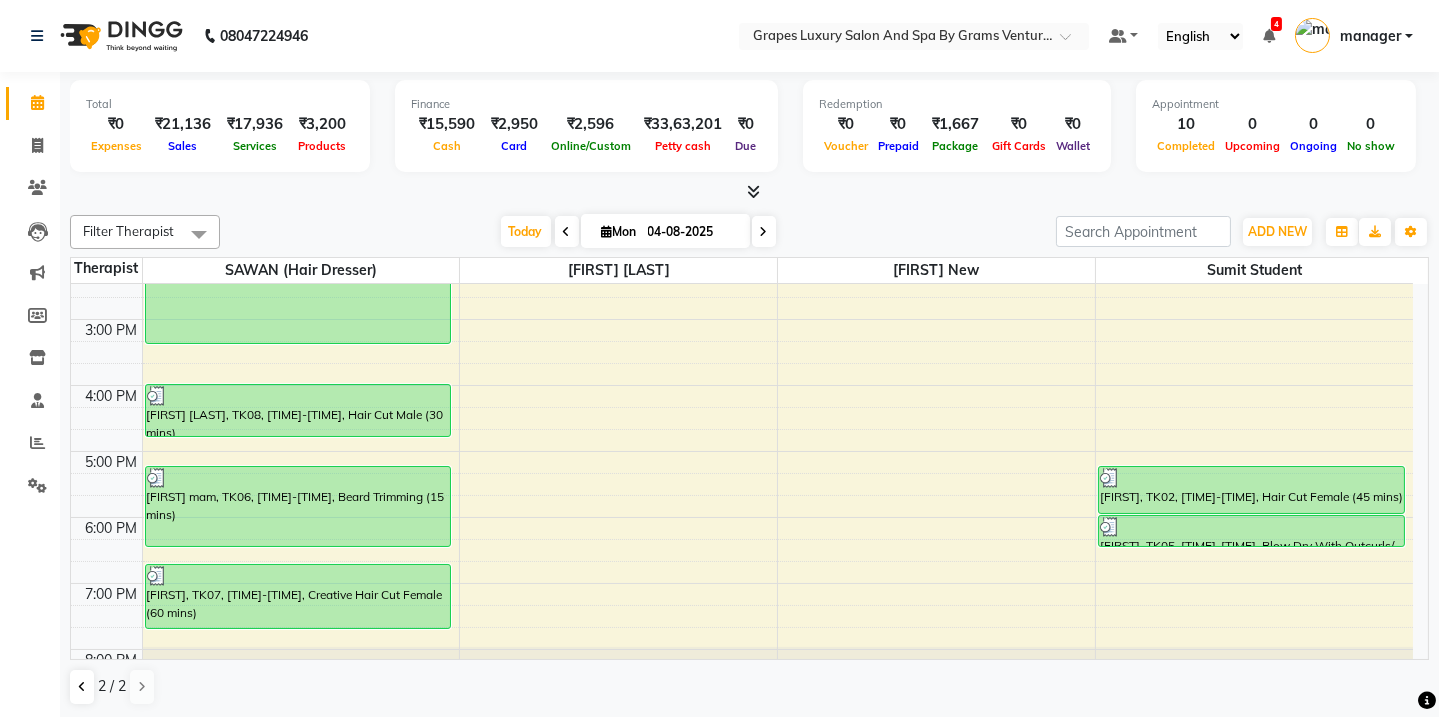 scroll, scrollTop: 395, scrollLeft: 0, axis: vertical 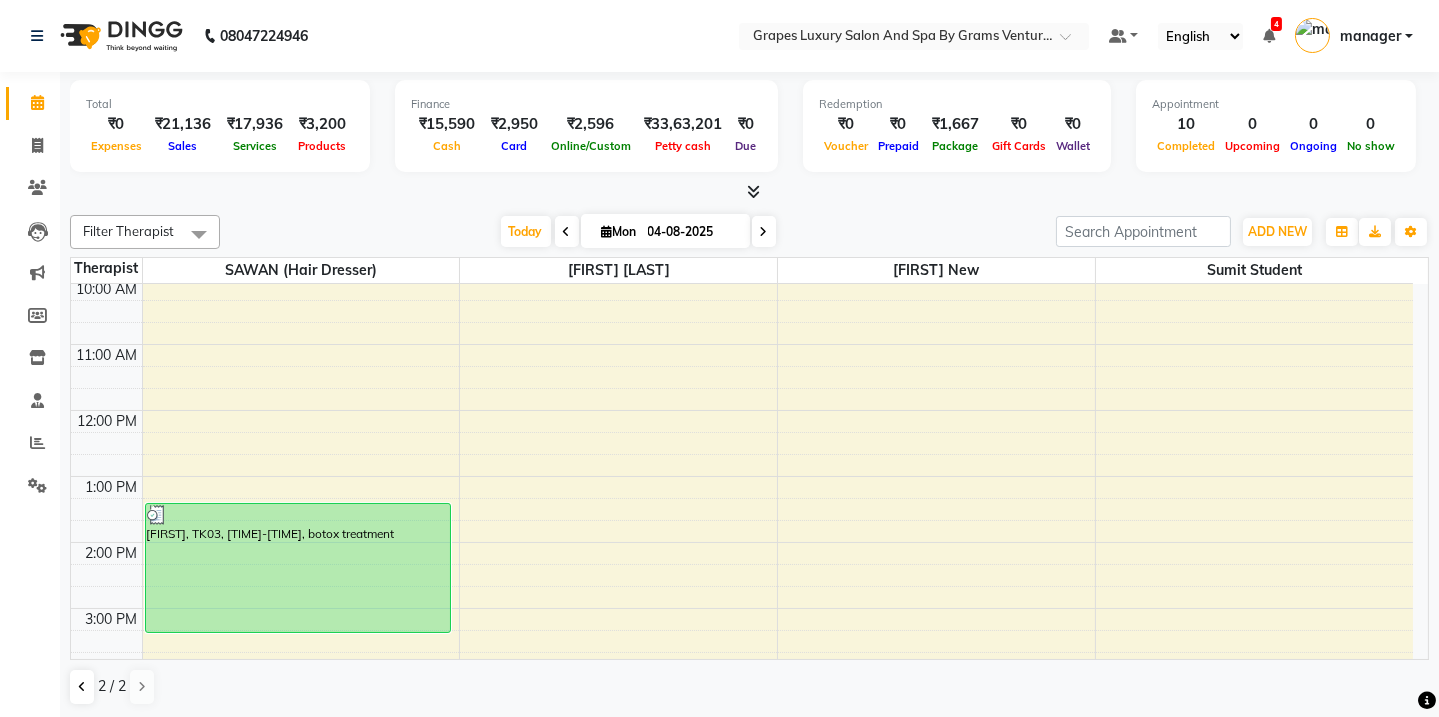 click on "[FIRST], TK03, [TIME]-[TIME], botox treatment     [FIRST] [LAST], TK08, [TIME]-[TIME], Hair Cut Male (30 mins)     [FIRST] mam, TK06, [TIME]-[TIME], Beard Trimming (15 mins)     [FIRST], TK07, [TIME]-[TIME], Creative Hair Cut Female (60 mins)     [FIRST], TK02, [TIME]-[TIME], Hair Cut Female (45 mins)     [FIRST], TK05, [TIME]-[TIME], Blow Dry With Outcurls/ Straight (30 mins)" at bounding box center (742, 575) 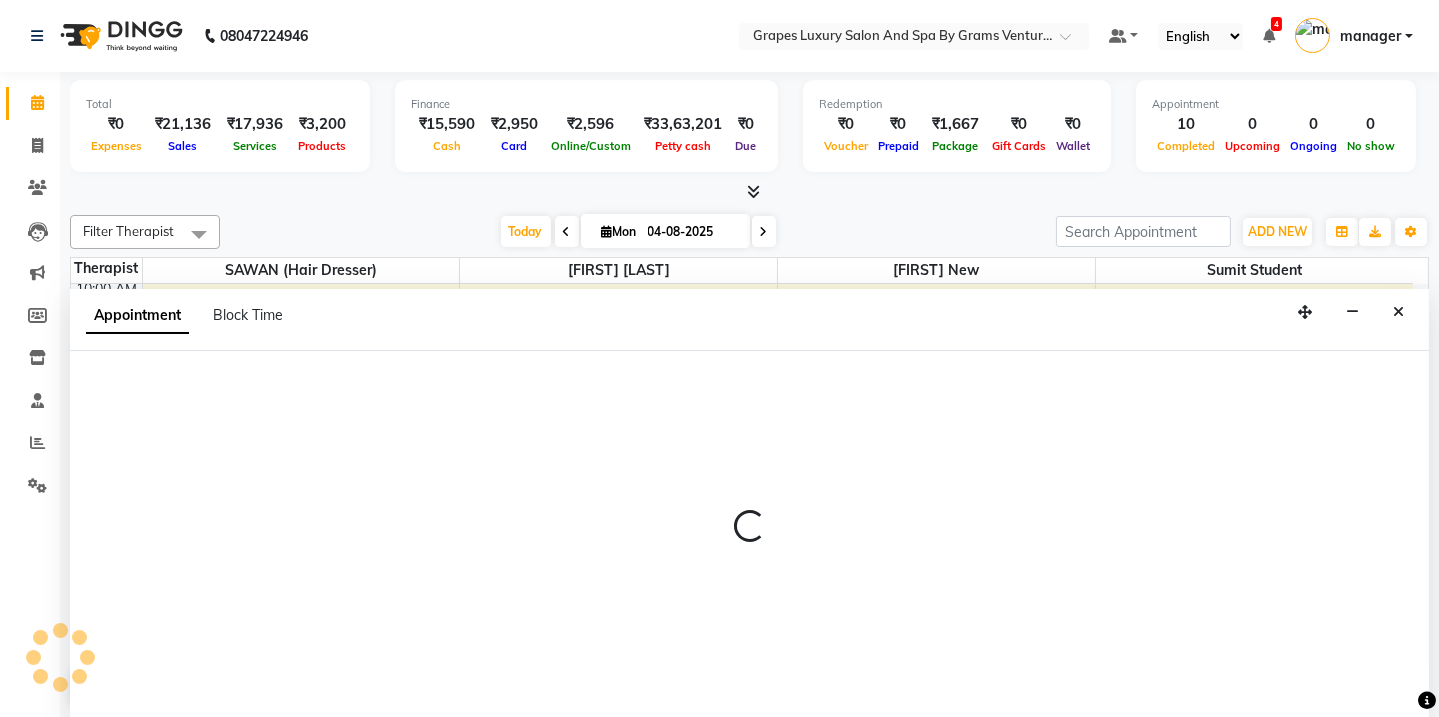 select on "41130" 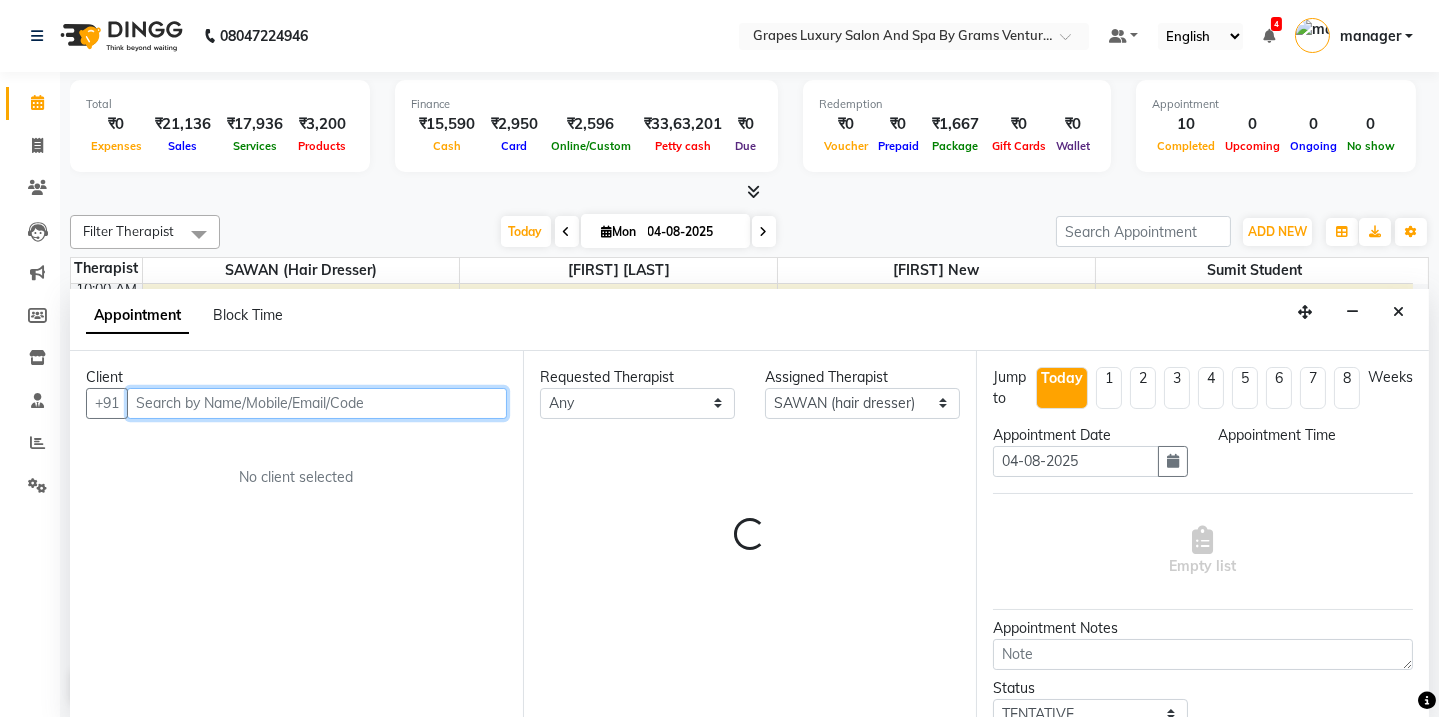 select on "675" 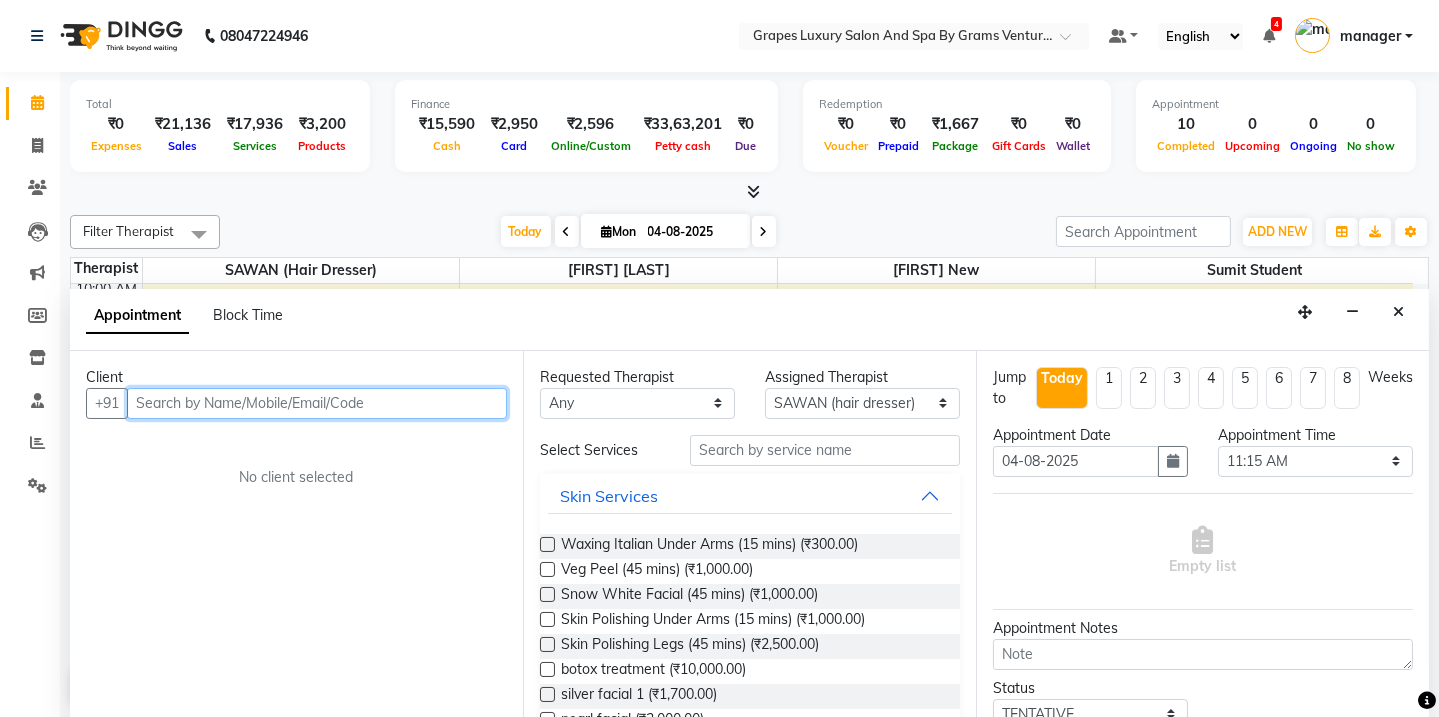 click at bounding box center (317, 403) 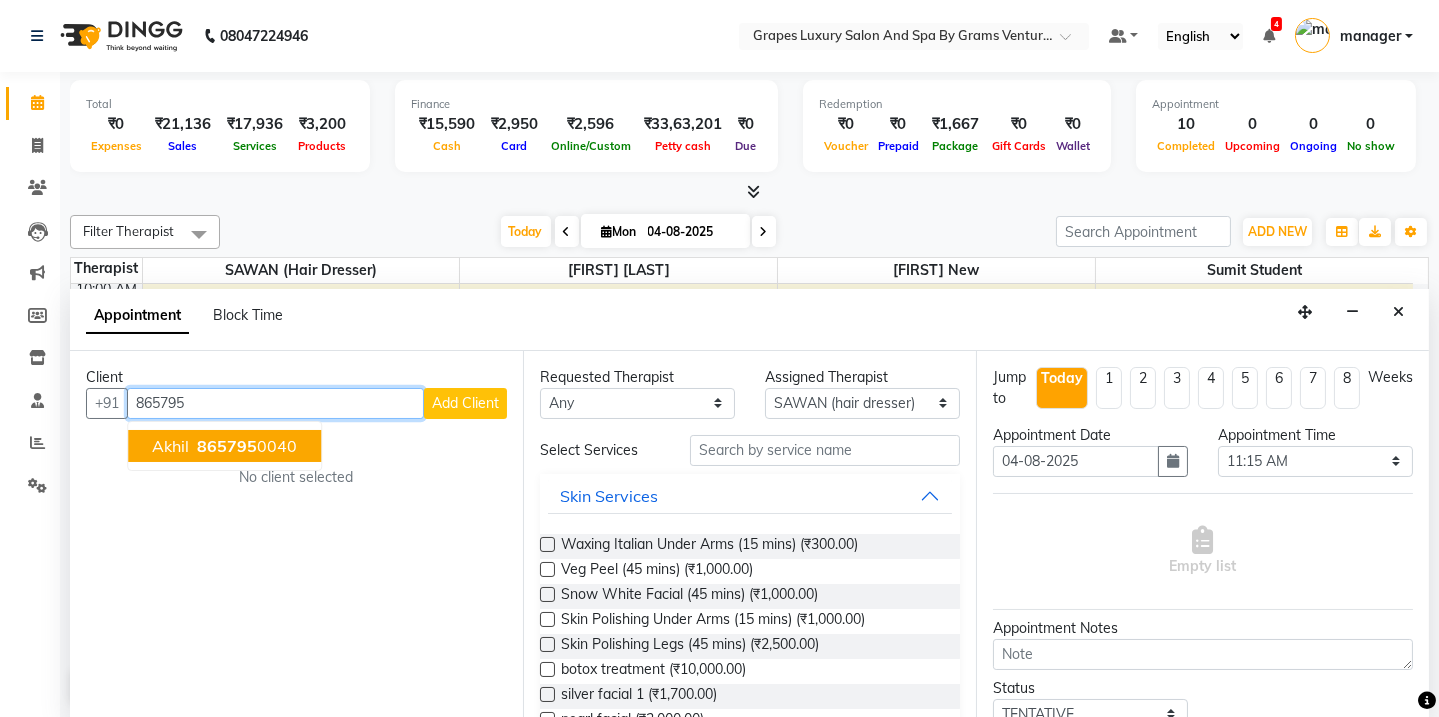 click on "[FIRST]    [PHONE]" at bounding box center [224, 446] 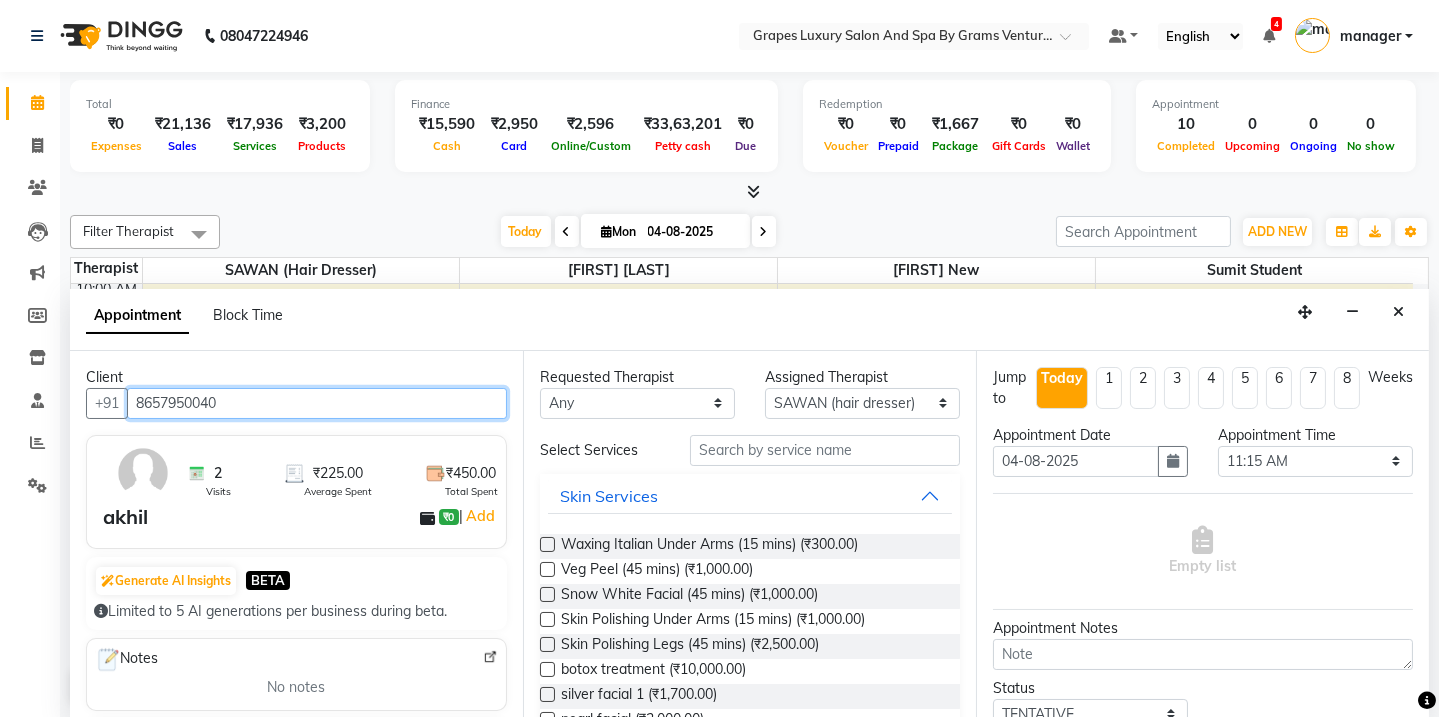 type on "8657950040" 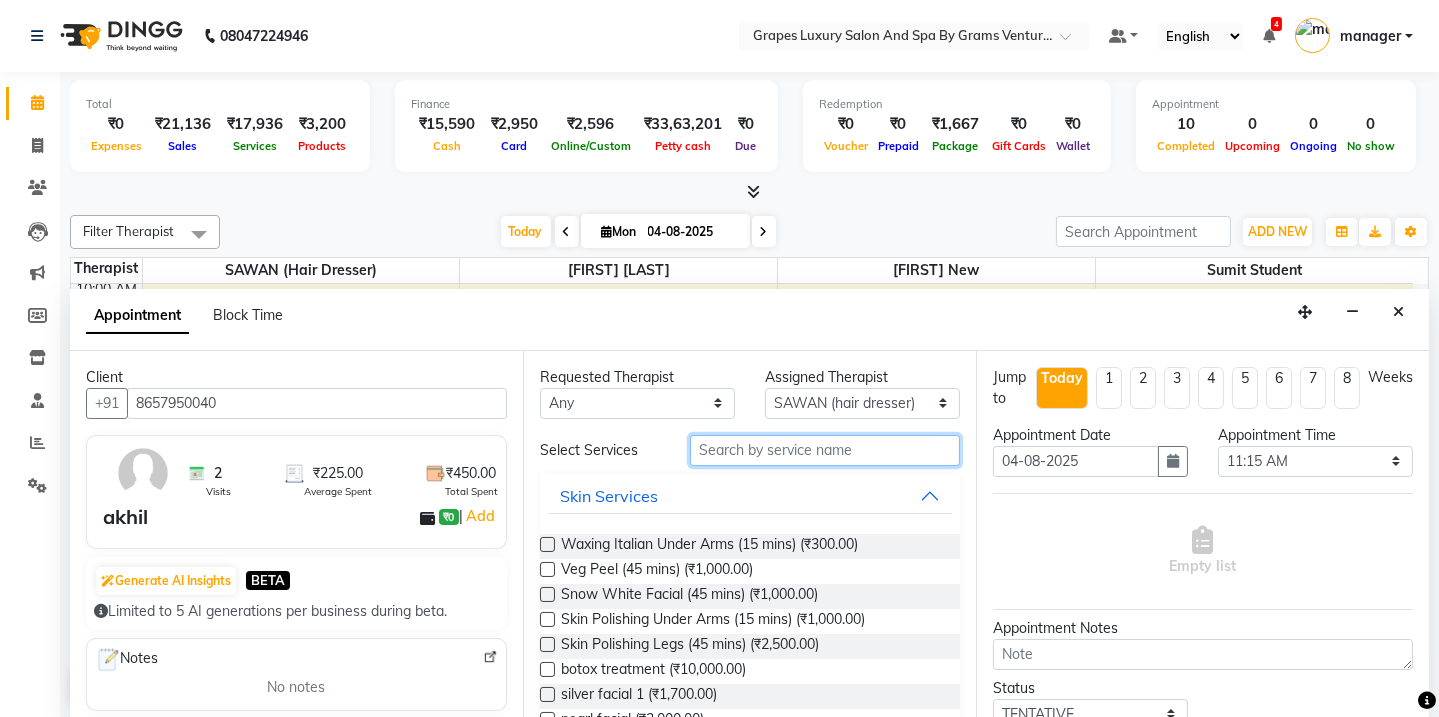 click at bounding box center (825, 450) 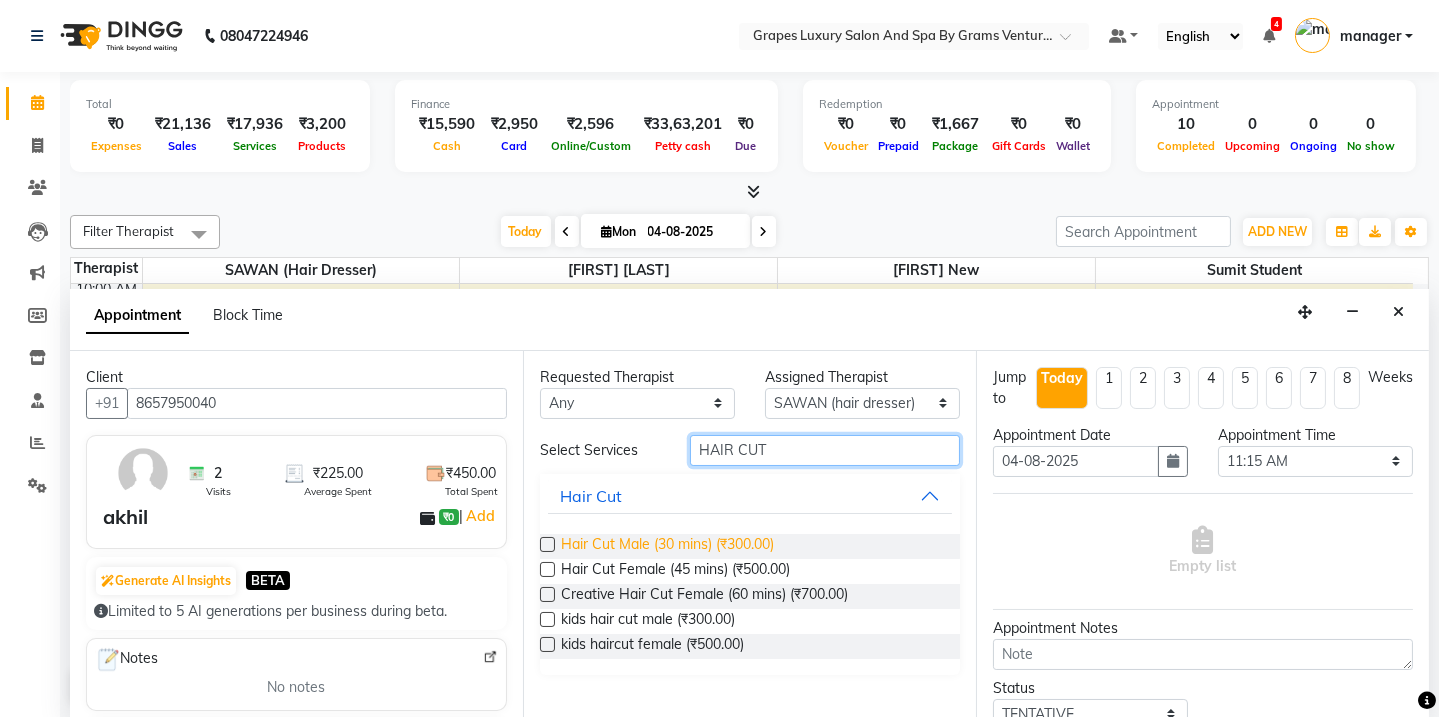 type on "HAIR CUT" 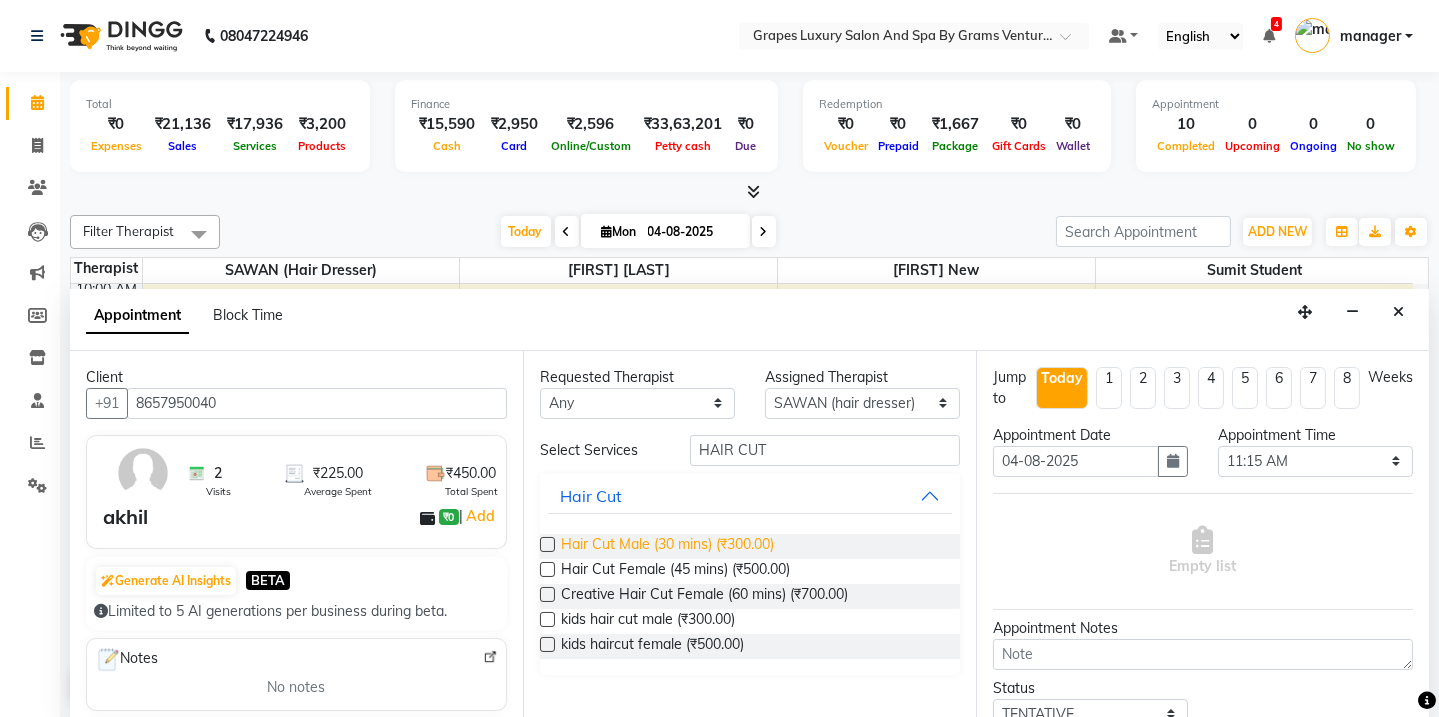 click on "Hair Cut Male (30 mins) (₹300.00)" at bounding box center [667, 546] 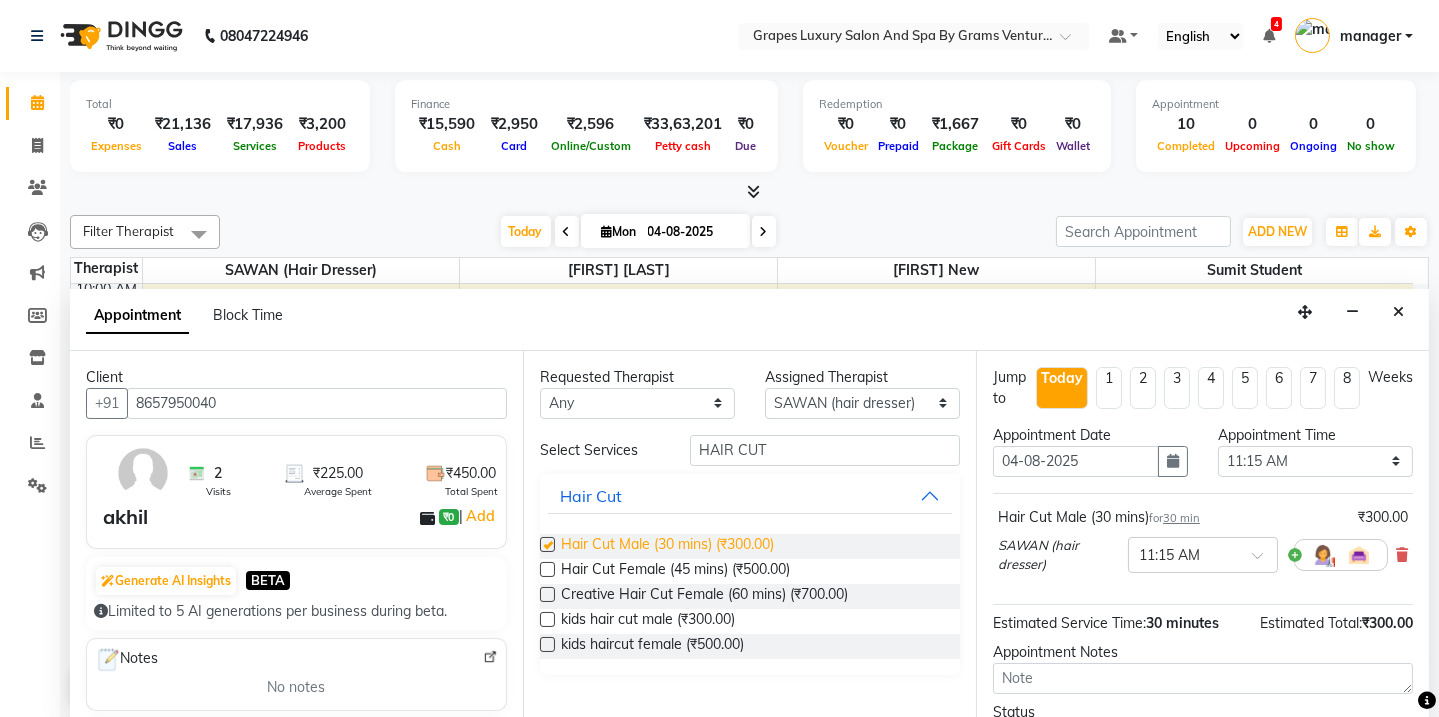 checkbox on "false" 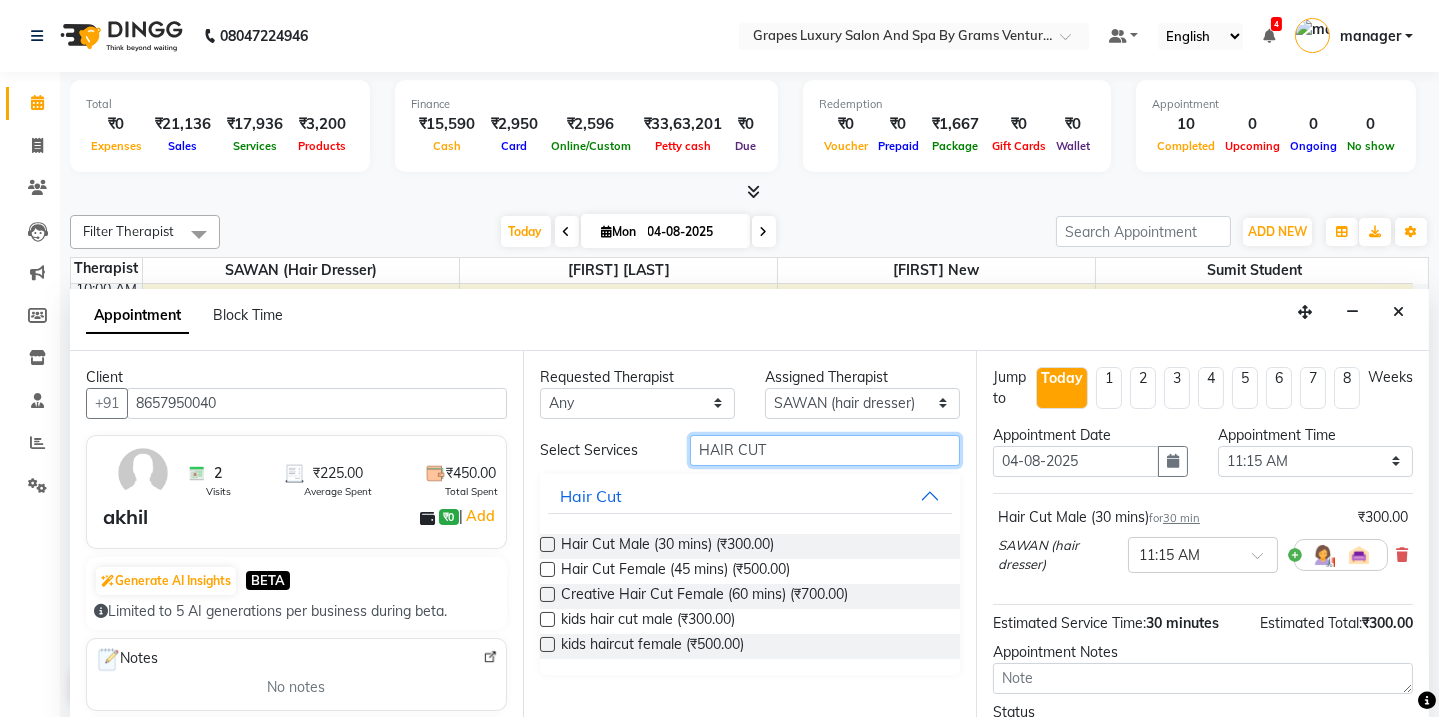 click on "HAIR CUT" at bounding box center [825, 450] 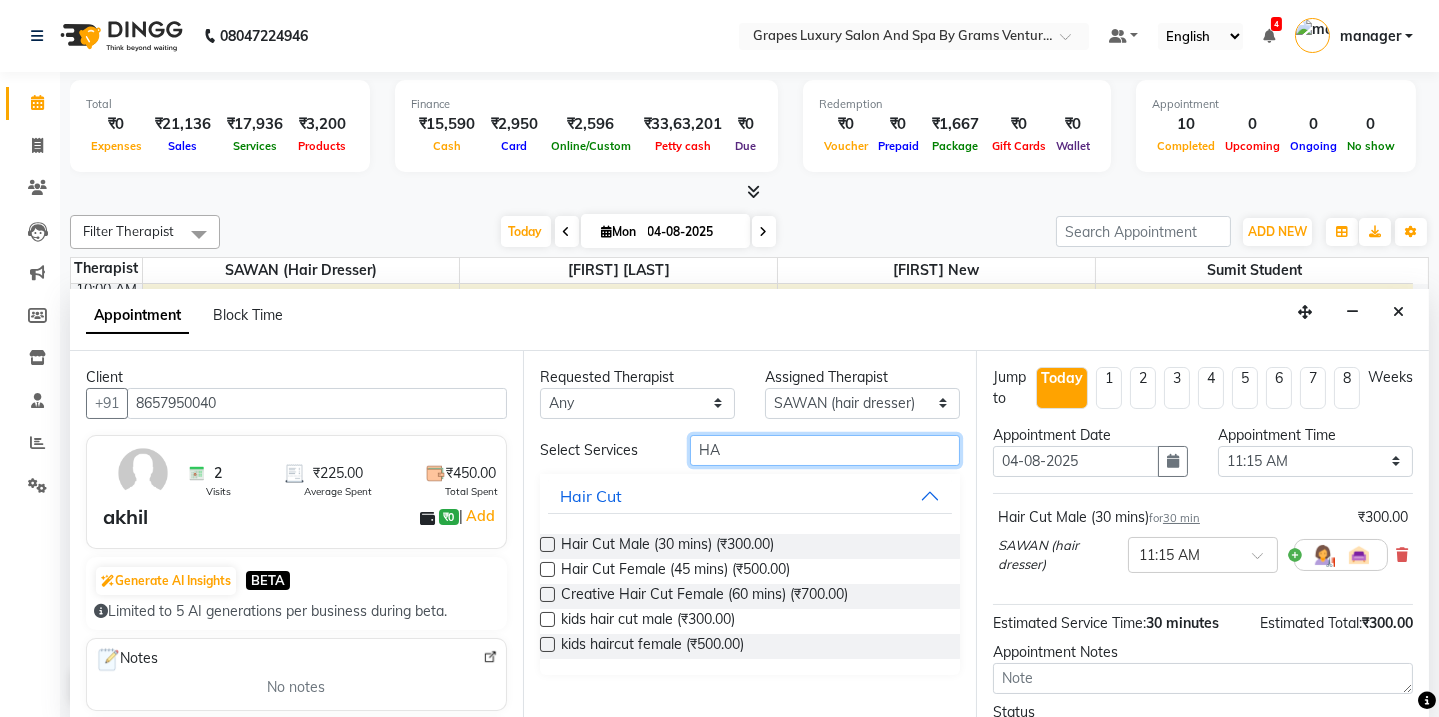 type on "H" 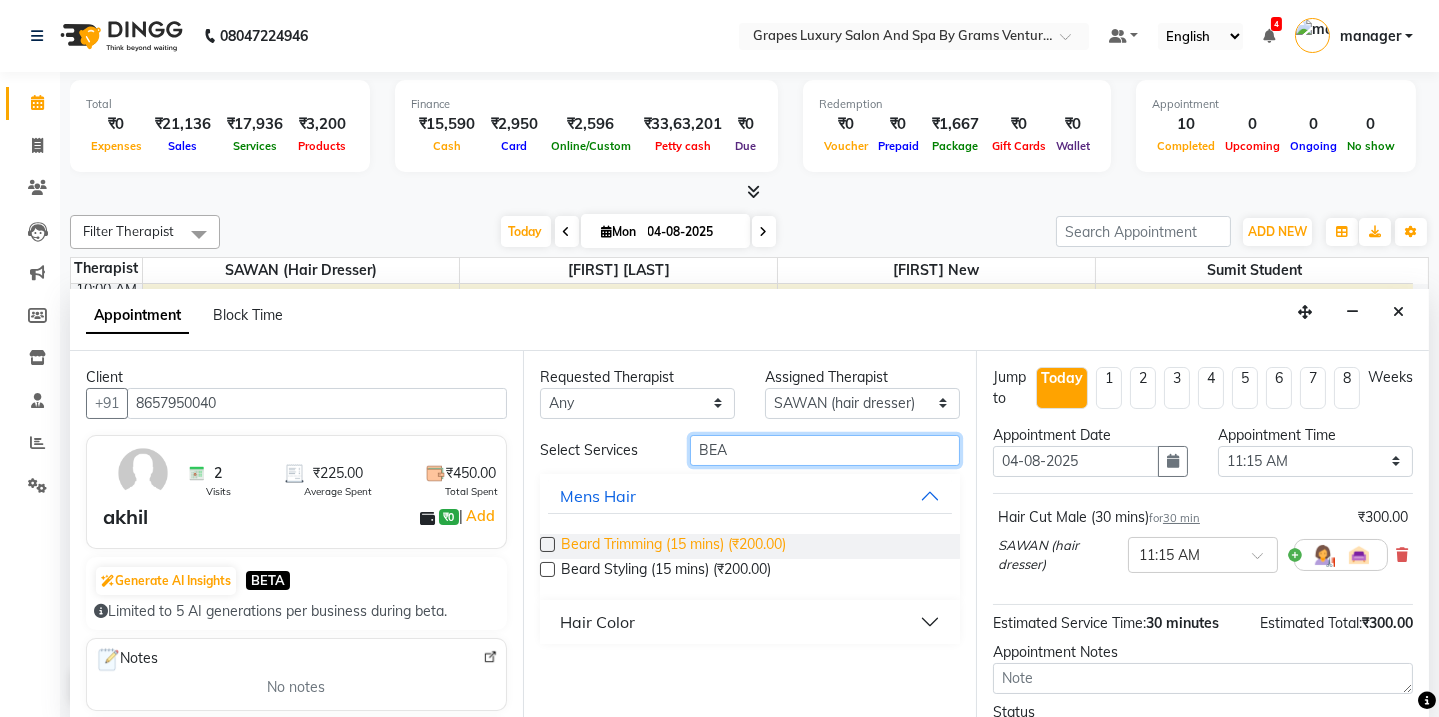 type on "BEA" 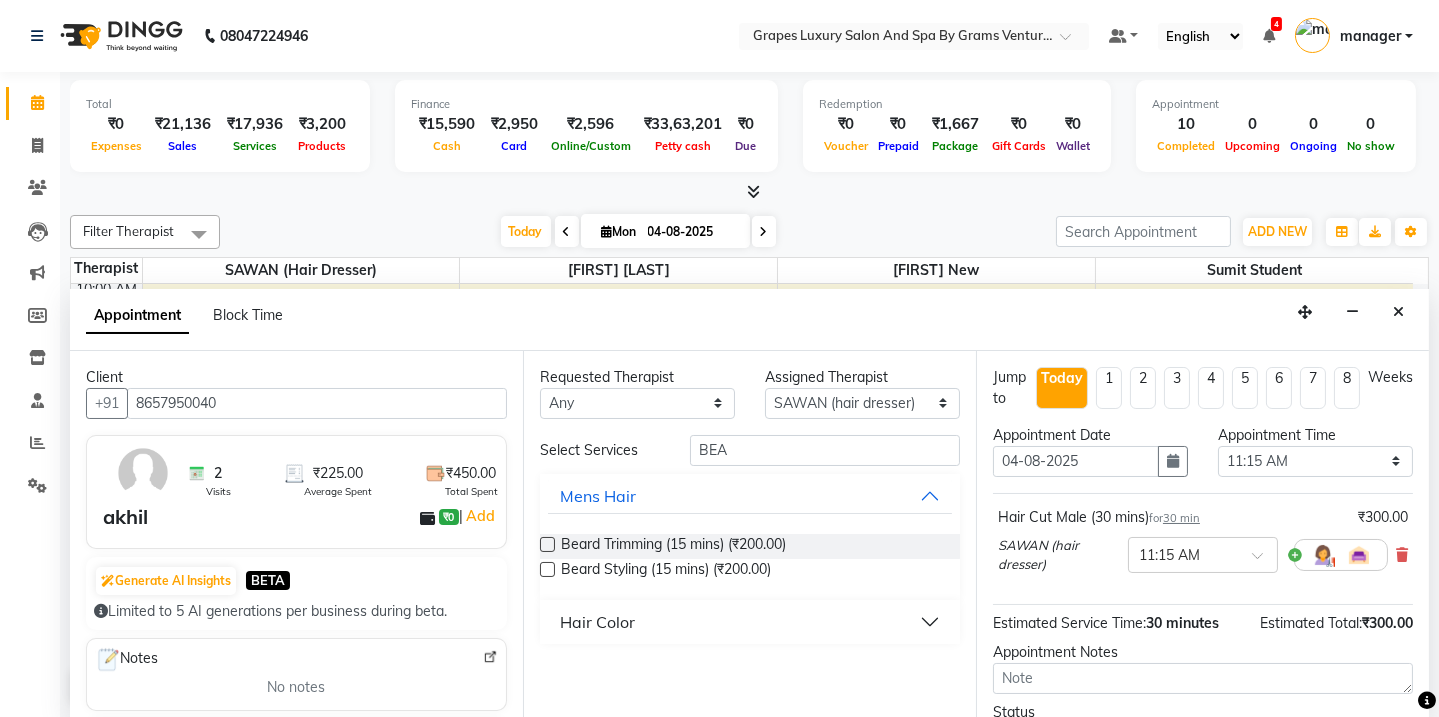 drag, startPoint x: 771, startPoint y: 544, endPoint x: 760, endPoint y: 470, distance: 74.8131 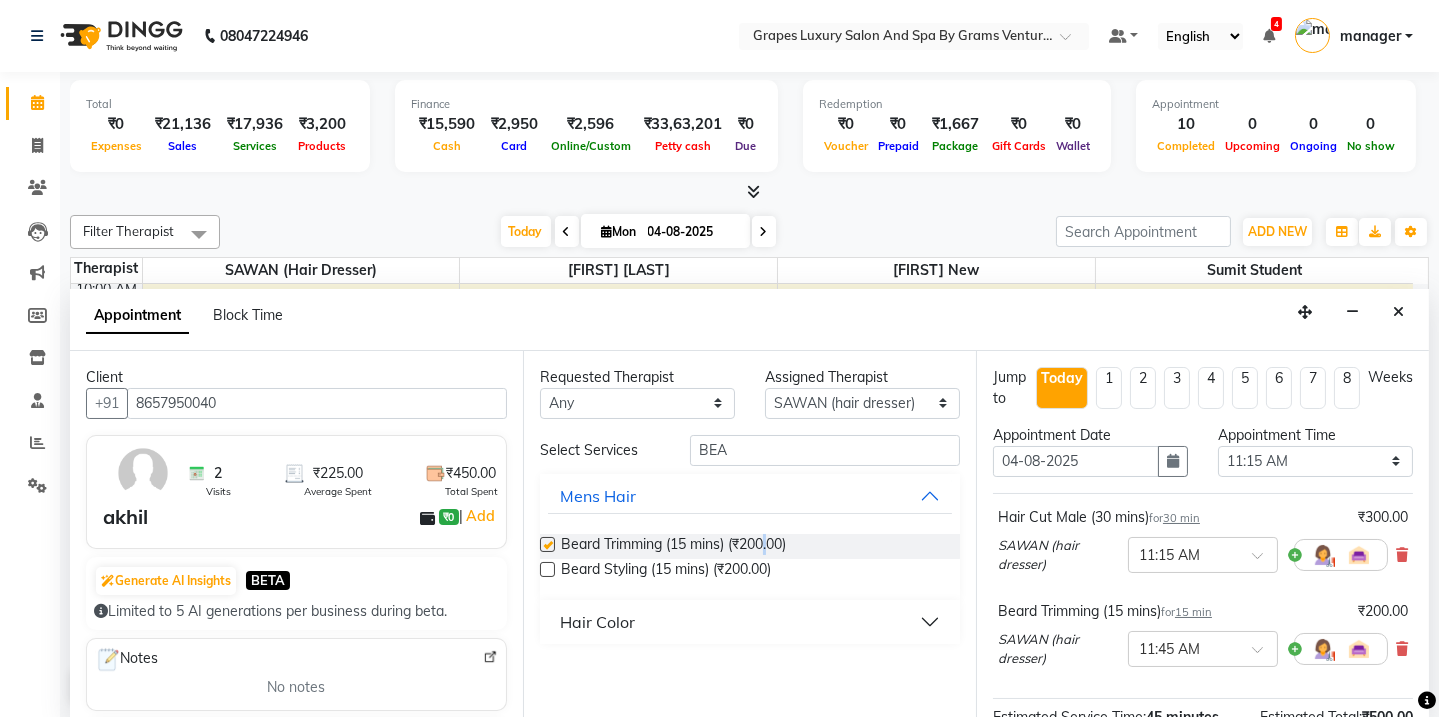 checkbox on "false" 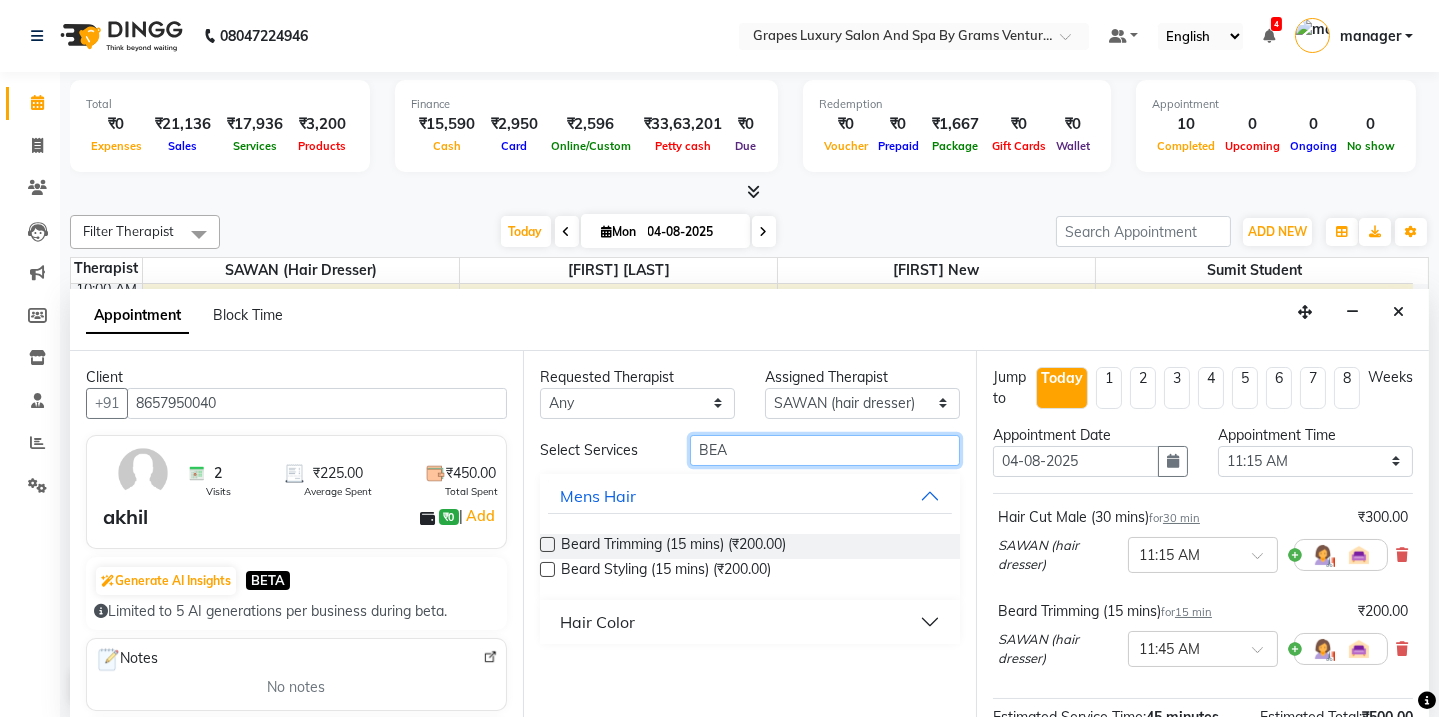 click on "BEA" at bounding box center [825, 450] 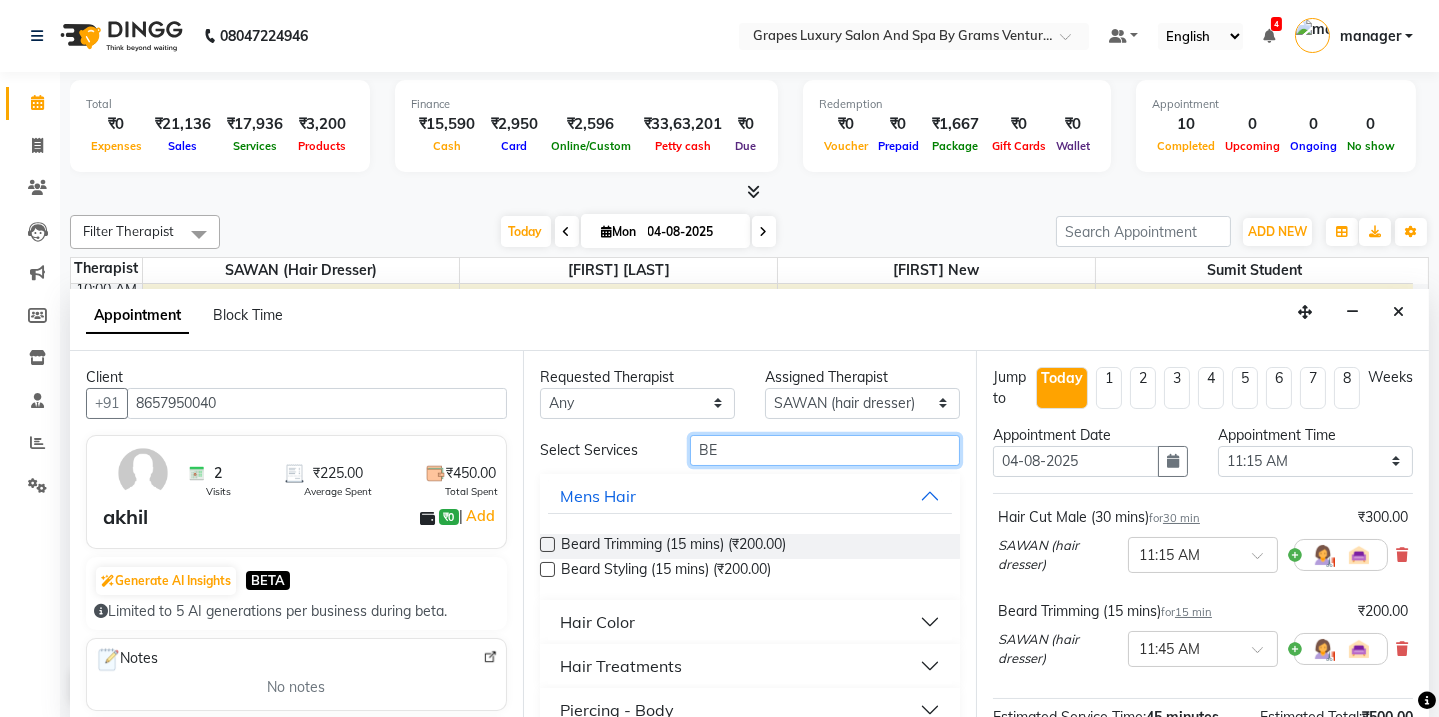 type on "B" 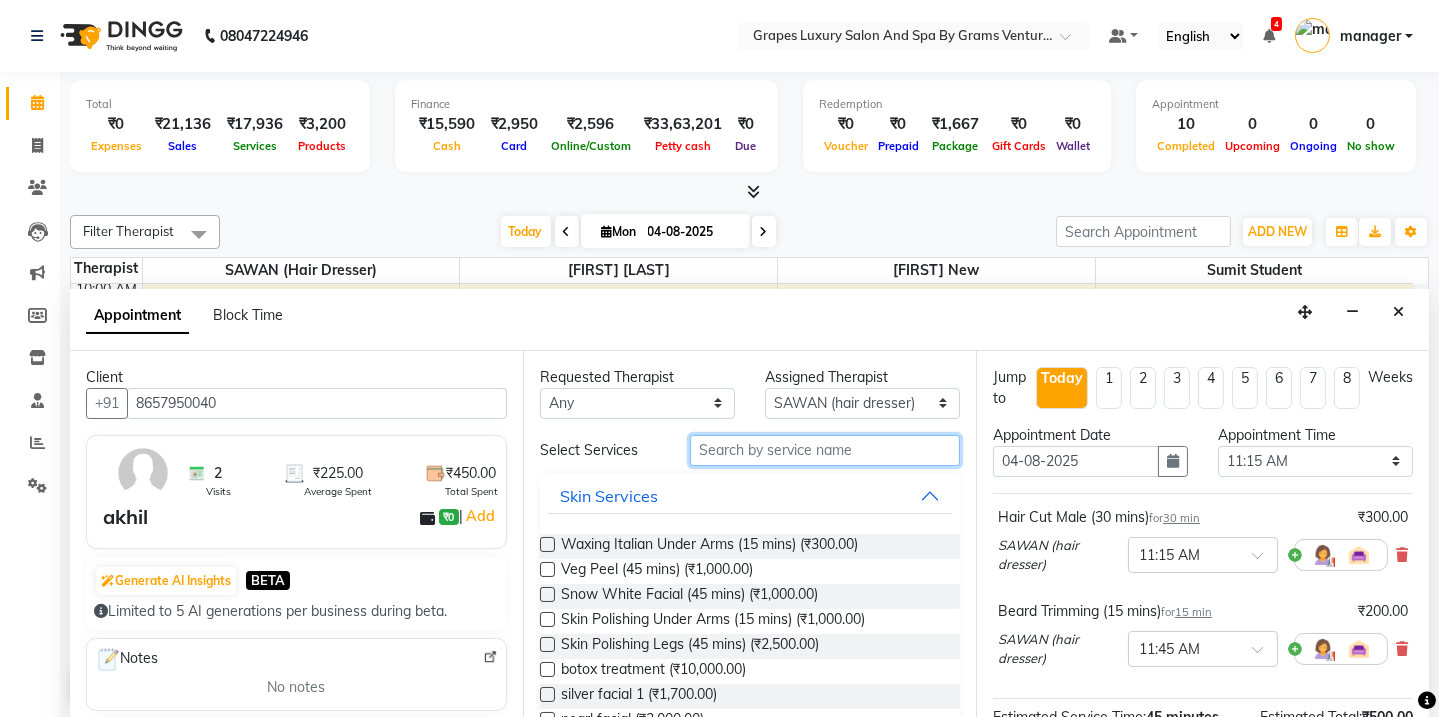 type on "B" 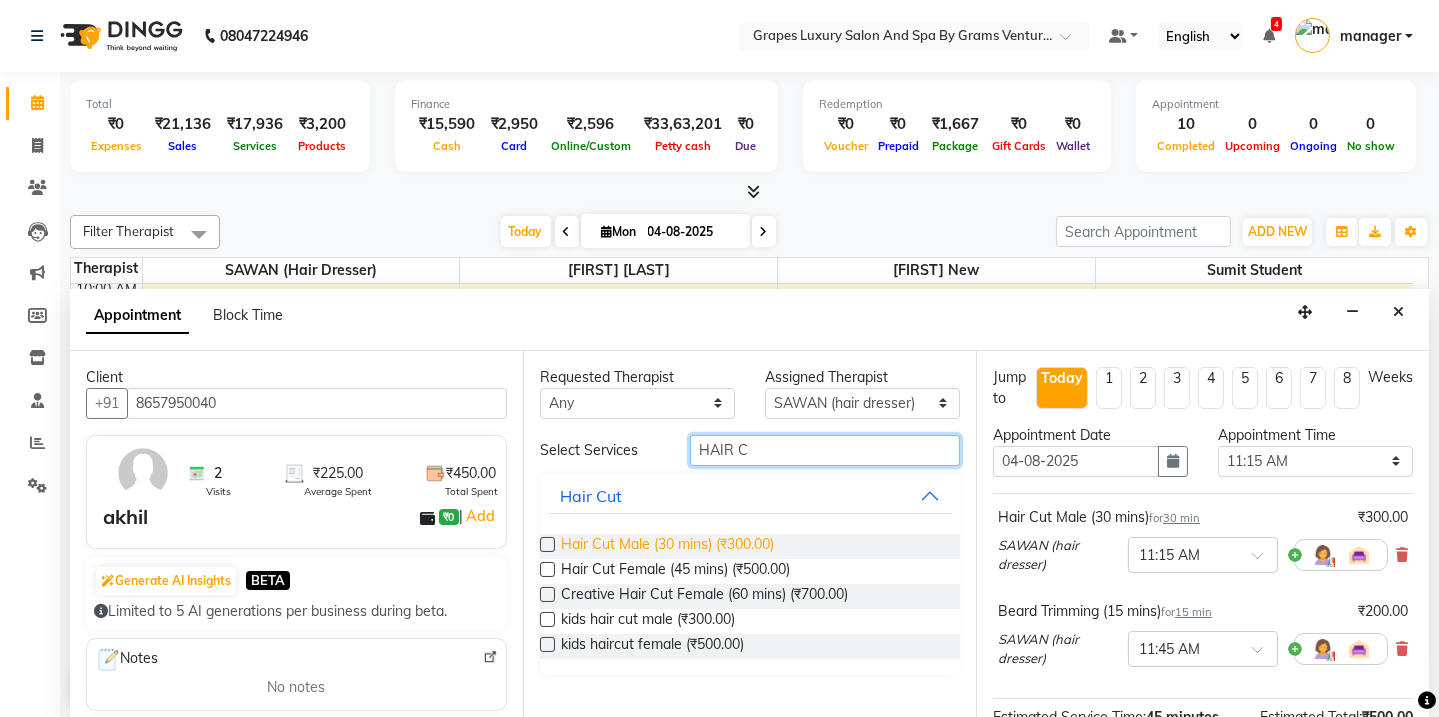 type on "HAIR C" 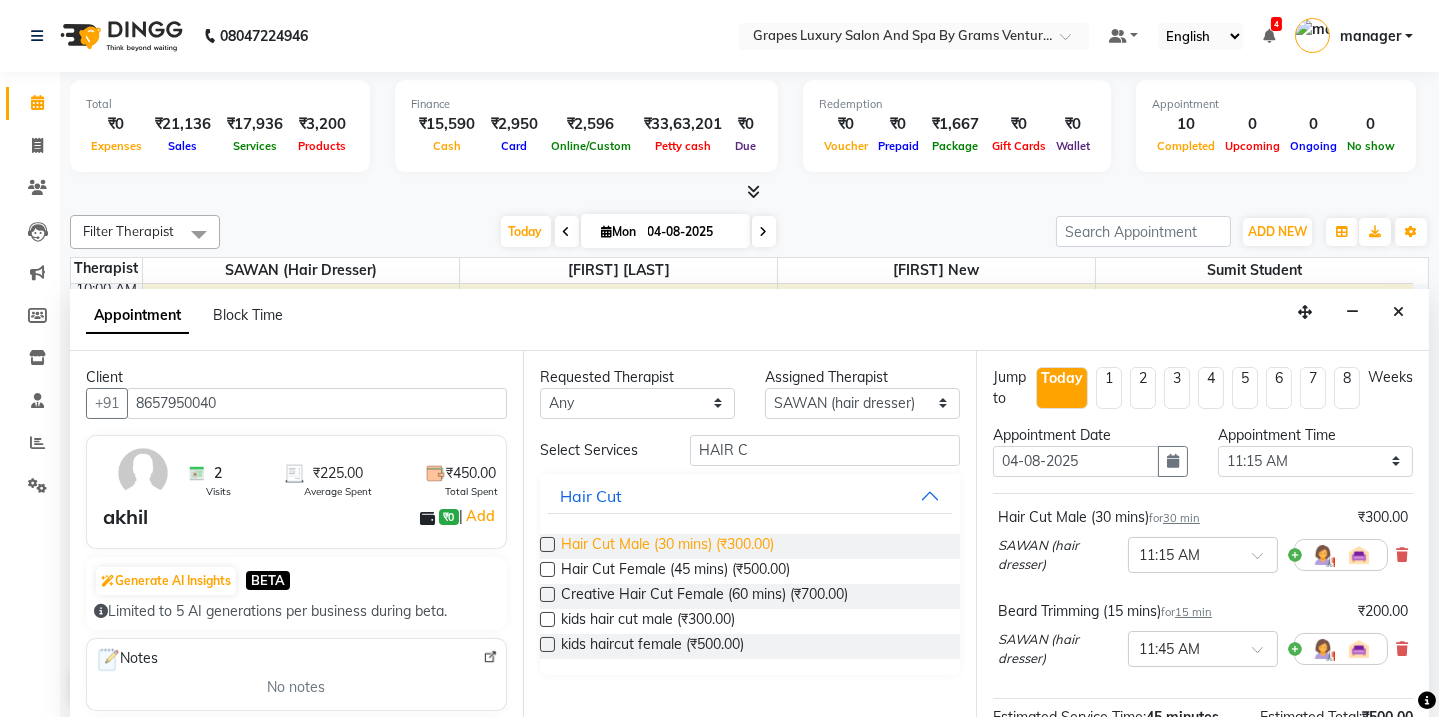click on "Hair Cut Male (30 mins) (₹300.00)" at bounding box center (667, 546) 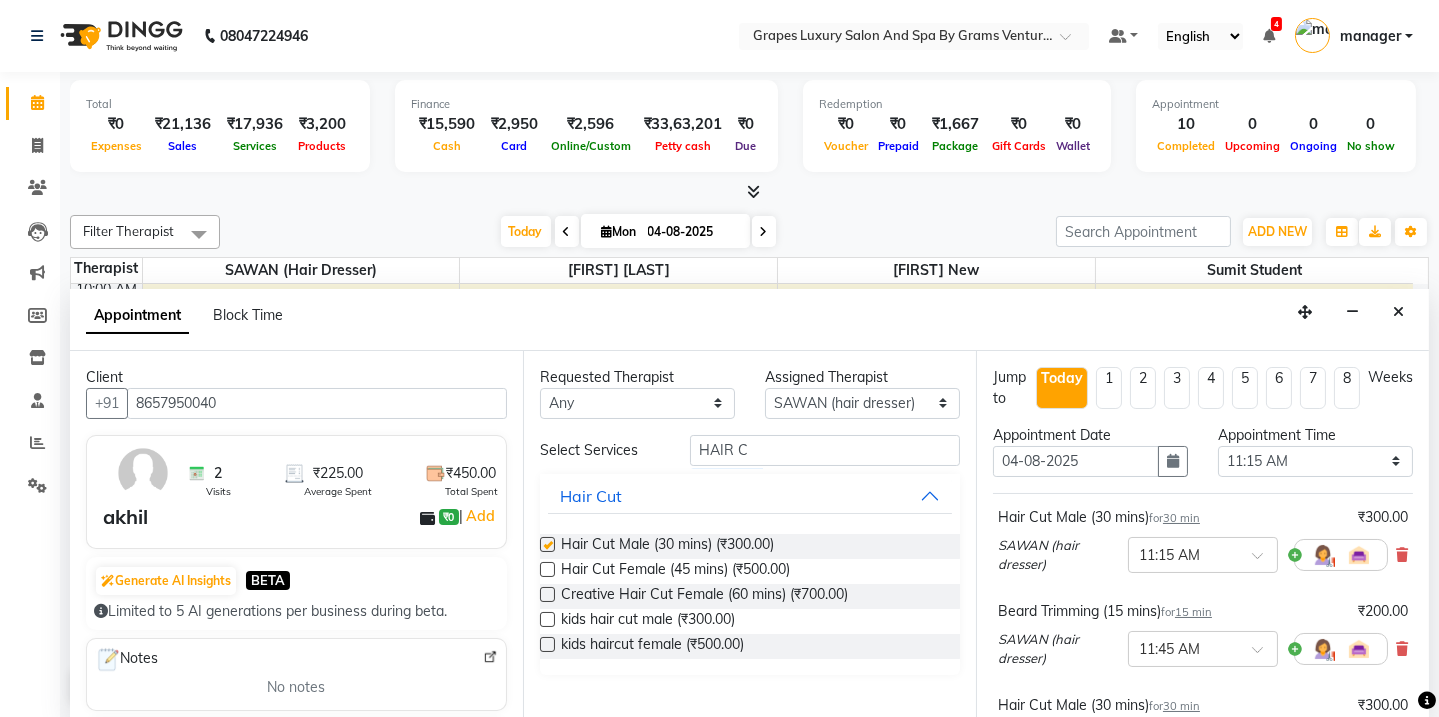 checkbox on "false" 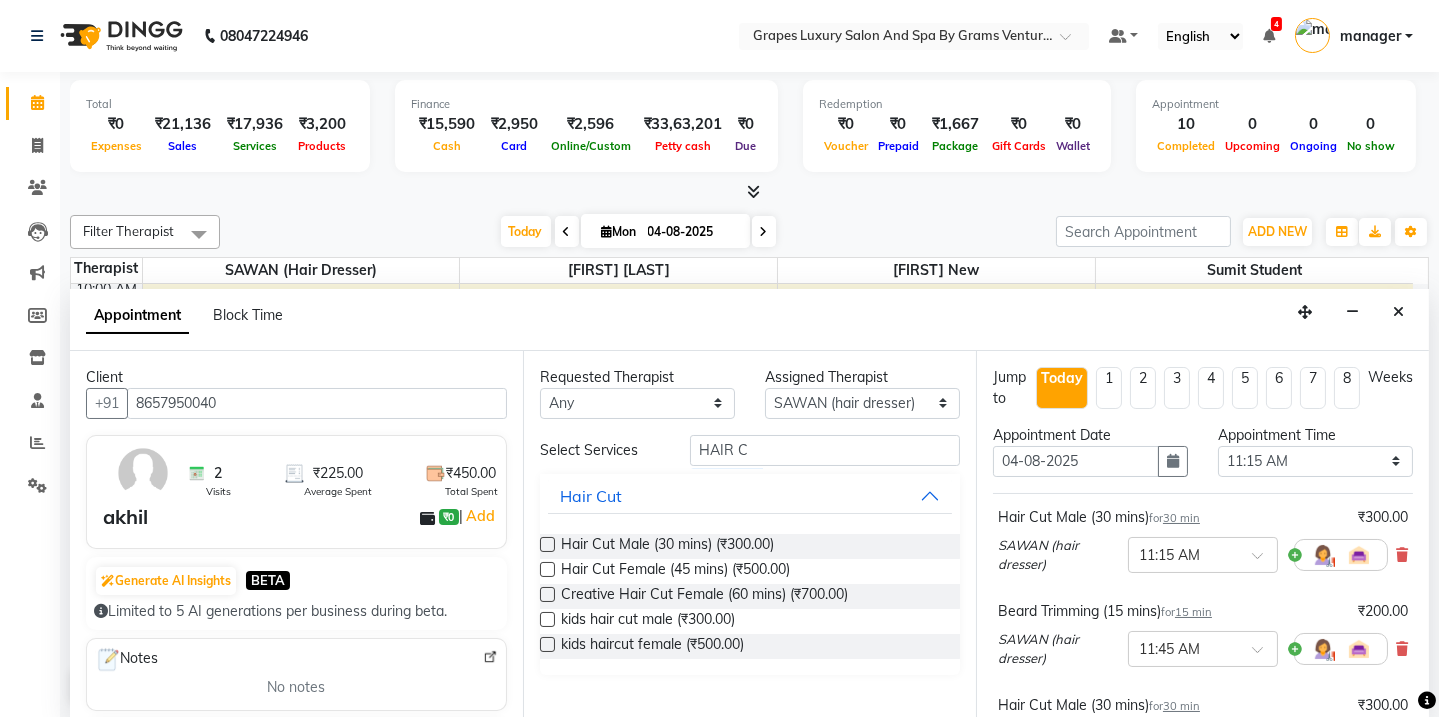 click on "Hair Cut Male (30 mins)   for  30 min ₹300.00 [FIRST] (hair dresser) × 11:15 AM Beard Trimming (15 mins)   for  15 min ₹200.00 [FIRST] (hair dresser) × 11:45 AM Hair Cut Male (30 mins)   for  30 min ₹300.00 [FIRST] (hair dresser) × 12:00 PM Estimated Service Time:  1 hour 15 minutes Estimated Total:  ₹800.00 Appointment Notes Status Select TENTATIVE CONFIRM CHECK-IN UPCOMING Merge Services of Same therapist Send Appointment Details On SMS Email  Book" at bounding box center (1202, 535) 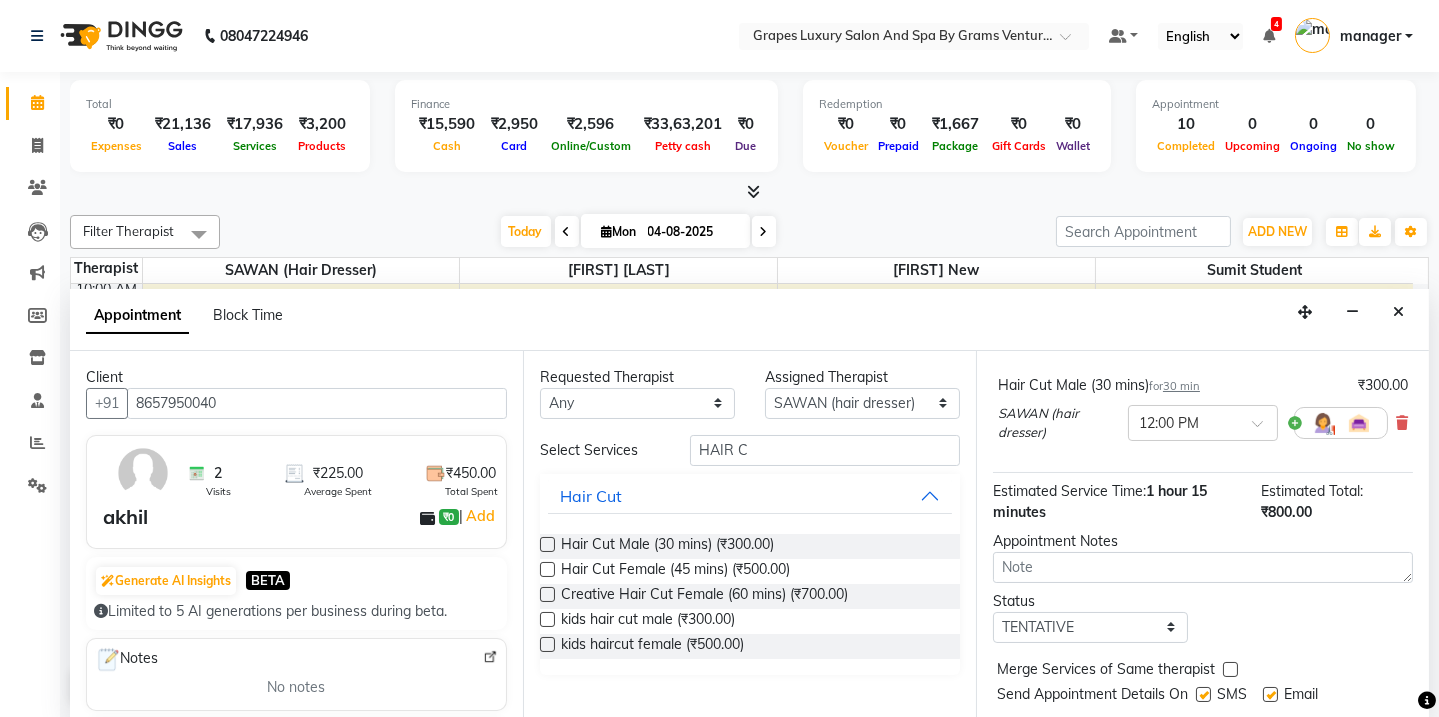 scroll, scrollTop: 322, scrollLeft: 0, axis: vertical 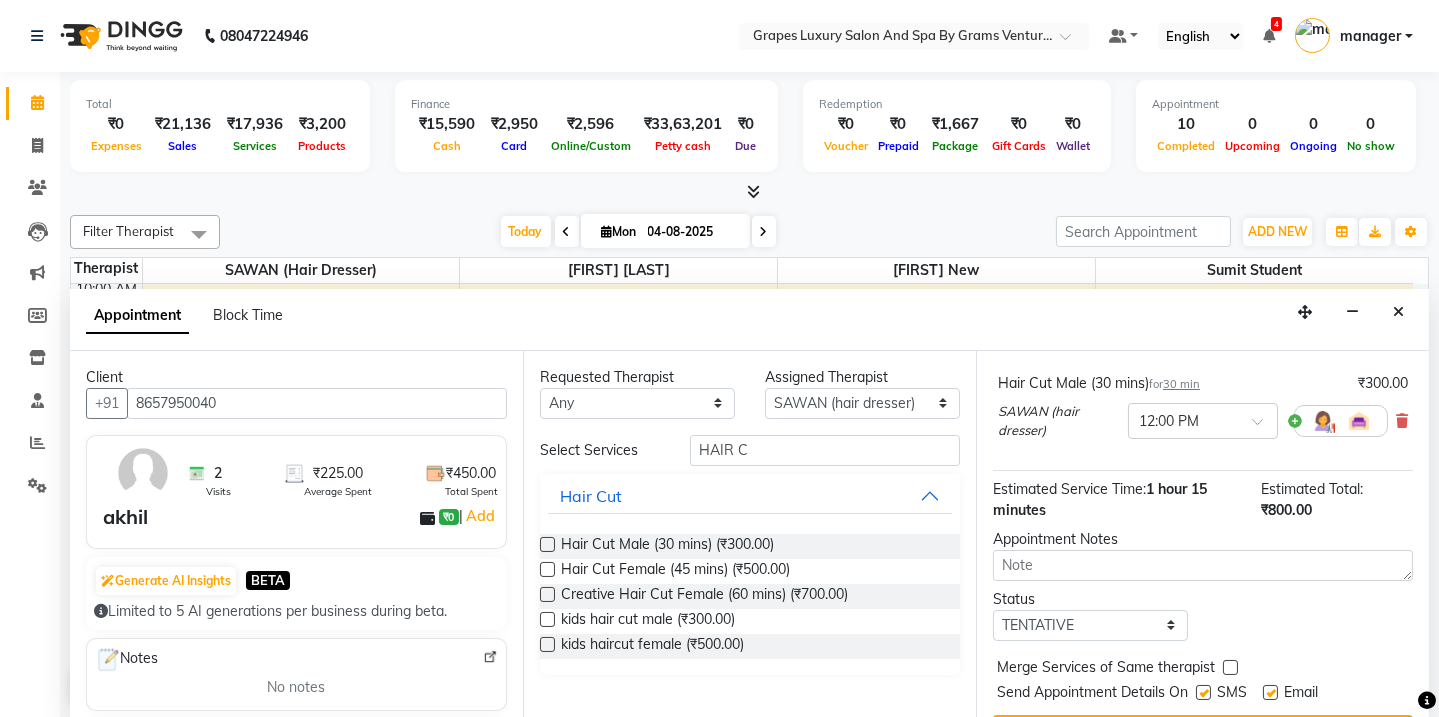 click at bounding box center [1203, 692] 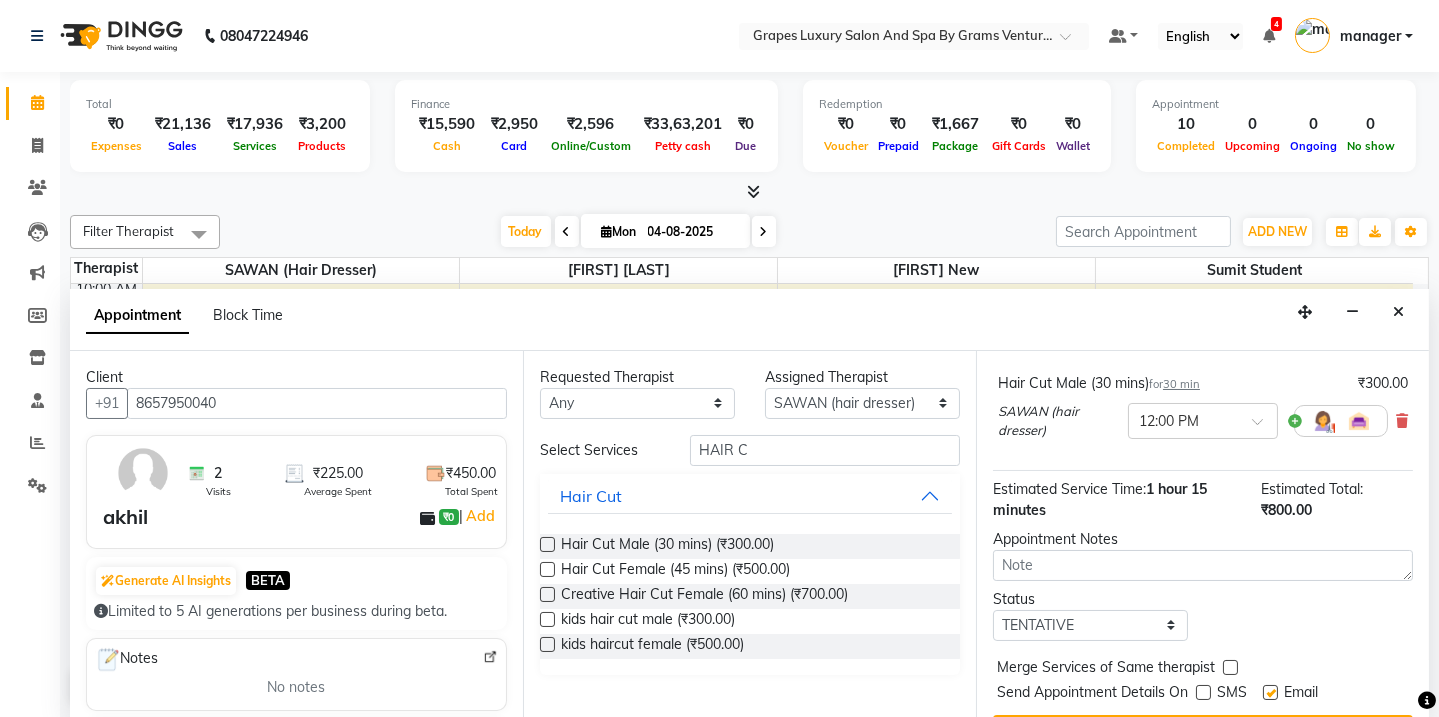 scroll, scrollTop: 369, scrollLeft: 0, axis: vertical 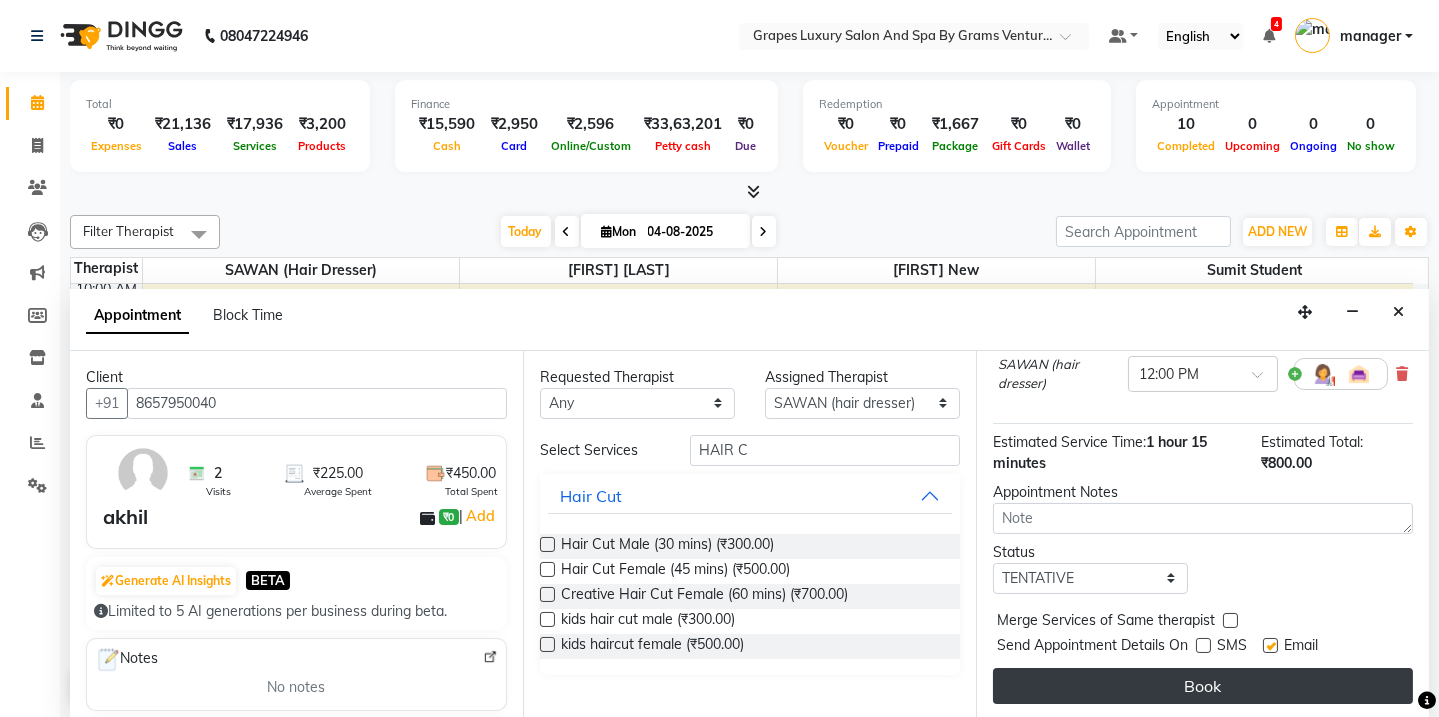 click on "Book" at bounding box center (1203, 686) 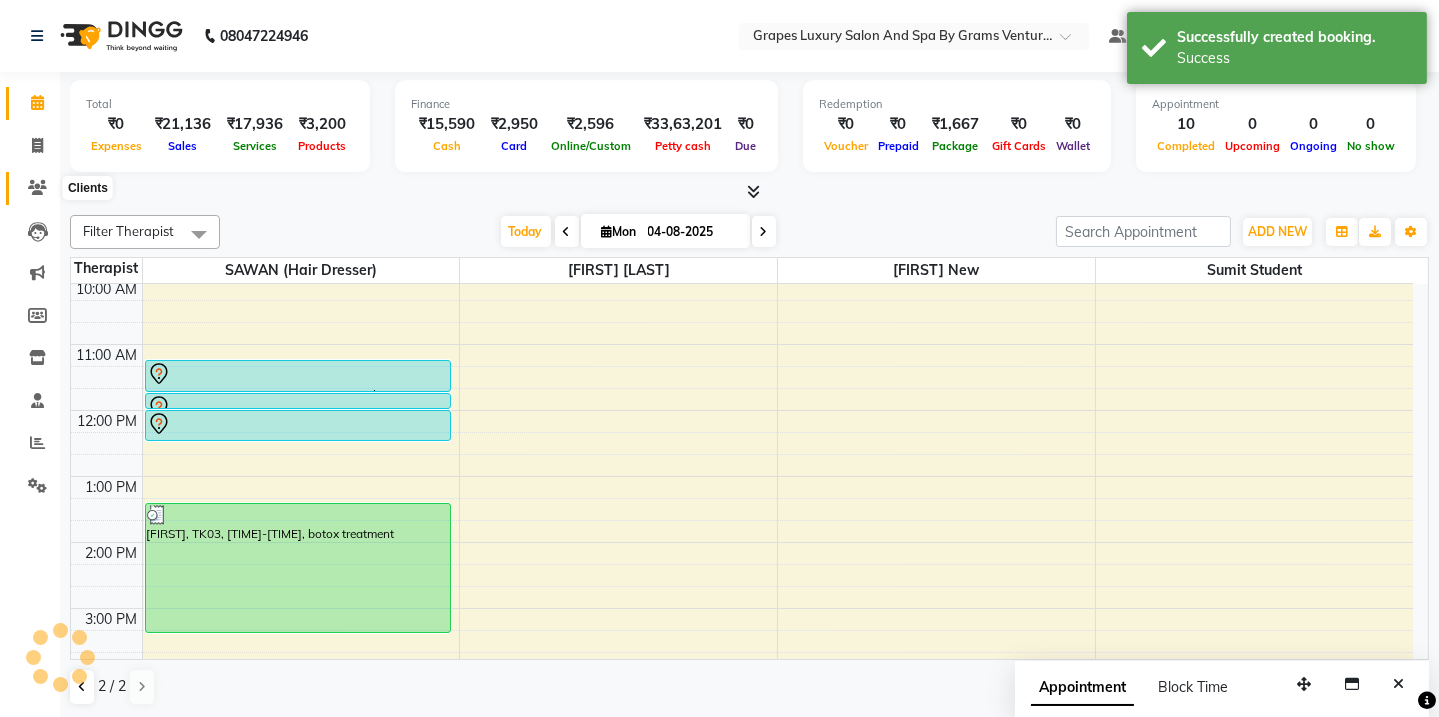 click 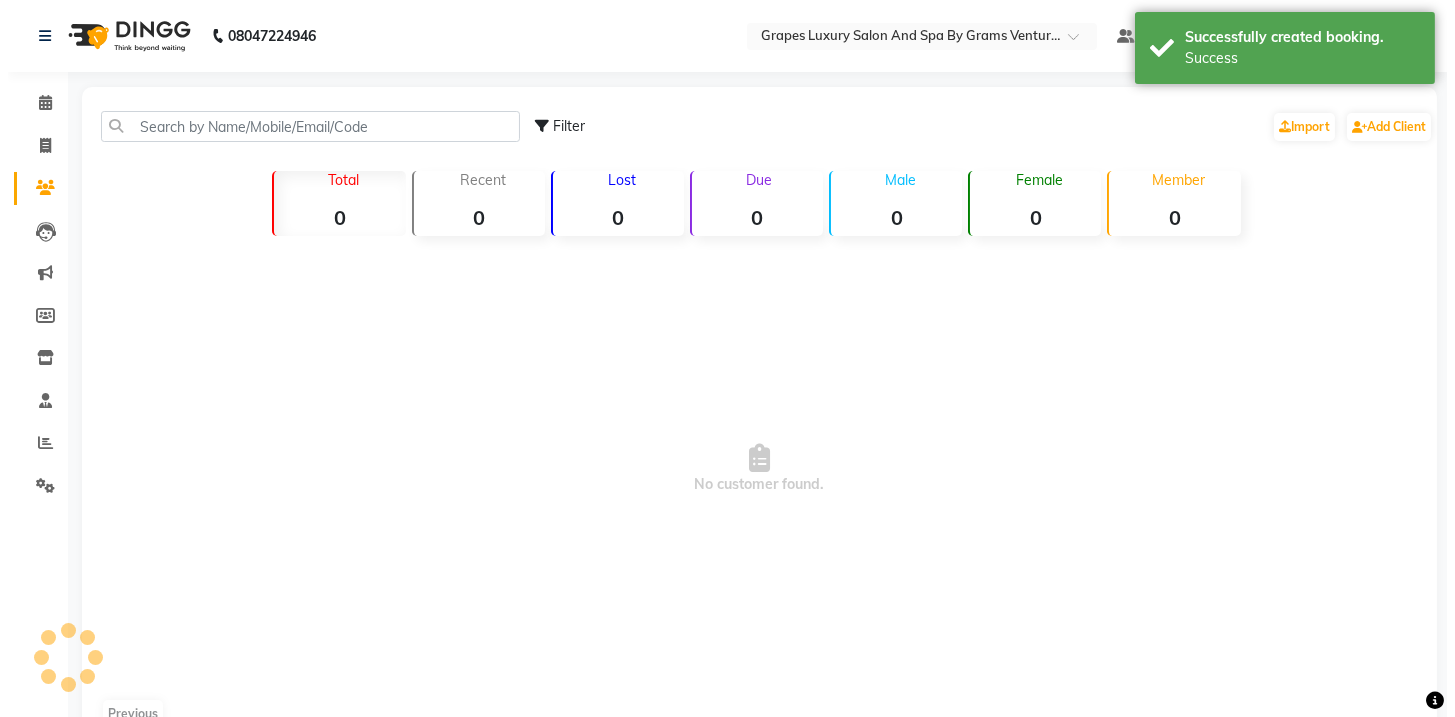 scroll, scrollTop: 0, scrollLeft: 0, axis: both 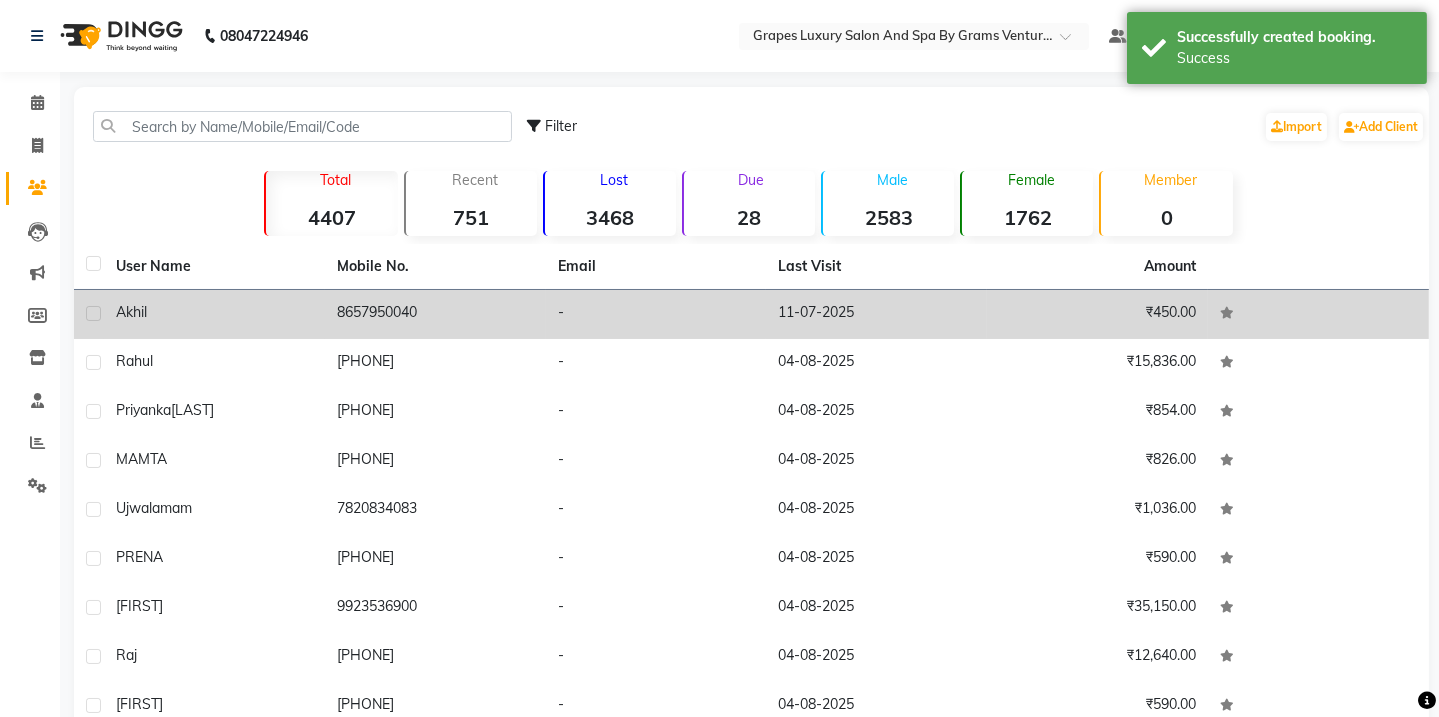 click on "akhil" 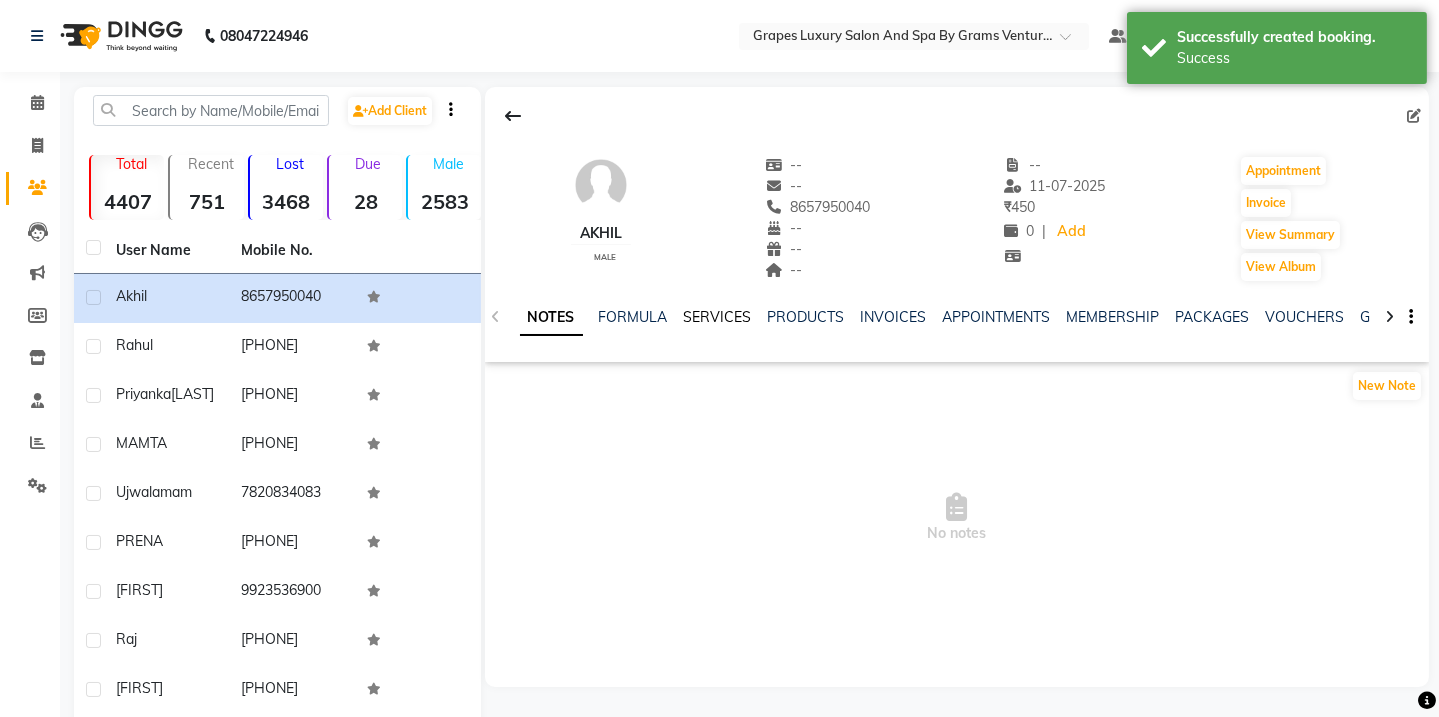 click on "SERVICES" 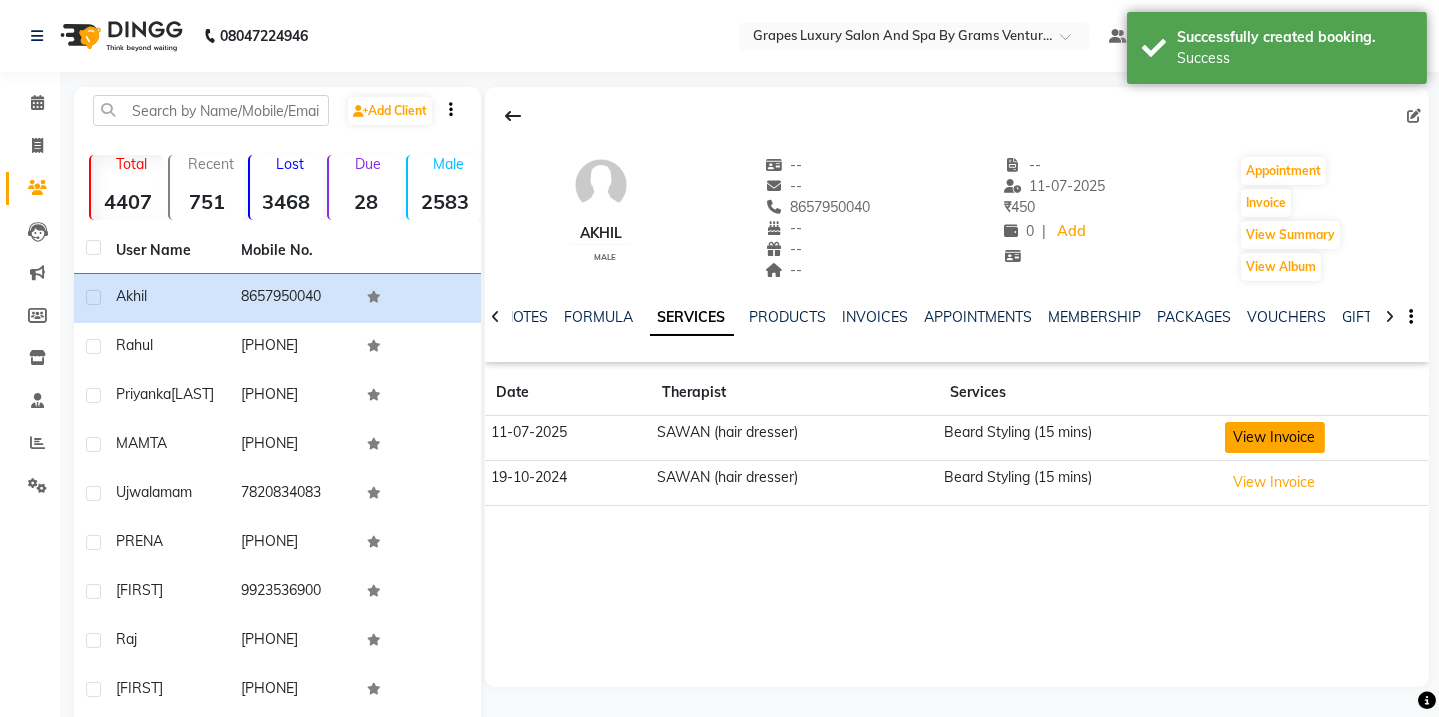 click on "View Invoice" 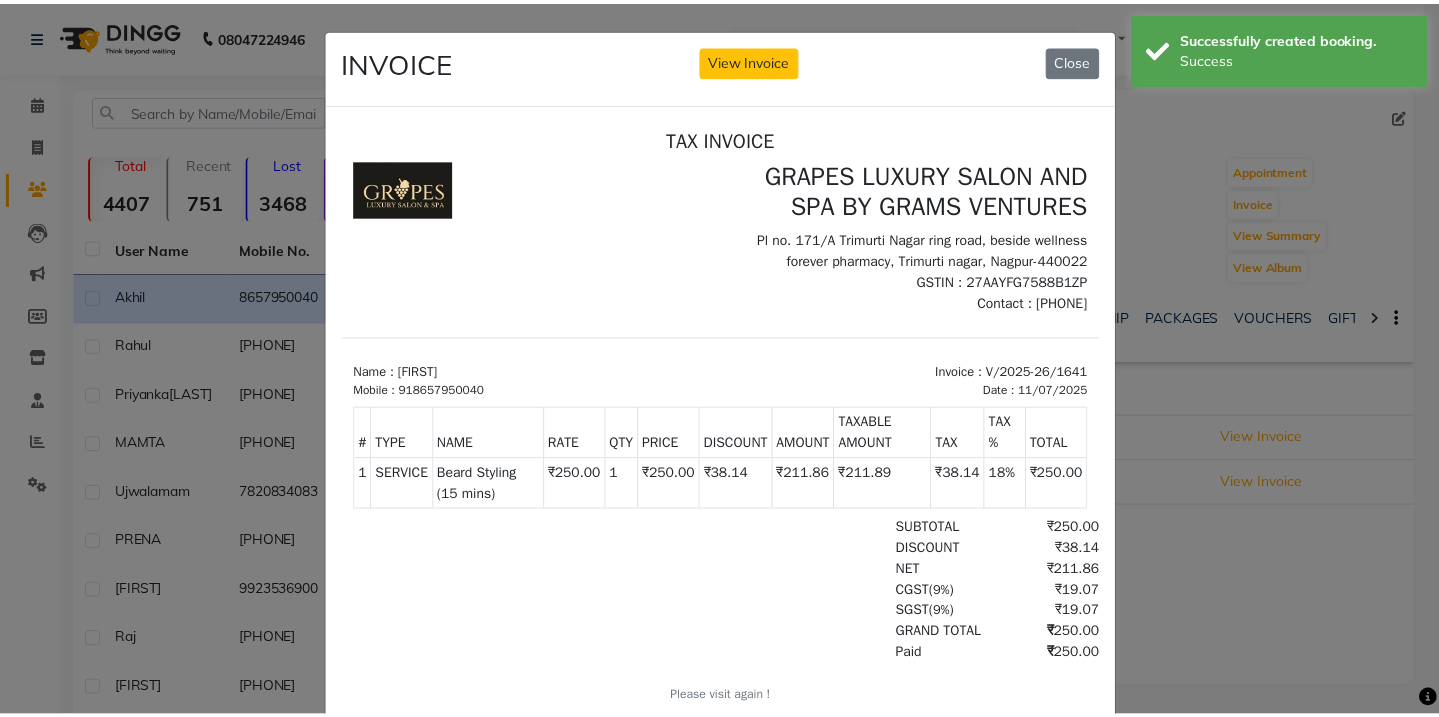 scroll, scrollTop: 16, scrollLeft: 0, axis: vertical 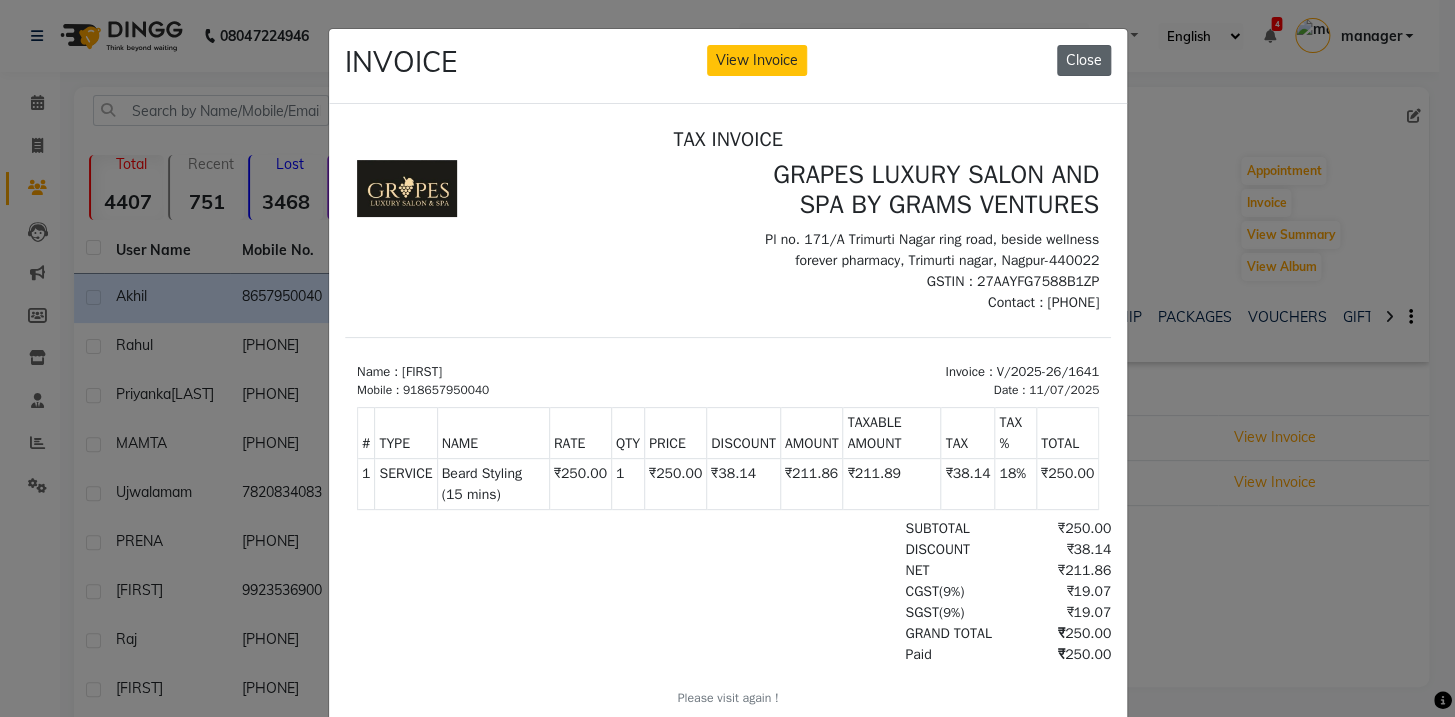 click on "Close" 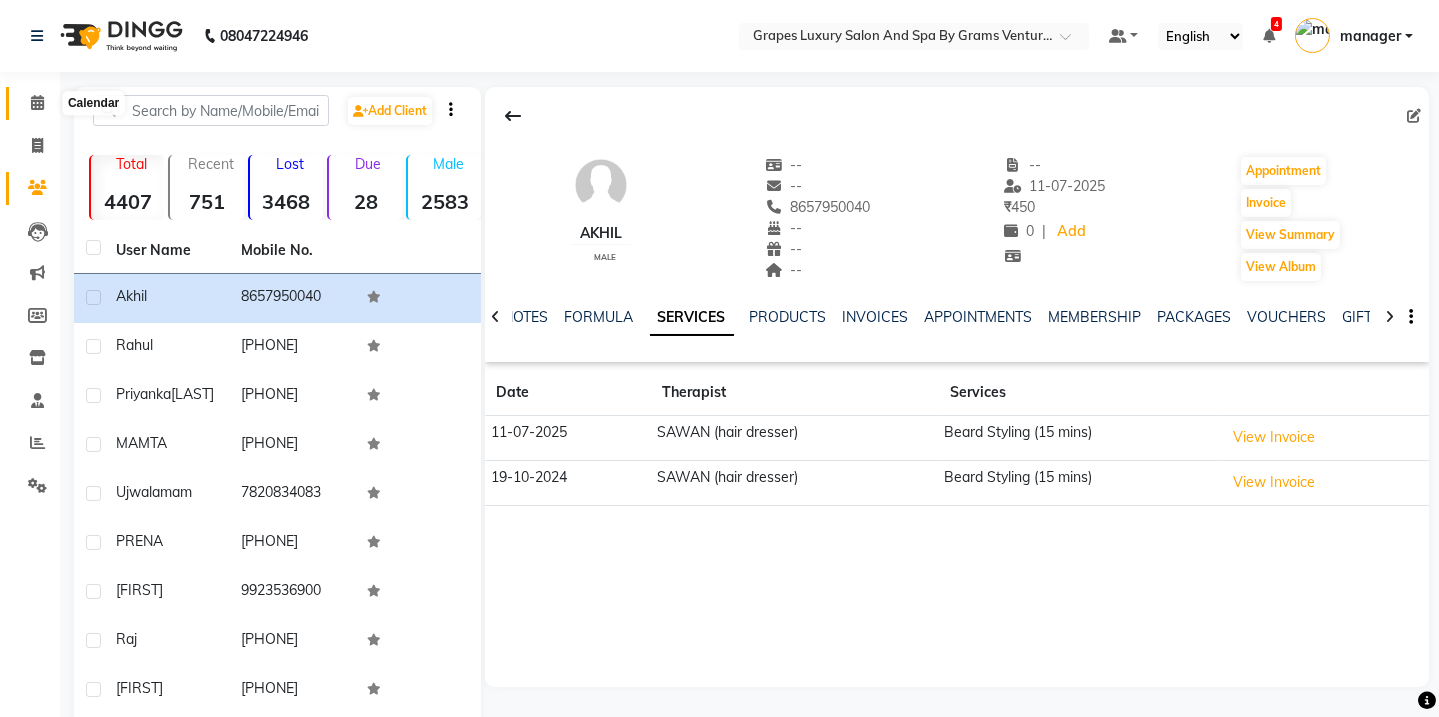 click 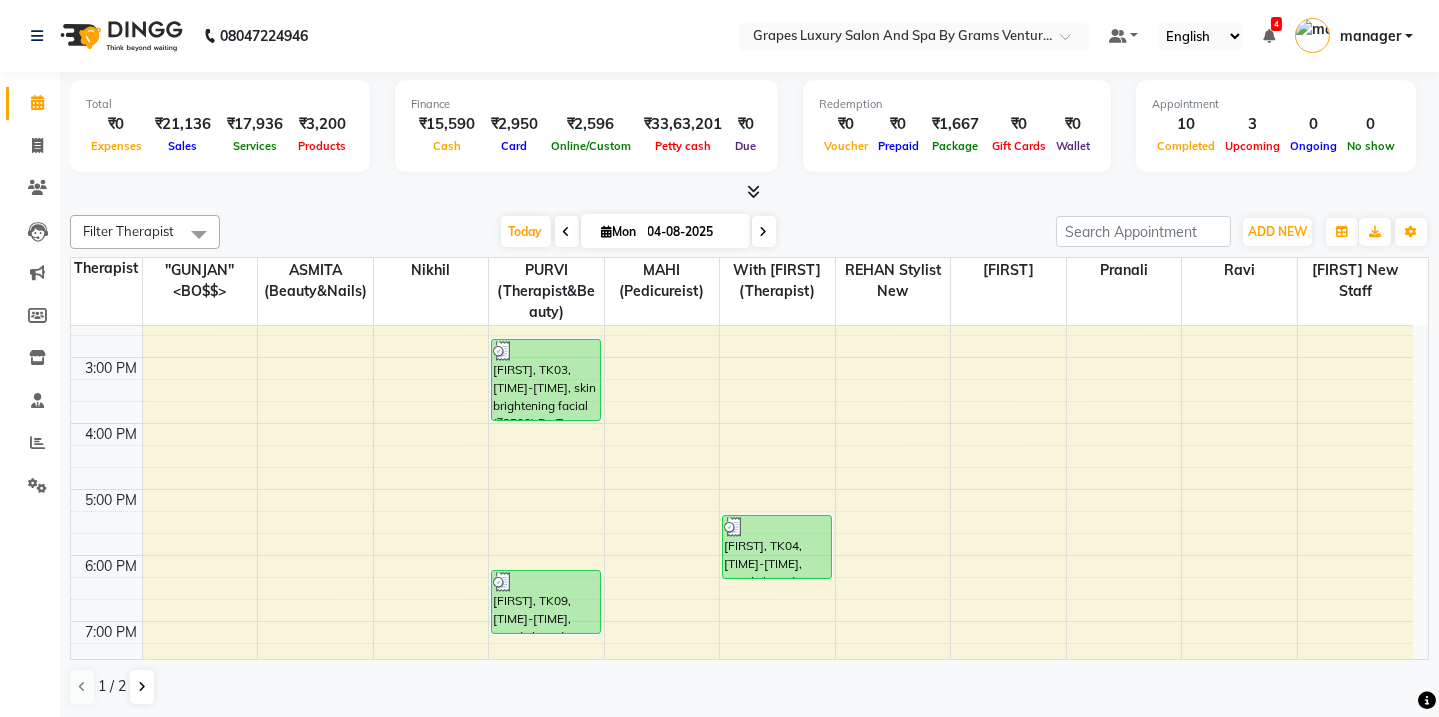 scroll, scrollTop: 433, scrollLeft: 0, axis: vertical 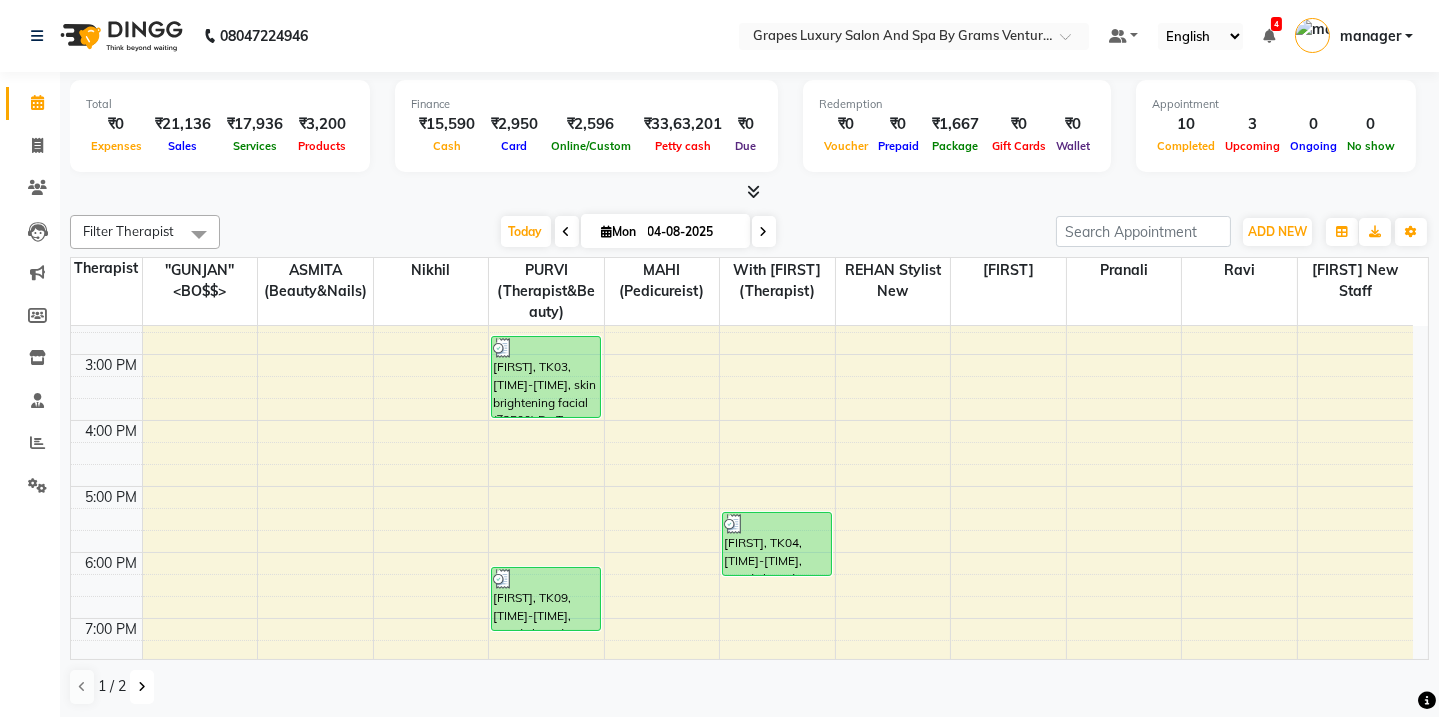 click at bounding box center (142, 687) 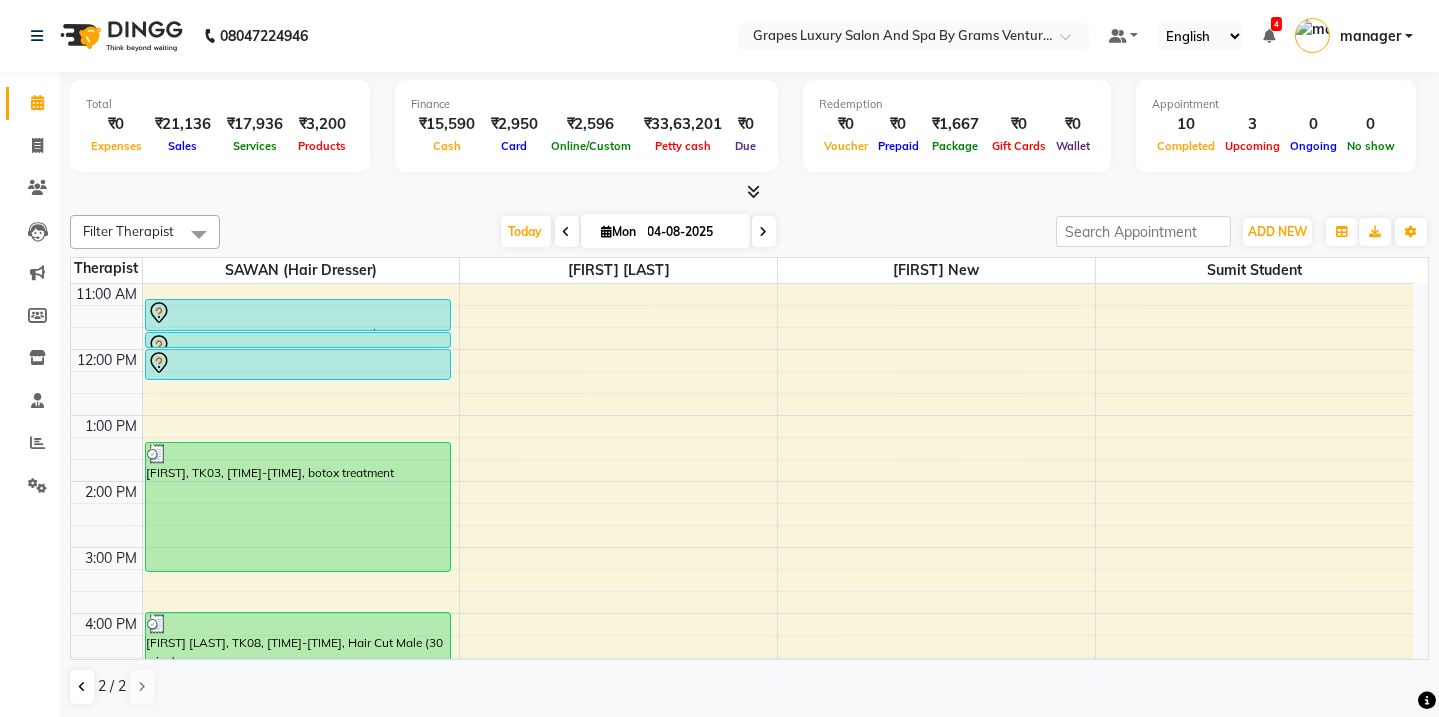 scroll, scrollTop: 184, scrollLeft: 0, axis: vertical 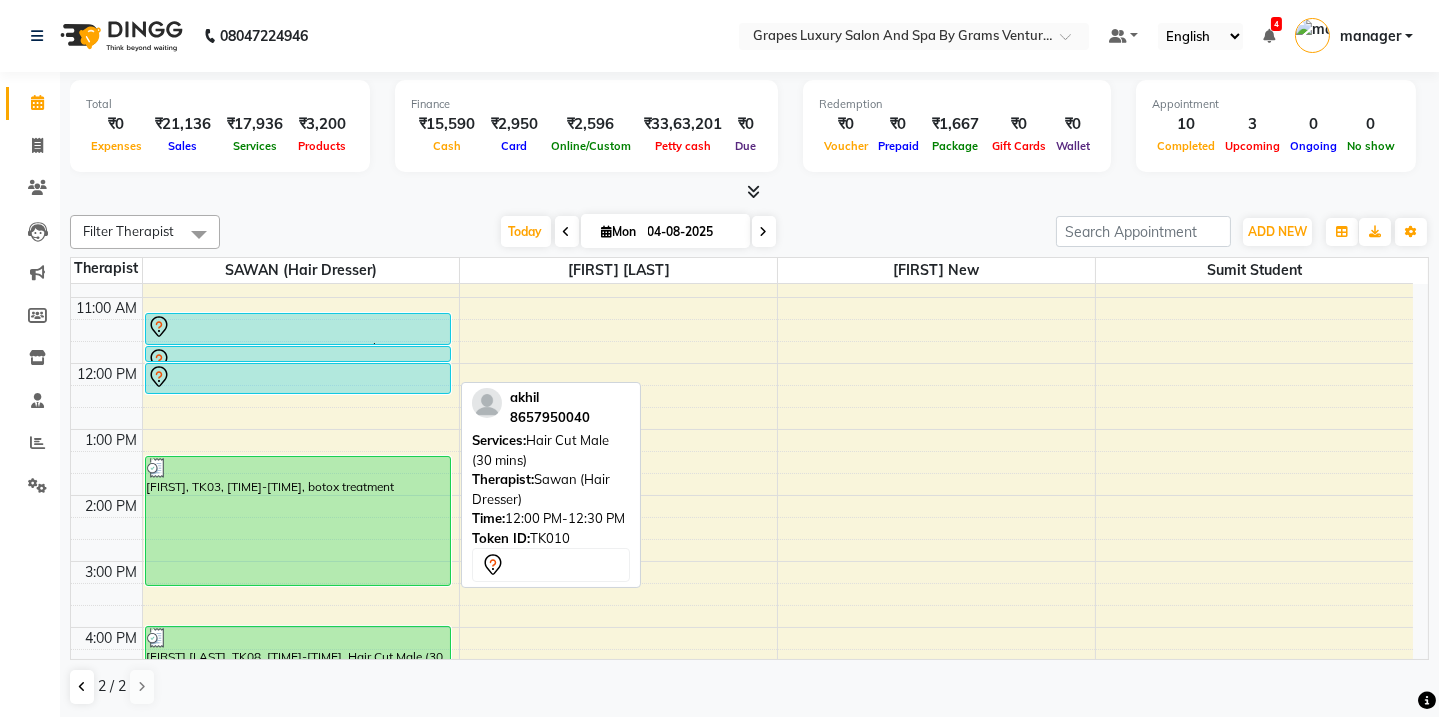 click at bounding box center [298, 377] 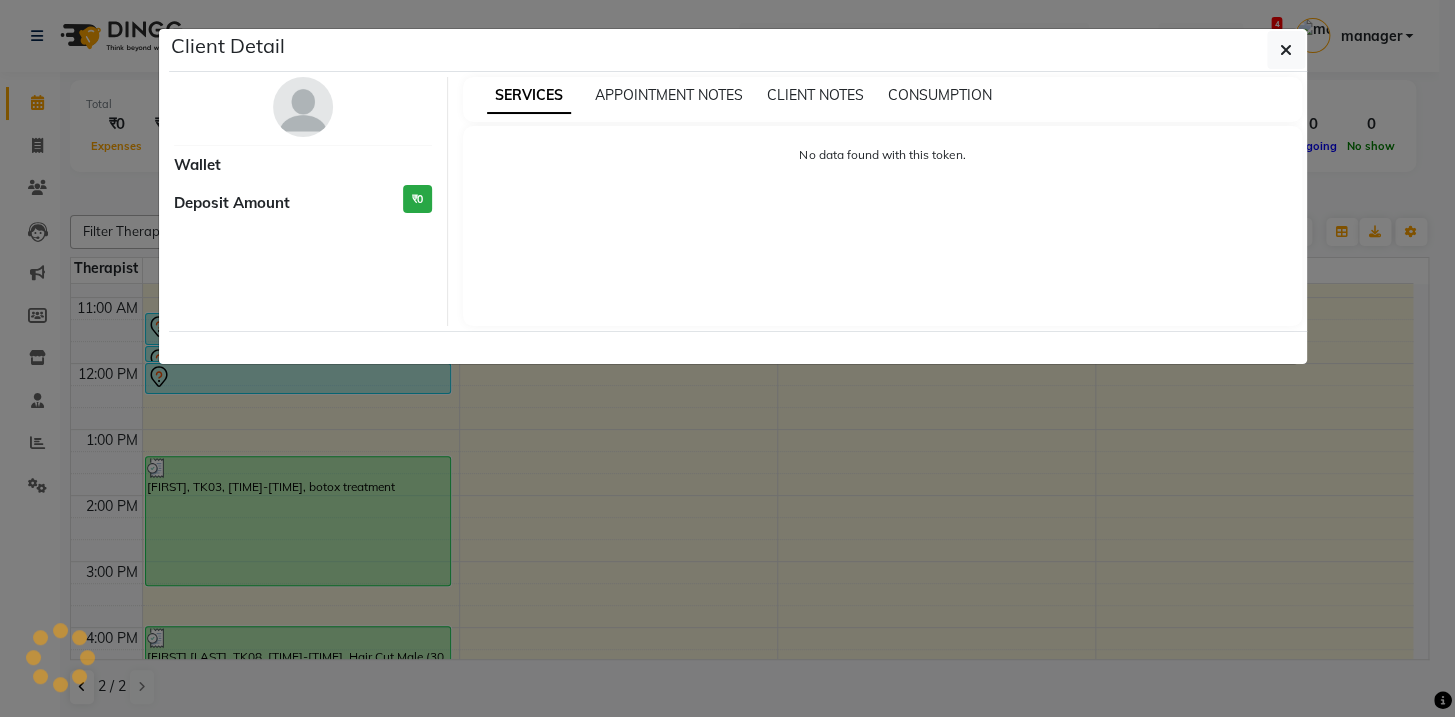 select on "7" 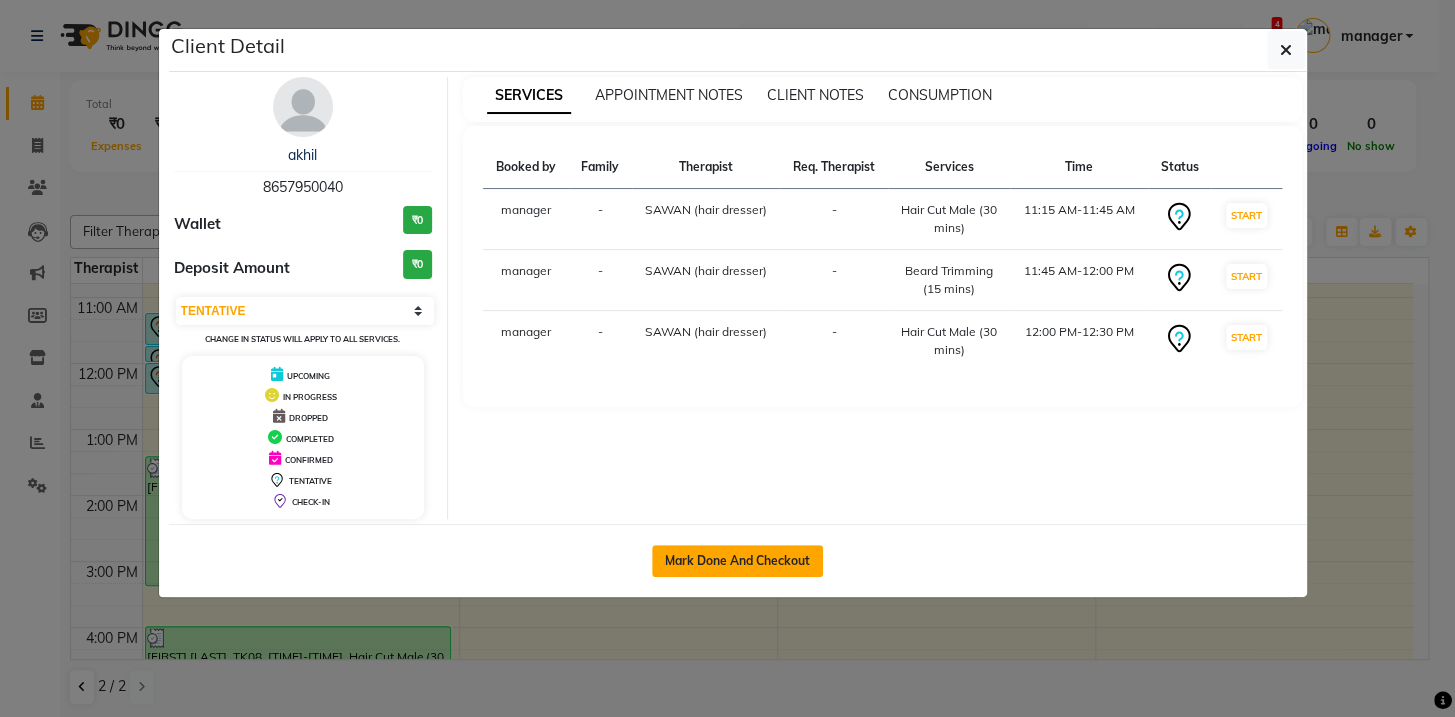 click on "Mark Done And Checkout" 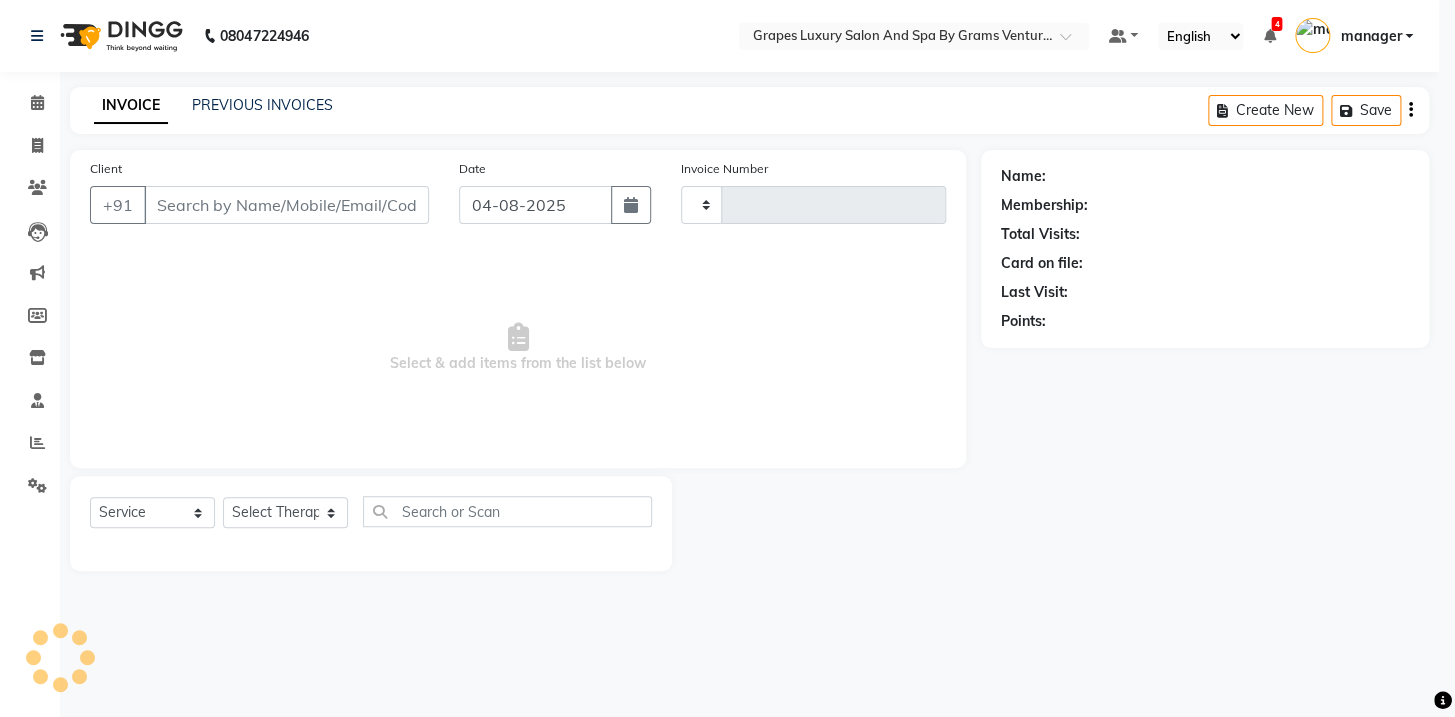 type on "1987" 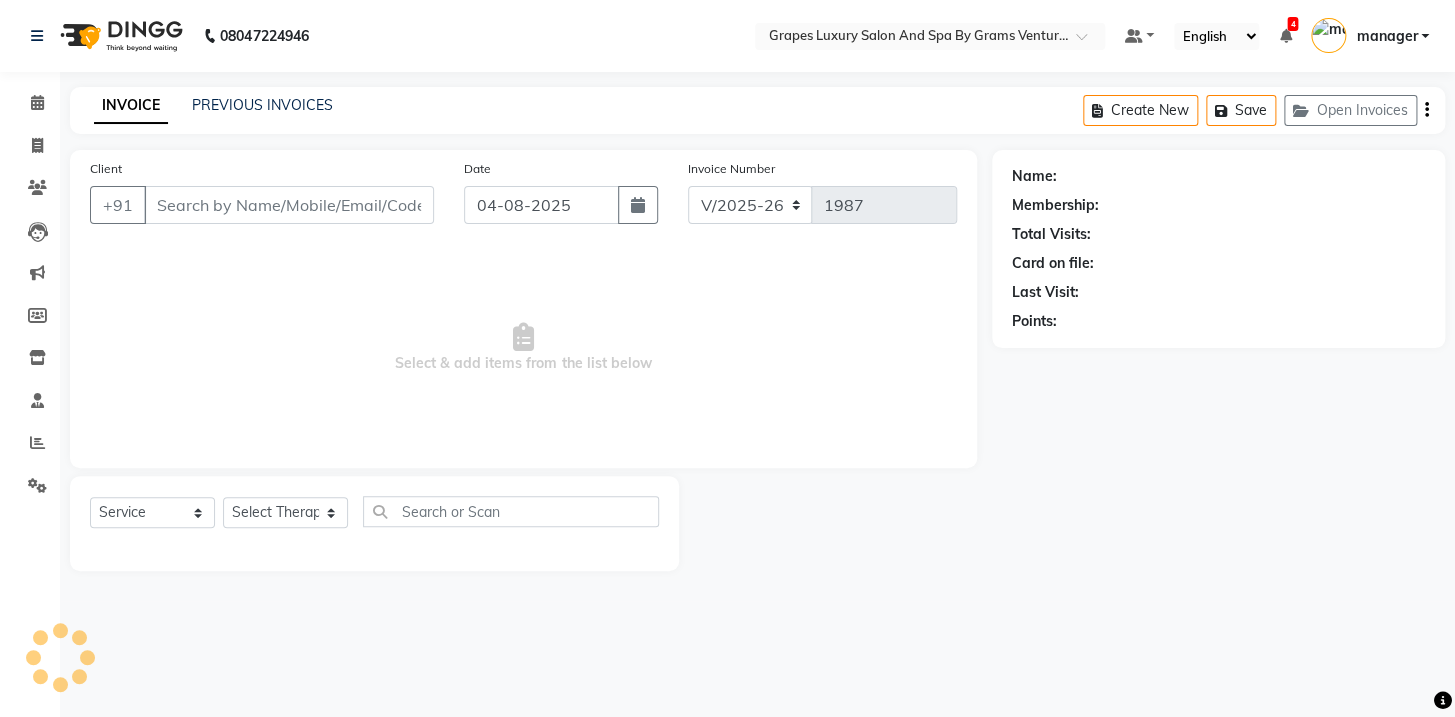 type on "8657950040" 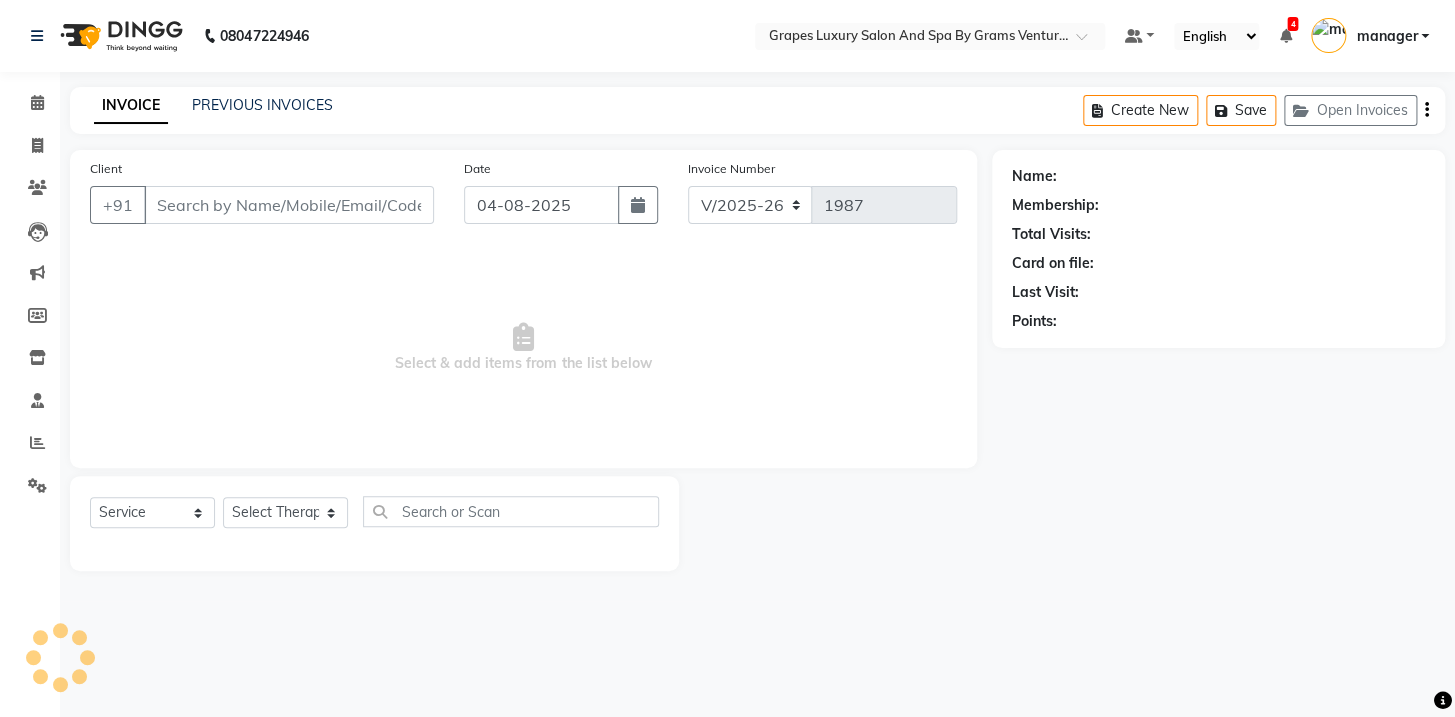 select on "41130" 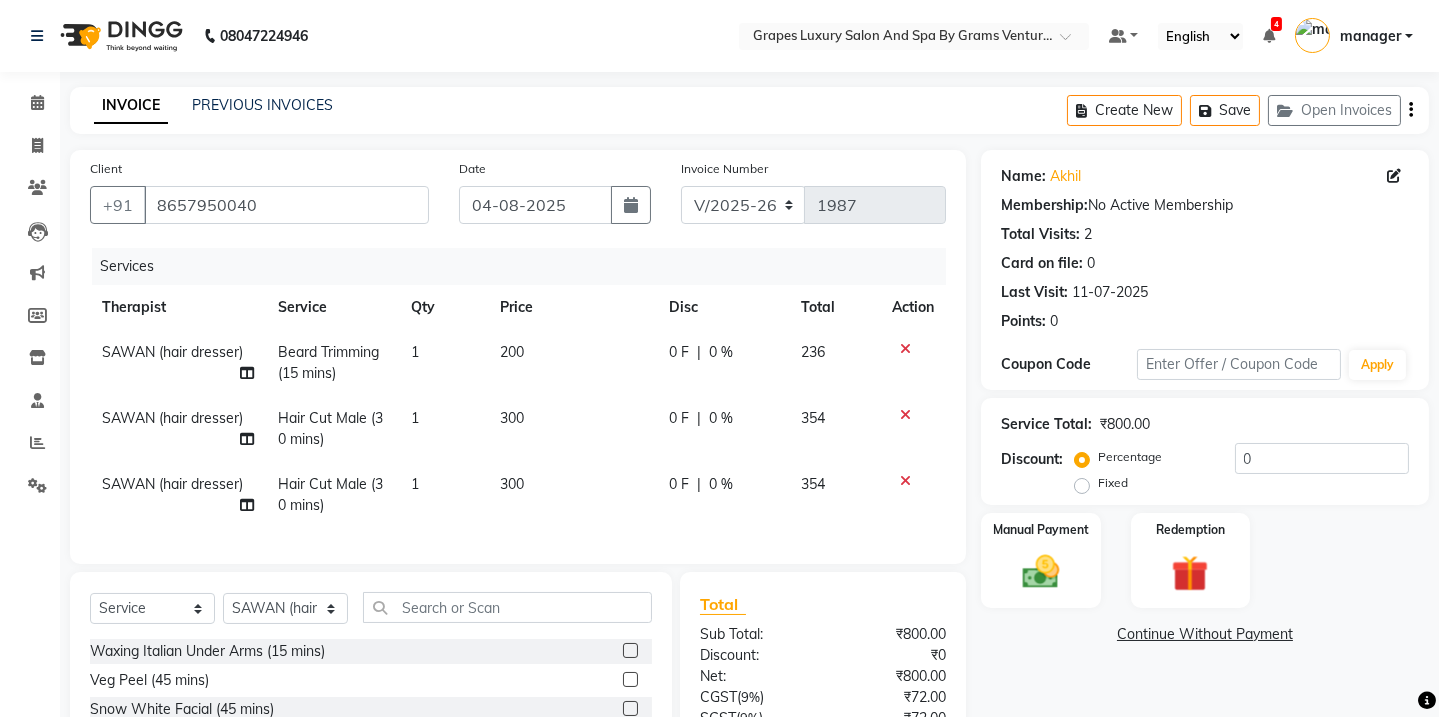 click 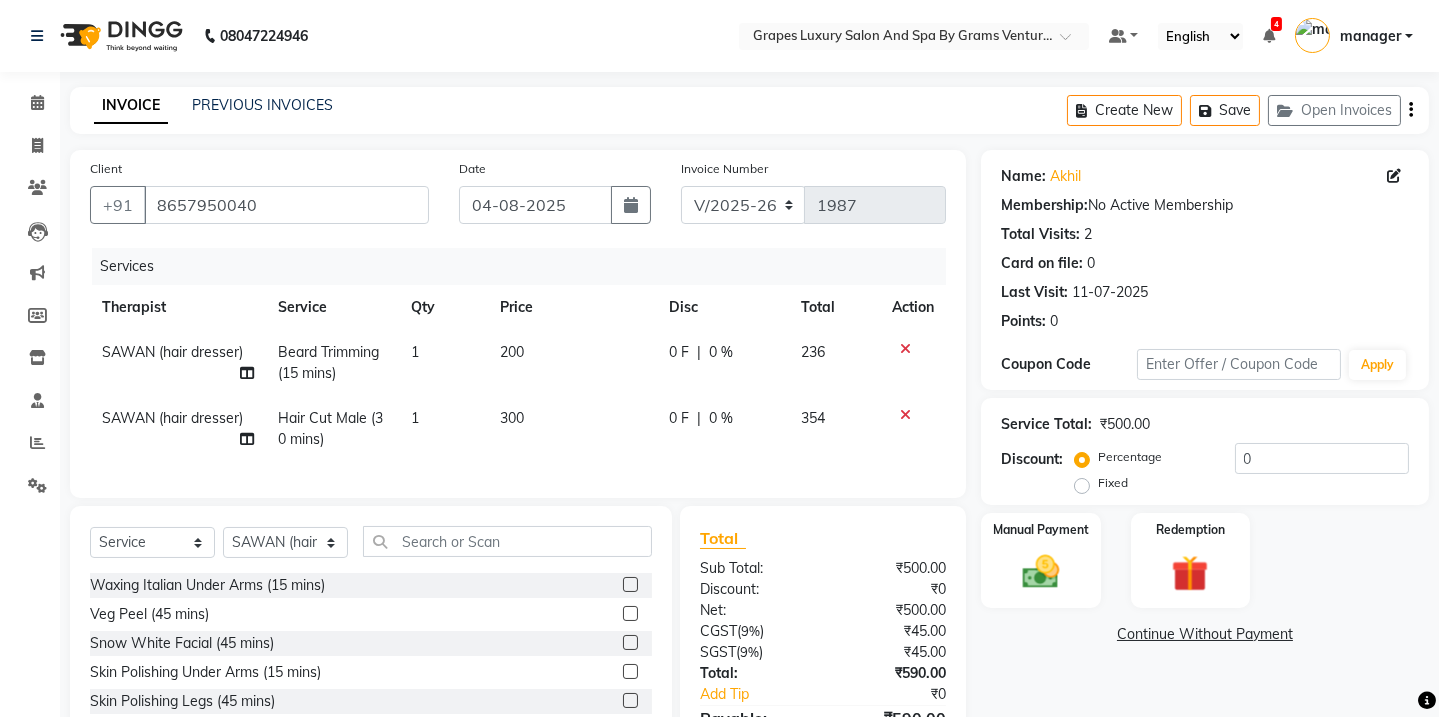 scroll, scrollTop: 130, scrollLeft: 0, axis: vertical 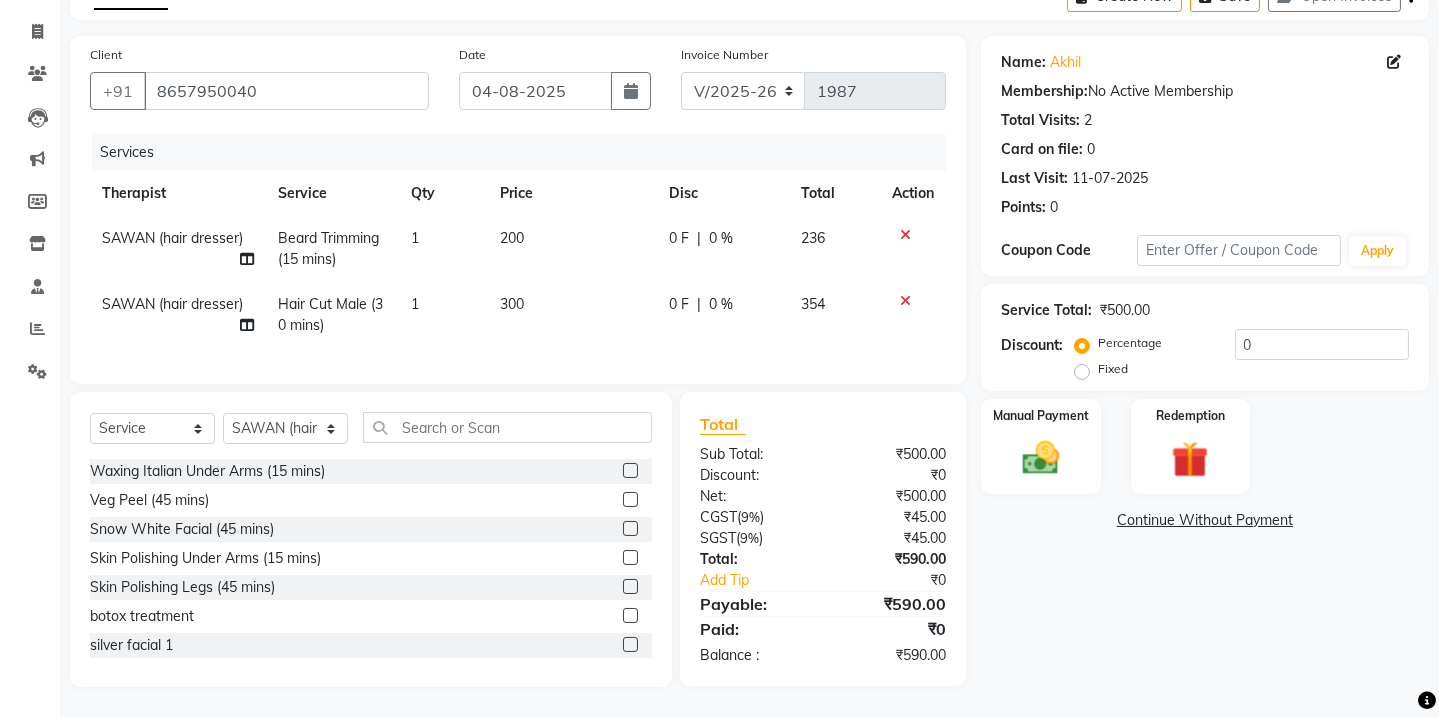 click on "300" 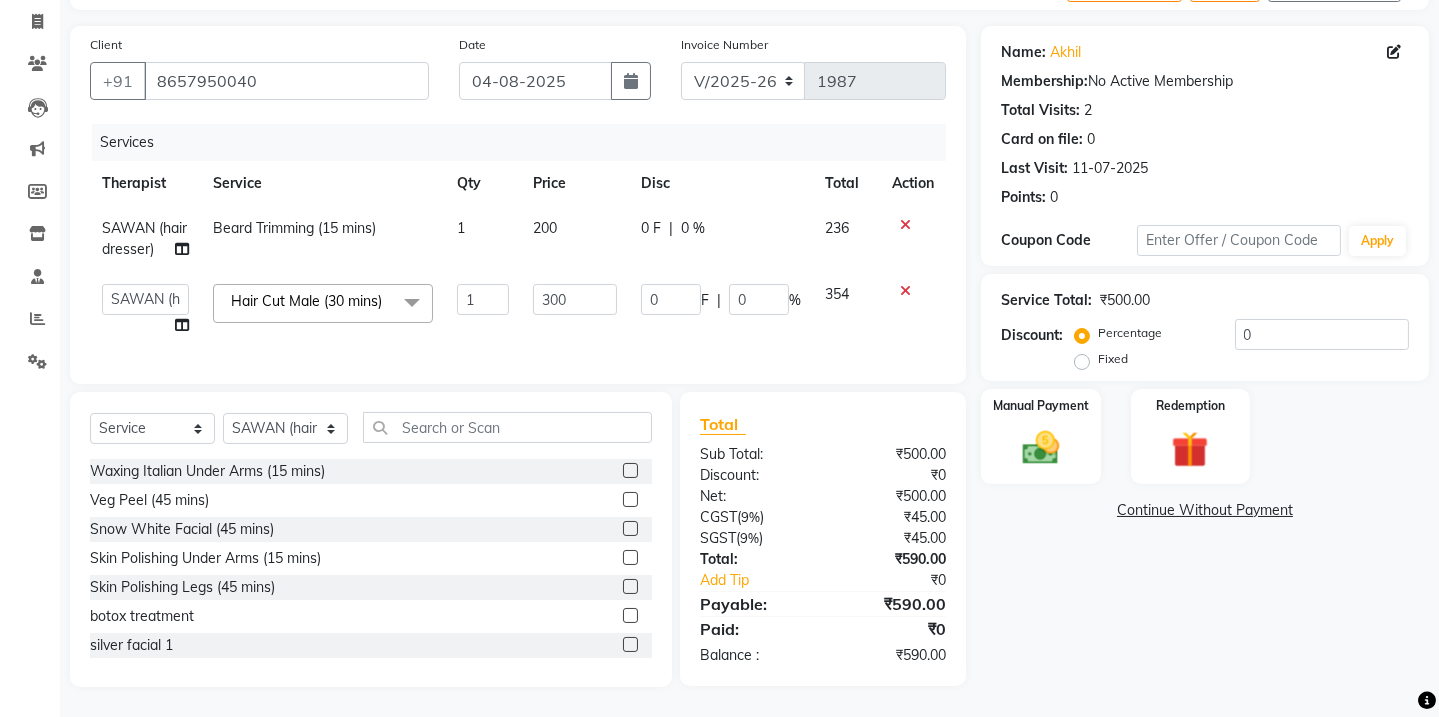 click on "Hair Cut Male (30 mins)" 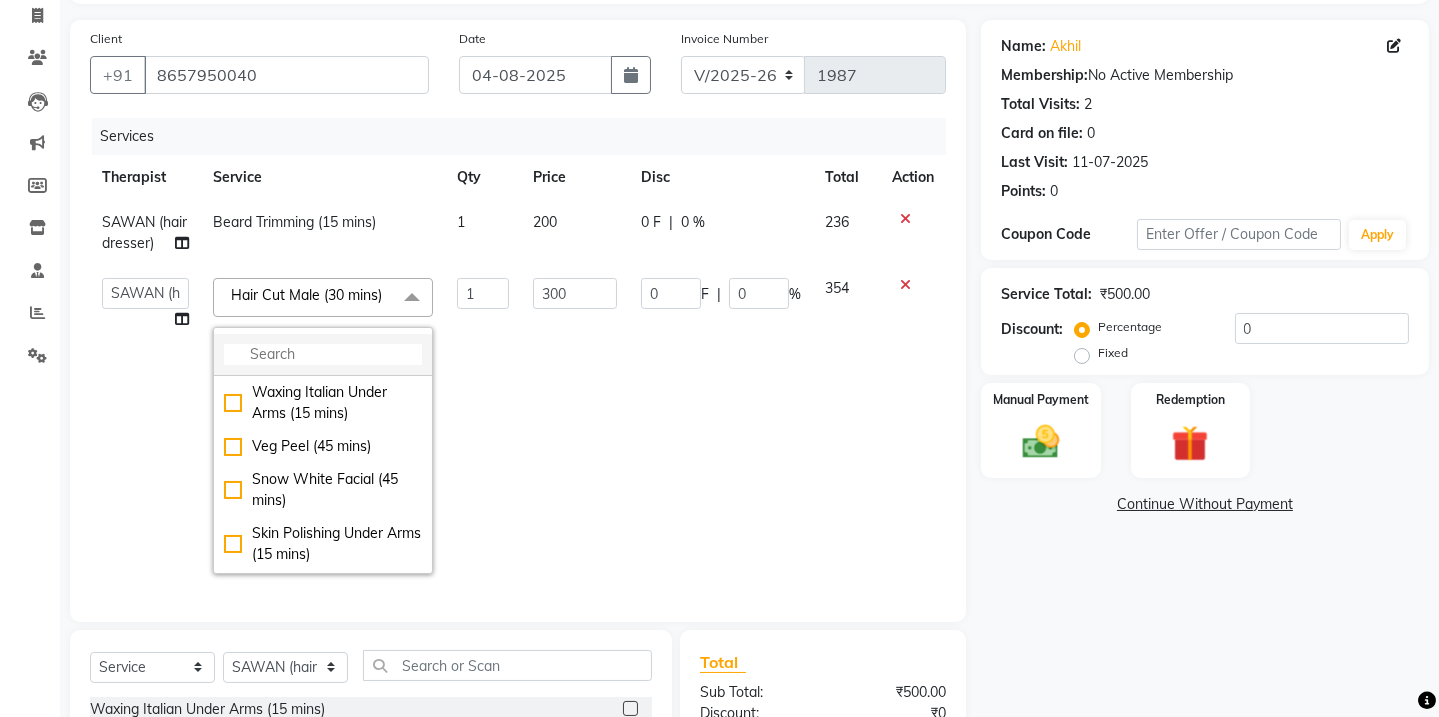 click 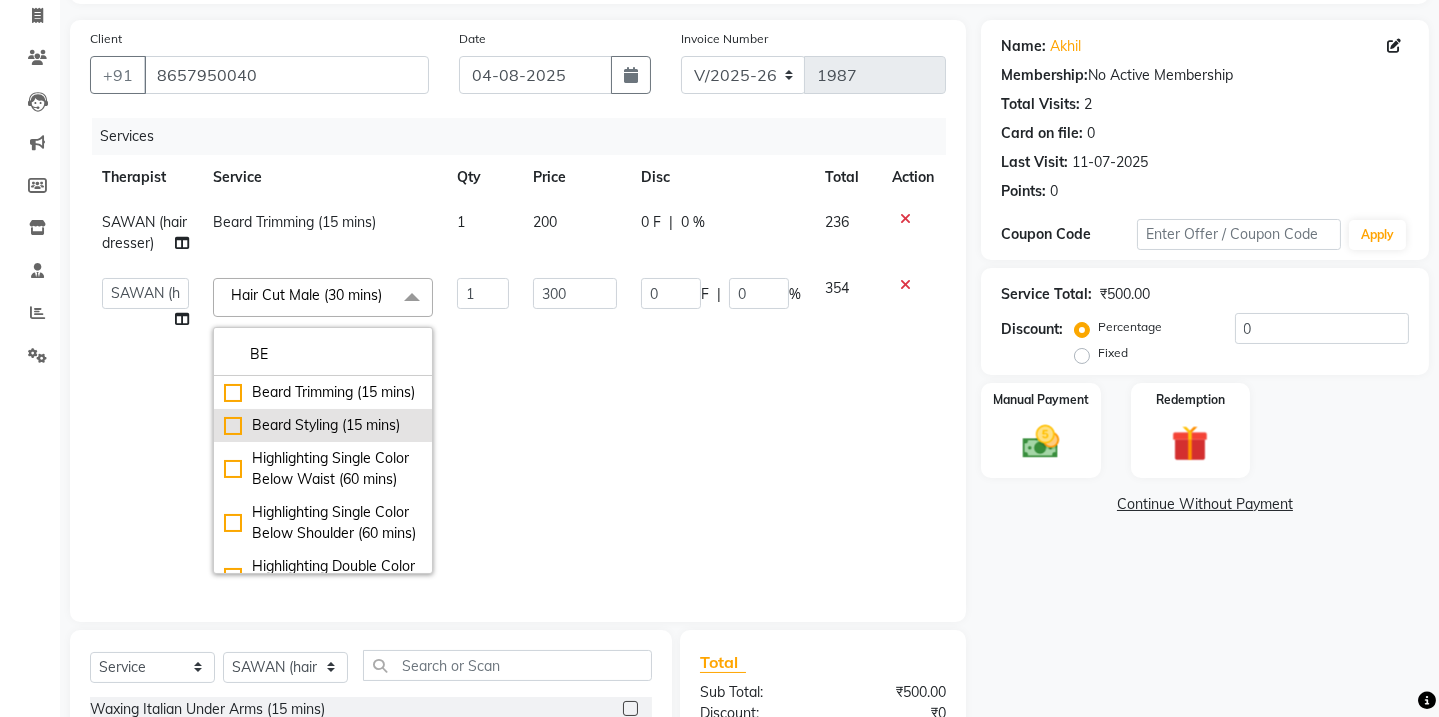 type on "BE" 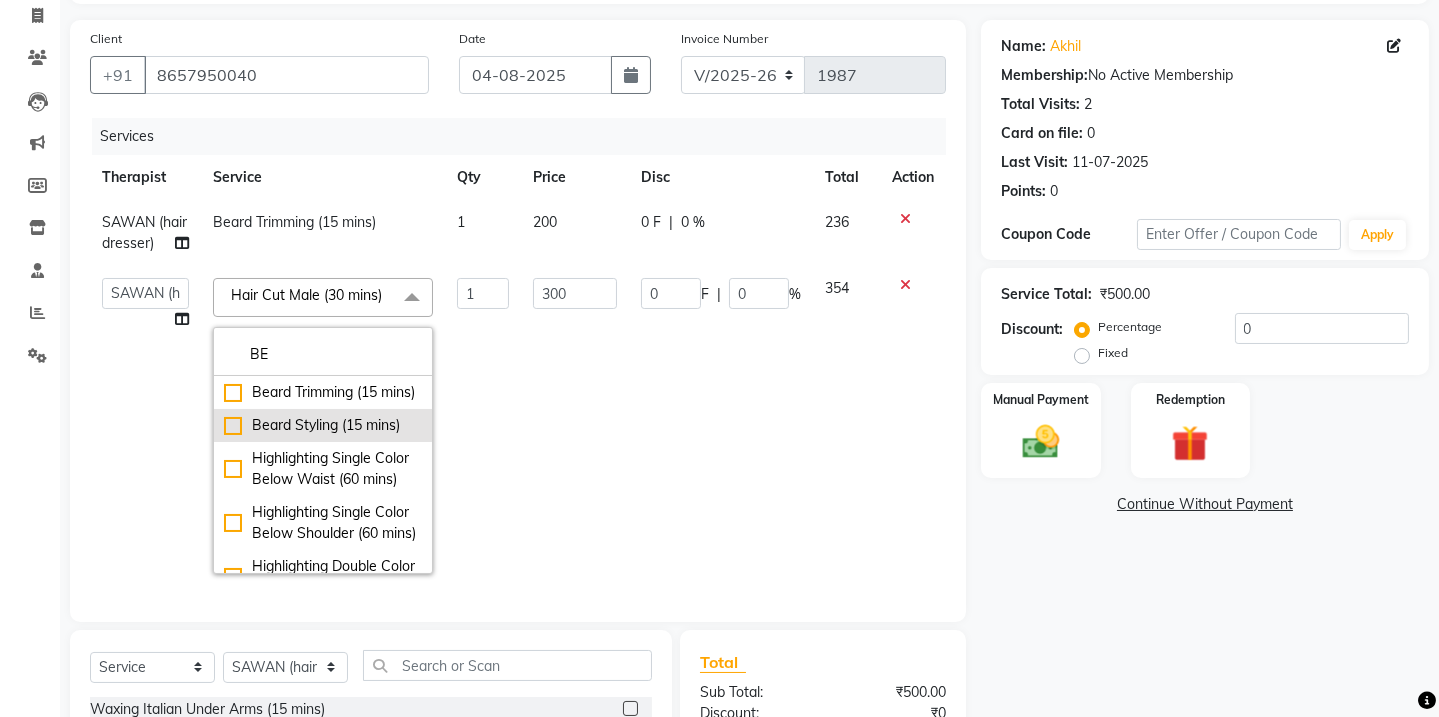 click on "Beard Styling (15 mins)" 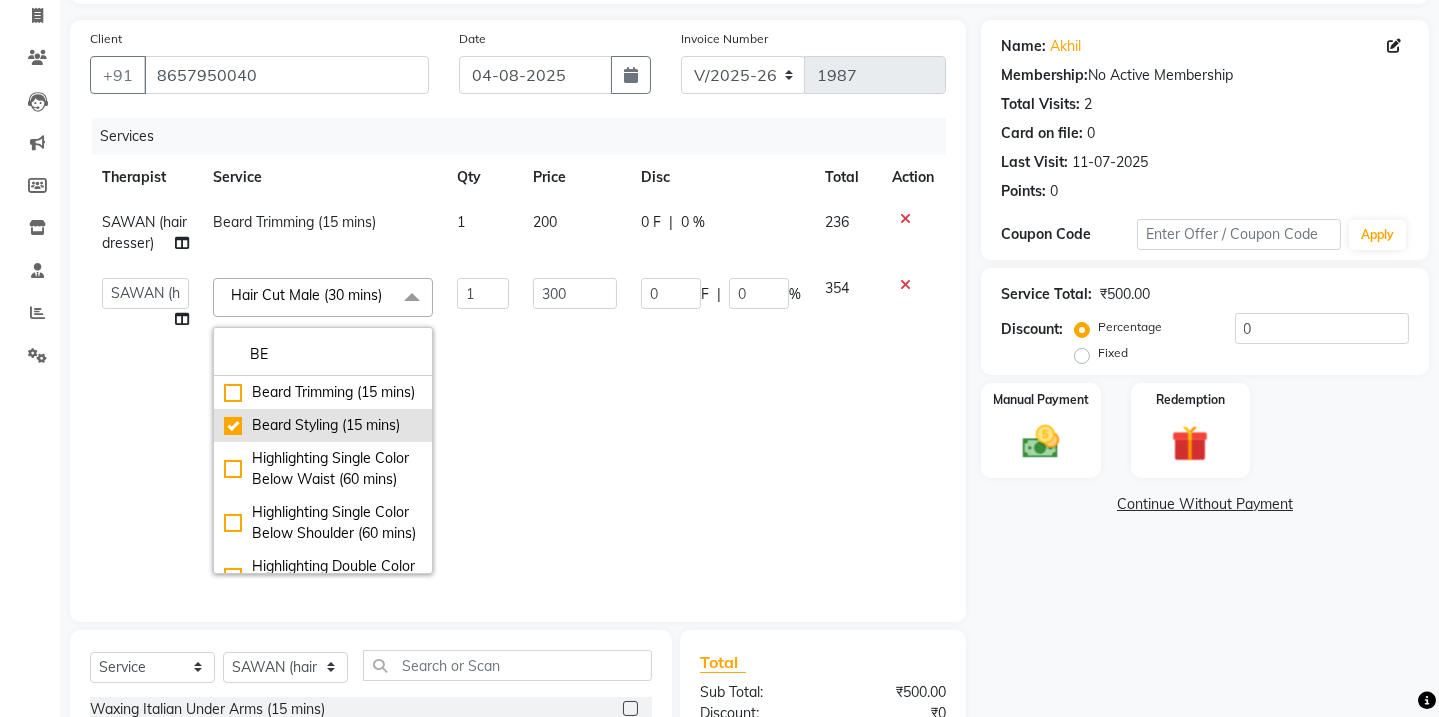 checkbox on "true" 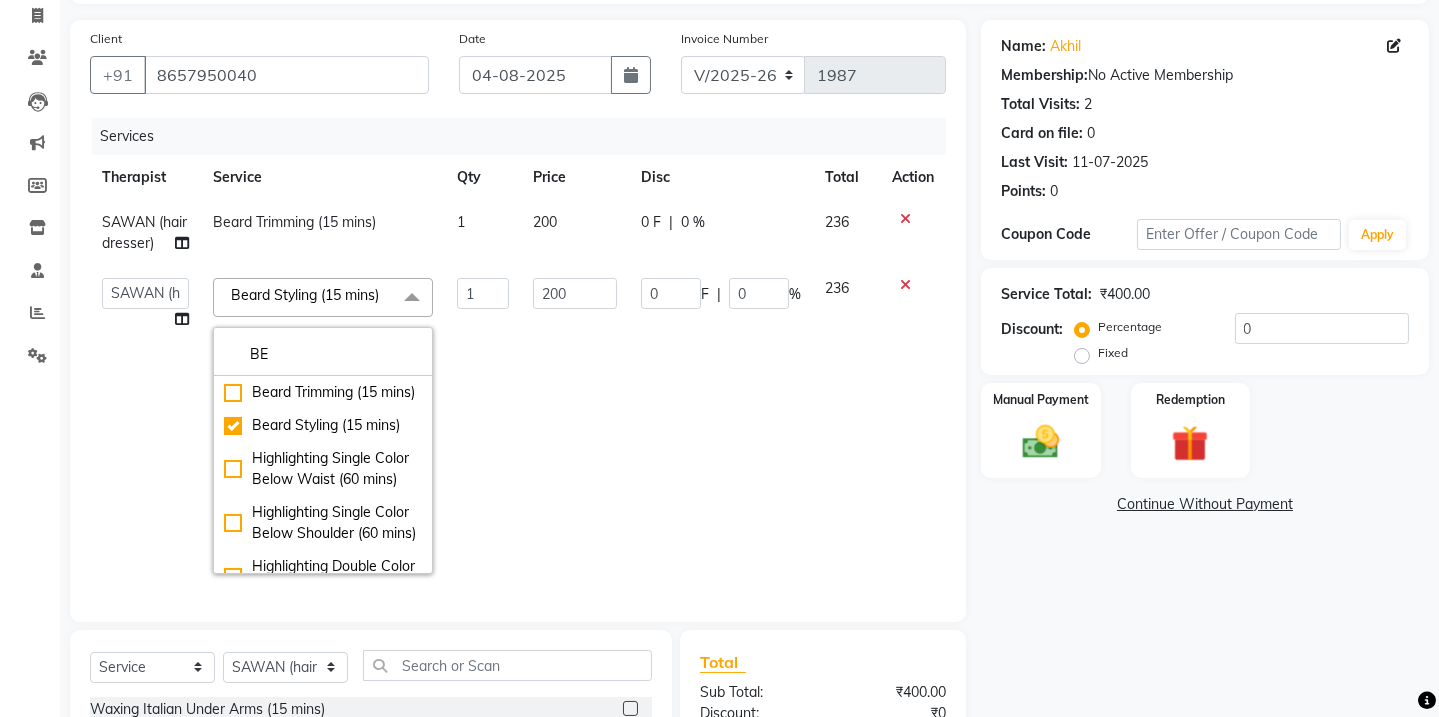 click on "1" 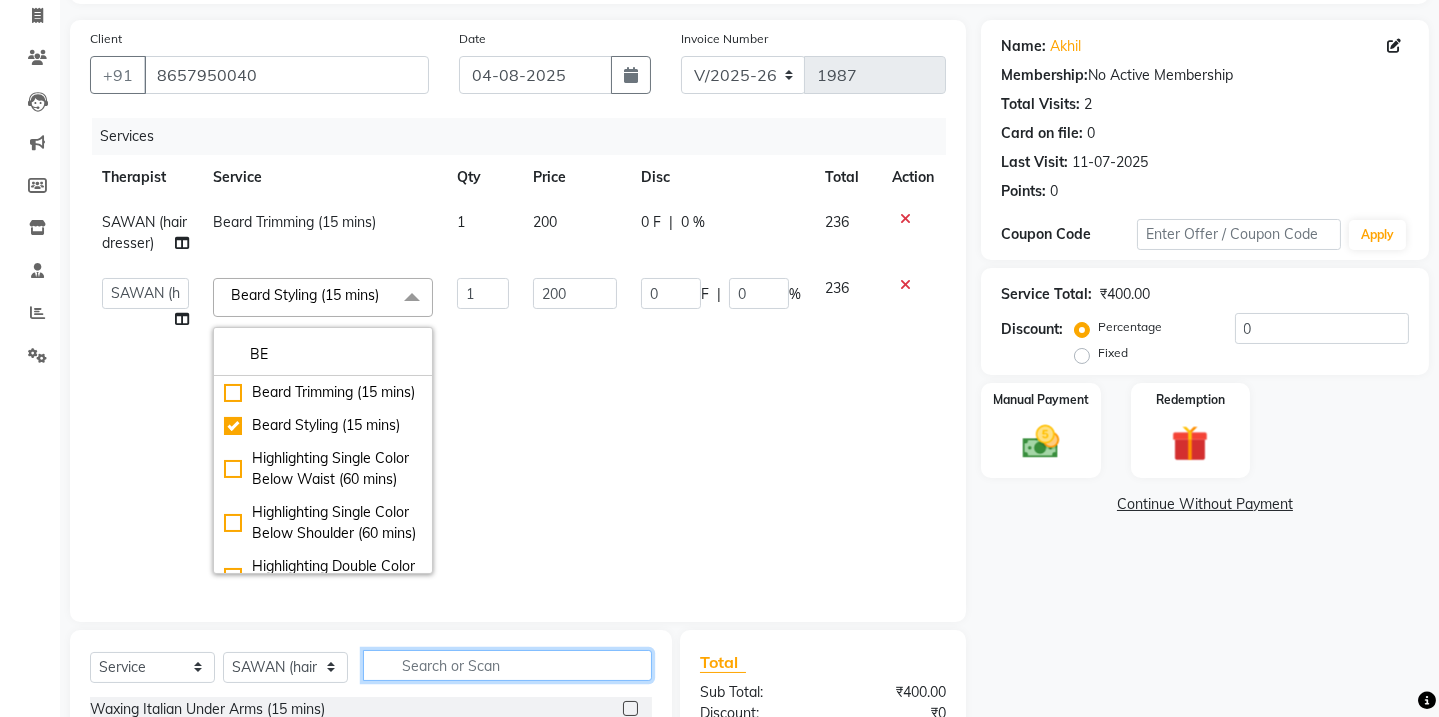 click 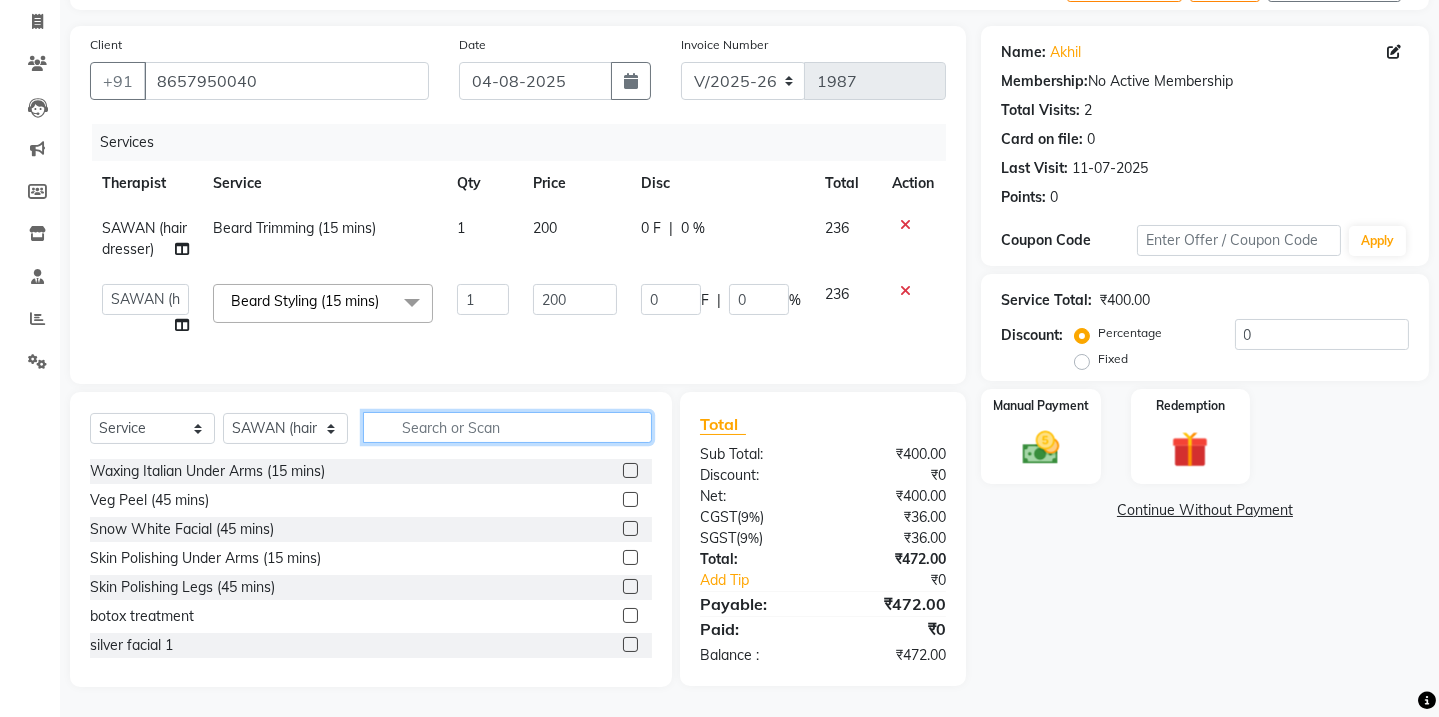 scroll, scrollTop: 124, scrollLeft: 0, axis: vertical 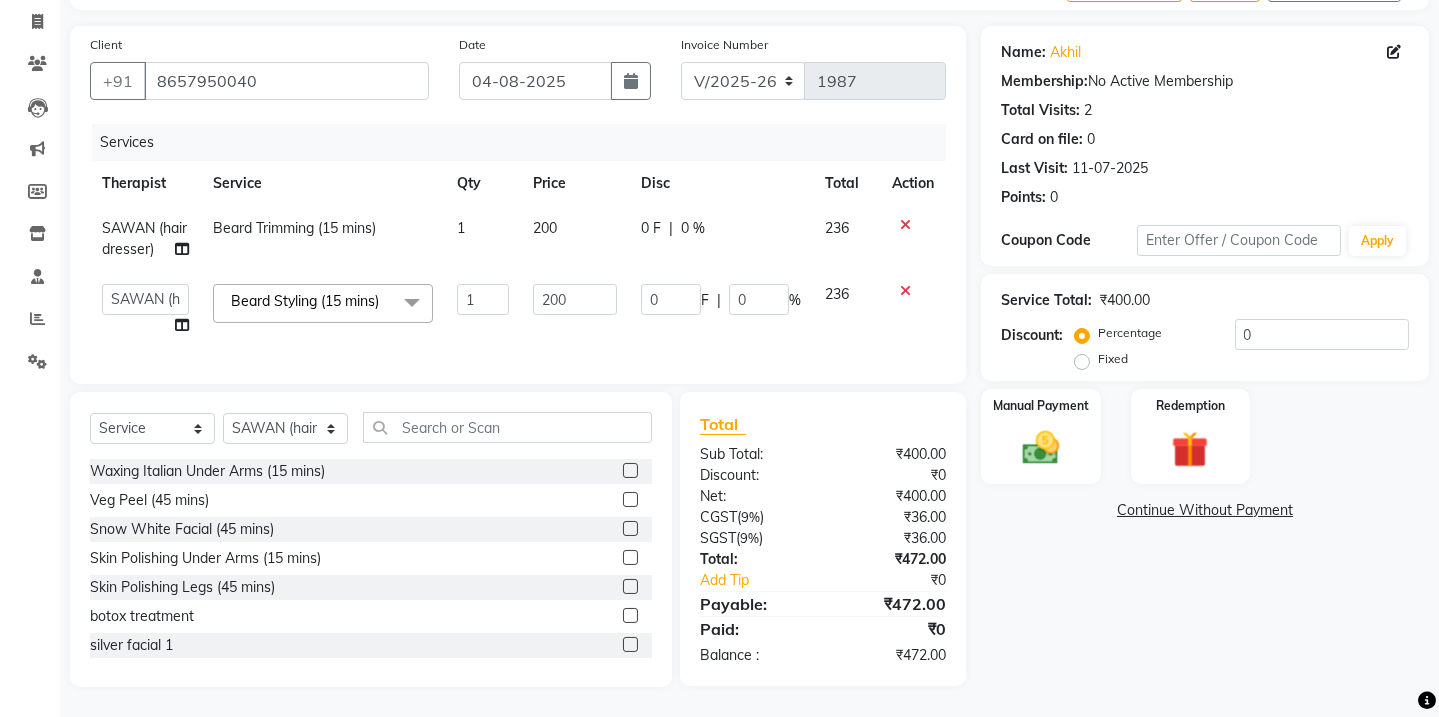 click on "Fixed" 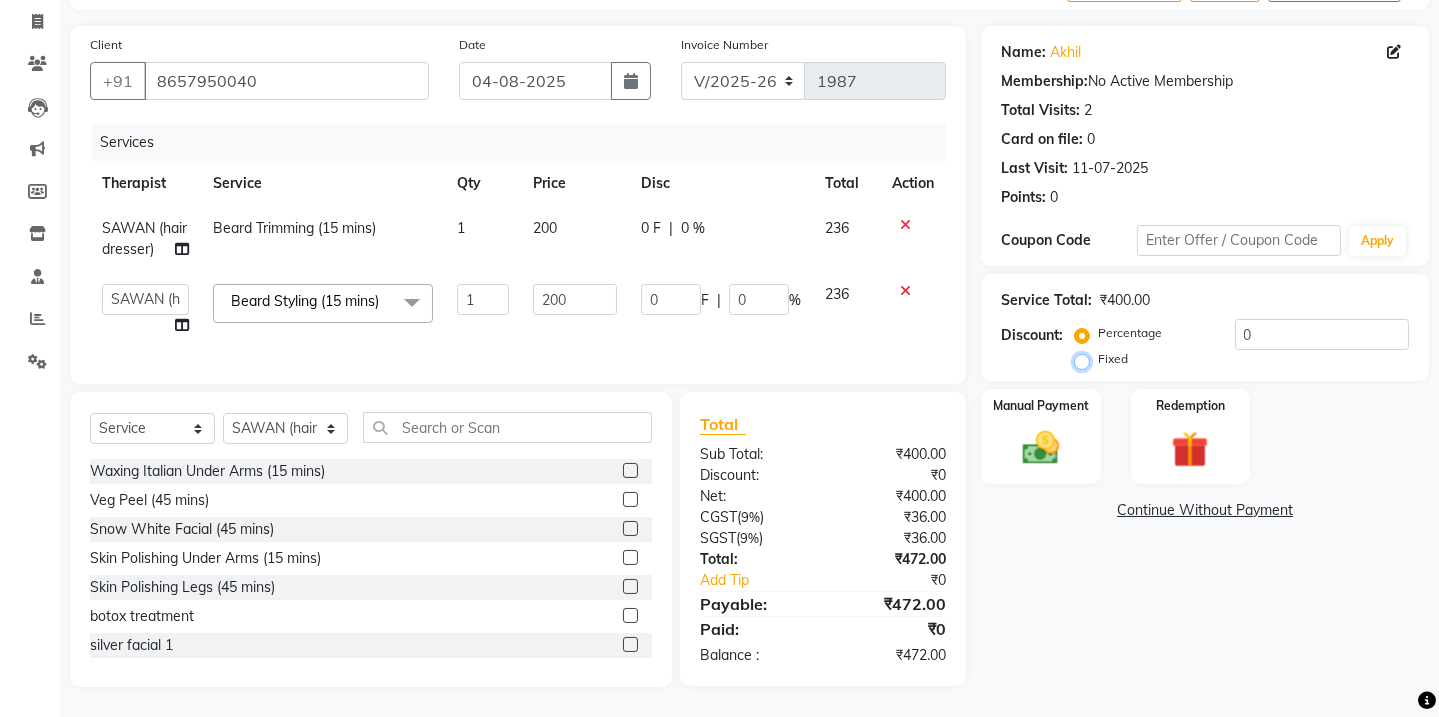 click on "Fixed" at bounding box center [1086, 359] 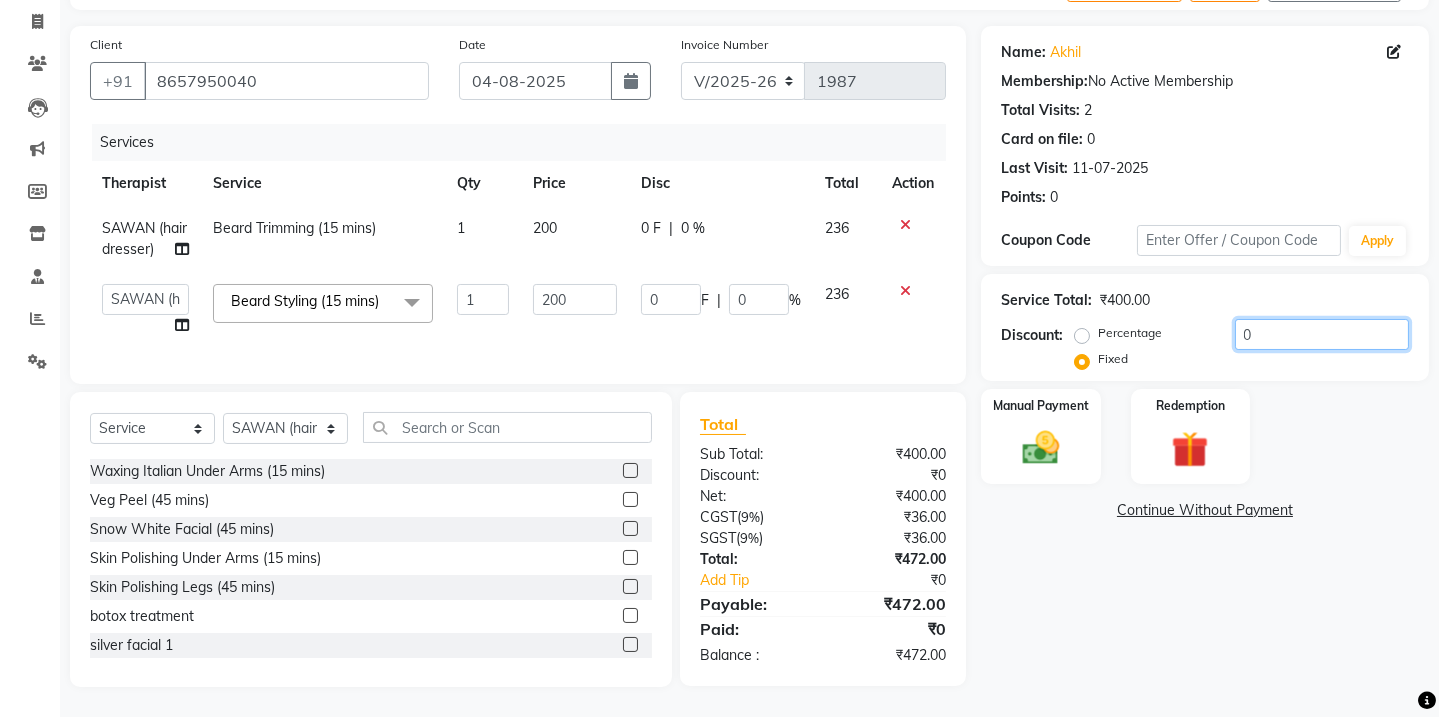 click on "0" 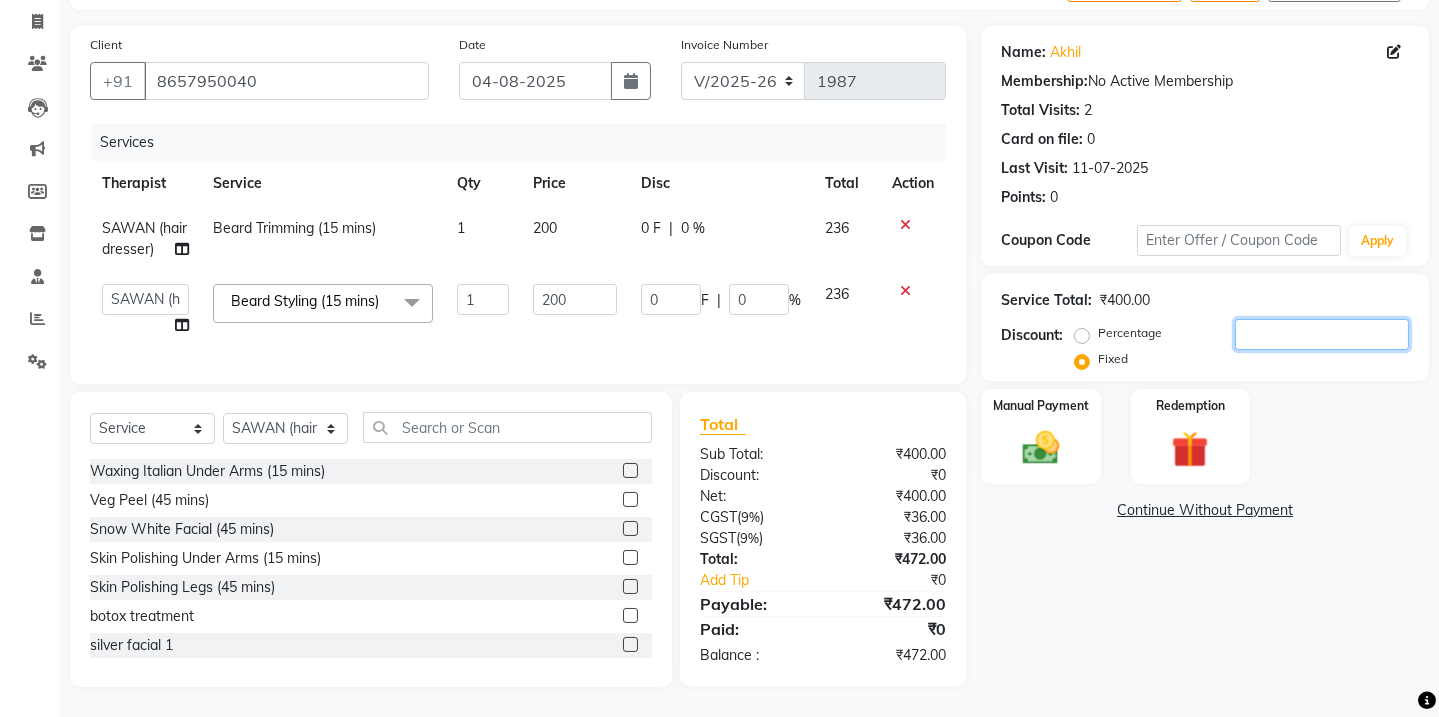 type on "1" 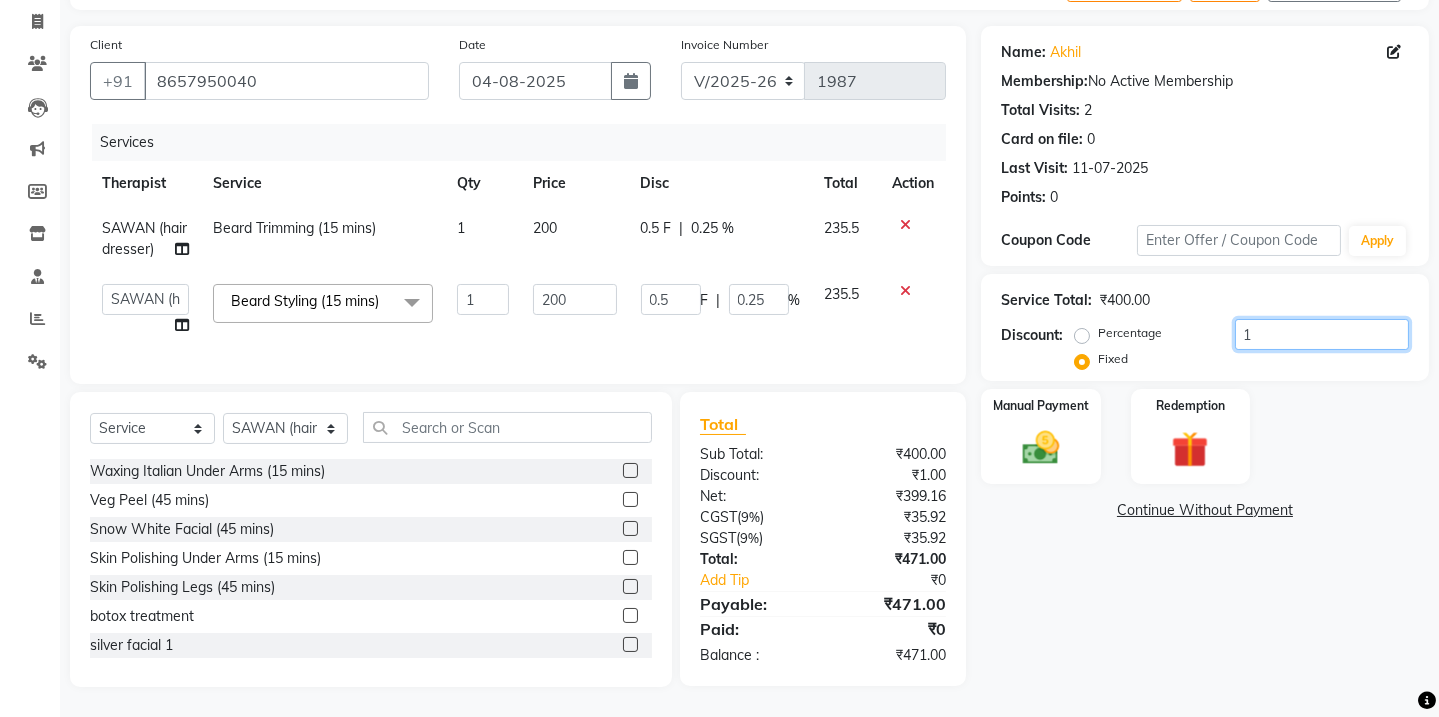 type on "18" 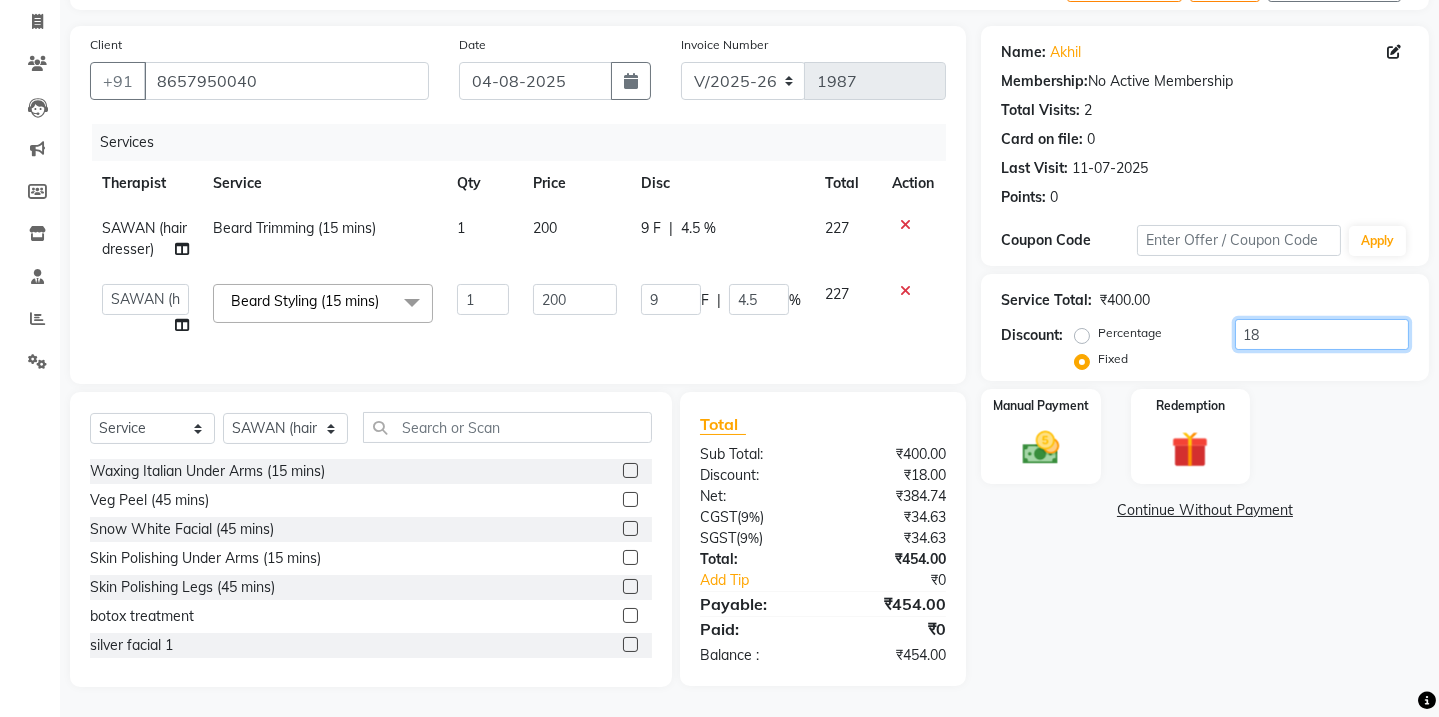 type on "18" 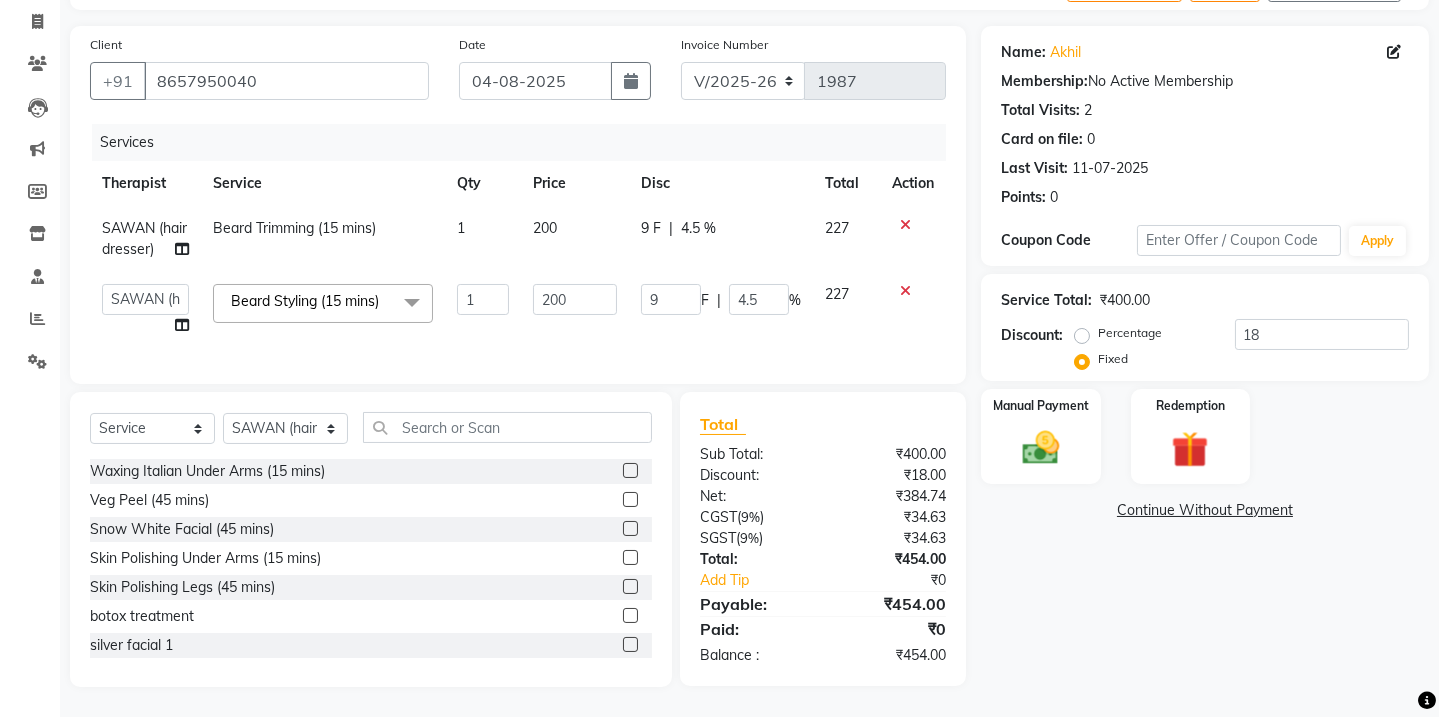 drag, startPoint x: 1159, startPoint y: 568, endPoint x: 1056, endPoint y: 499, distance: 123.97581 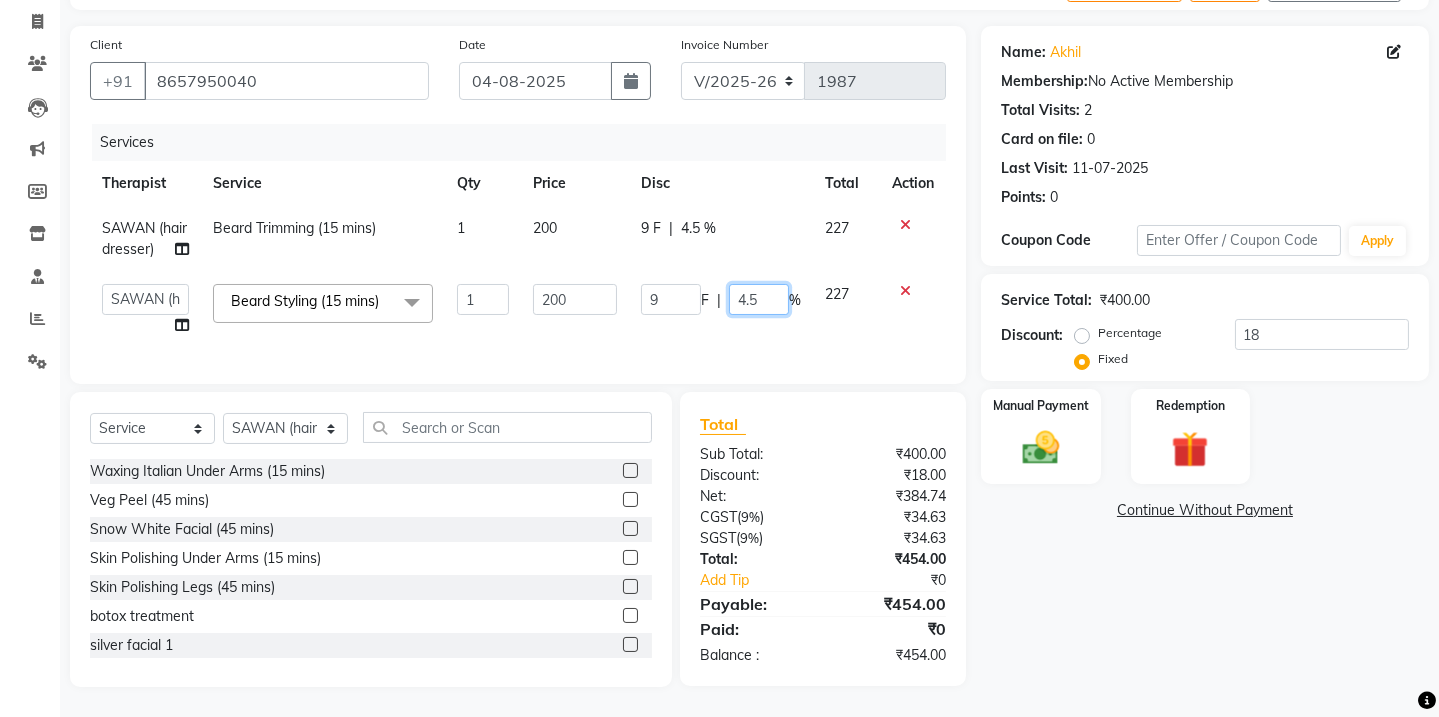 click on "4.5" 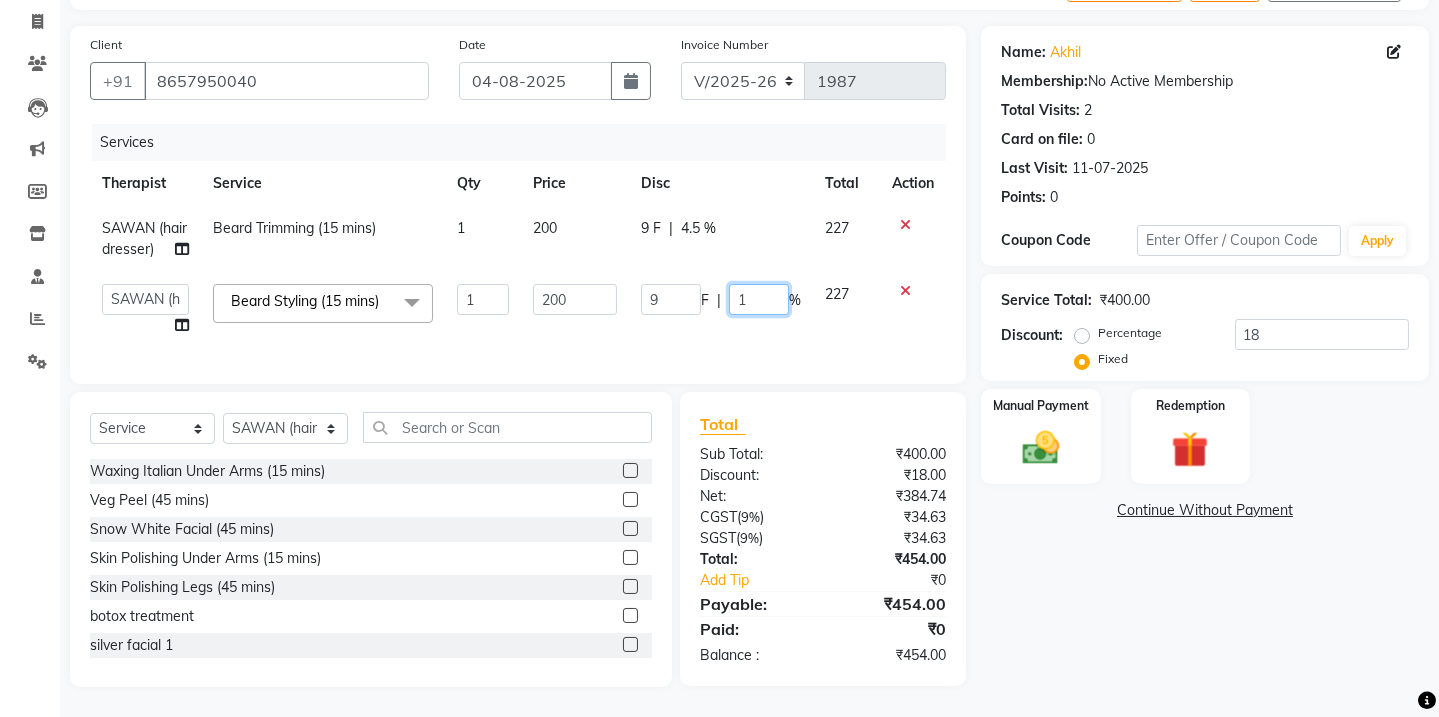 type on "18" 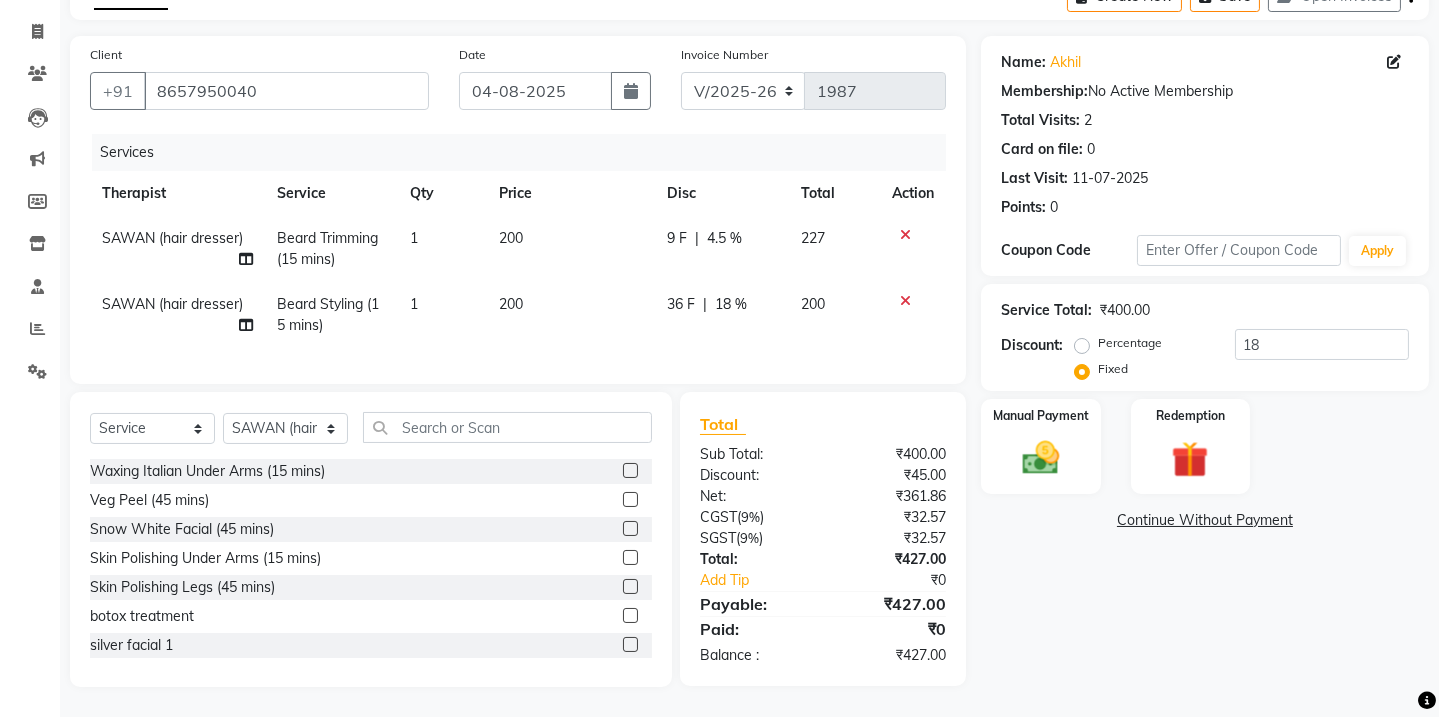 click on "Name: [FIRST]  Membership:  No Active Membership  Total Visits:  2 Card on file:  0 Last Visit:   [DATE] Points:   0  Coupon Code Apply Service Total:  ₹400.00  Discount:  Percentage   Fixed  18 Manual Payment Redemption  Continue Without Payment" 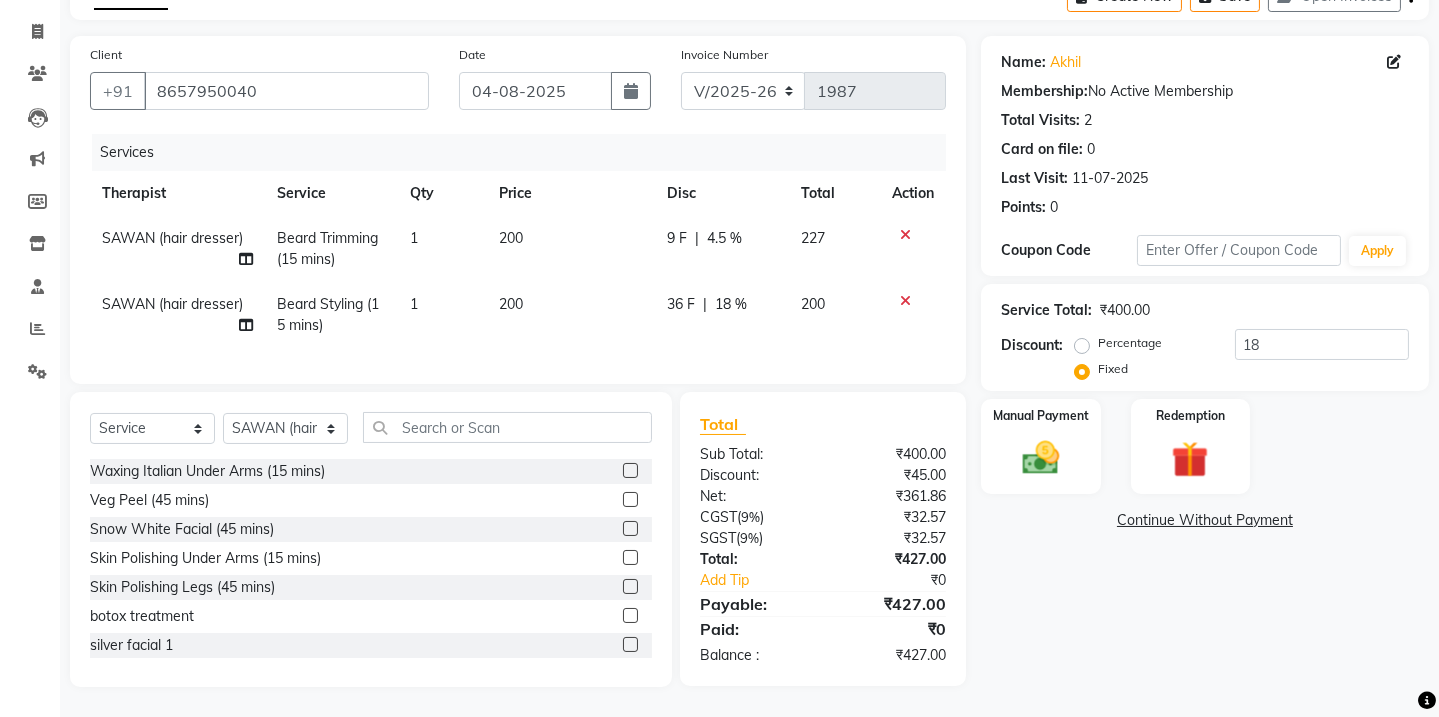 click on "4.5 %" 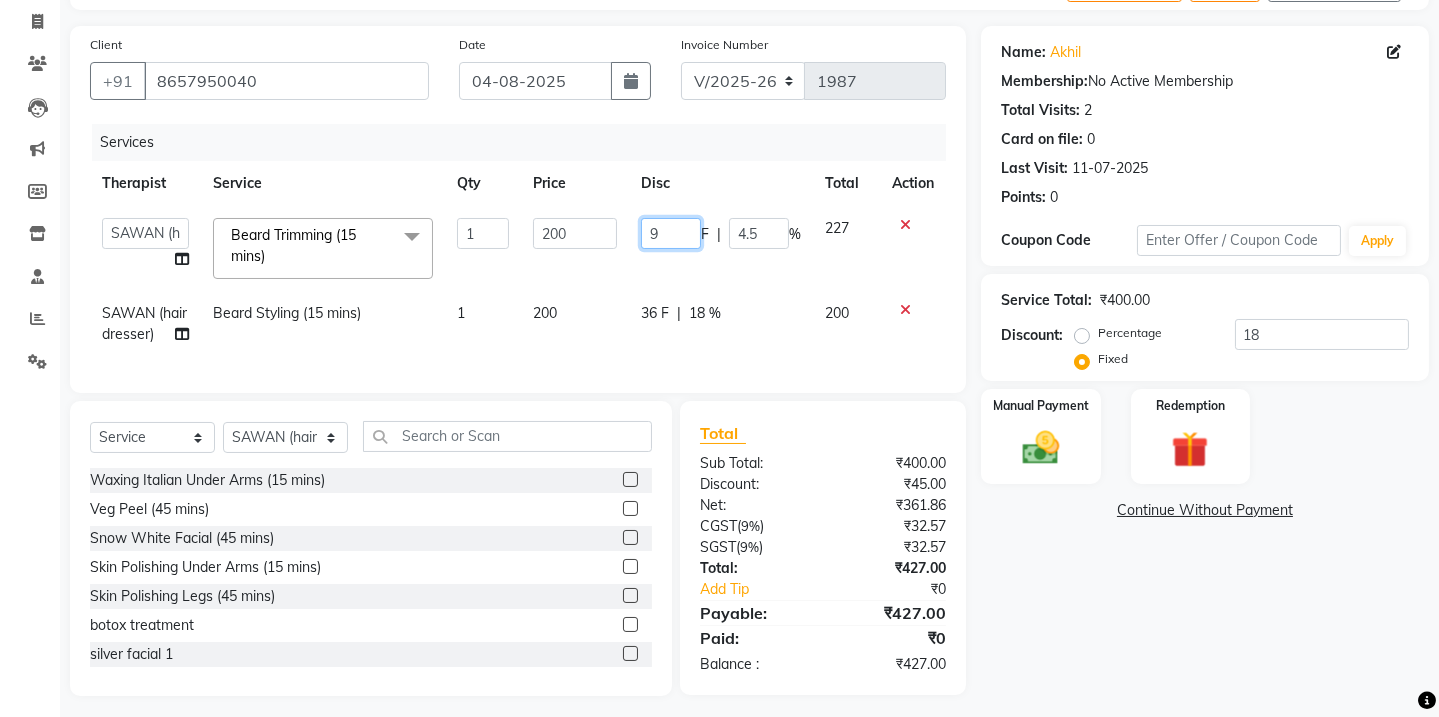 click on "9" 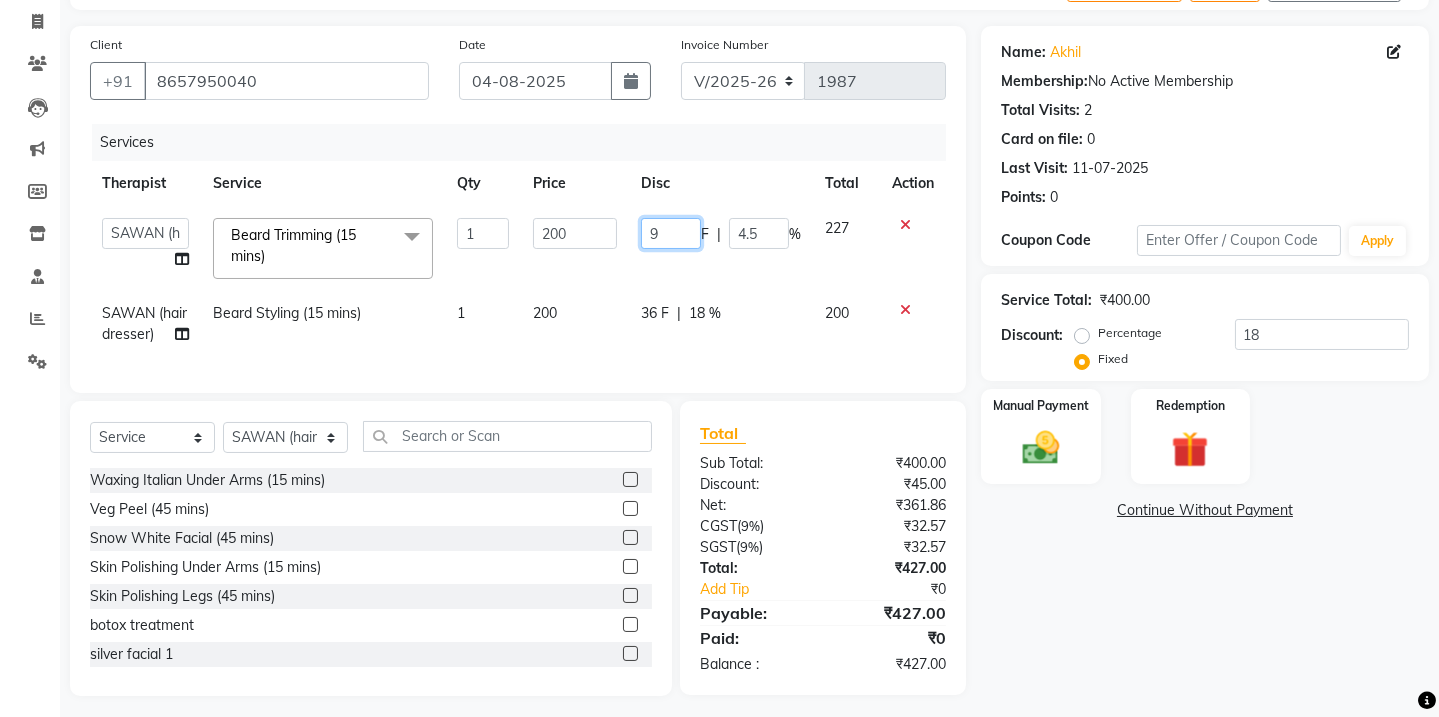 type 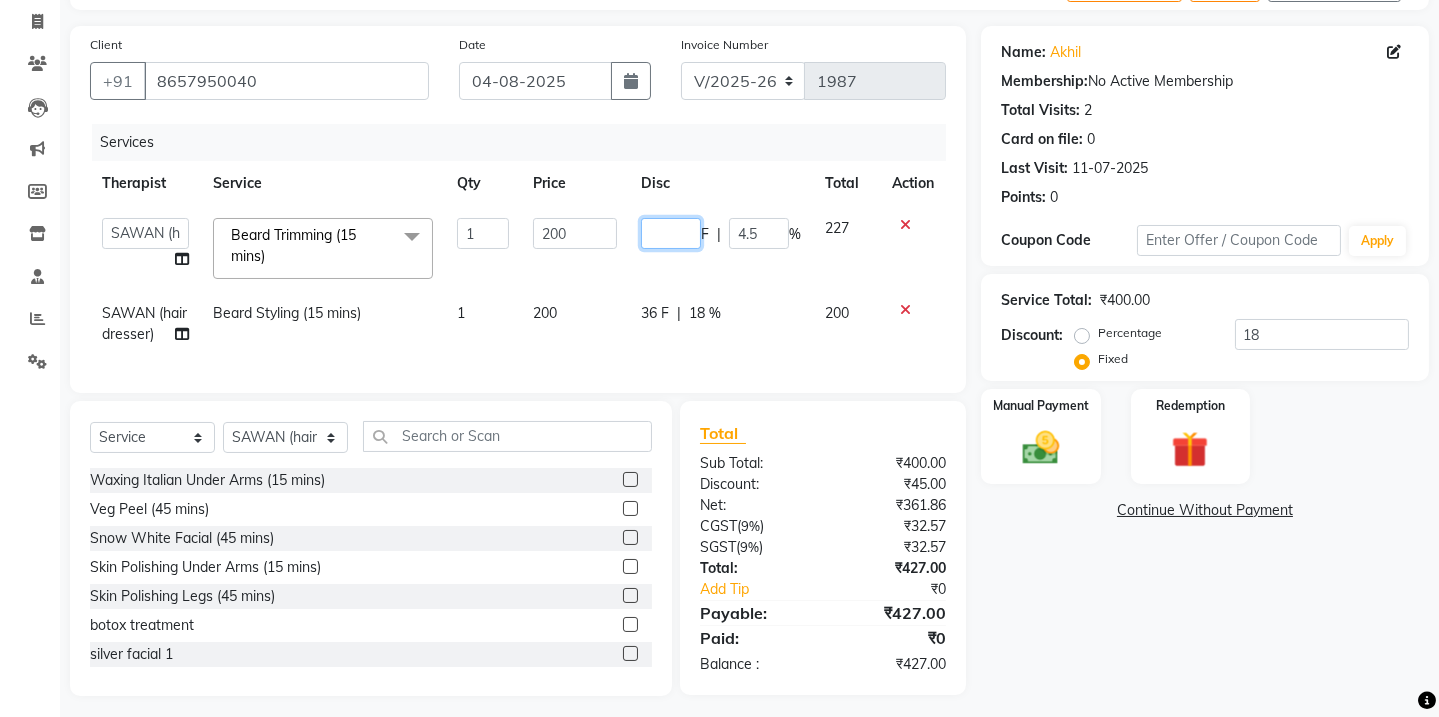 click 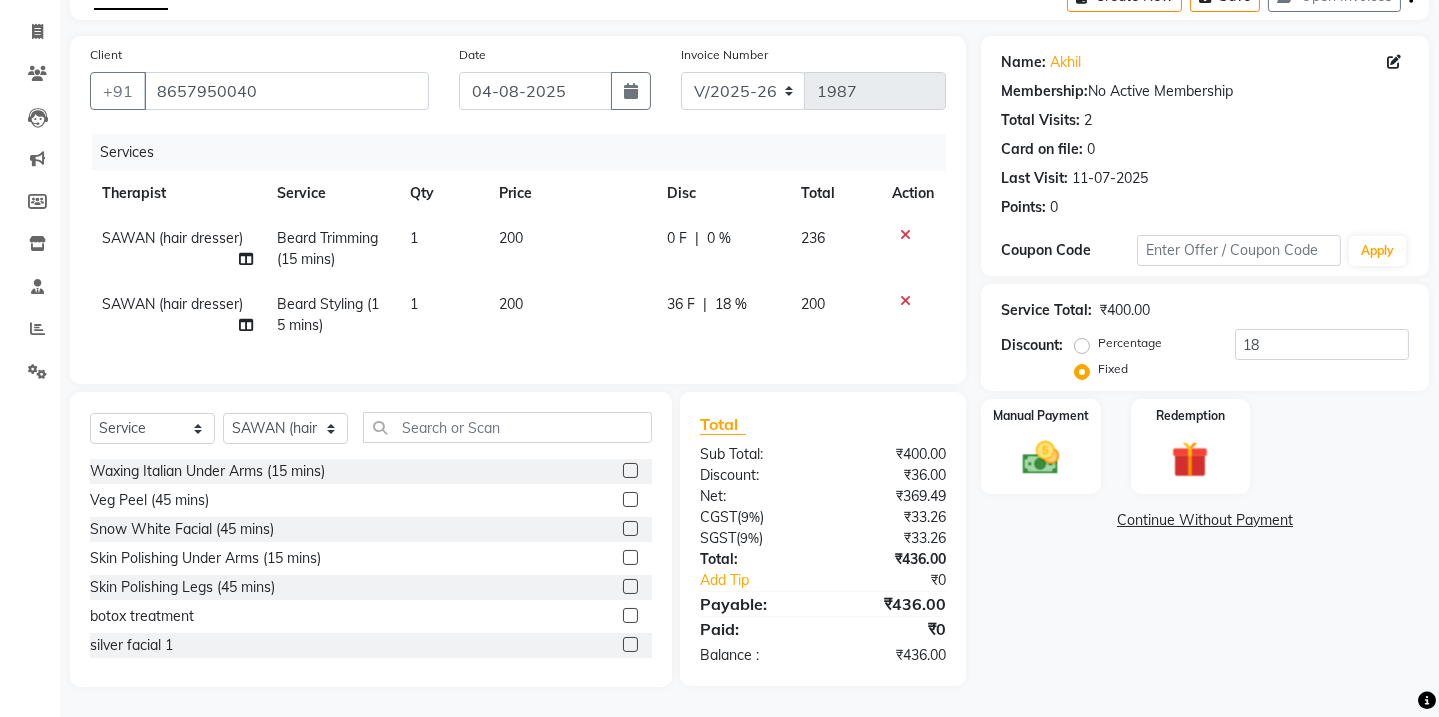click on "0 F | 0 %" 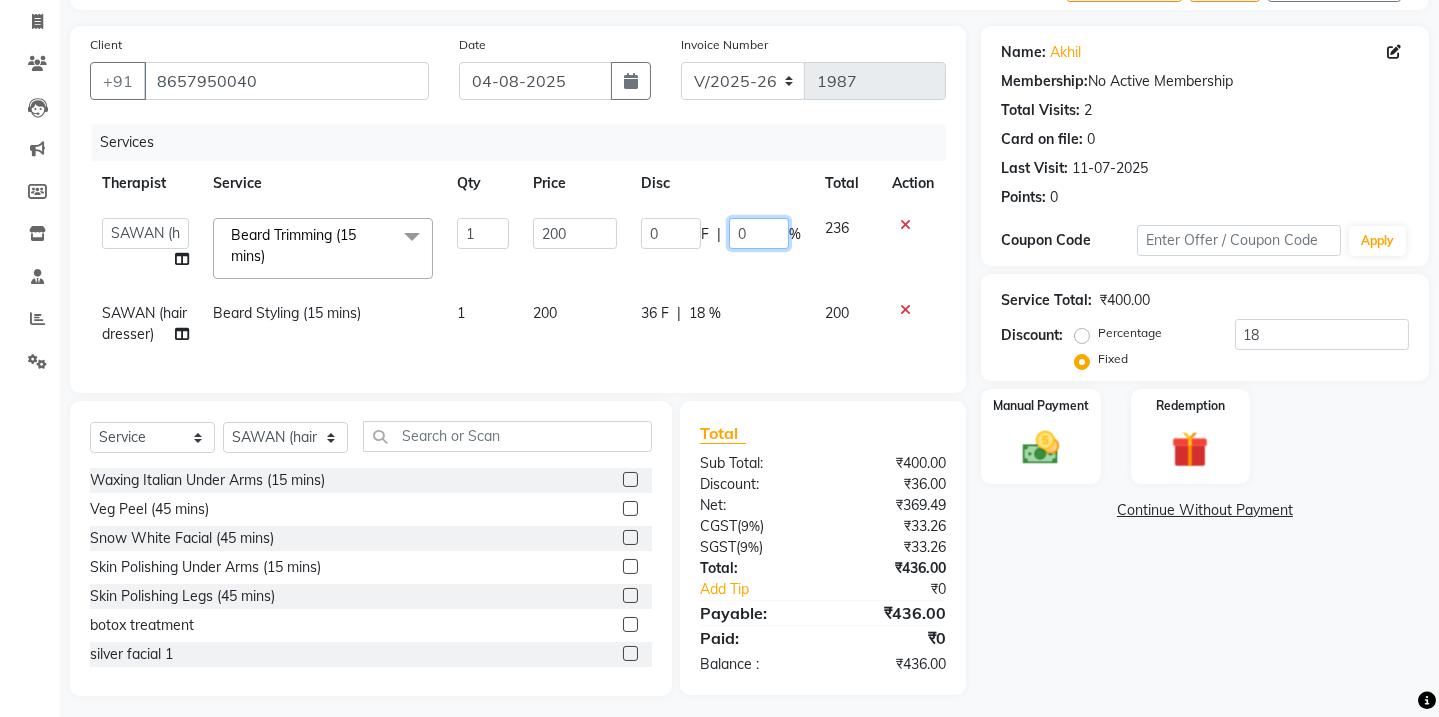 click on "0" 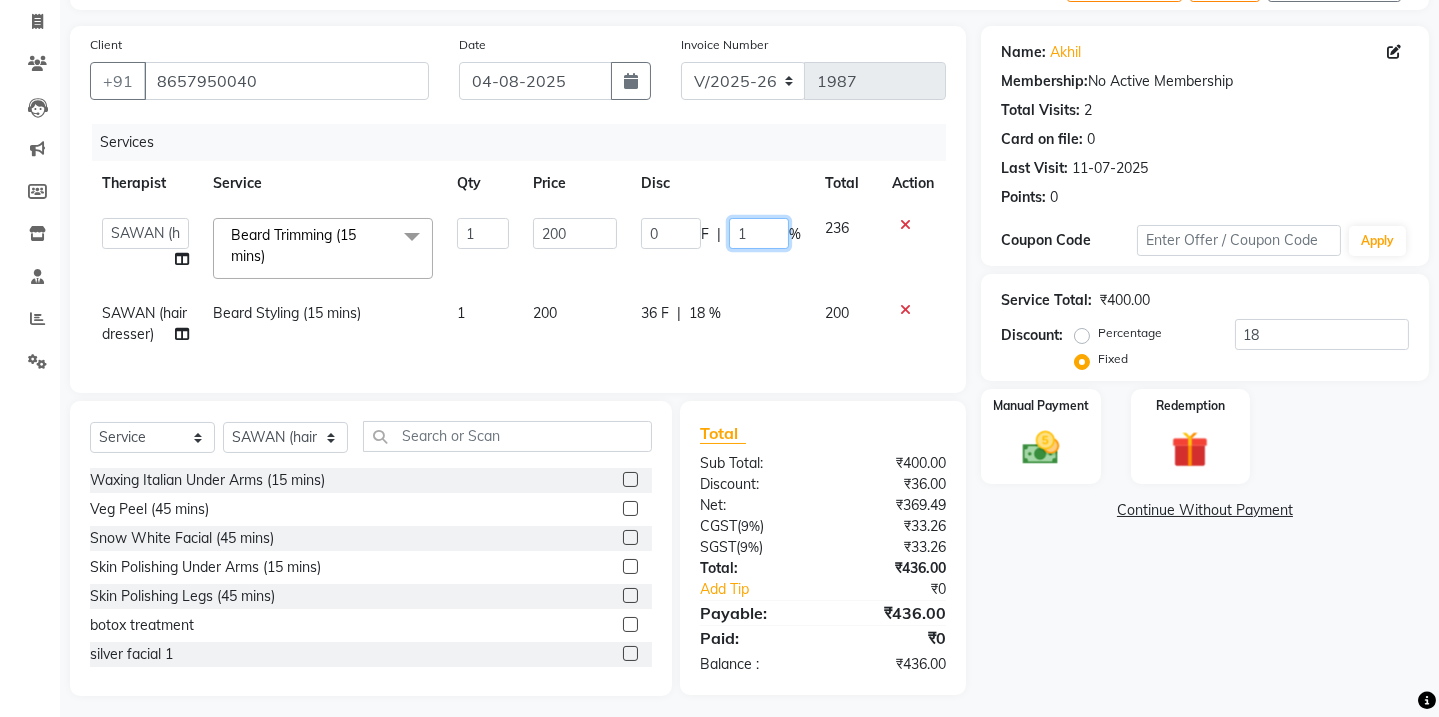 type on "18" 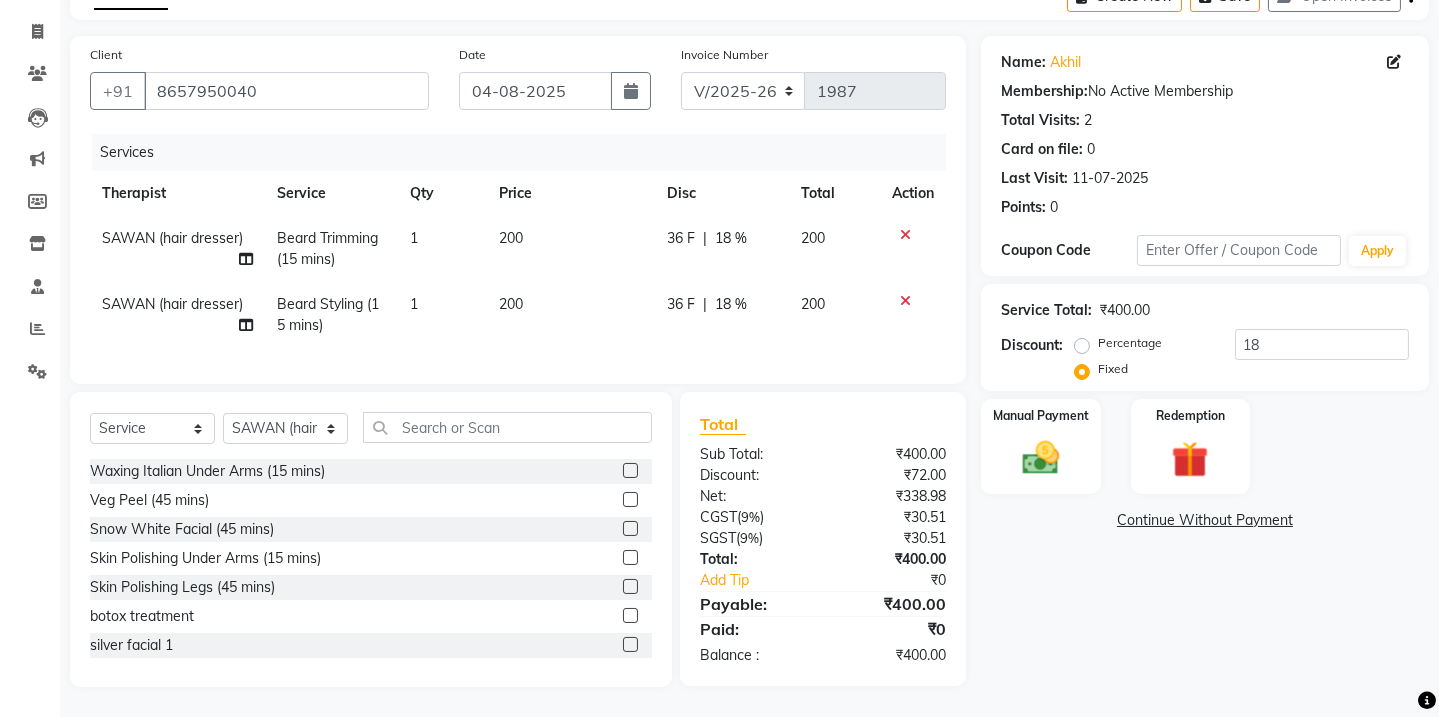 click on "Name: [FIRST]  Membership:  No Active Membership  Total Visits:  2 Card on file:  0 Last Visit:   [DATE] Points:   0  Coupon Code Apply Service Total:  ₹400.00  Discount:  Percentage   Fixed  18 Manual Payment Redemption  Continue Without Payment" 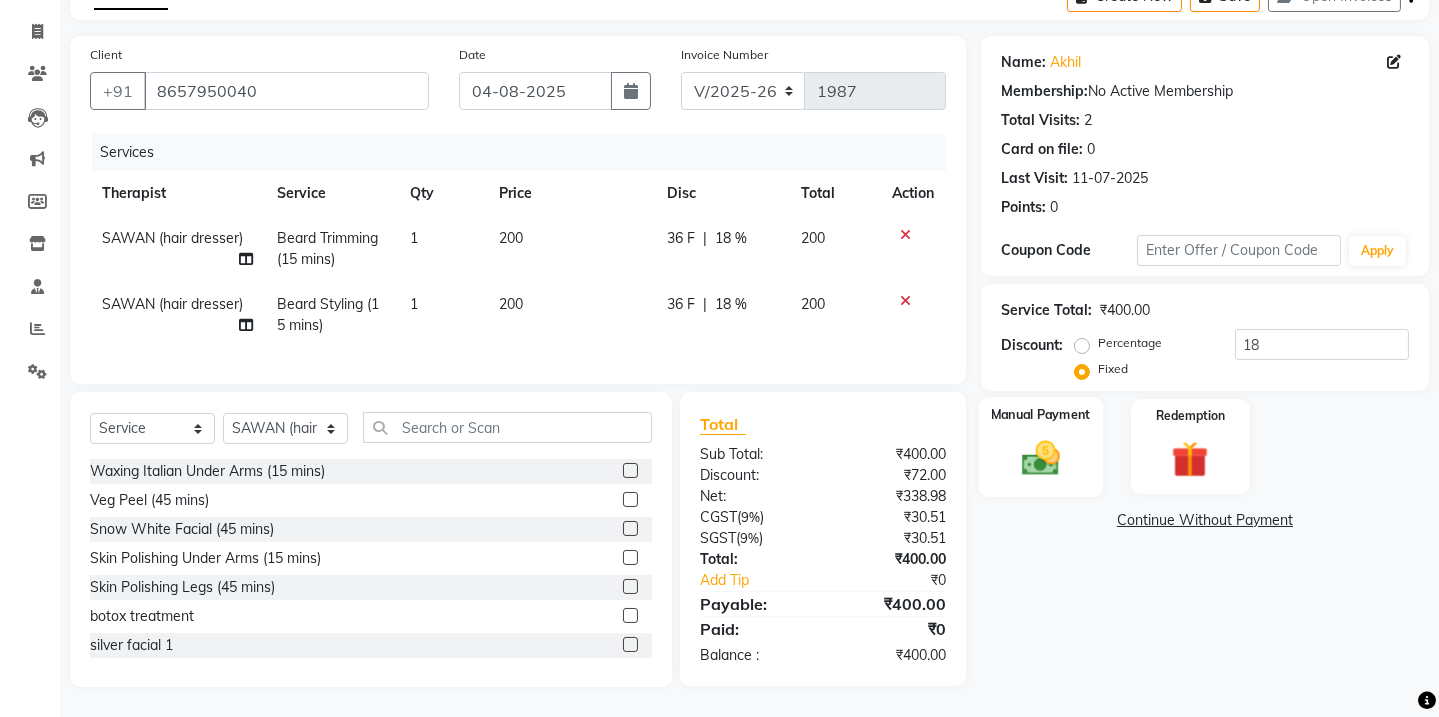click 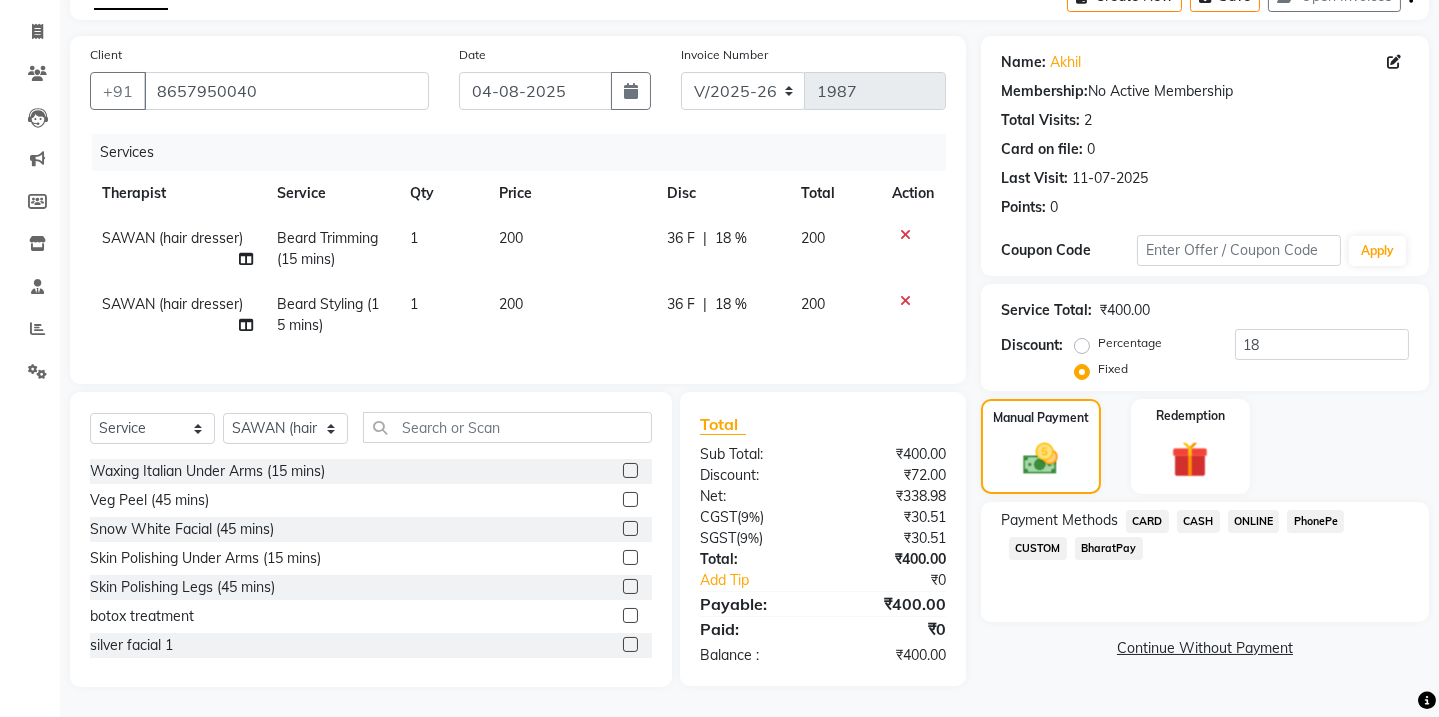 click on "ONLINE" 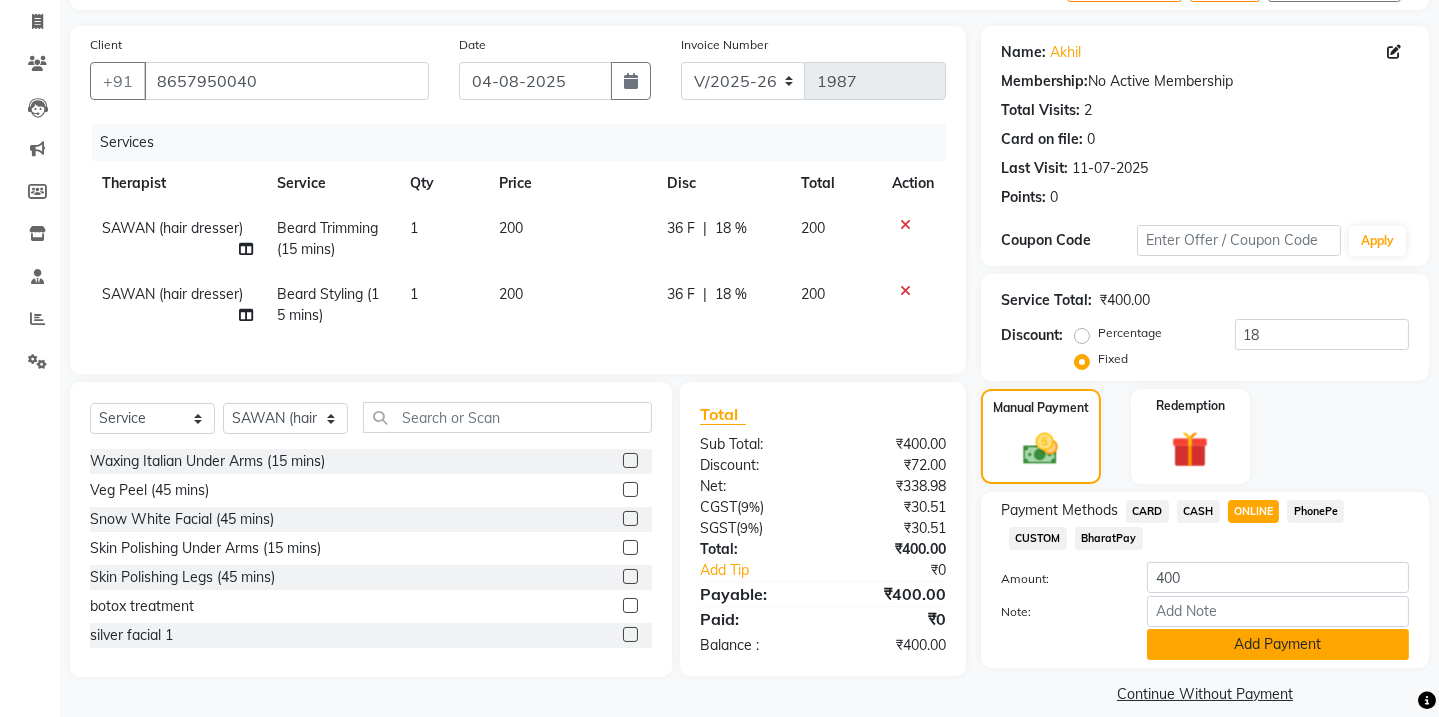 click on "Add Payment" 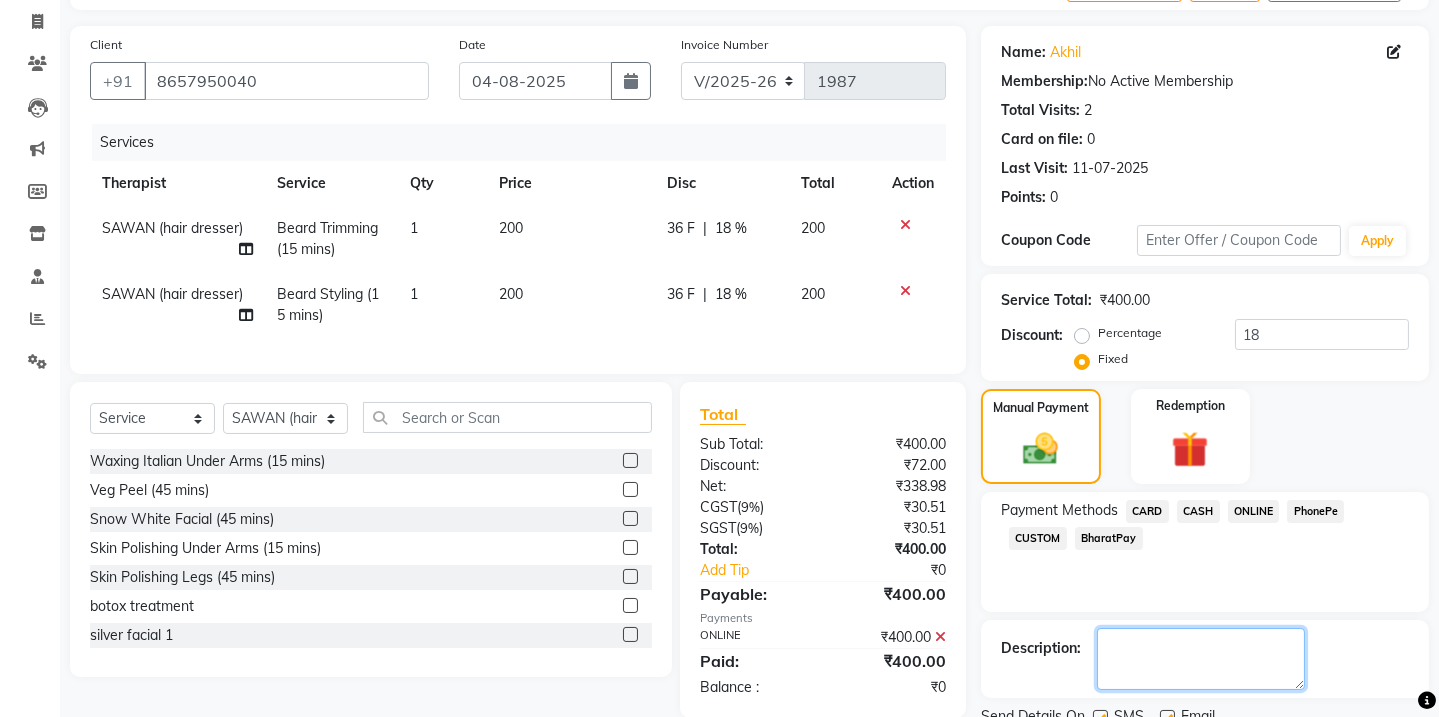 click 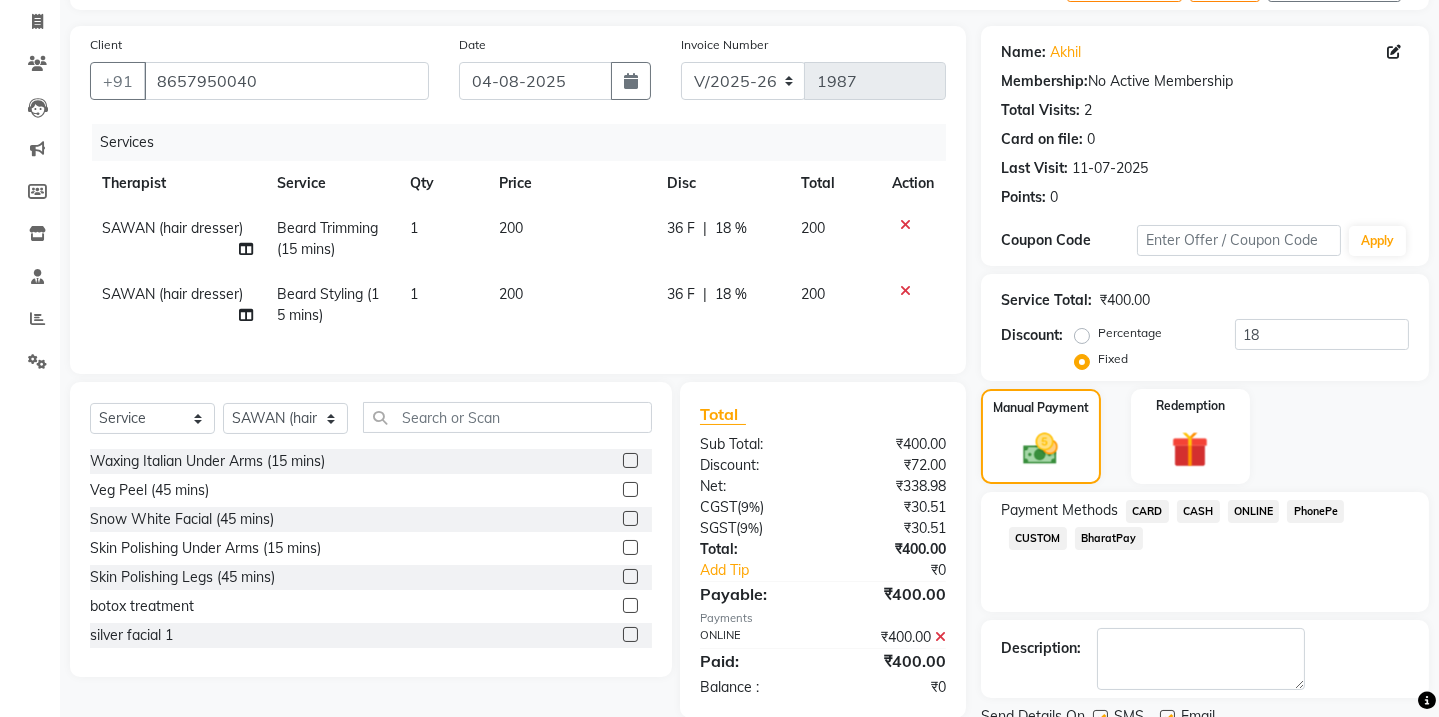 click on "Checkout" 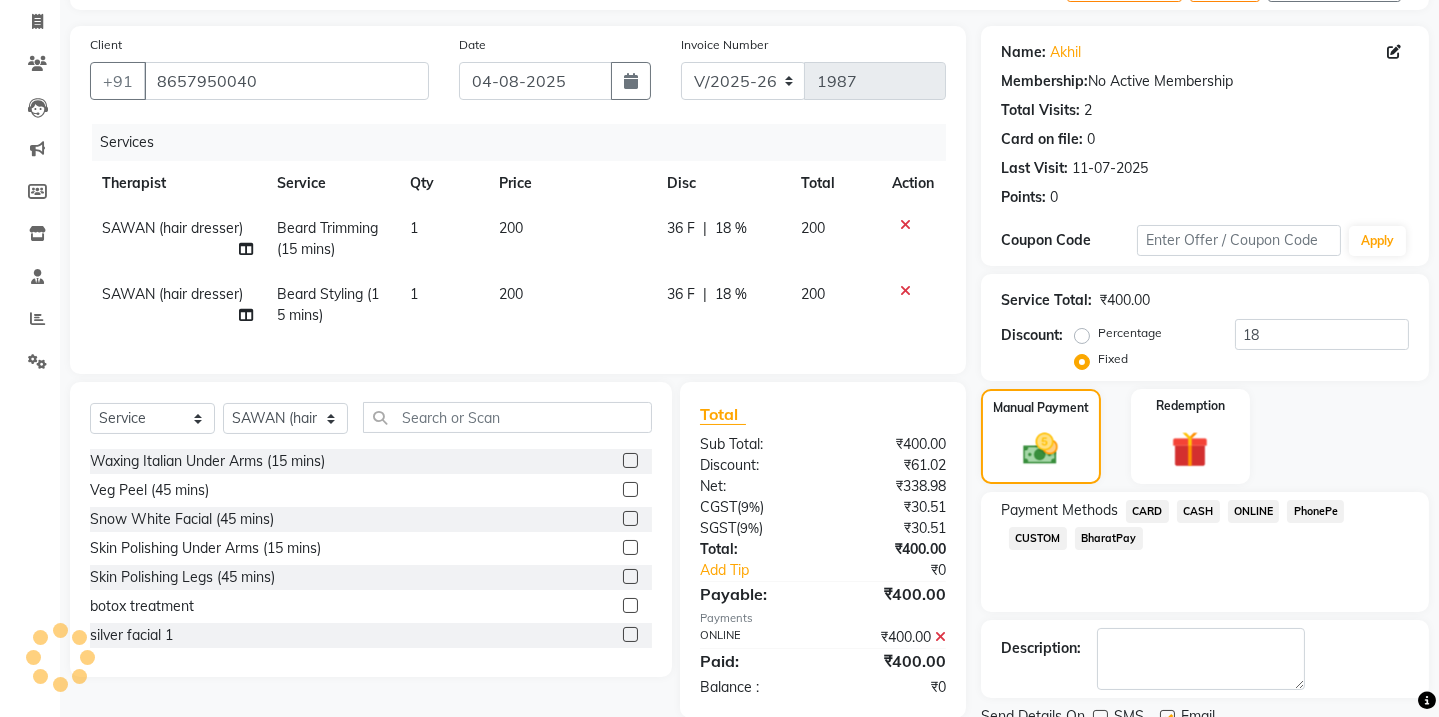 click on "Checkout" 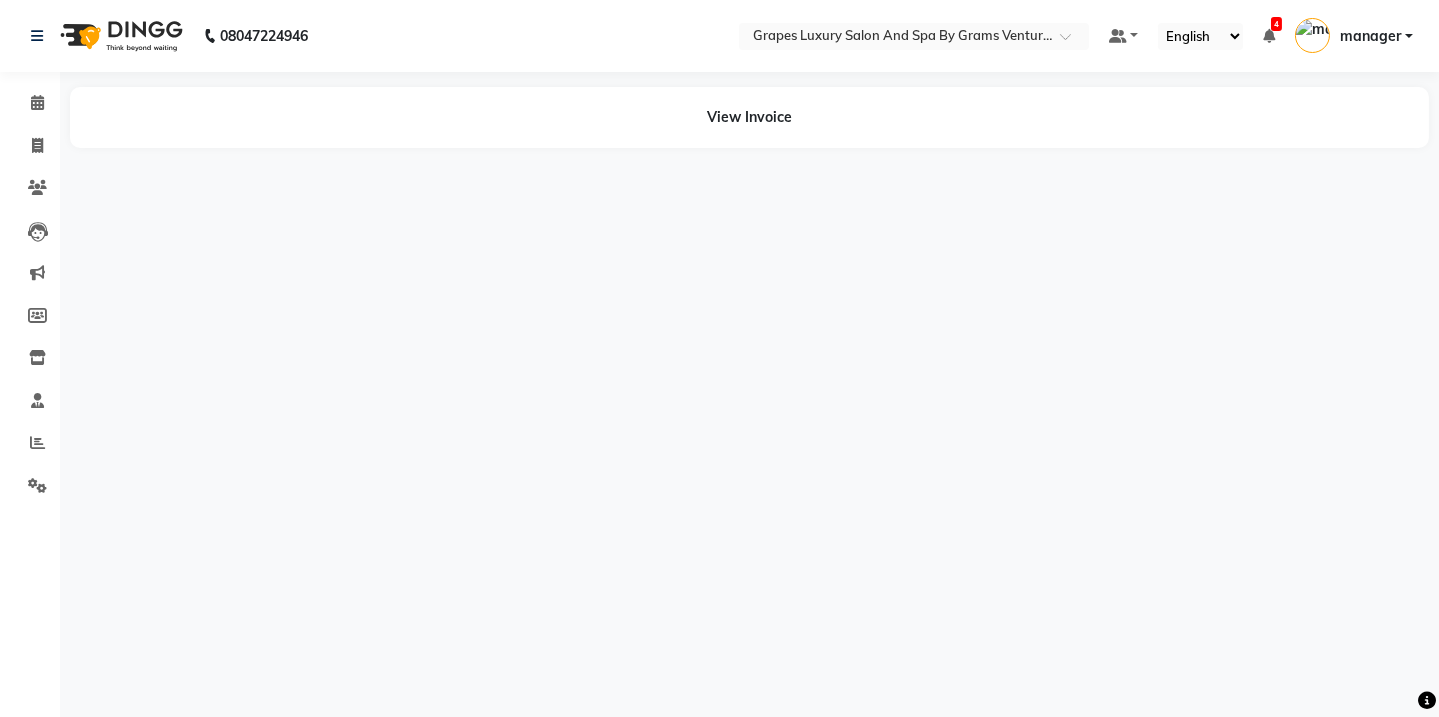 scroll, scrollTop: 0, scrollLeft: 0, axis: both 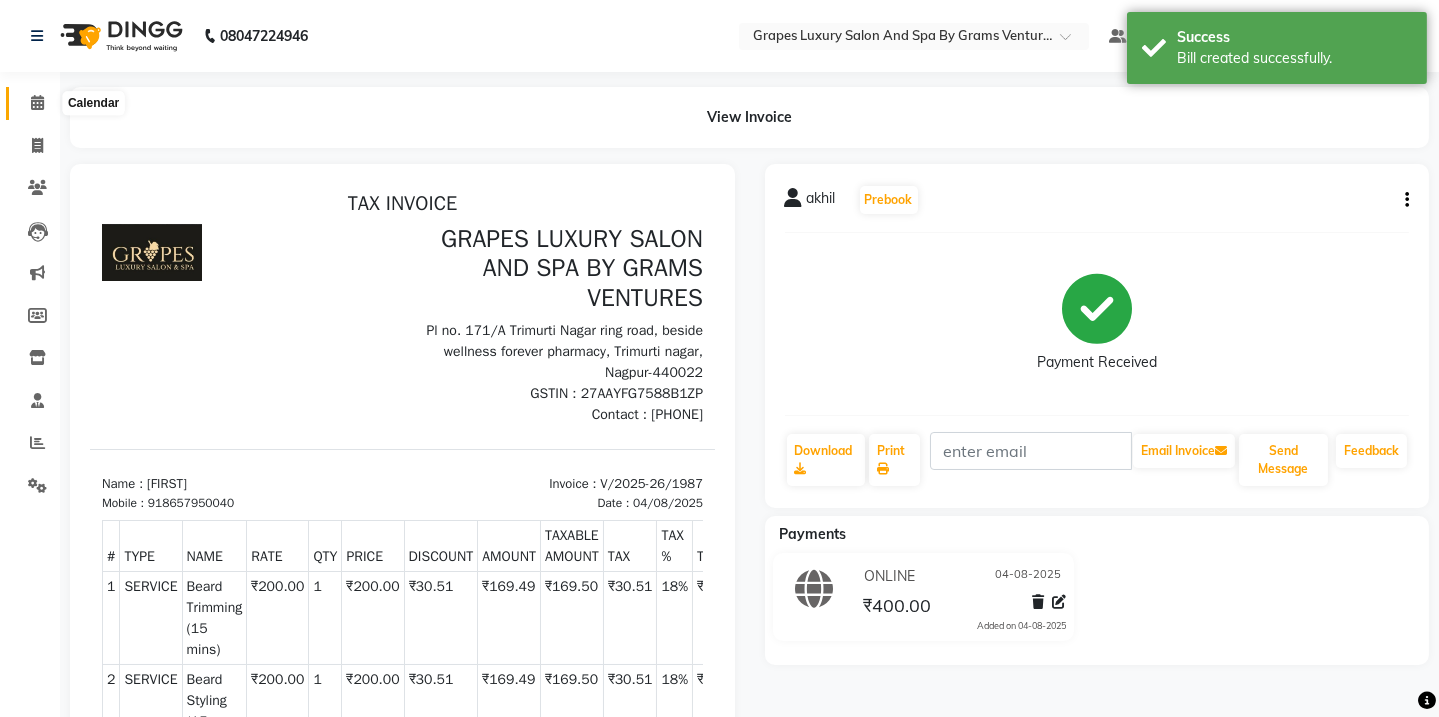 click 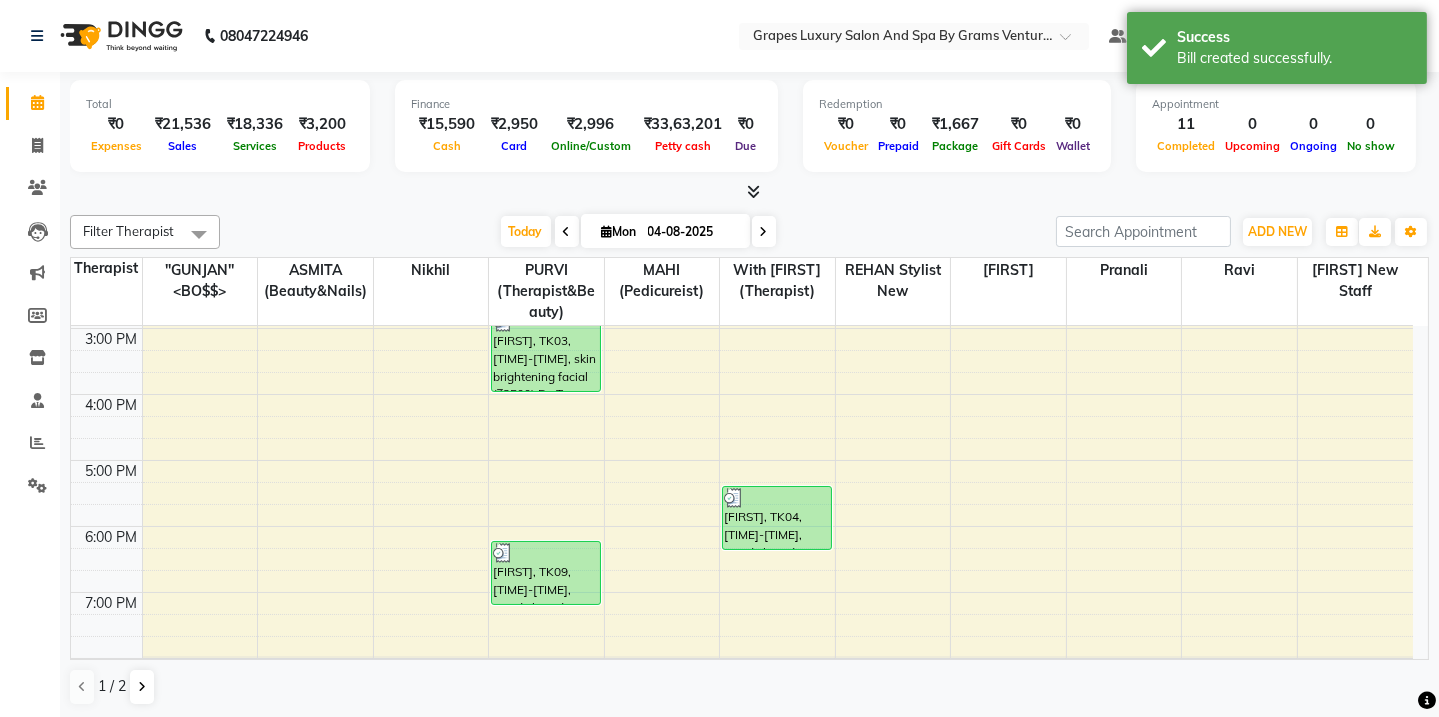 scroll, scrollTop: 520, scrollLeft: 0, axis: vertical 